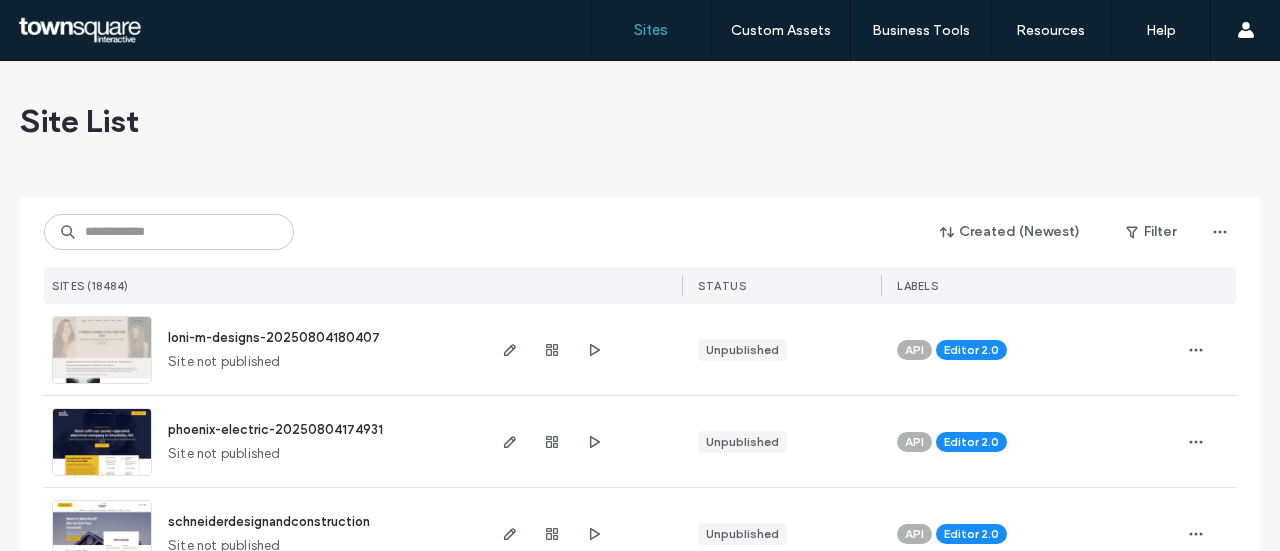 scroll, scrollTop: 0, scrollLeft: 0, axis: both 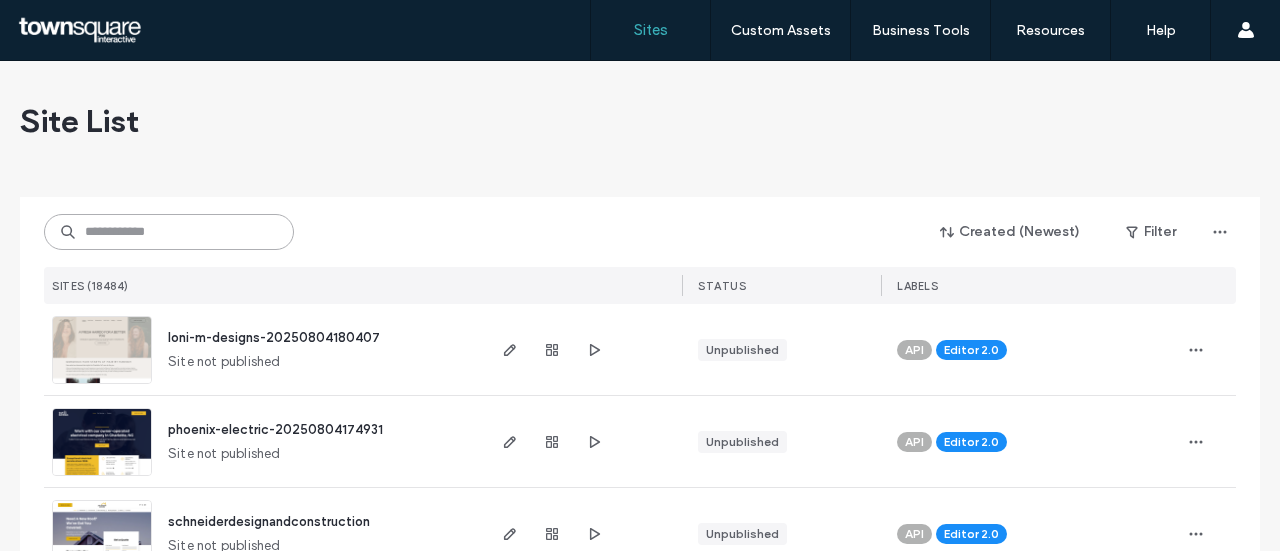 click at bounding box center (169, 232) 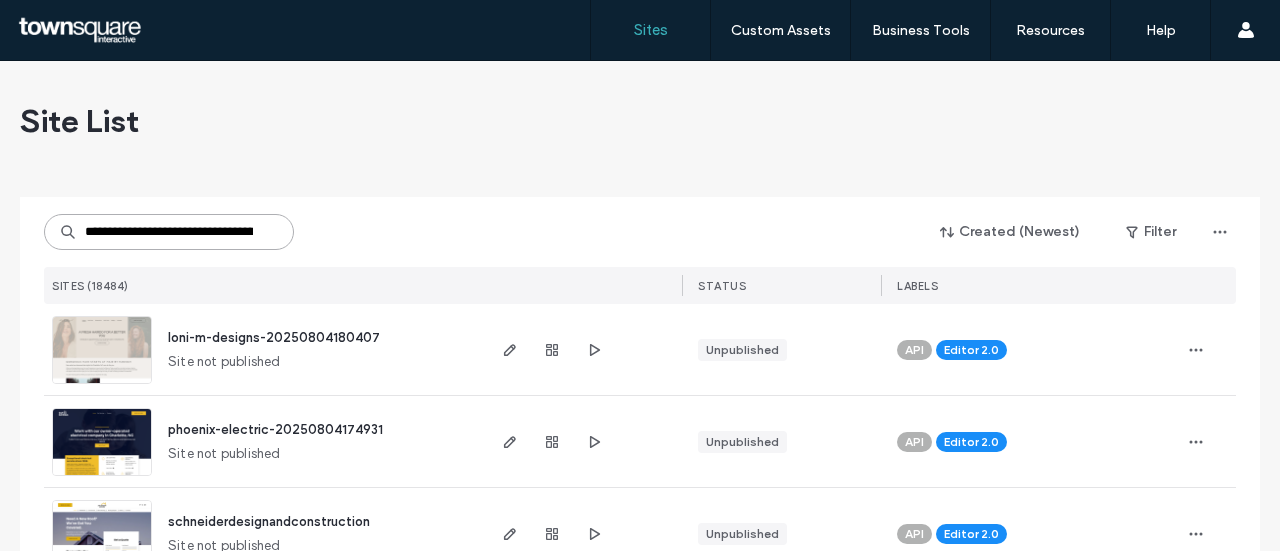 scroll, scrollTop: 0, scrollLeft: 200, axis: horizontal 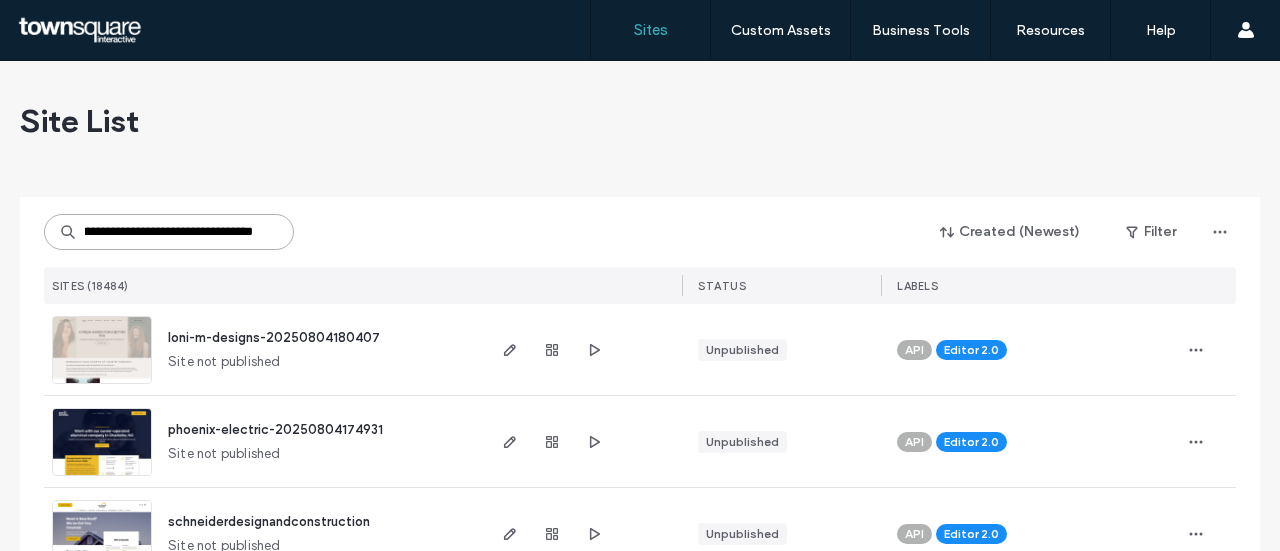 type on "**********" 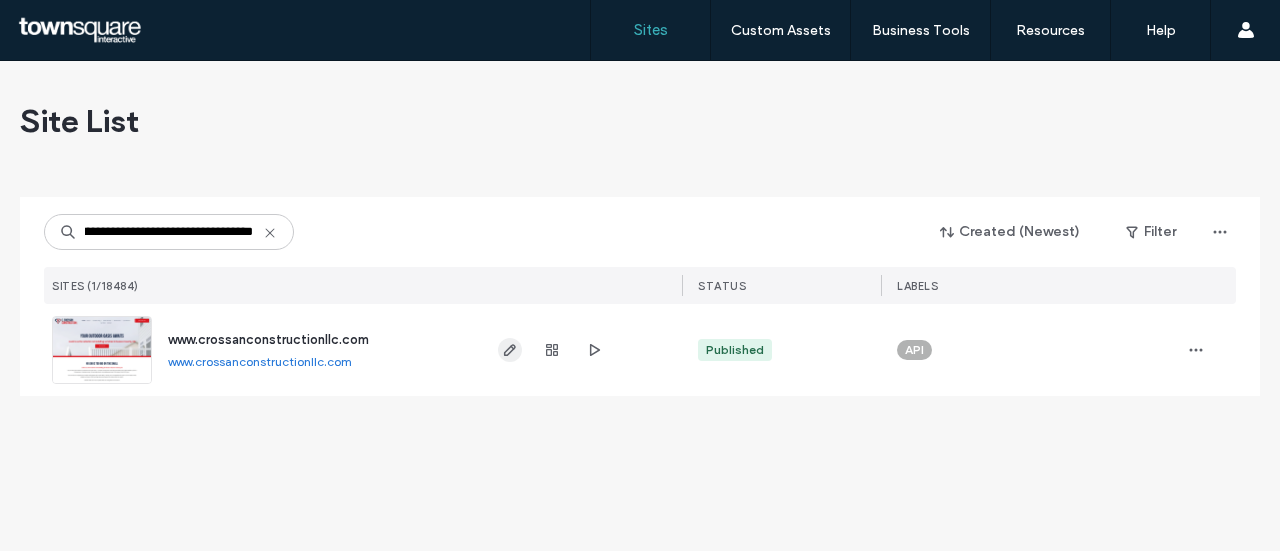click 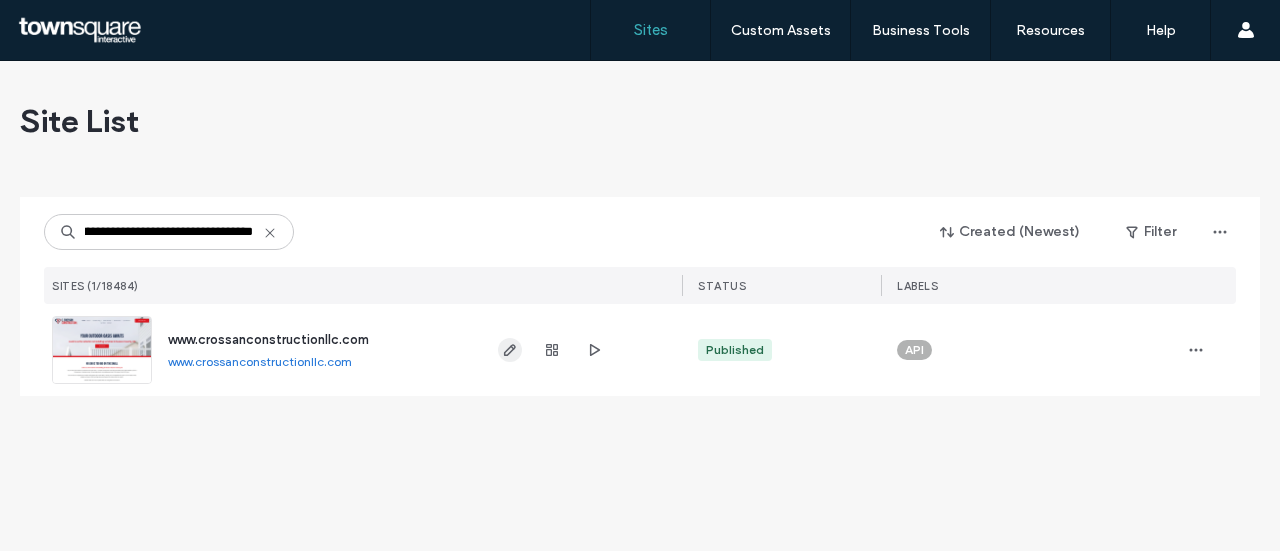 scroll, scrollTop: 0, scrollLeft: 0, axis: both 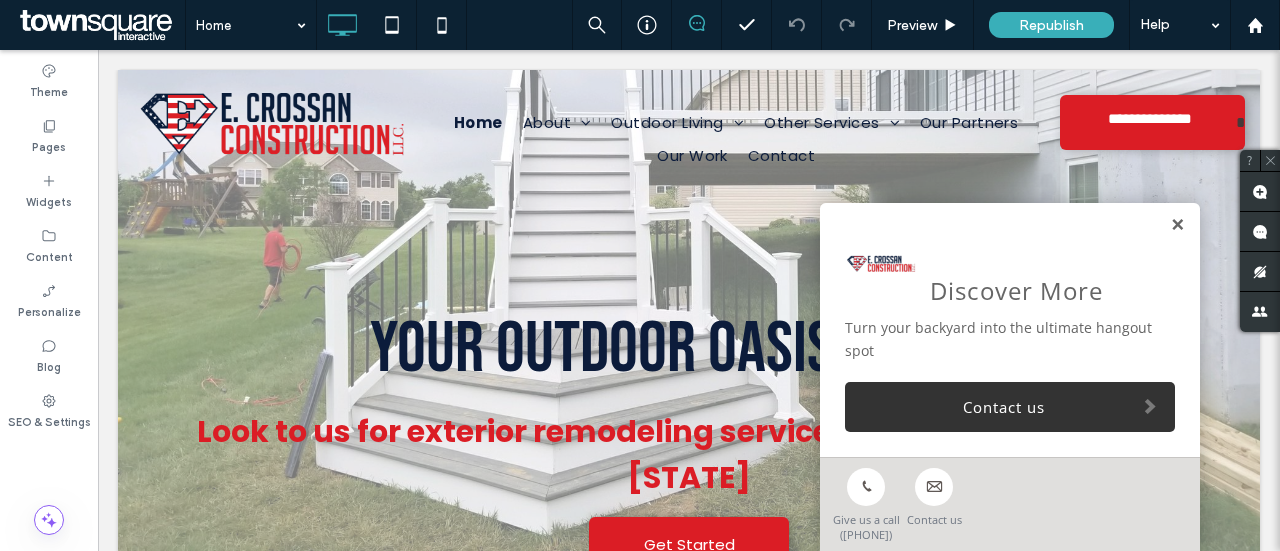 click at bounding box center (1177, 225) 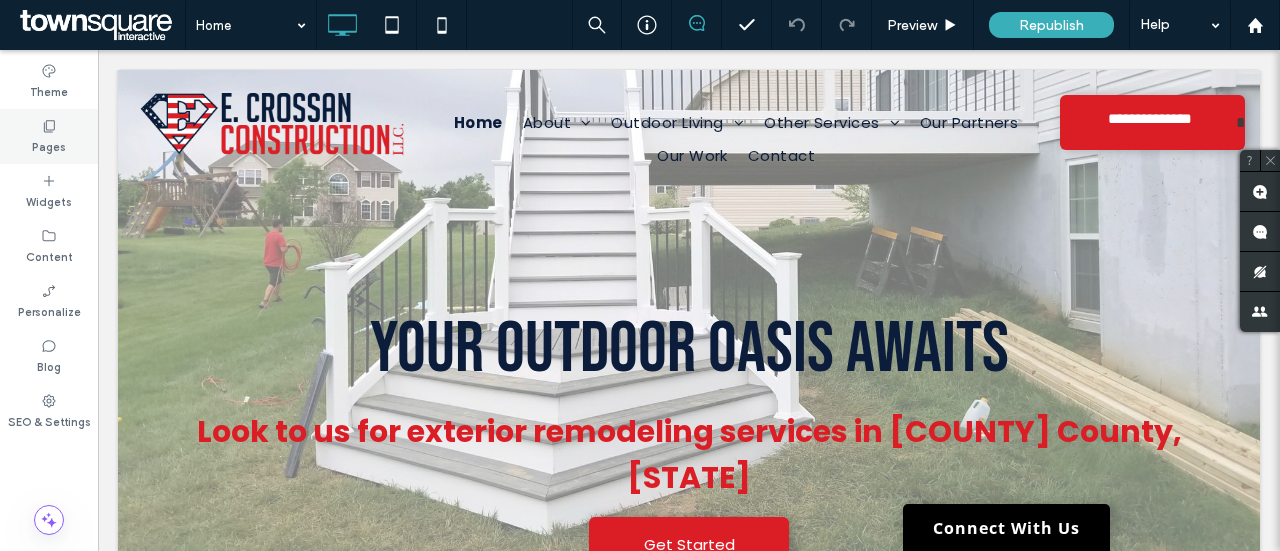 click 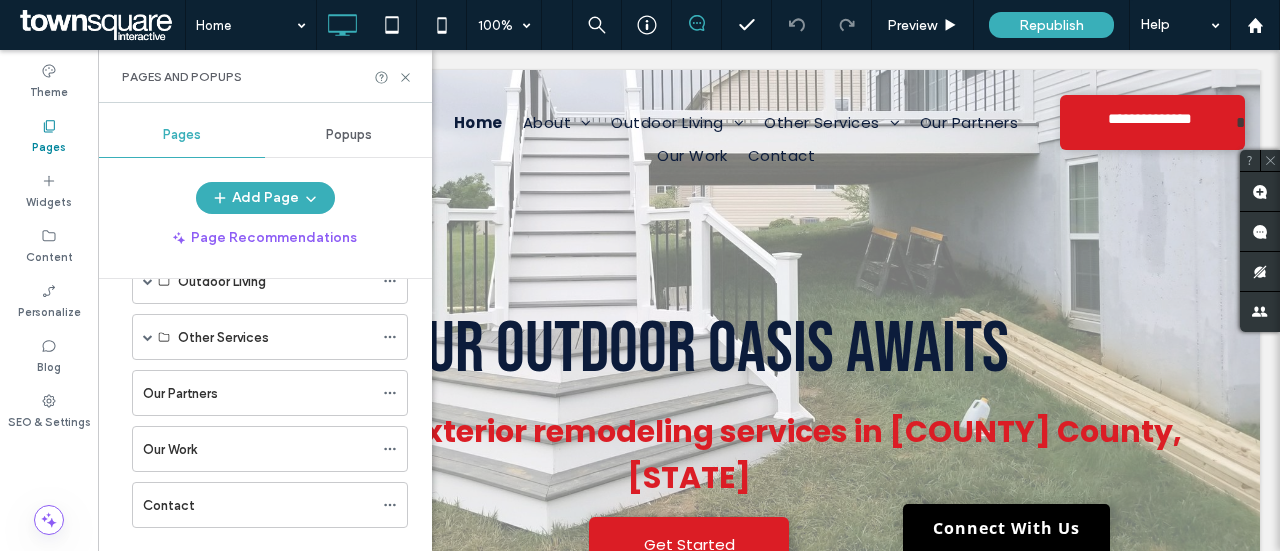 scroll, scrollTop: 198, scrollLeft: 0, axis: vertical 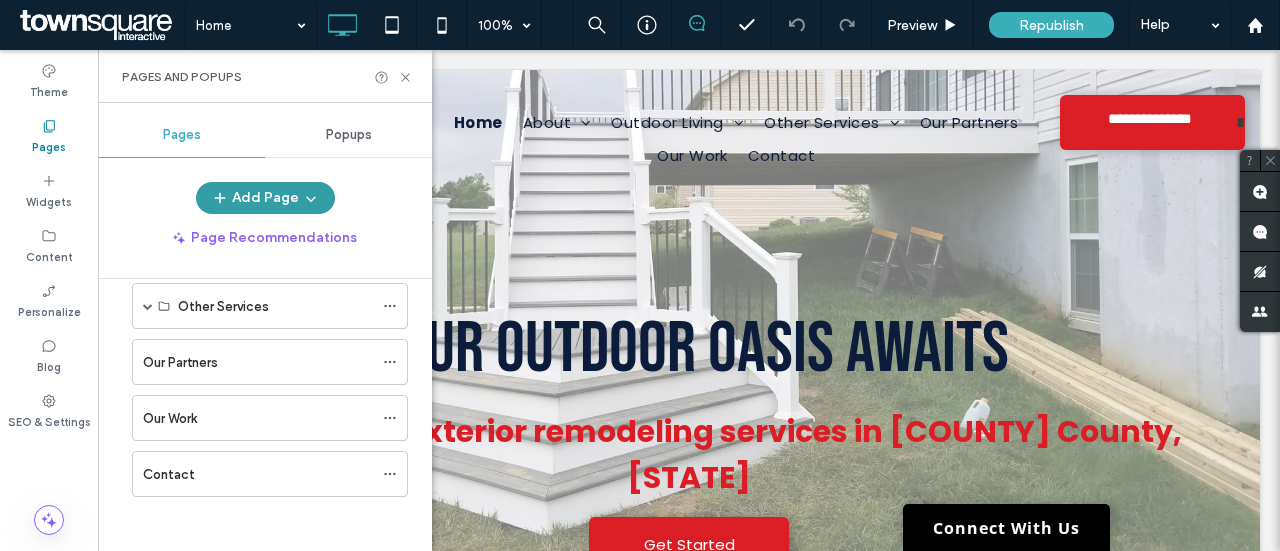 click 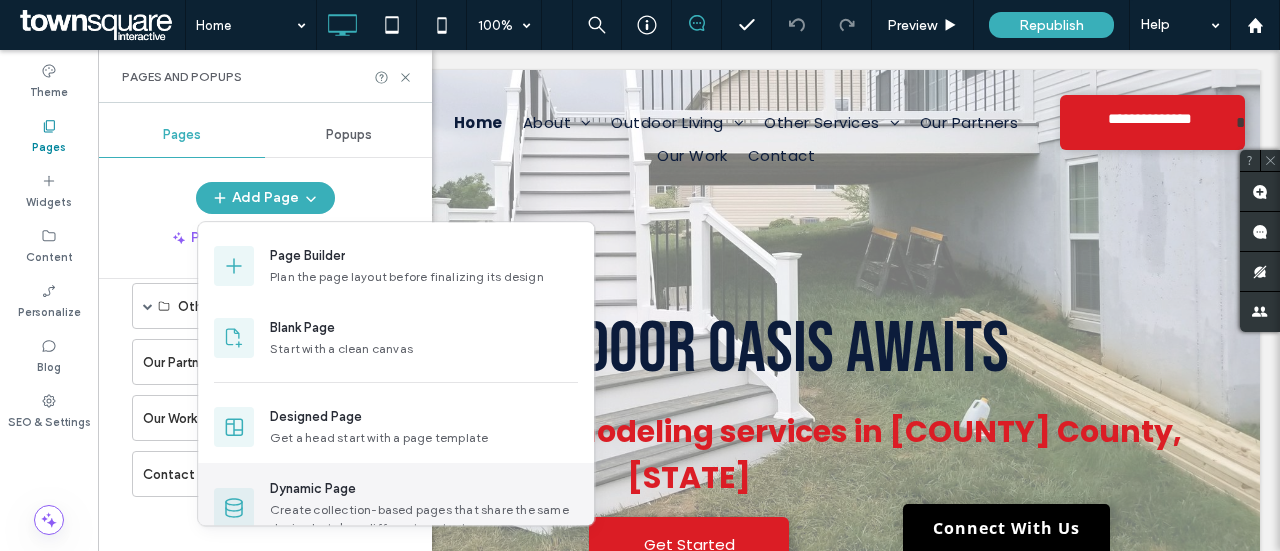 scroll, scrollTop: 195, scrollLeft: 0, axis: vertical 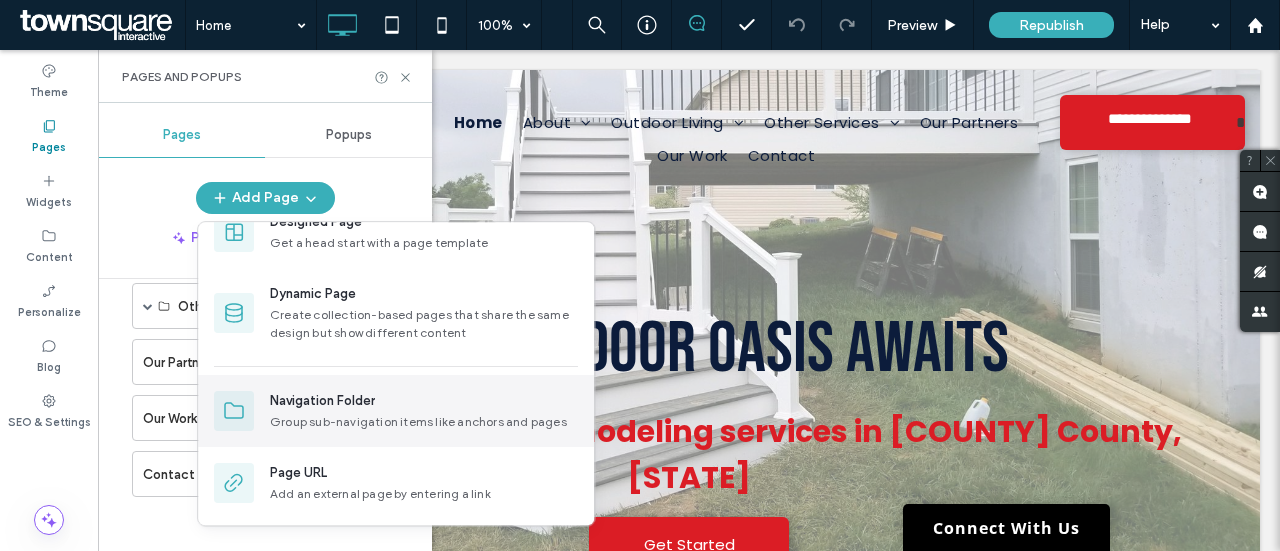 click on "Group sub-navigation items like anchors and pages" at bounding box center [424, 422] 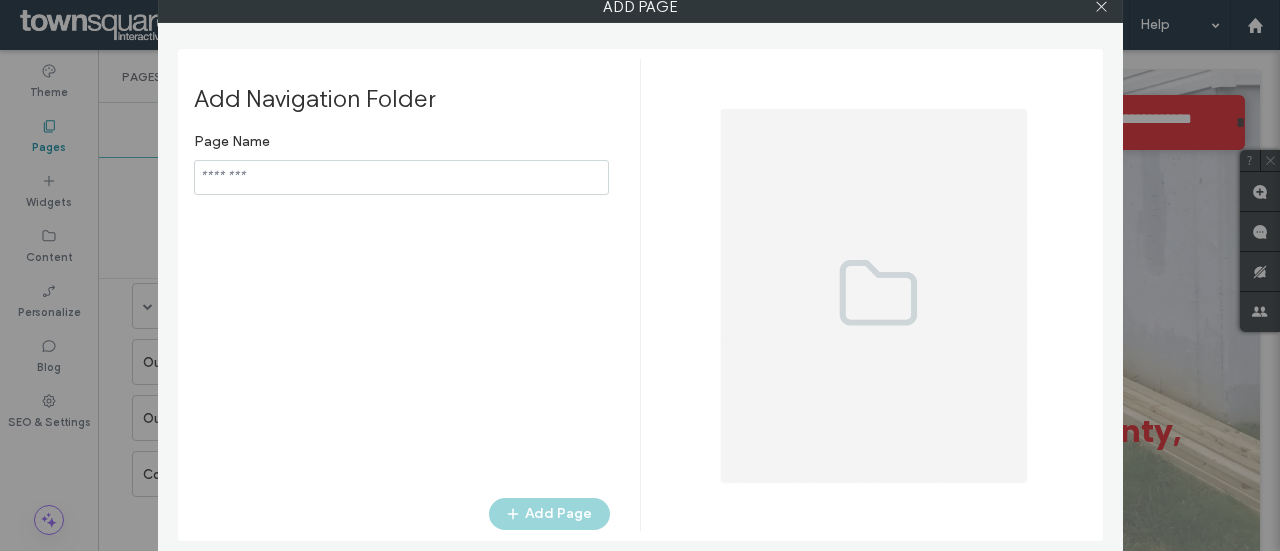 click at bounding box center (401, 177) 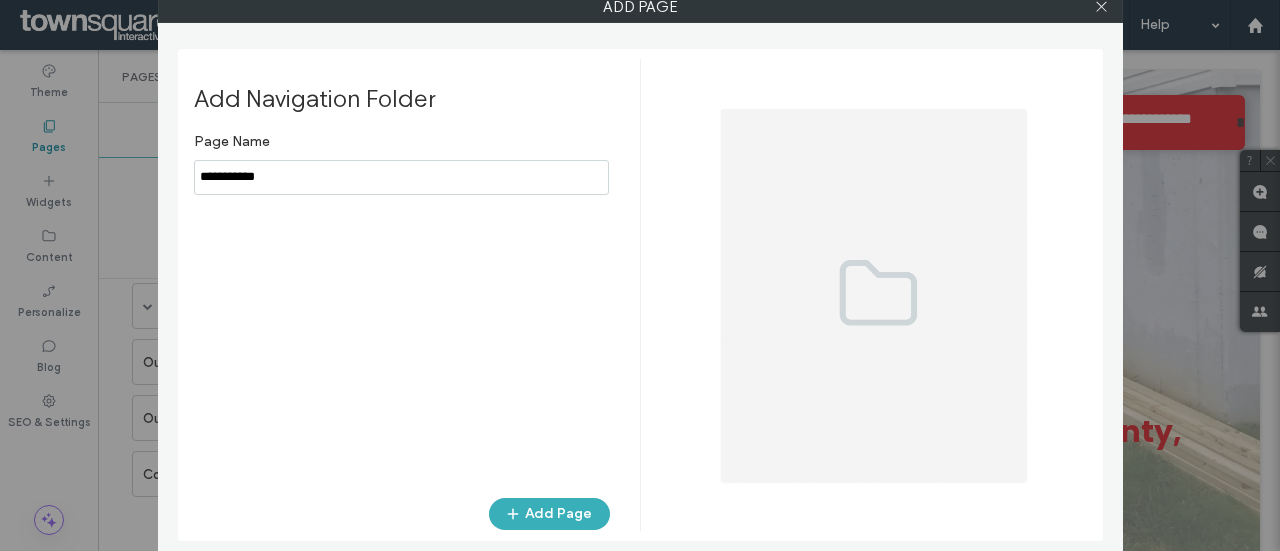 click at bounding box center [401, 177] 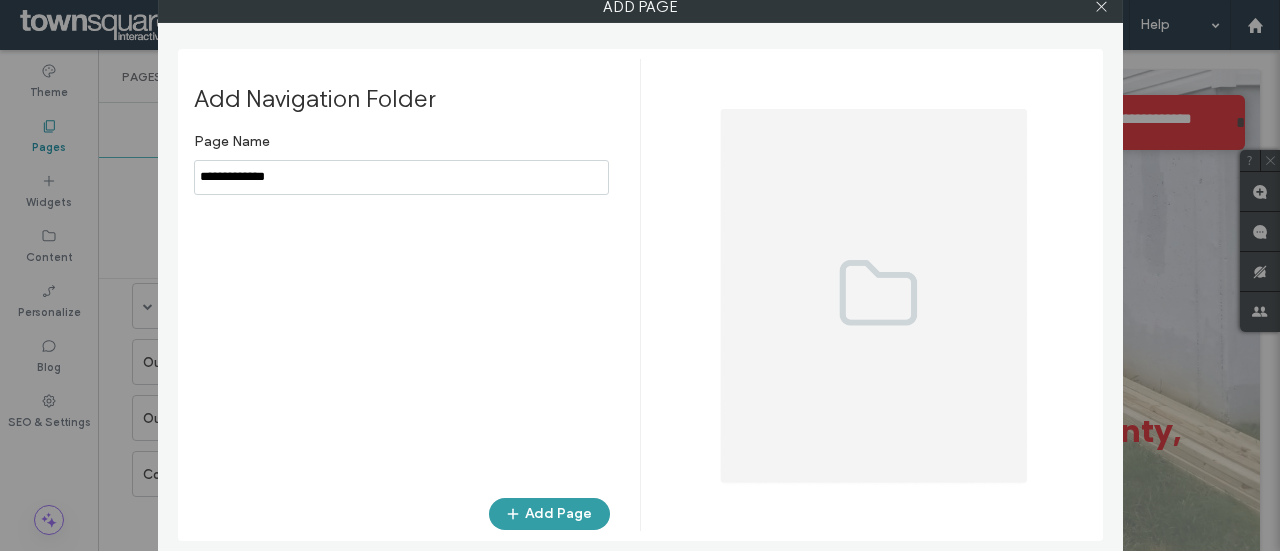 type on "**********" 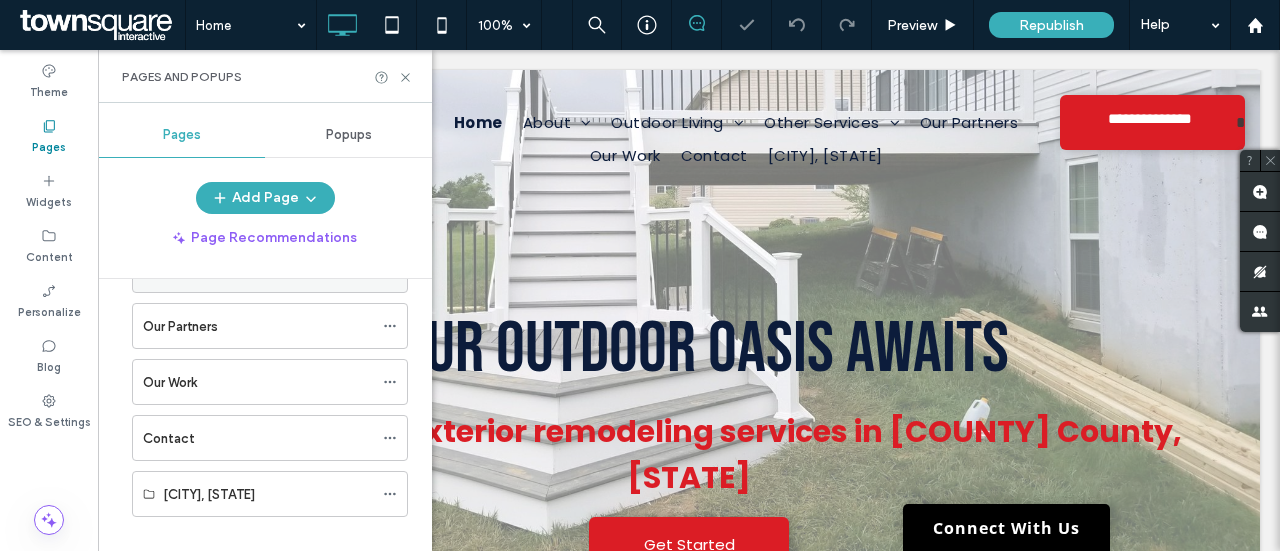 scroll, scrollTop: 253, scrollLeft: 0, axis: vertical 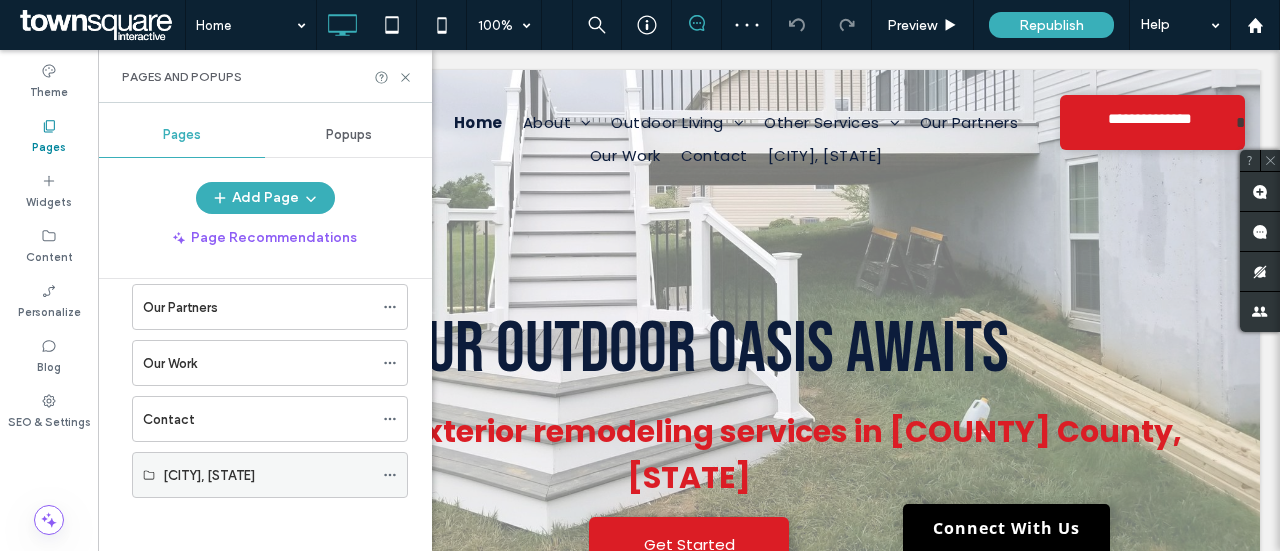 click 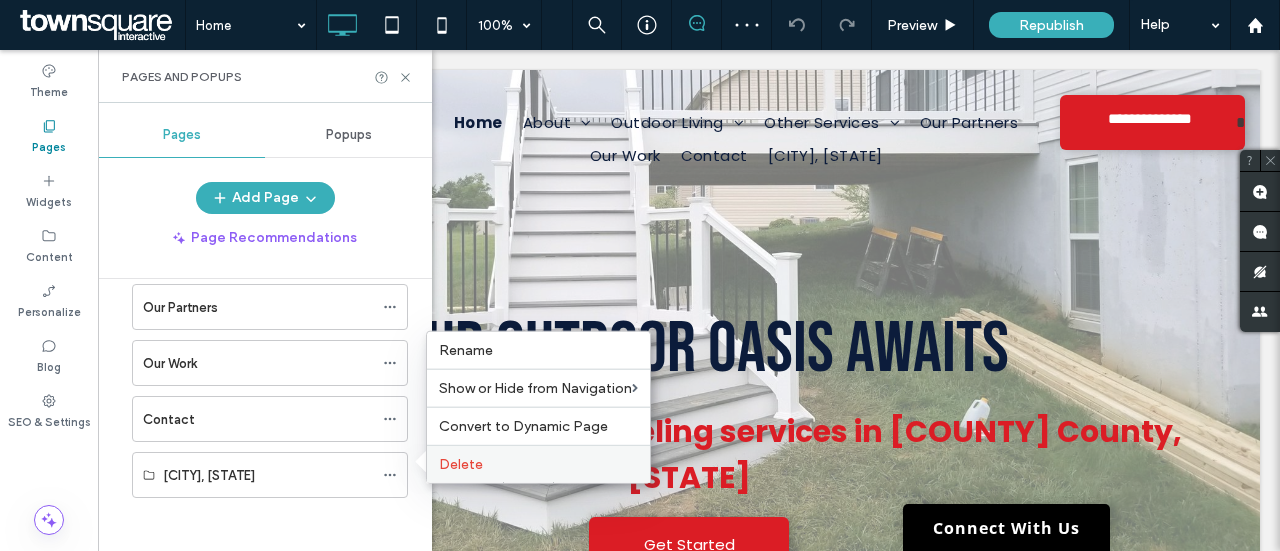 click on "Delete" at bounding box center [538, 464] 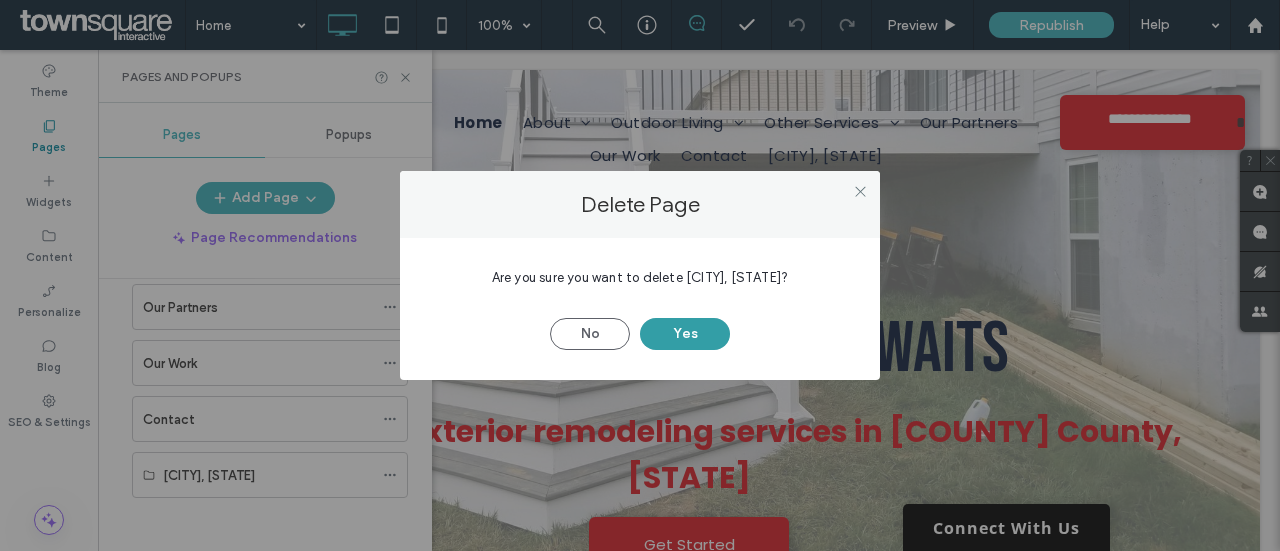 drag, startPoint x: 688, startPoint y: 333, endPoint x: 666, endPoint y: 336, distance: 22.203604 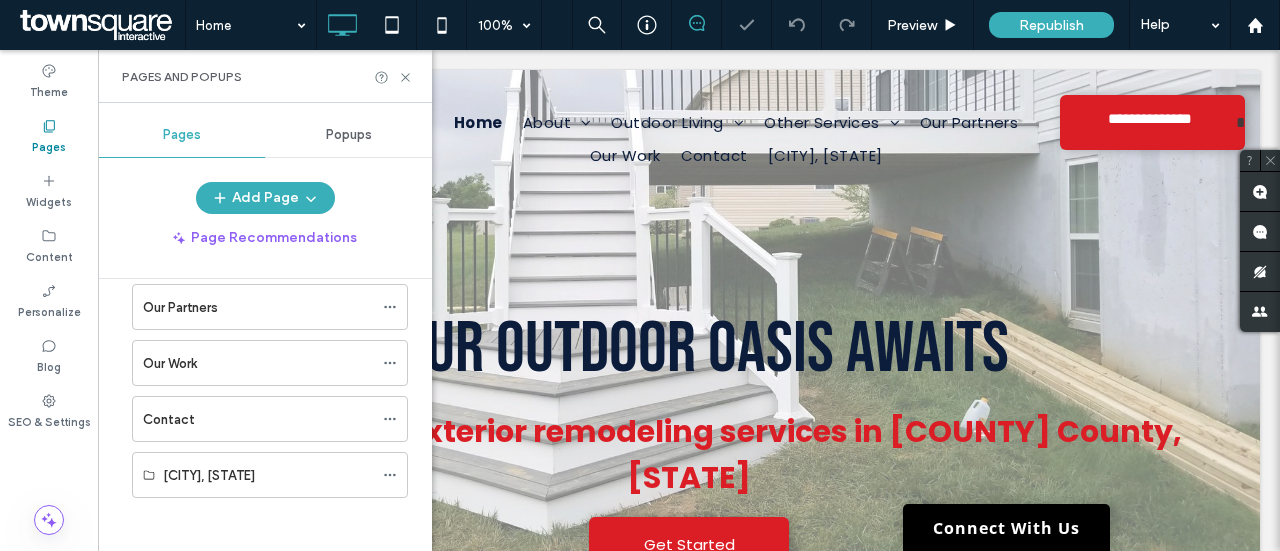 scroll, scrollTop: 198, scrollLeft: 0, axis: vertical 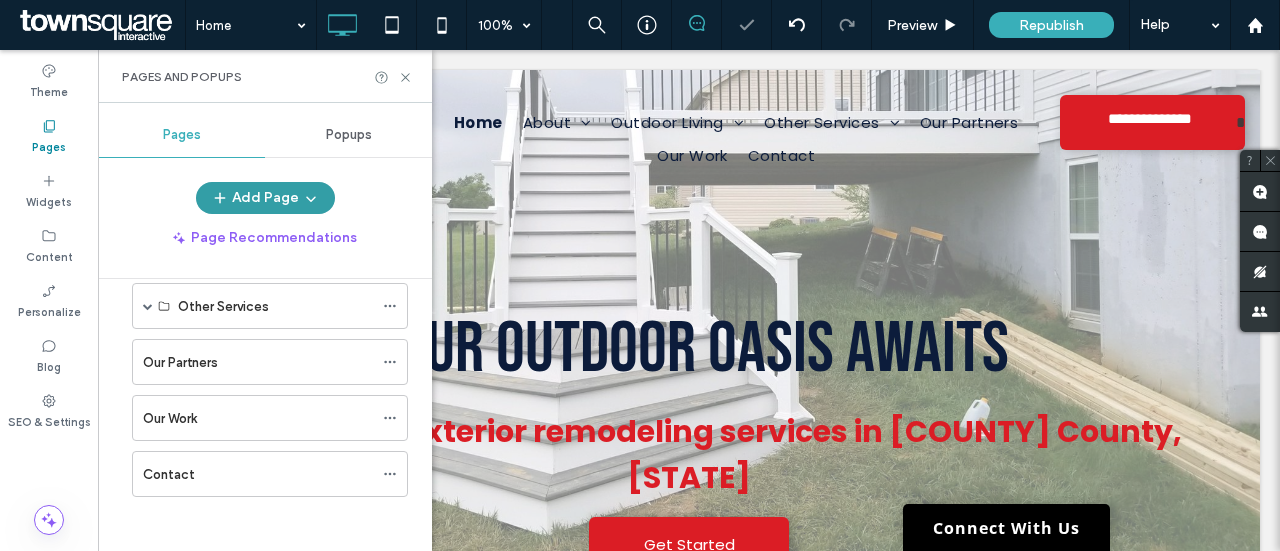 click on "Add Page" at bounding box center [265, 198] 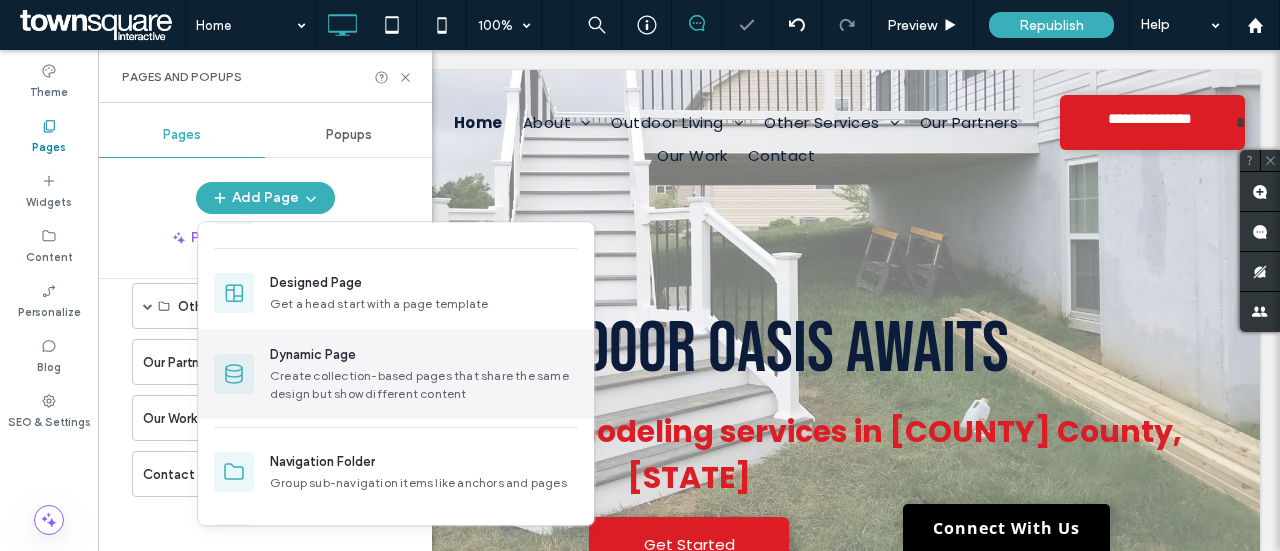 scroll, scrollTop: 195, scrollLeft: 0, axis: vertical 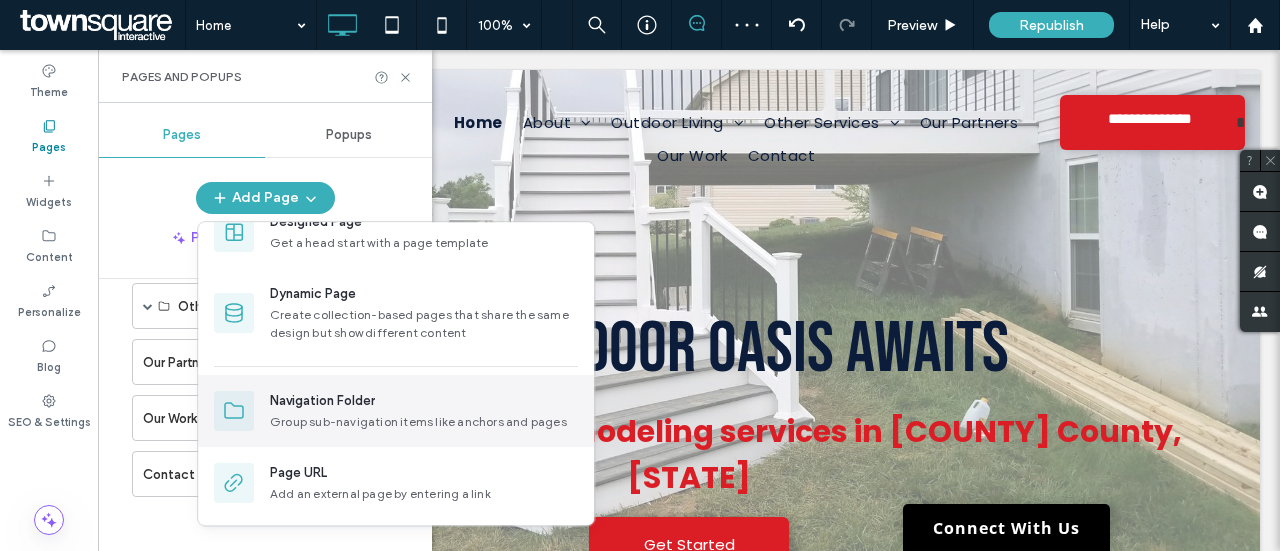 click on "Navigation Folder" at bounding box center [322, 401] 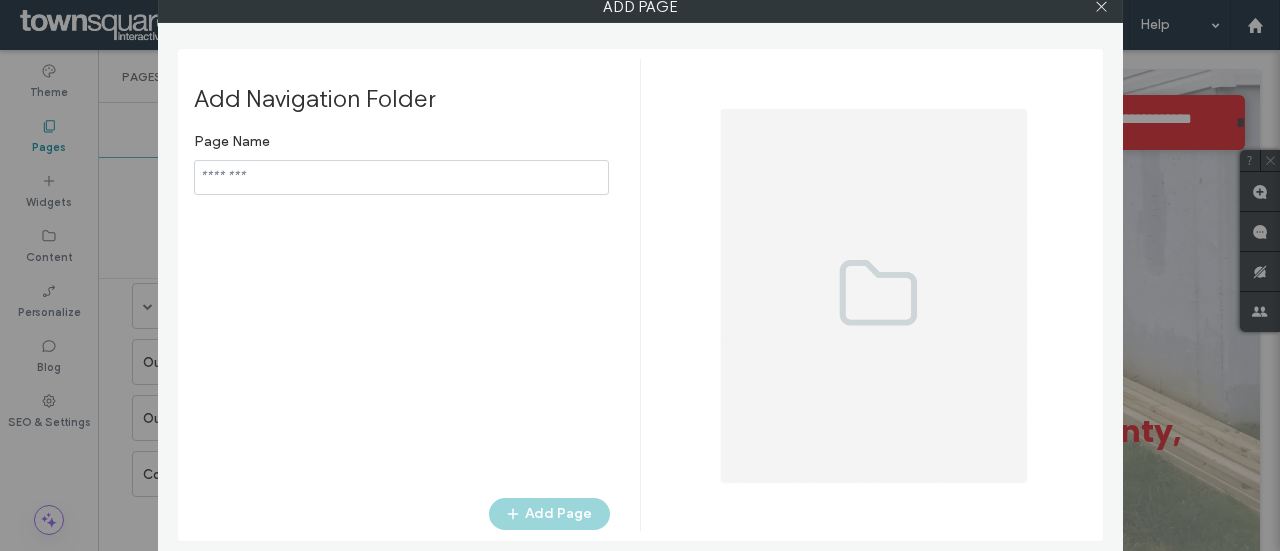 click at bounding box center [401, 177] 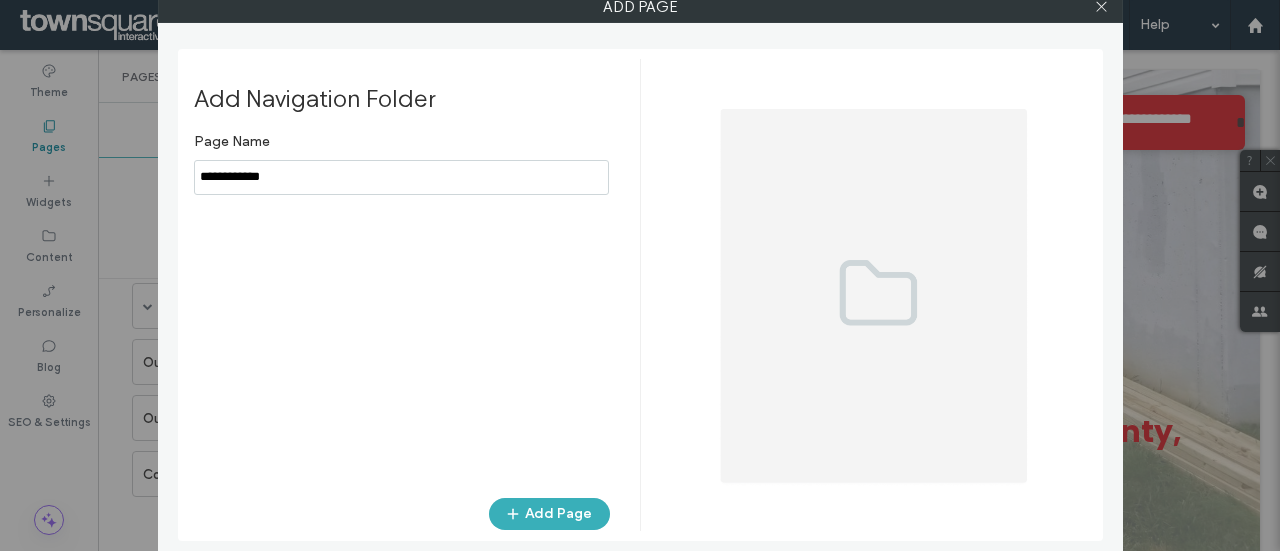 type on "**********" 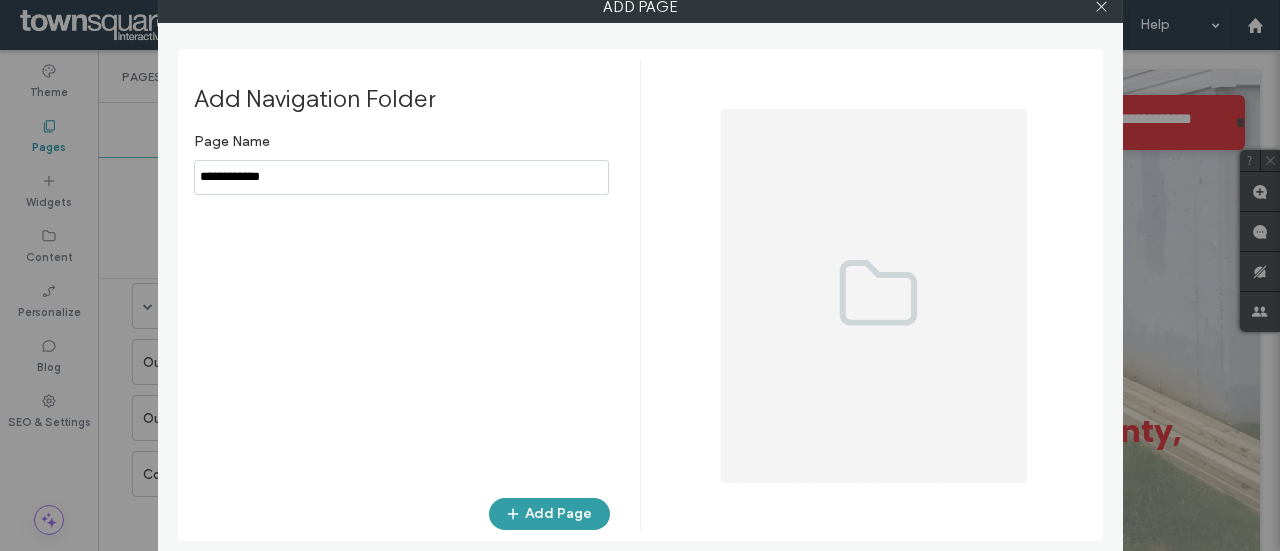 click on "Add Page" at bounding box center (549, 514) 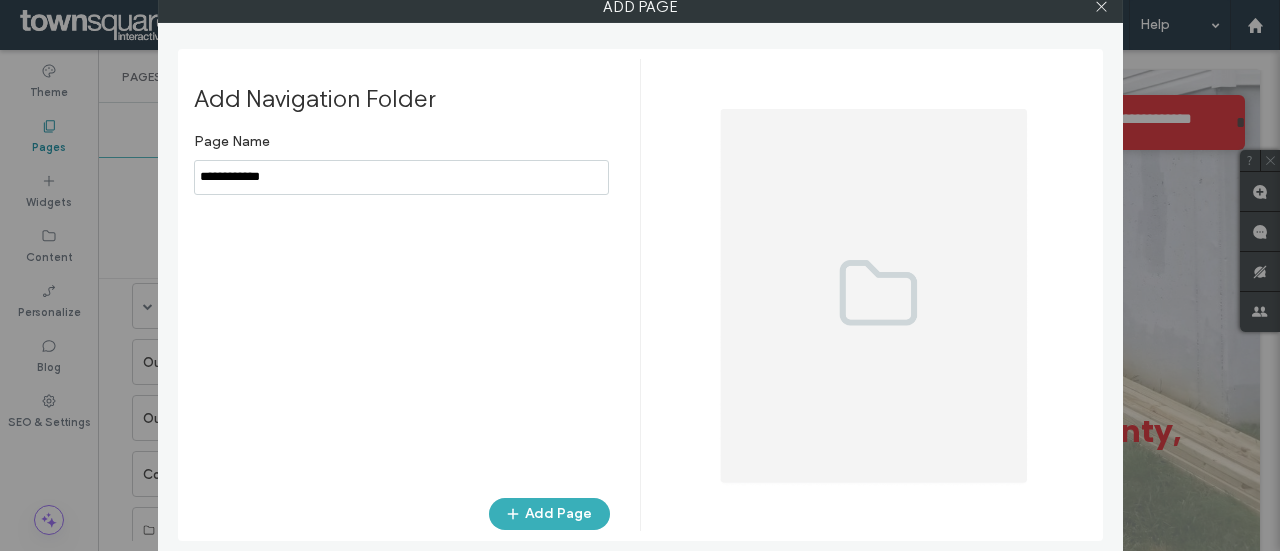scroll, scrollTop: 253, scrollLeft: 0, axis: vertical 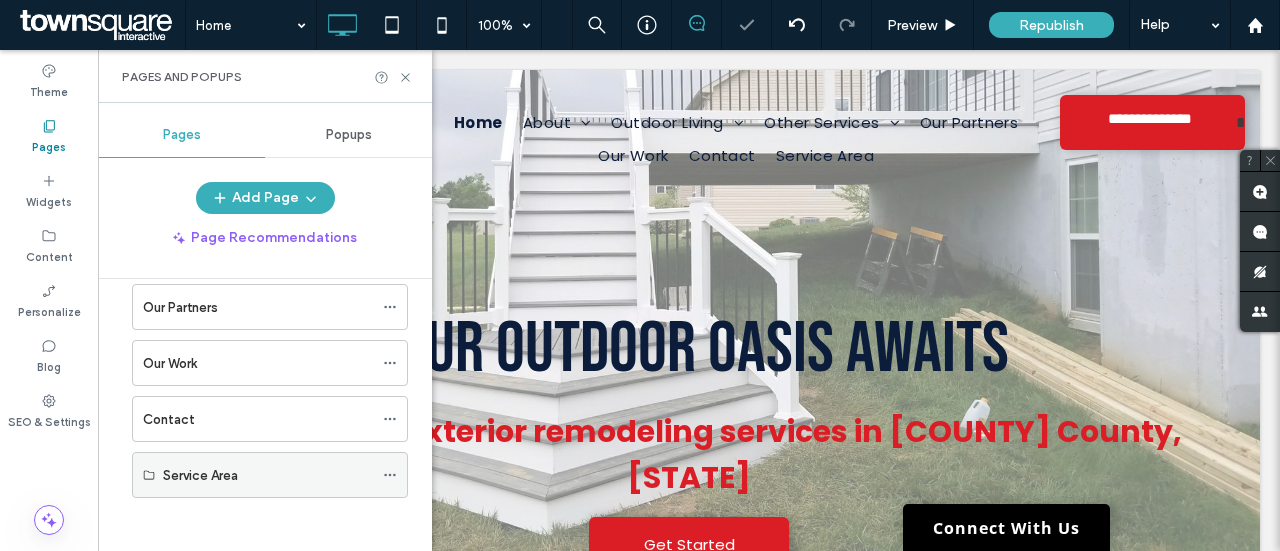 click on "Service Area" at bounding box center (268, 475) 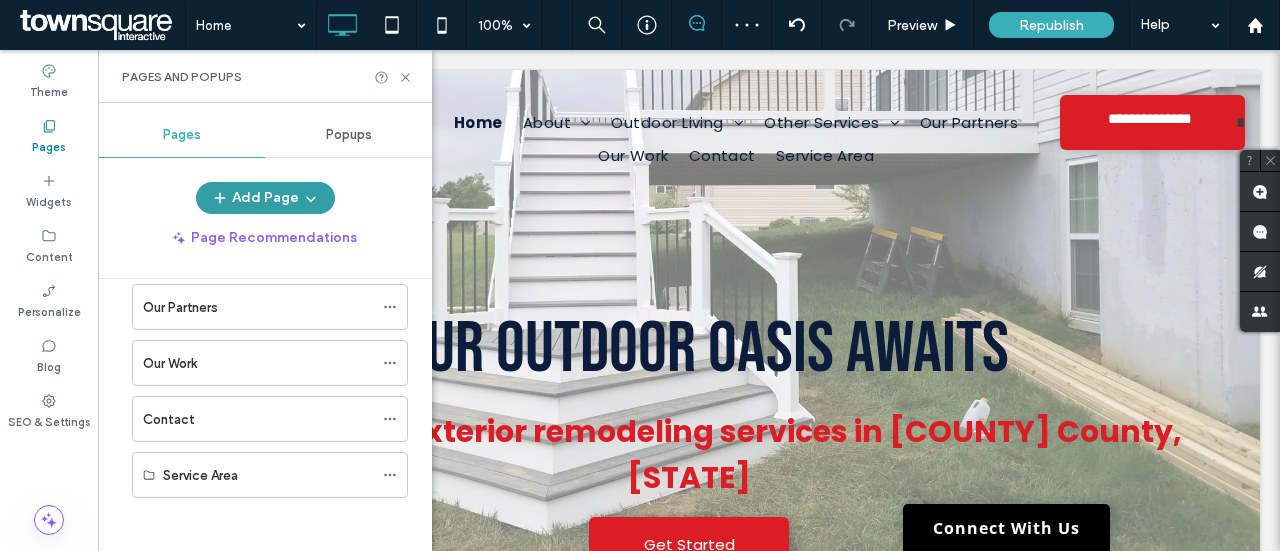 click on "Add Page" at bounding box center [265, 198] 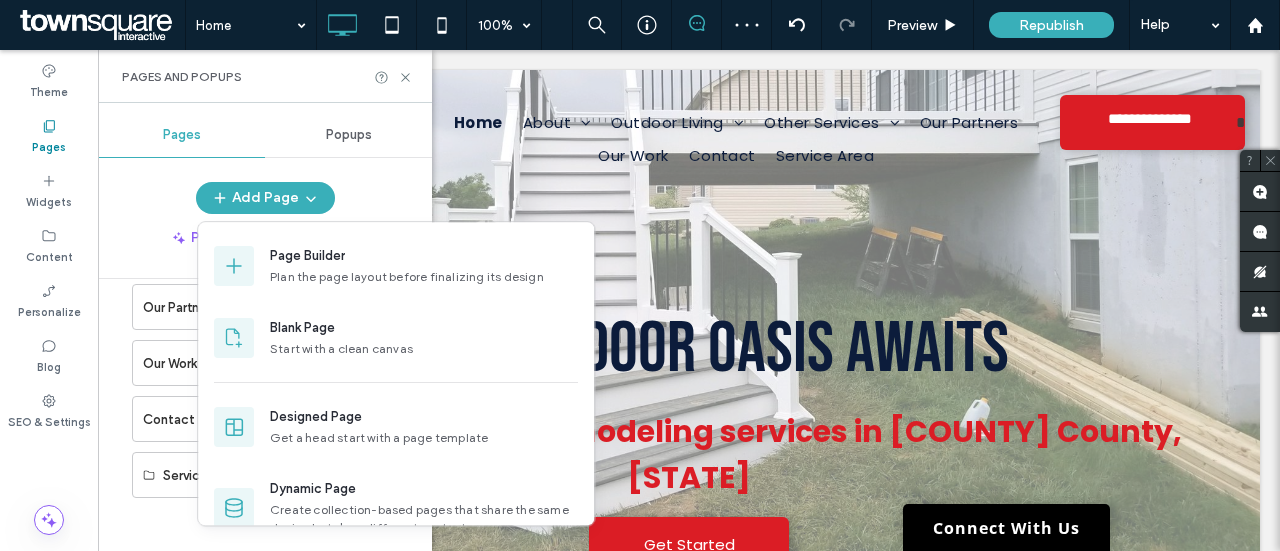 click on "Add Page" at bounding box center [265, 198] 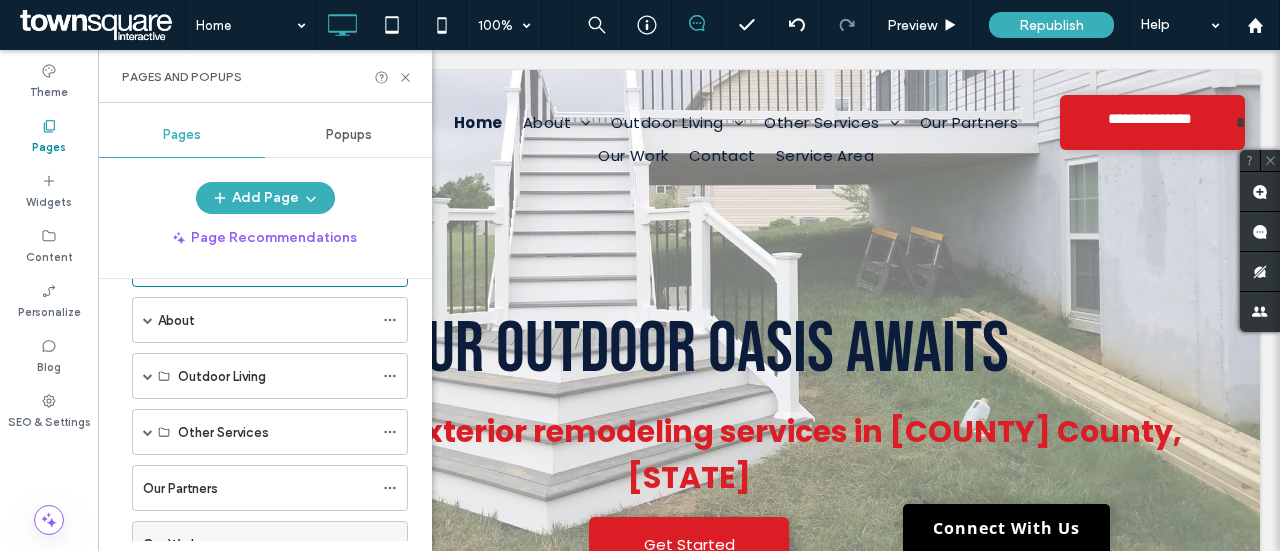scroll, scrollTop: 53, scrollLeft: 0, axis: vertical 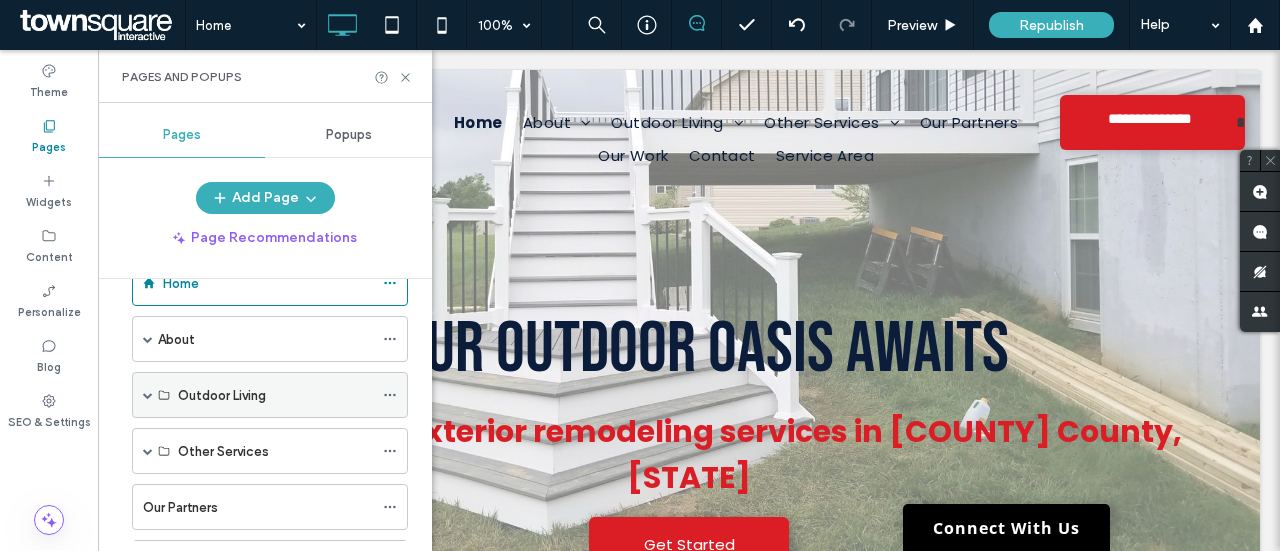 click on "Outdoor Living" at bounding box center (222, 395) 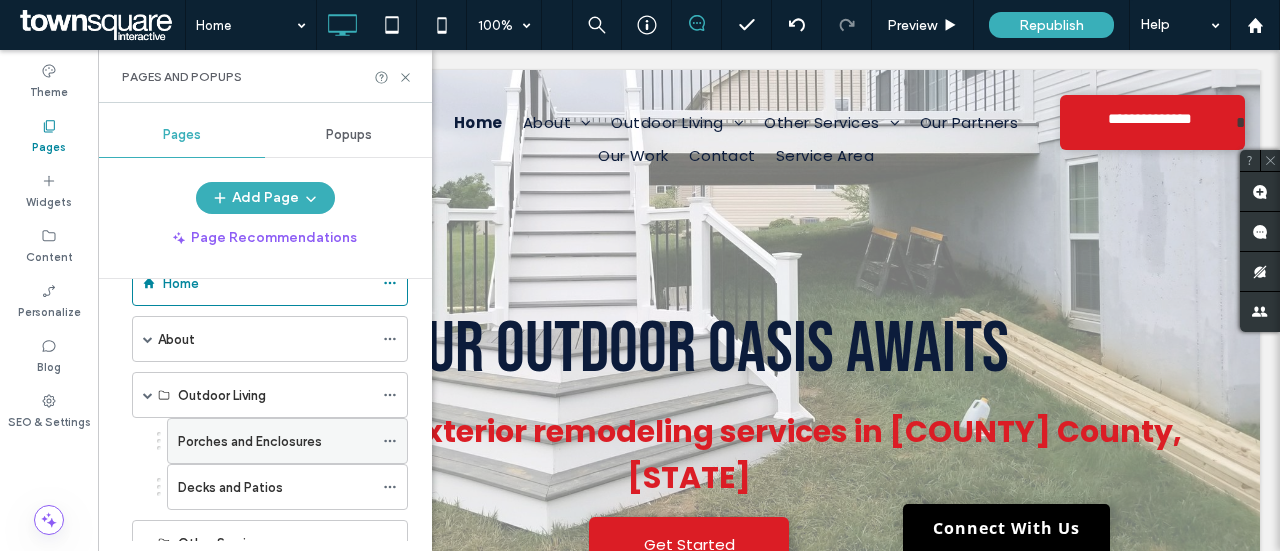click on "Porches and Enclosures" at bounding box center (250, 441) 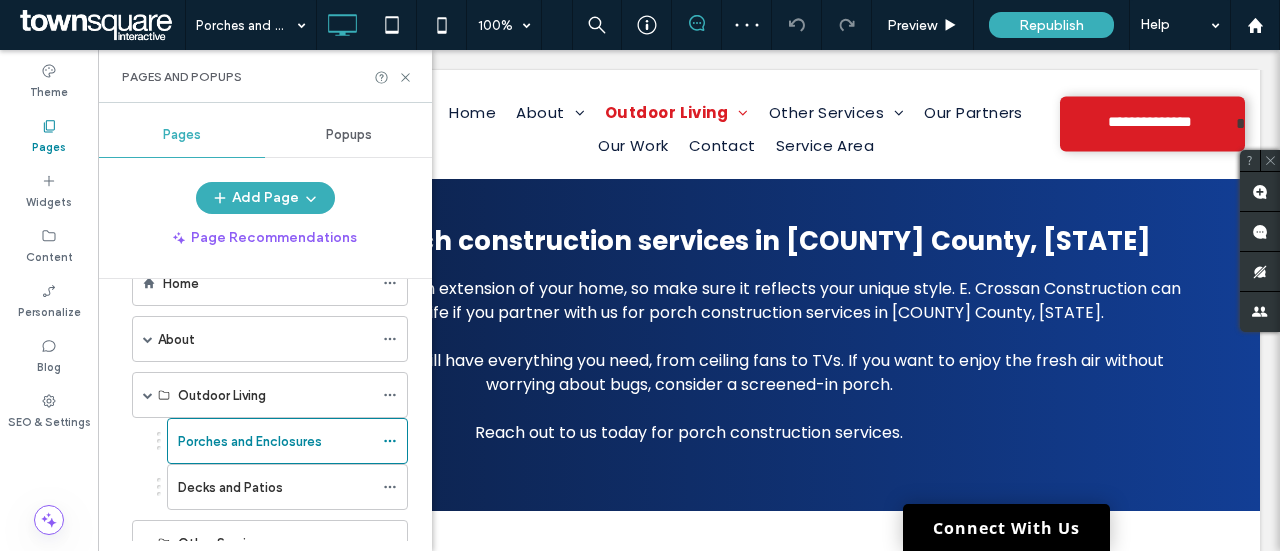 scroll, scrollTop: 0, scrollLeft: 0, axis: both 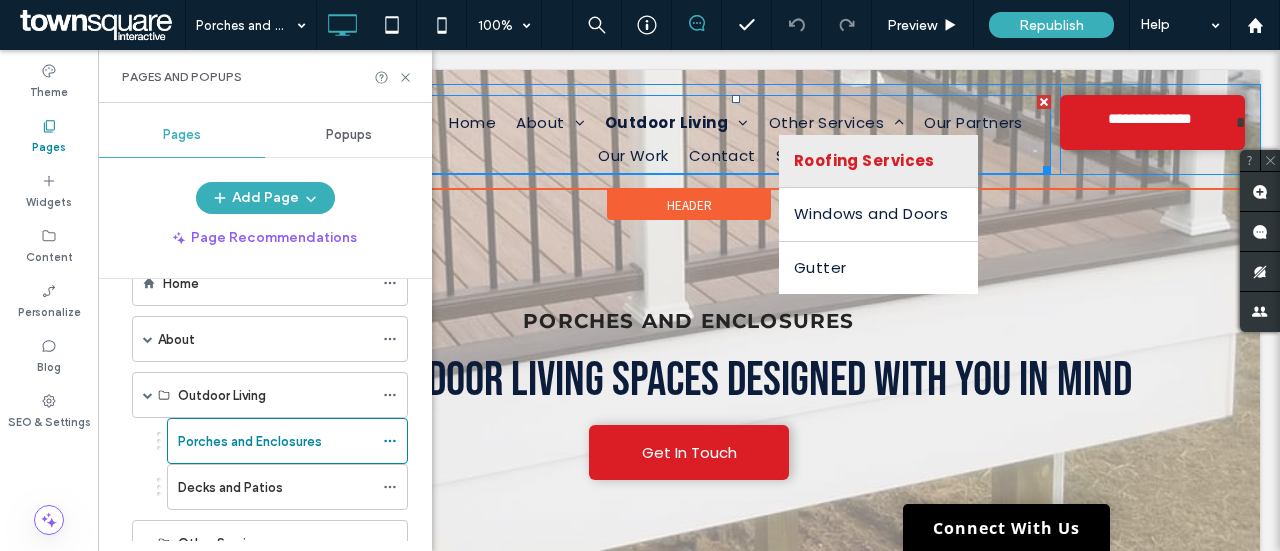 click on "Roofing Services" at bounding box center [864, 161] 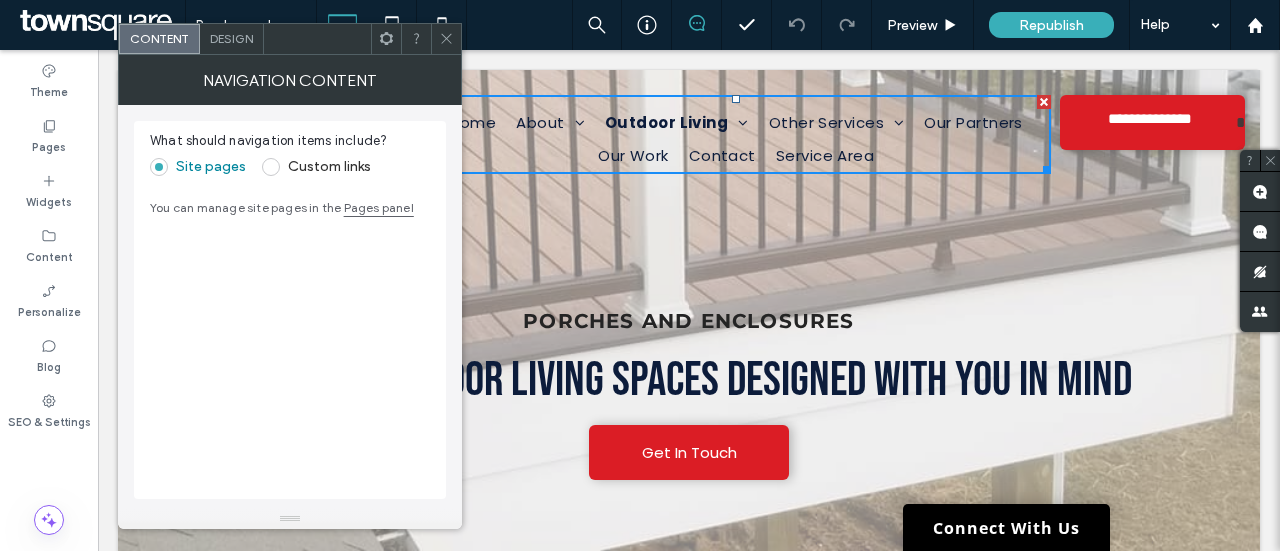 click at bounding box center (446, 39) 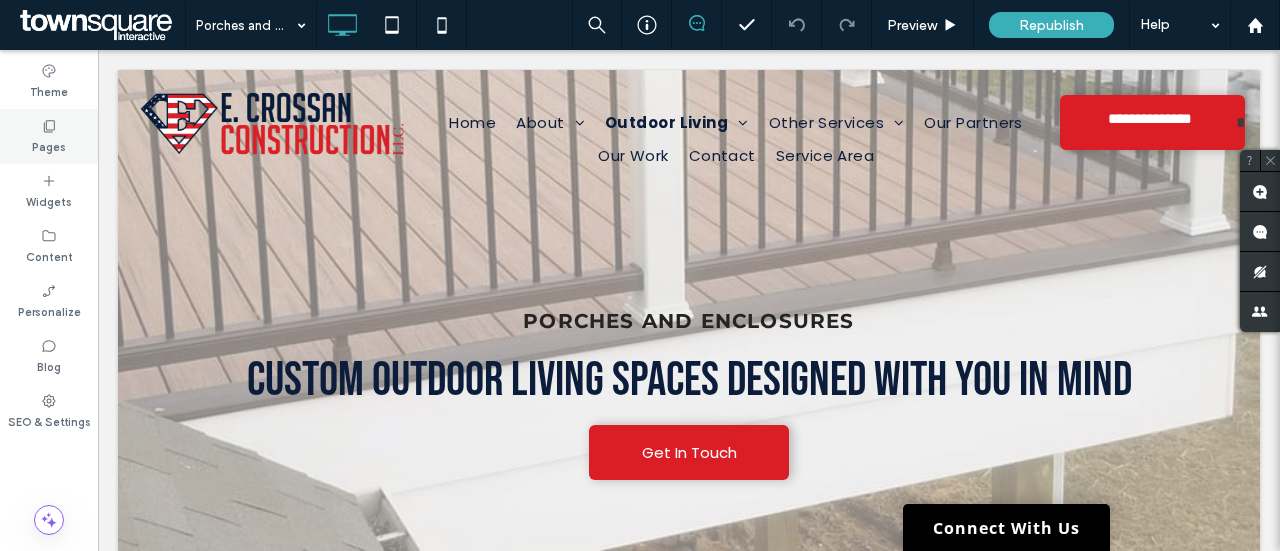 click on "Pages" at bounding box center [49, 145] 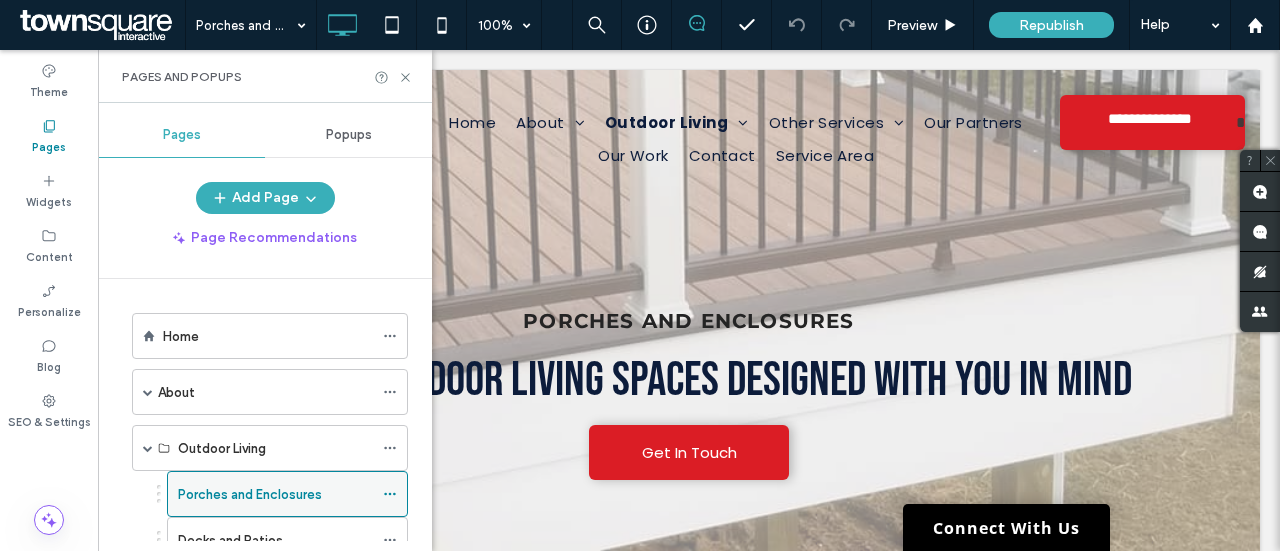 scroll, scrollTop: 200, scrollLeft: 0, axis: vertical 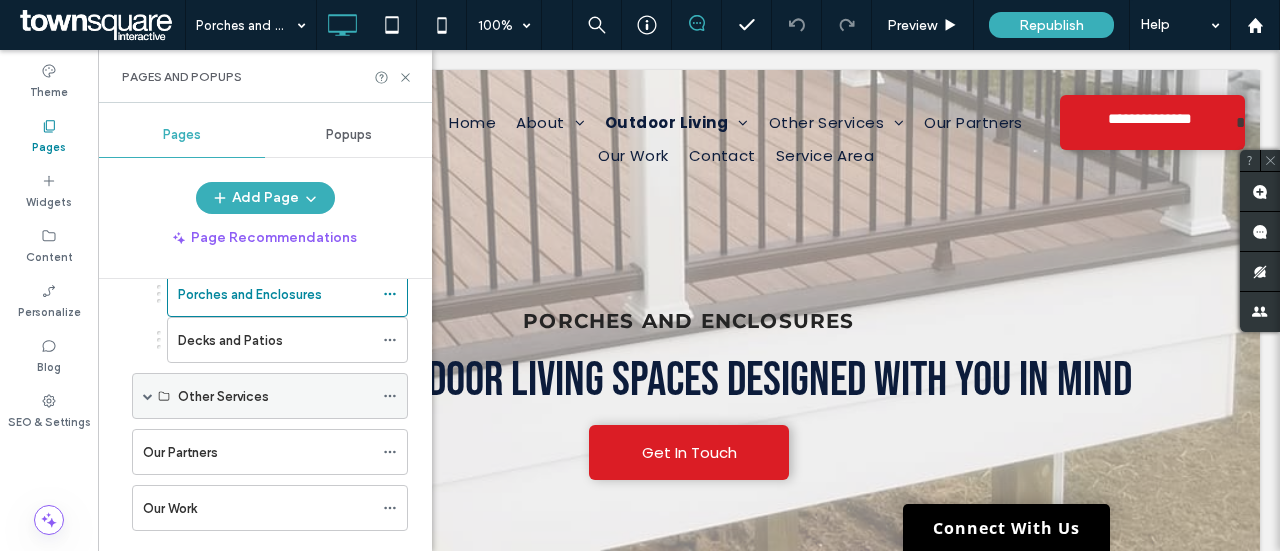 click on "Other Services" at bounding box center (223, 396) 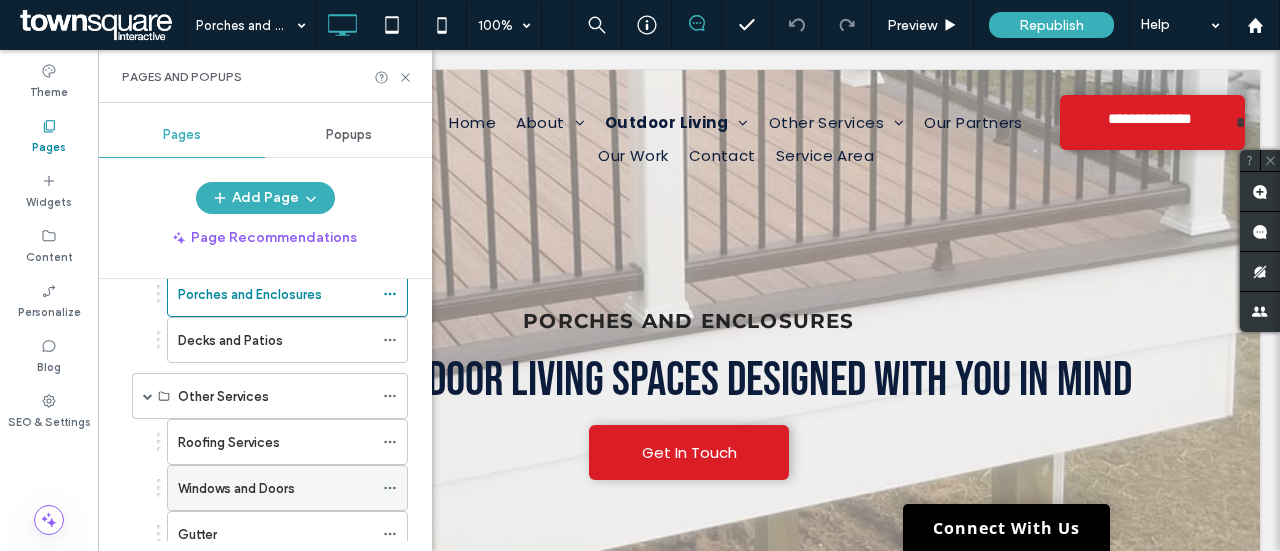 click on "Windows and Doors" at bounding box center [275, 488] 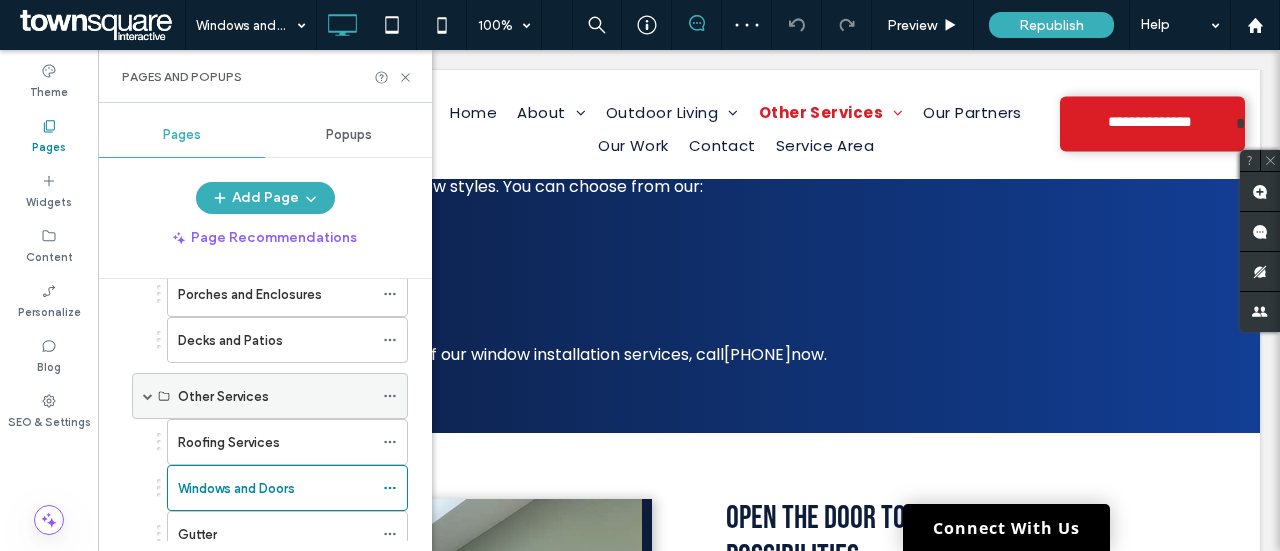 scroll, scrollTop: 643, scrollLeft: 0, axis: vertical 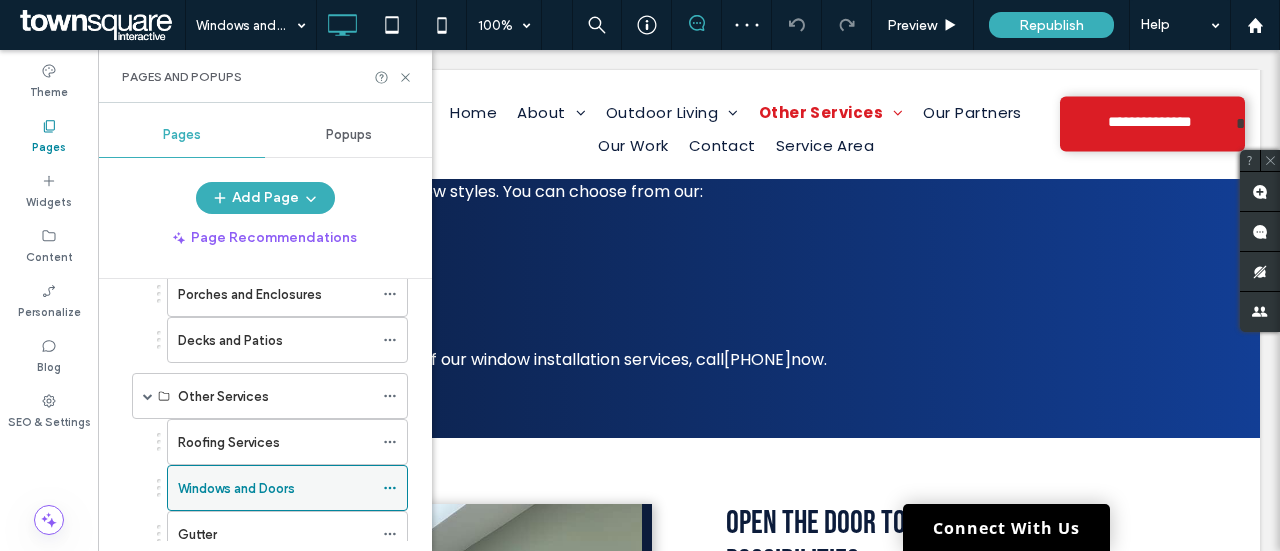 click 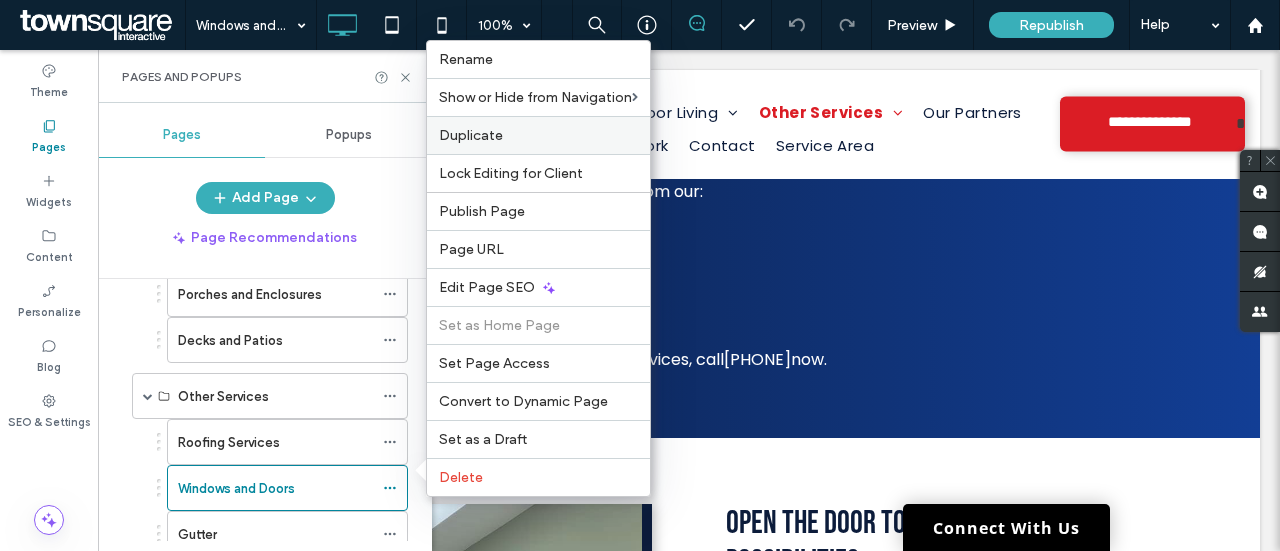 click on "Duplicate" at bounding box center [538, 135] 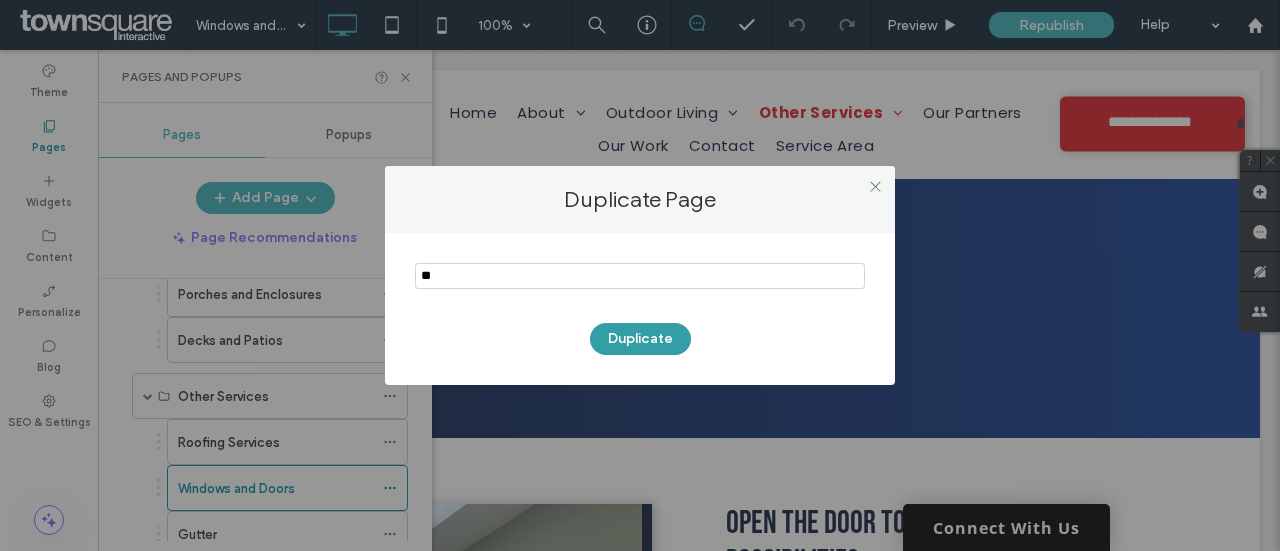 type on "*" 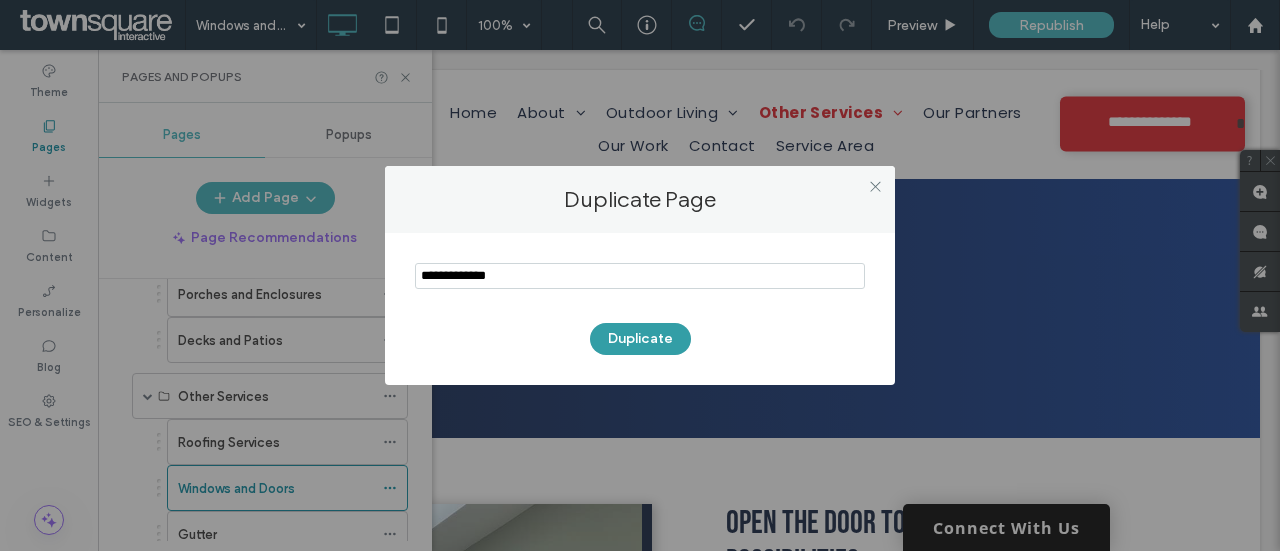 type on "**********" 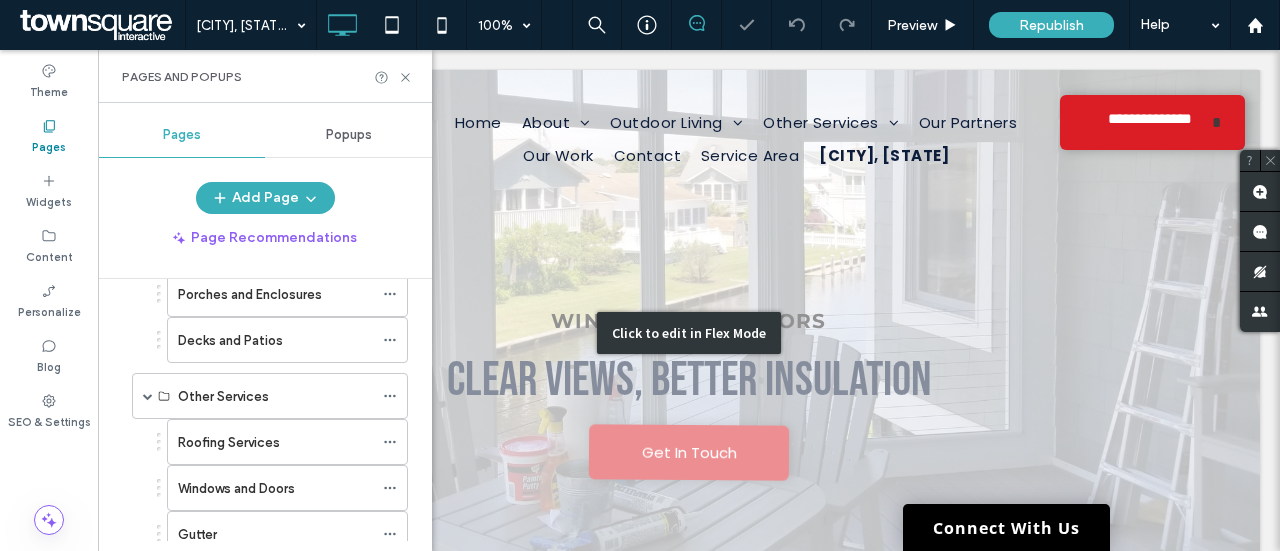 scroll, scrollTop: 0, scrollLeft: 0, axis: both 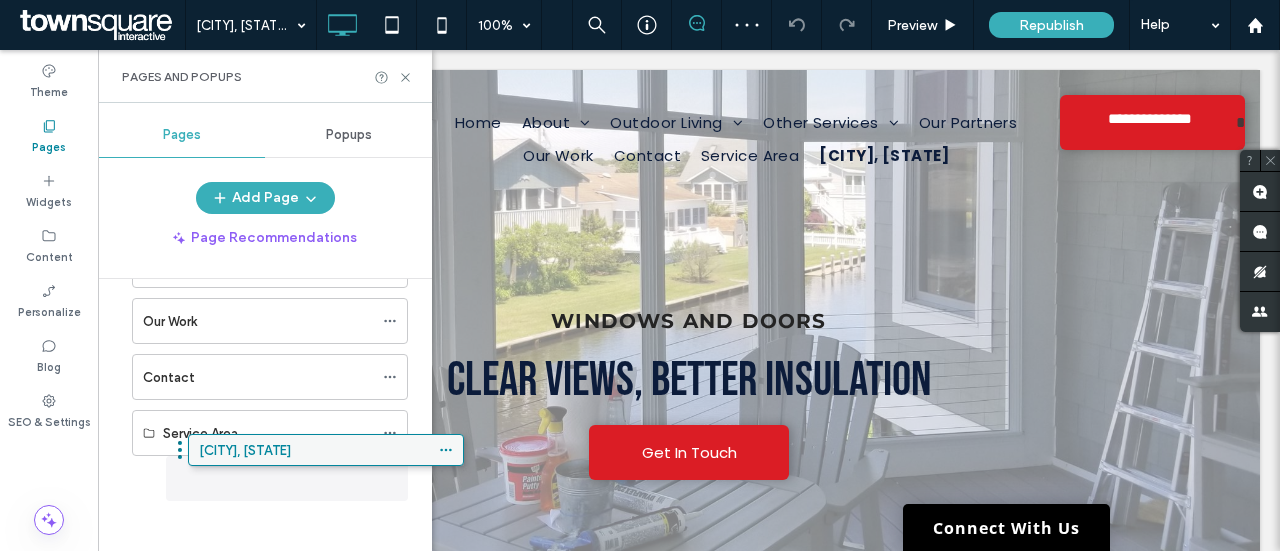 drag, startPoint x: 180, startPoint y: 467, endPoint x: 237, endPoint y: 456, distance: 58.0517 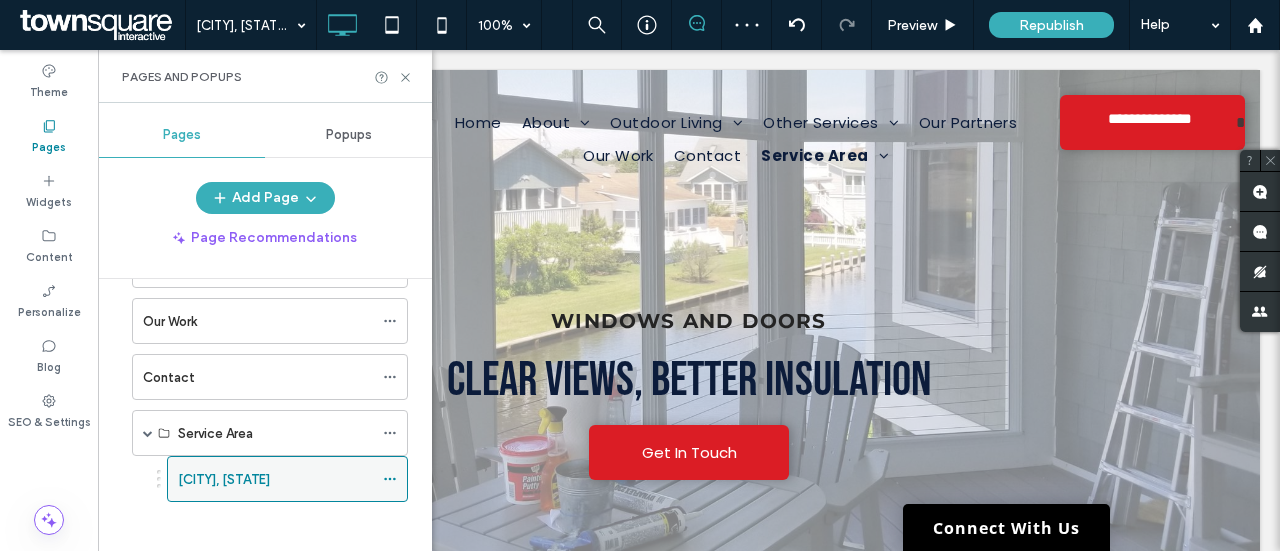 click on "Millsboro, DE" at bounding box center (275, 479) 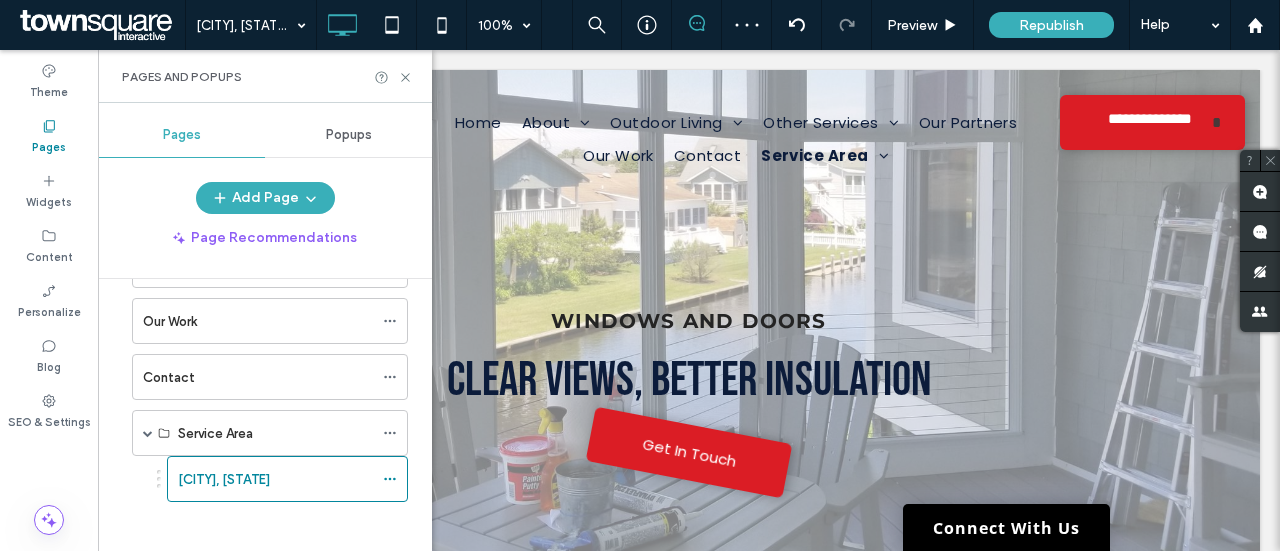 scroll, scrollTop: 0, scrollLeft: 0, axis: both 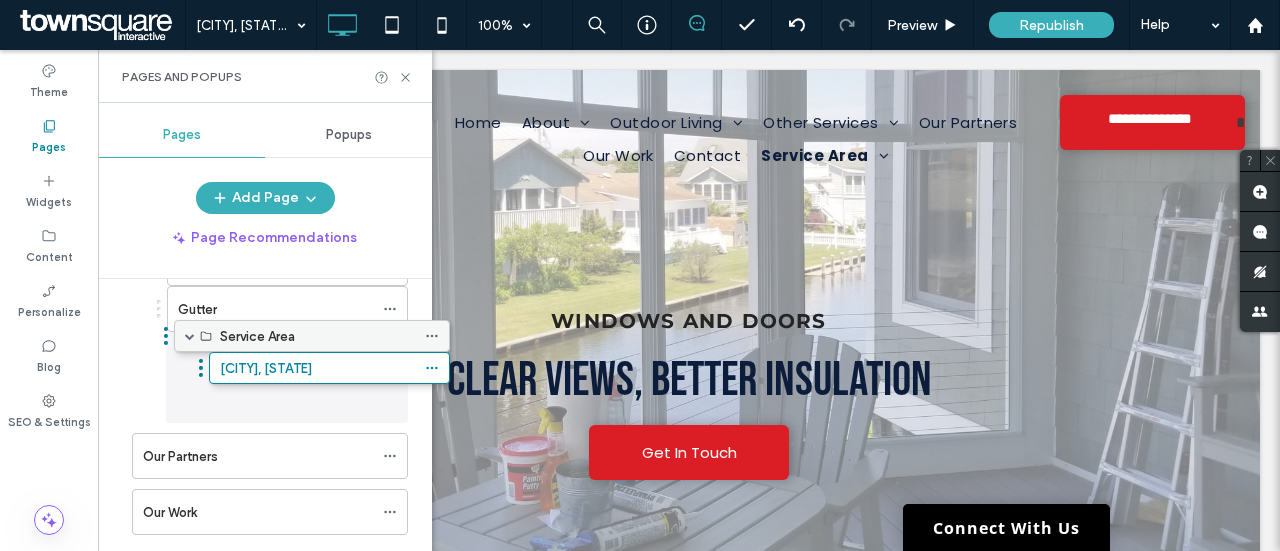 drag, startPoint x: 164, startPoint y: 519, endPoint x: 206, endPoint y: 338, distance: 185.80904 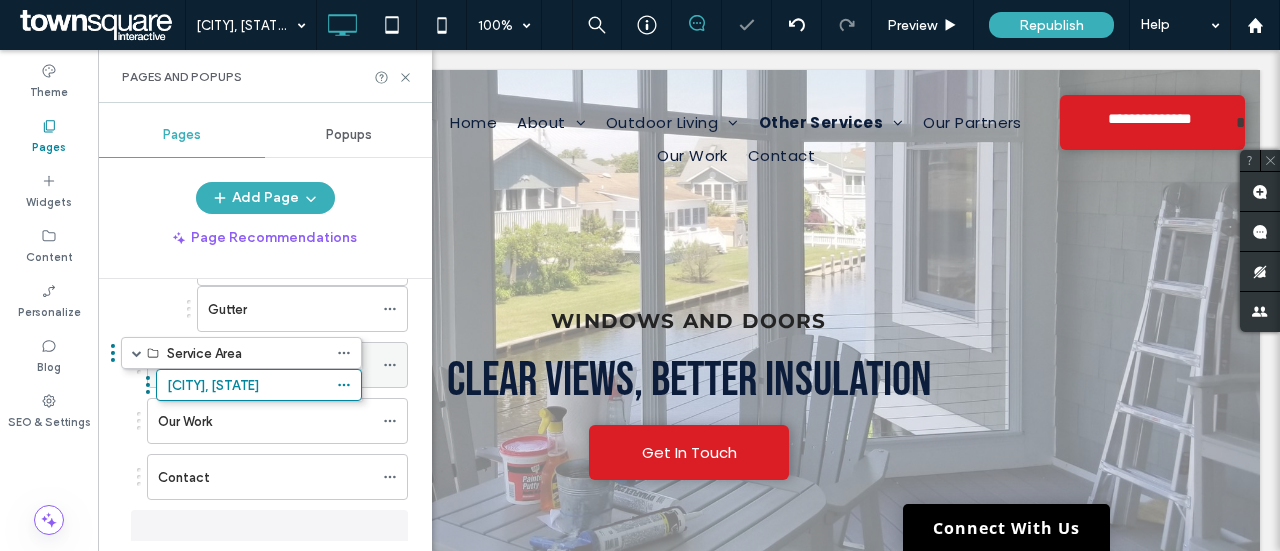 drag, startPoint x: 205, startPoint y: 343, endPoint x: 169, endPoint y: 345, distance: 36.05551 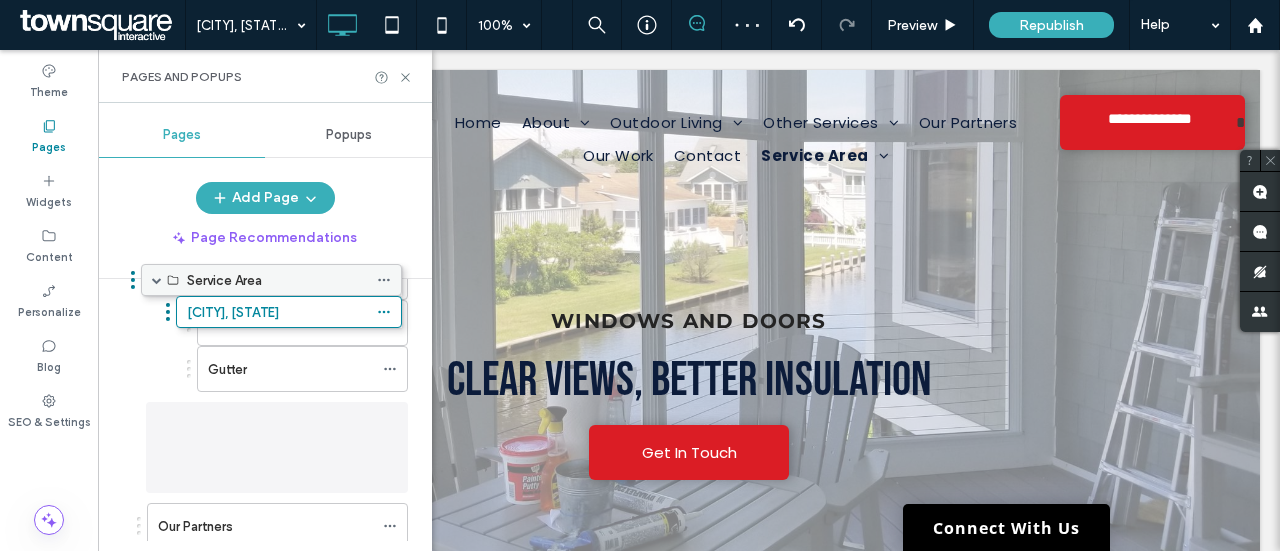 scroll, scrollTop: 345, scrollLeft: 0, axis: vertical 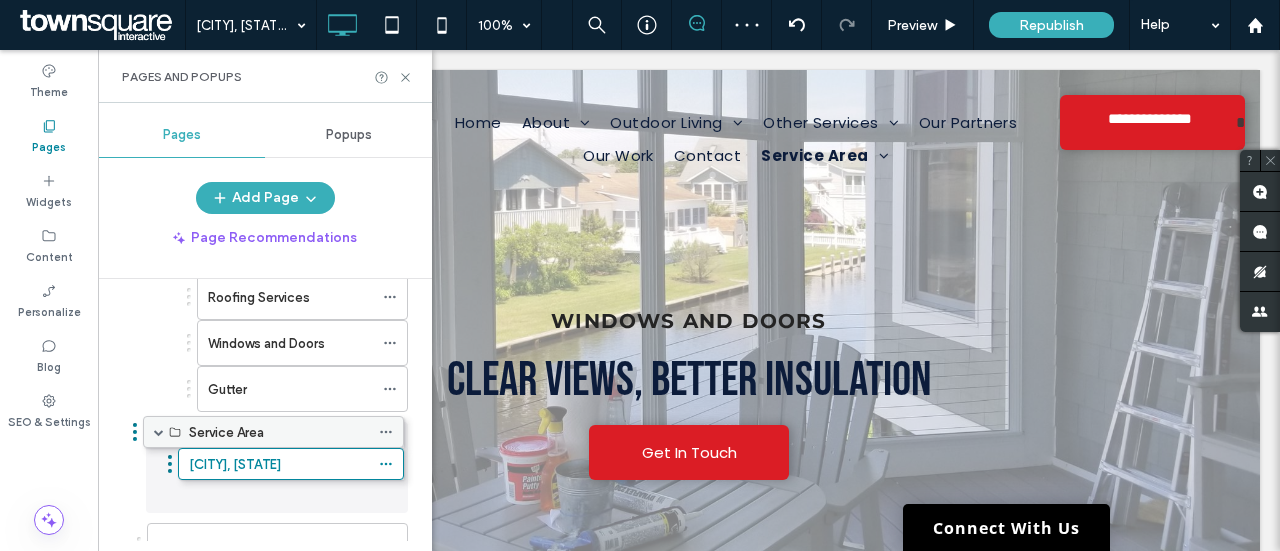 drag, startPoint x: 189, startPoint y: 523, endPoint x: 183, endPoint y: 444, distance: 79.22752 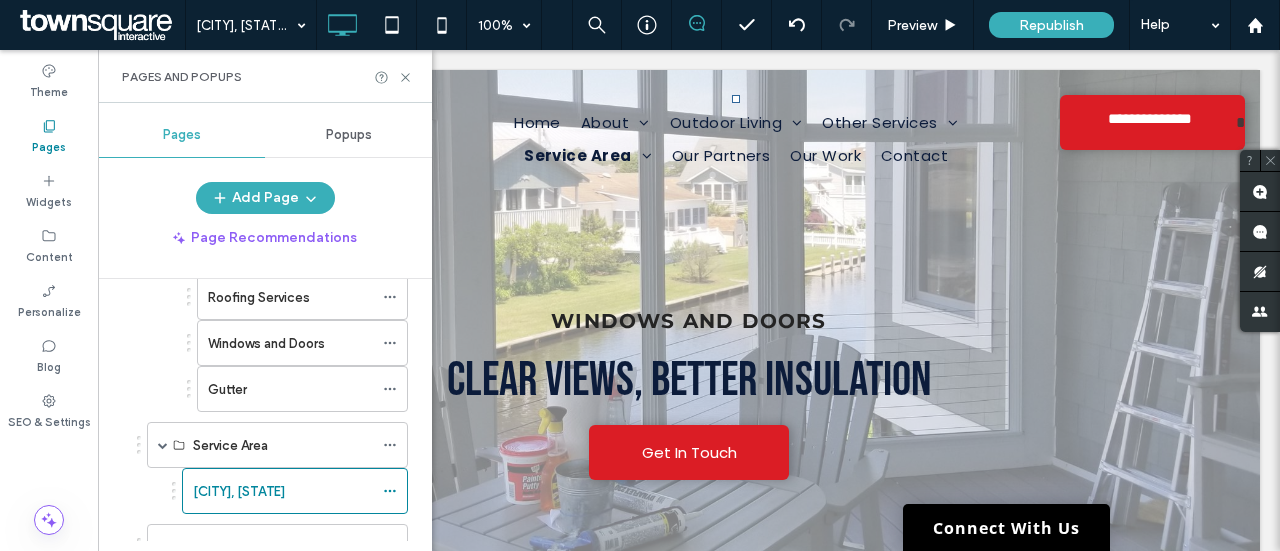 click on "Millsboro, DE" at bounding box center [283, 491] 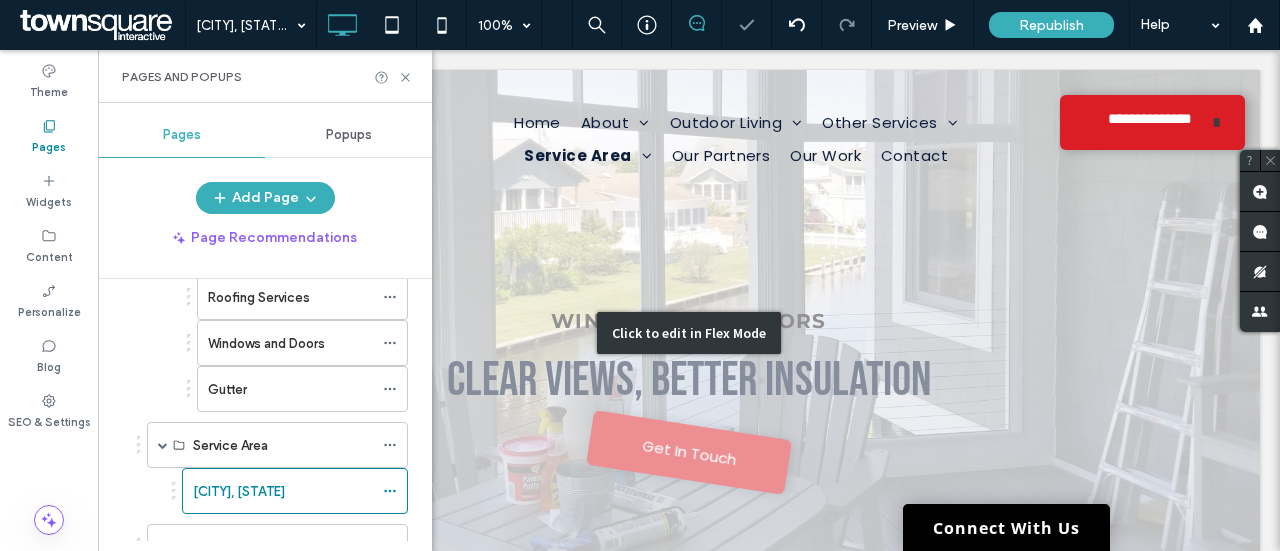scroll, scrollTop: 0, scrollLeft: 0, axis: both 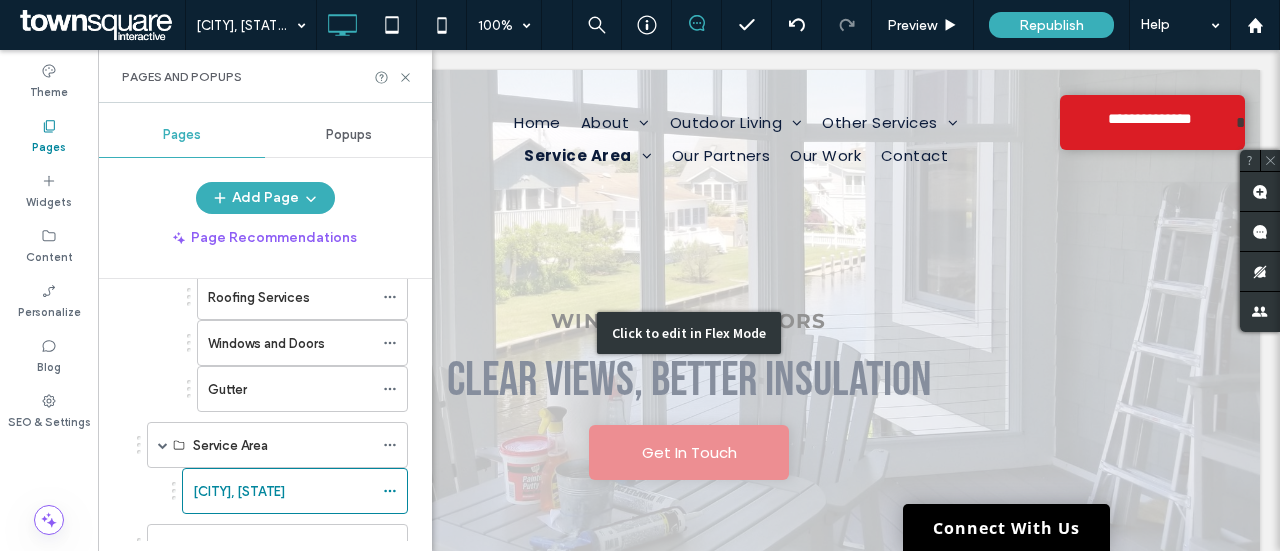 click on "Click to edit in Flex Mode" at bounding box center [689, 333] 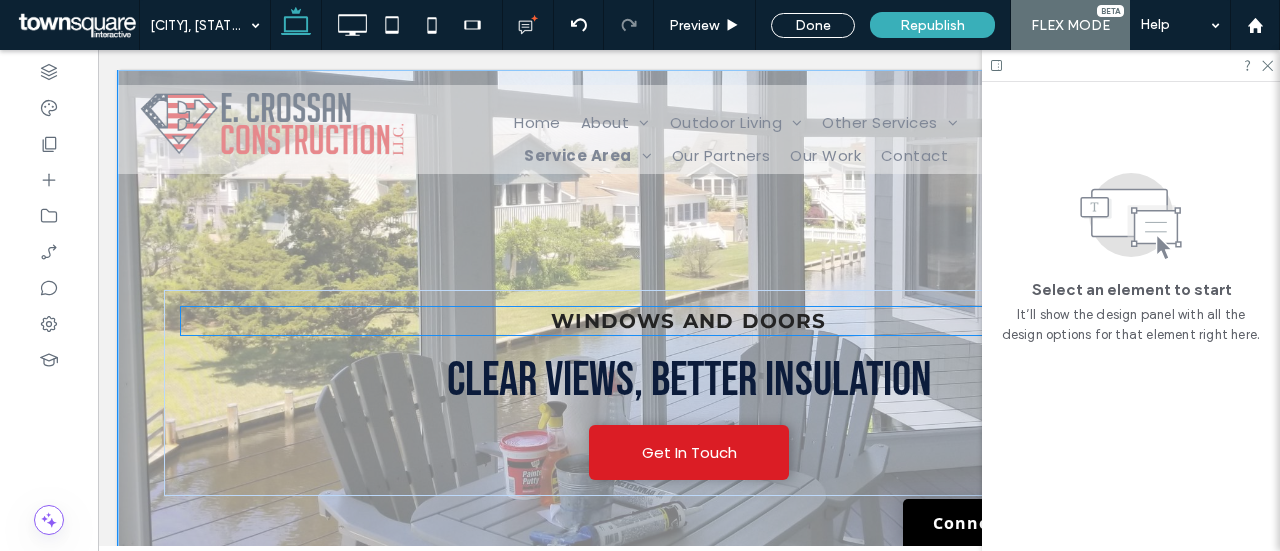 click on "Windows and Doors" at bounding box center [688, 321] 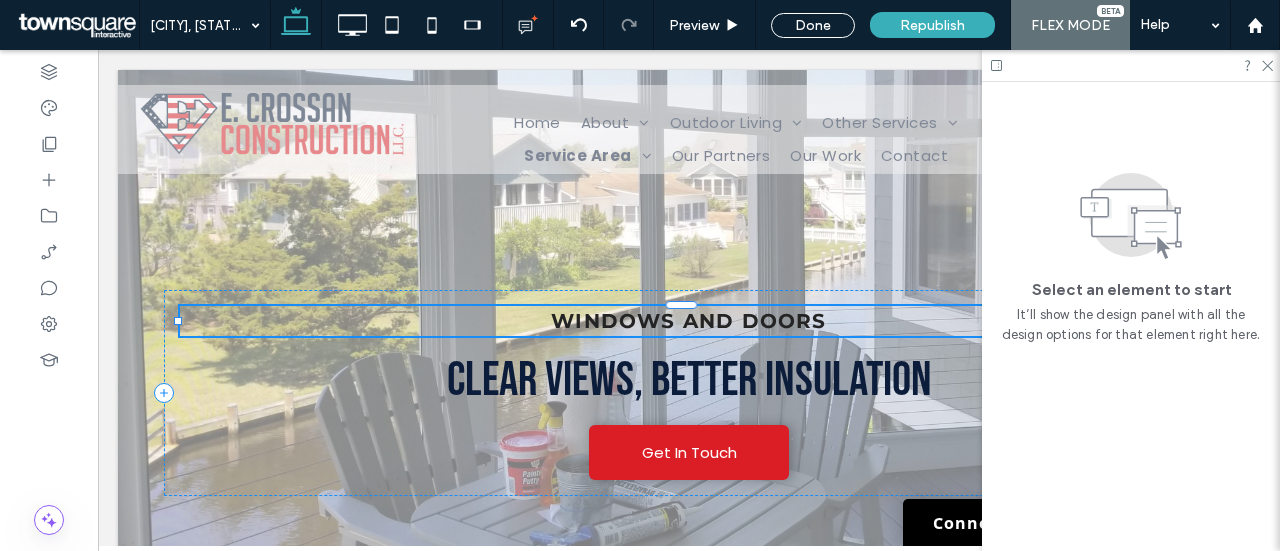click on "Windows and Doors" at bounding box center (688, 321) 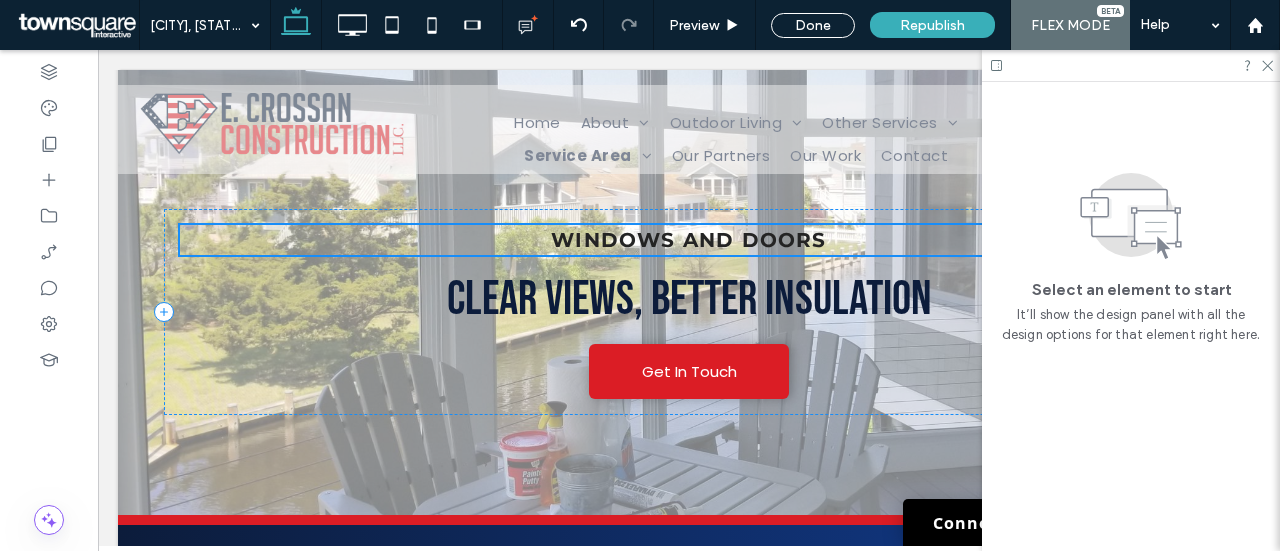 scroll, scrollTop: 100, scrollLeft: 0, axis: vertical 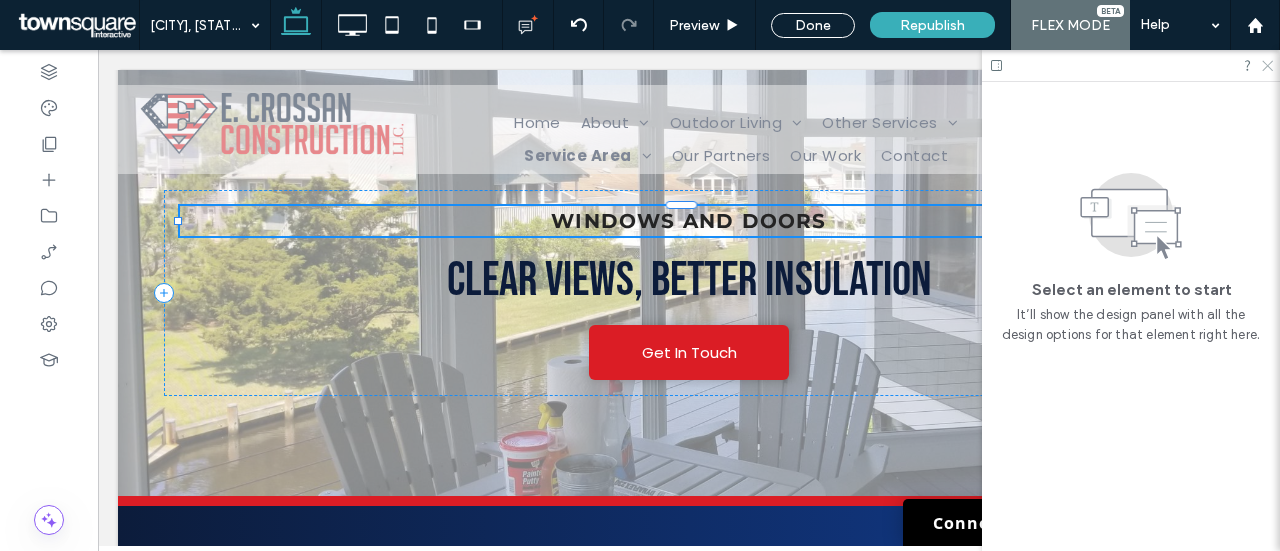 drag, startPoint x: 1268, startPoint y: 66, endPoint x: 1088, endPoint y: 106, distance: 184.39088 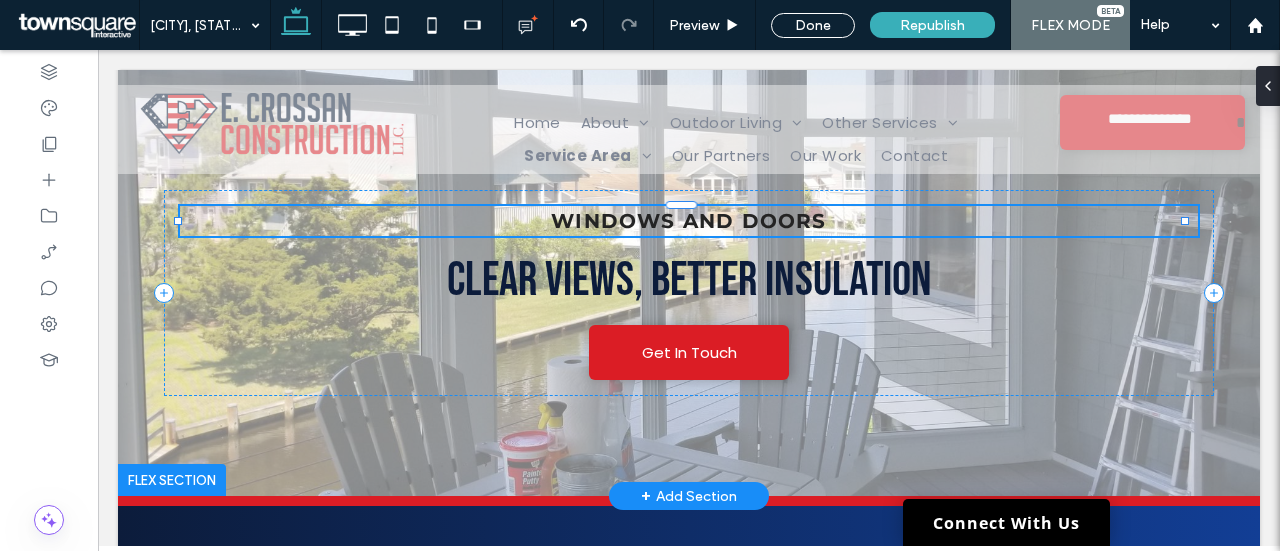 click on "Windows and Doors" at bounding box center (688, 221) 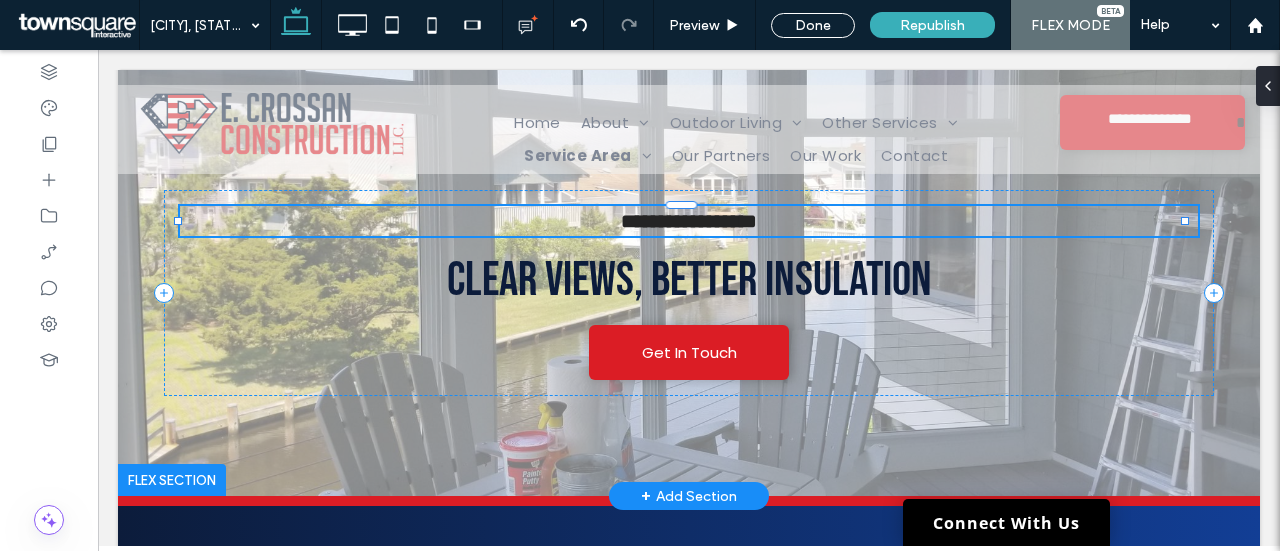 type on "**********" 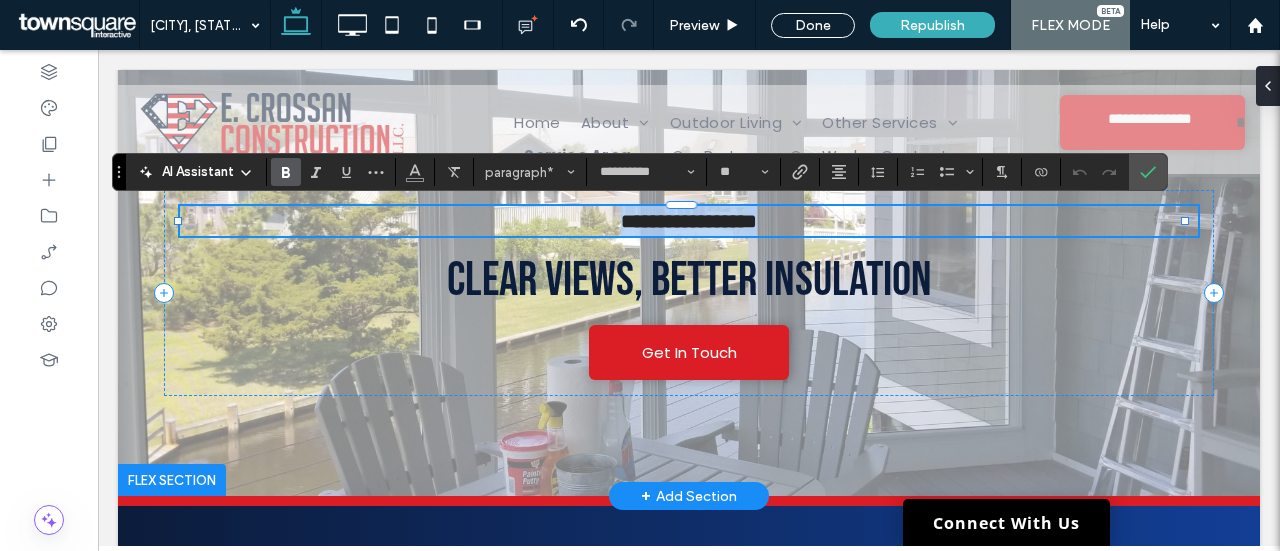 drag, startPoint x: 639, startPoint y: 224, endPoint x: 522, endPoint y: 227, distance: 117.03845 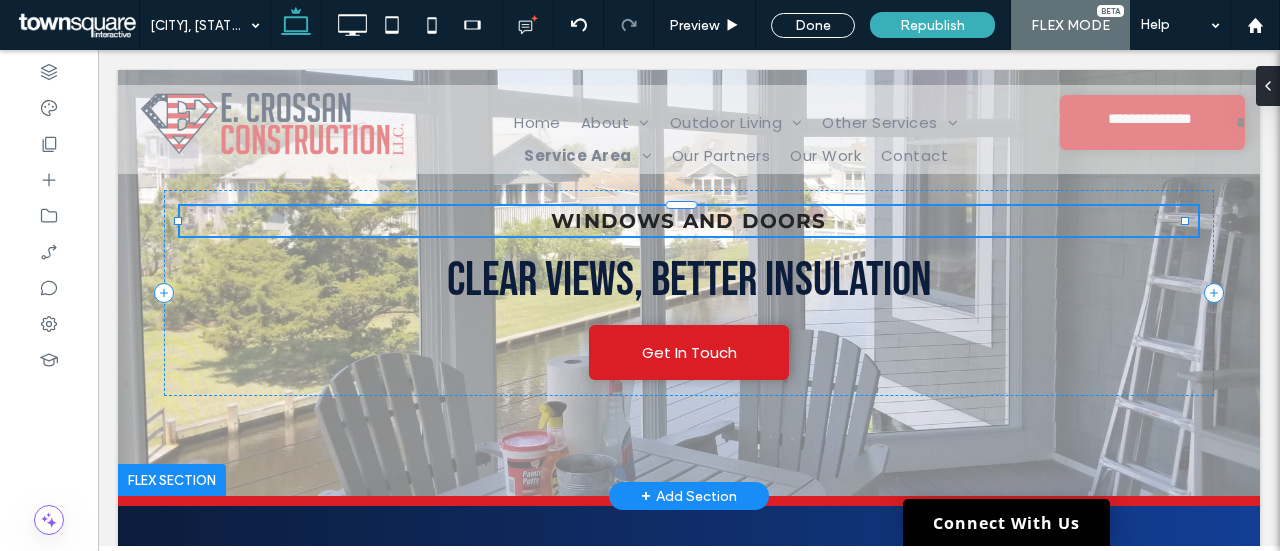 click on "Windows and Doors" at bounding box center (689, 221) 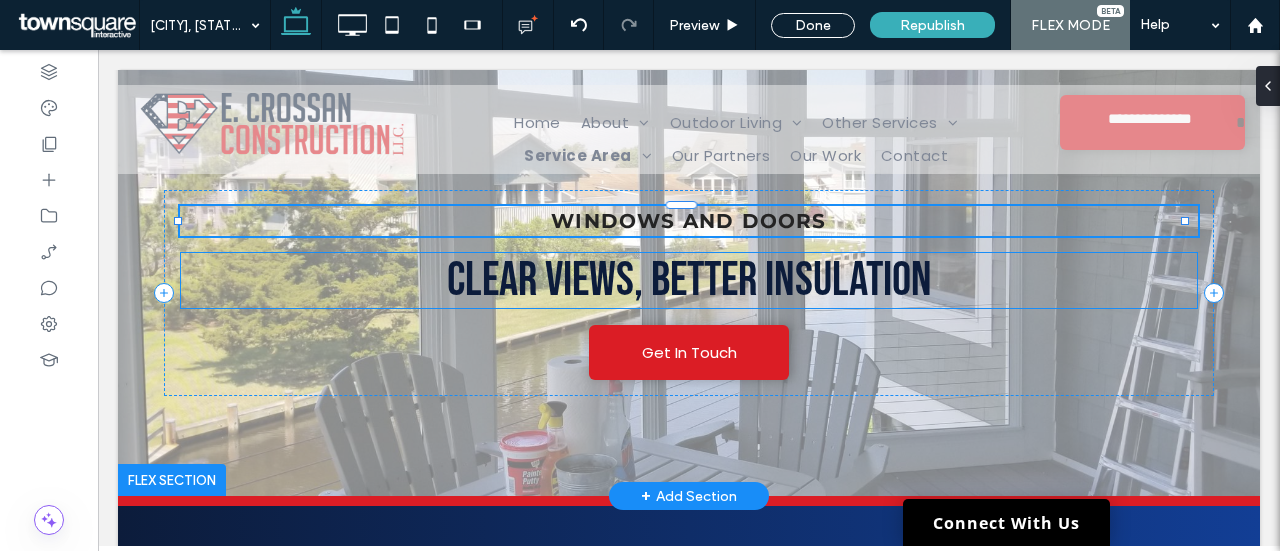 click on "Clear views, better insulation" at bounding box center [689, 280] 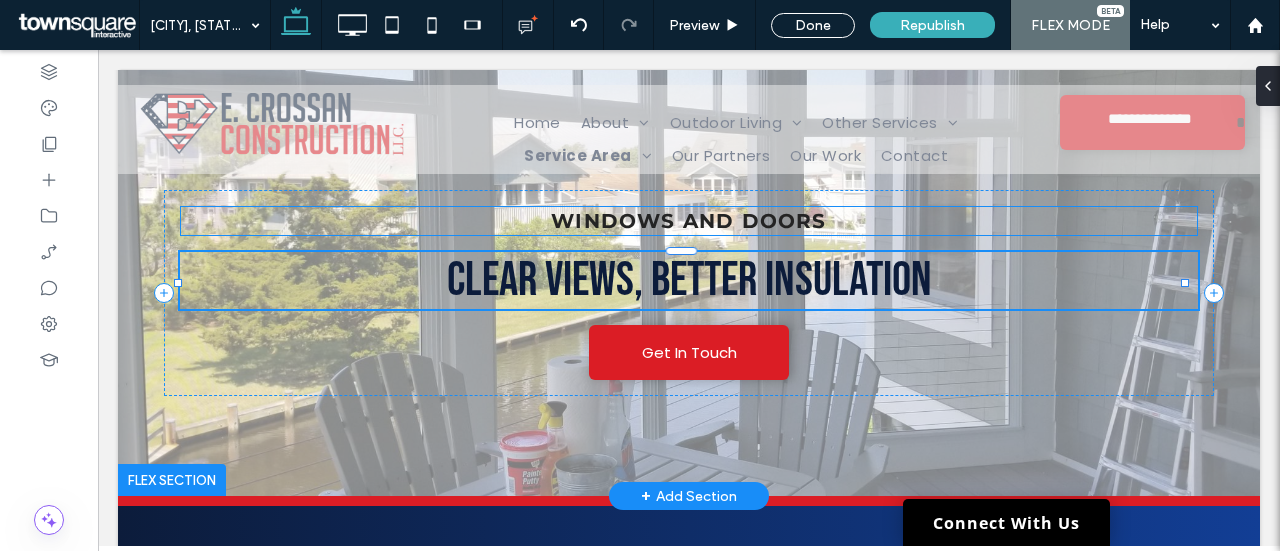 click on "Windows and Doors" at bounding box center [689, 221] 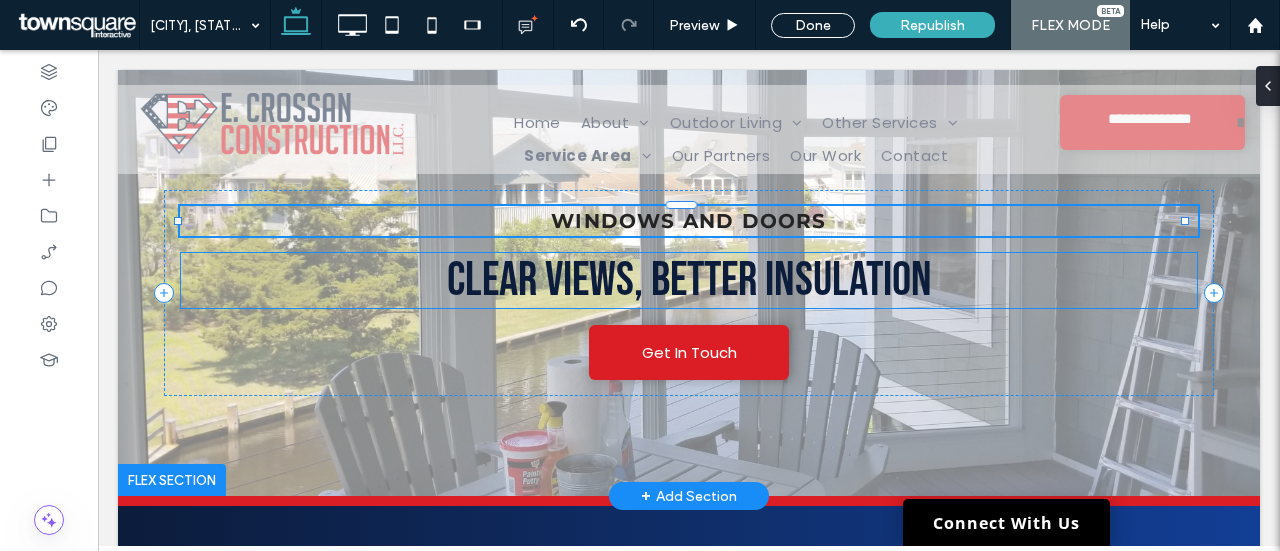 click on "Clear views, better insulation" at bounding box center [689, 280] 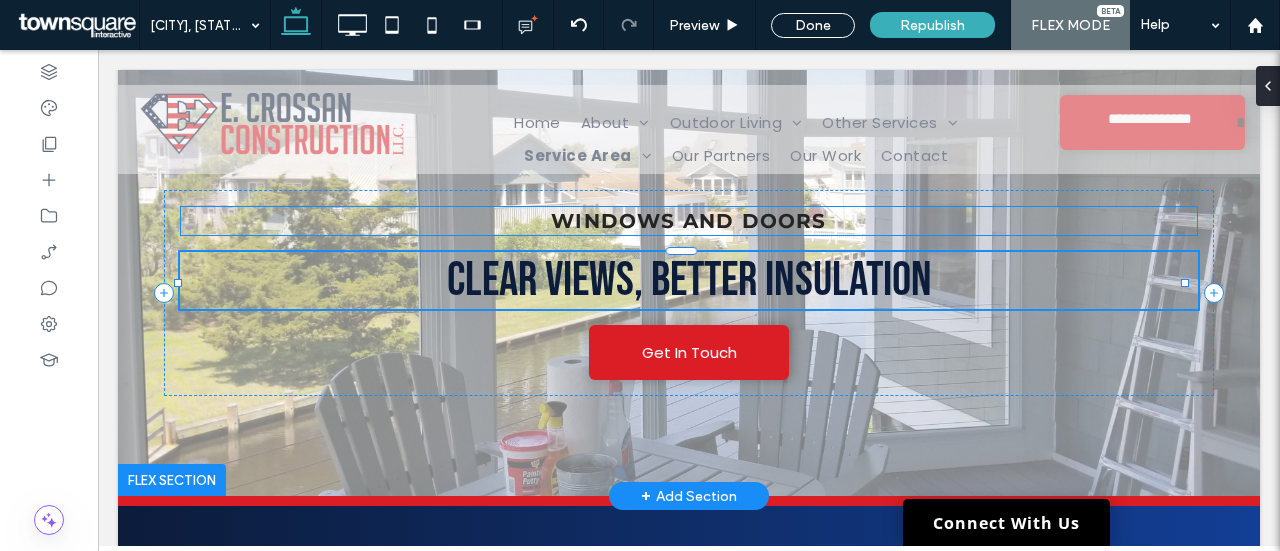 click on "Windows and Doors" at bounding box center [688, 221] 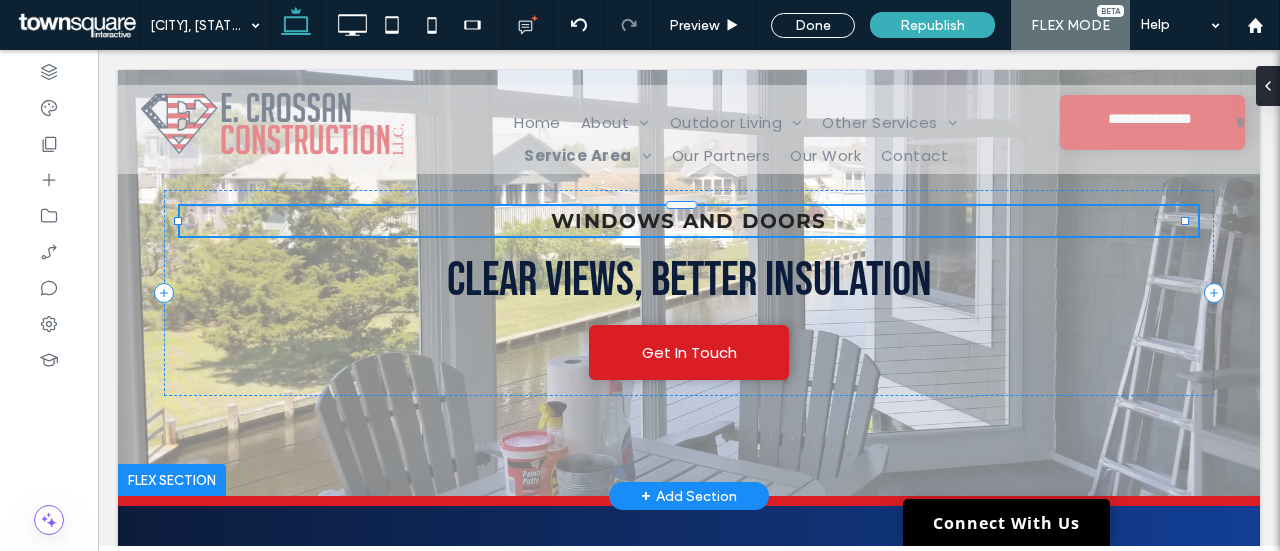click on "Windows and Doors" at bounding box center [688, 221] 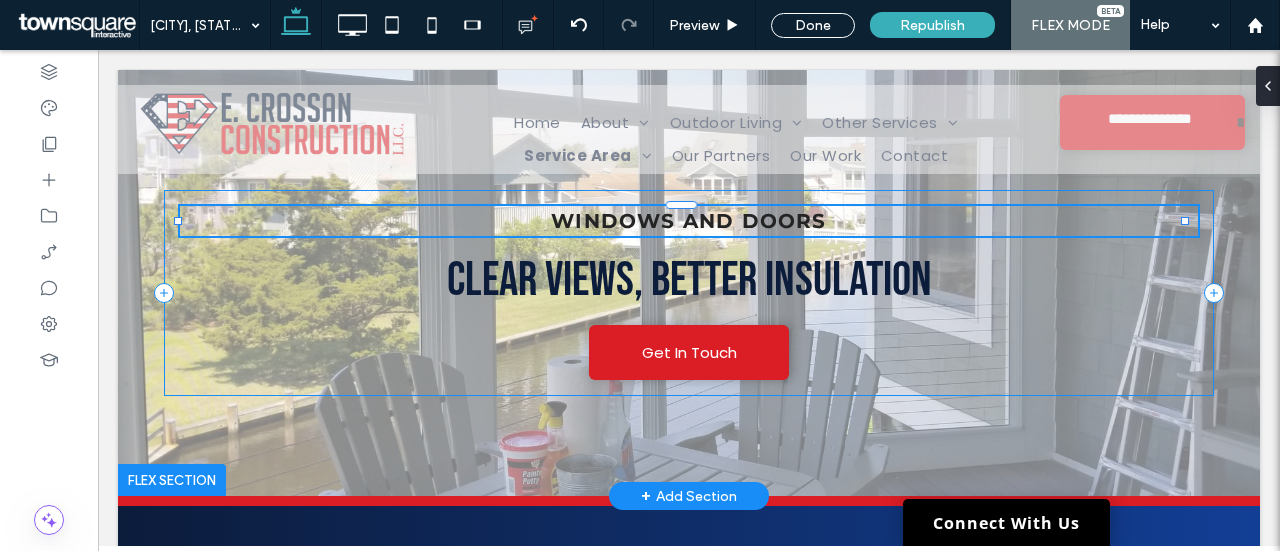 click on "Windows and Doors
Clear views, better insulation
Get In Touch" at bounding box center [689, 293] 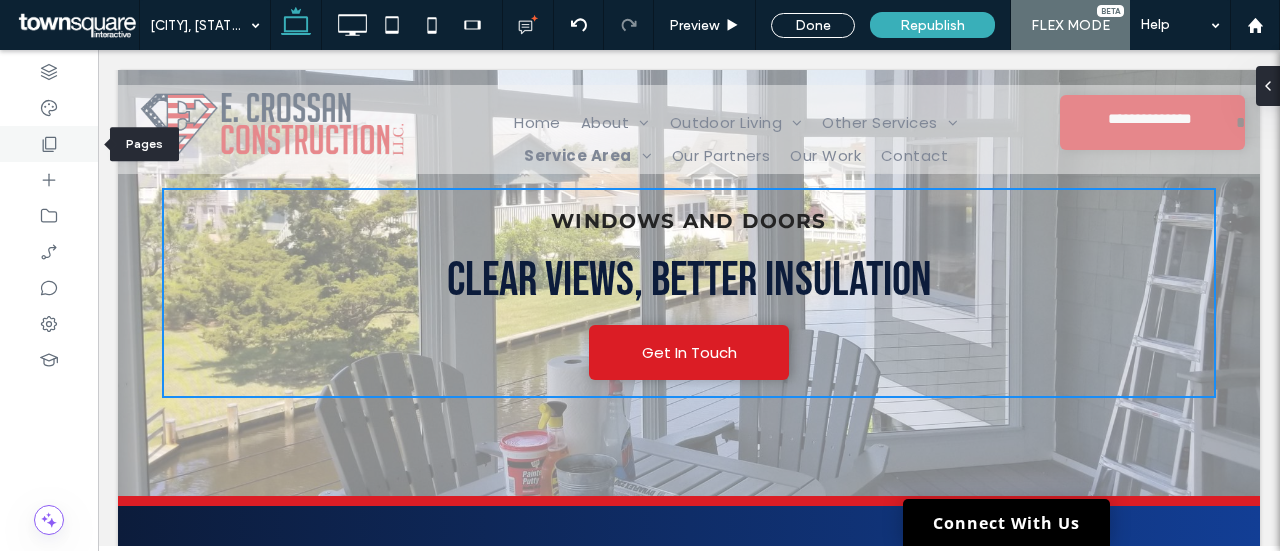 click at bounding box center [49, 144] 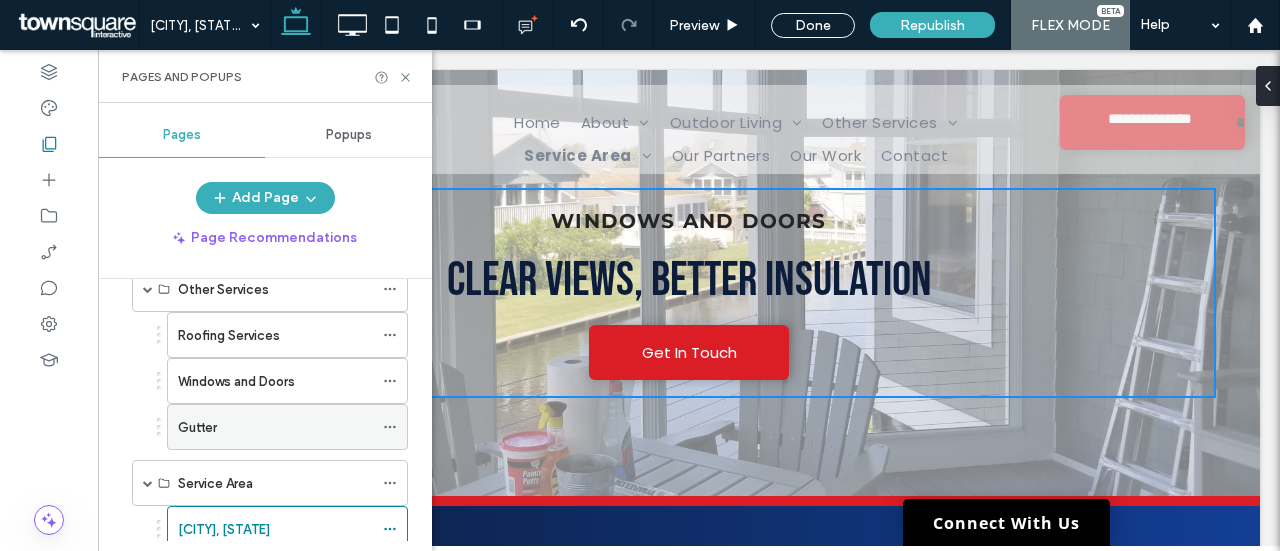 scroll, scrollTop: 400, scrollLeft: 0, axis: vertical 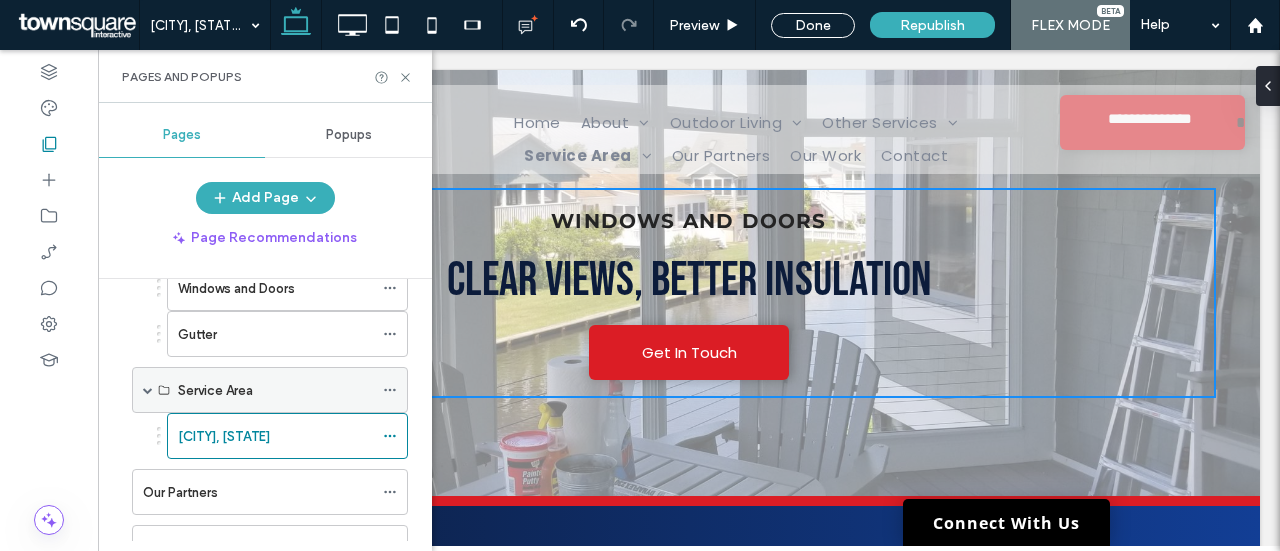 click 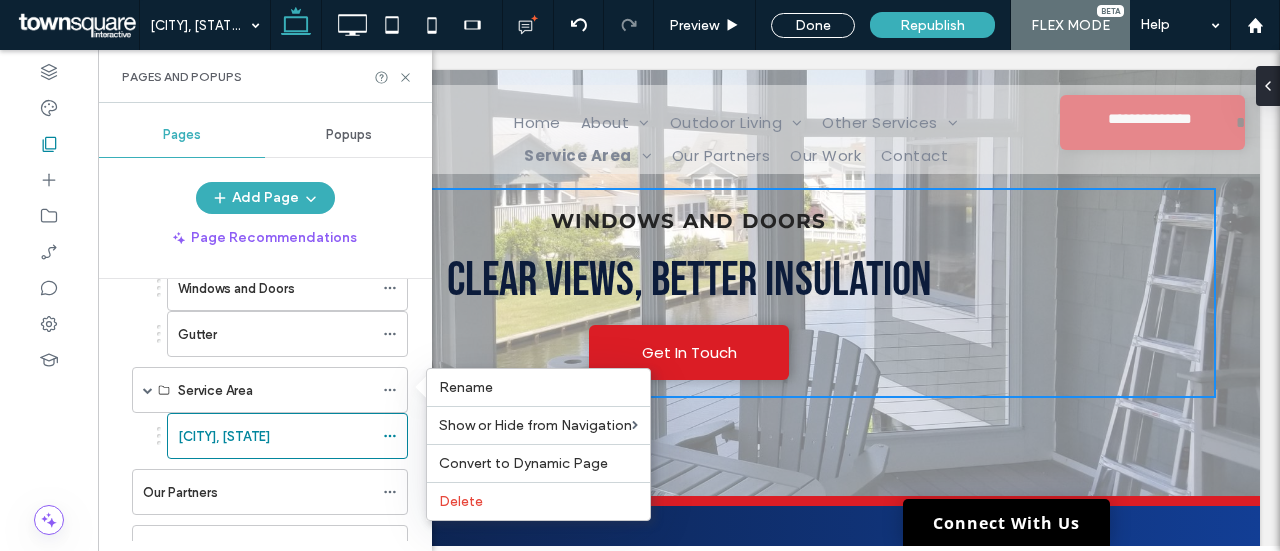 click on "Millsboro, DE" at bounding box center (265, 436) 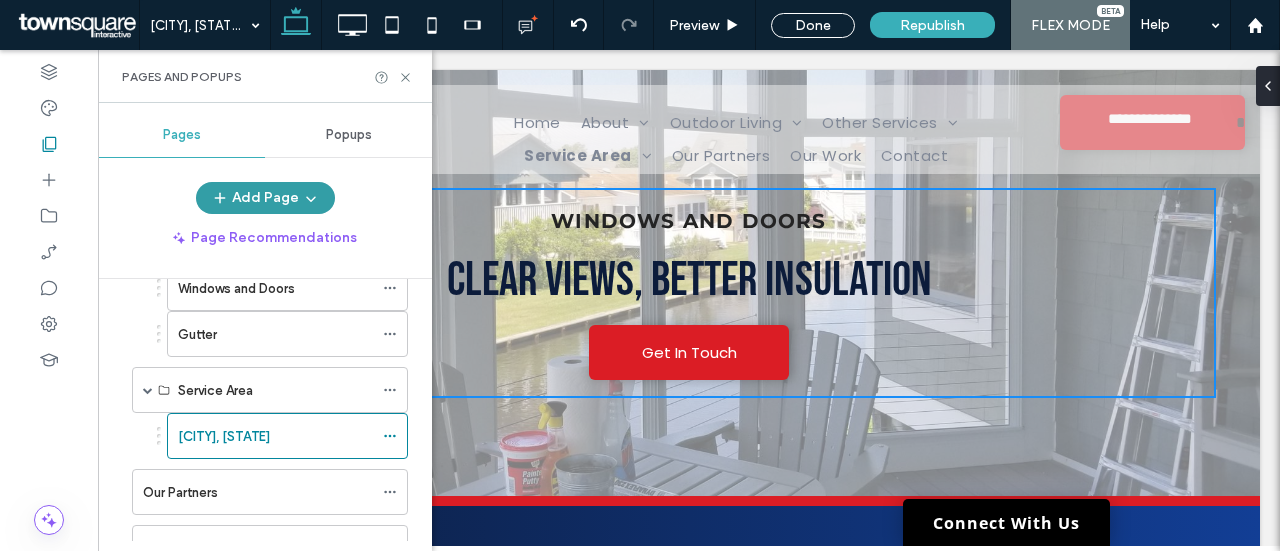 click on "Add Page" at bounding box center (265, 198) 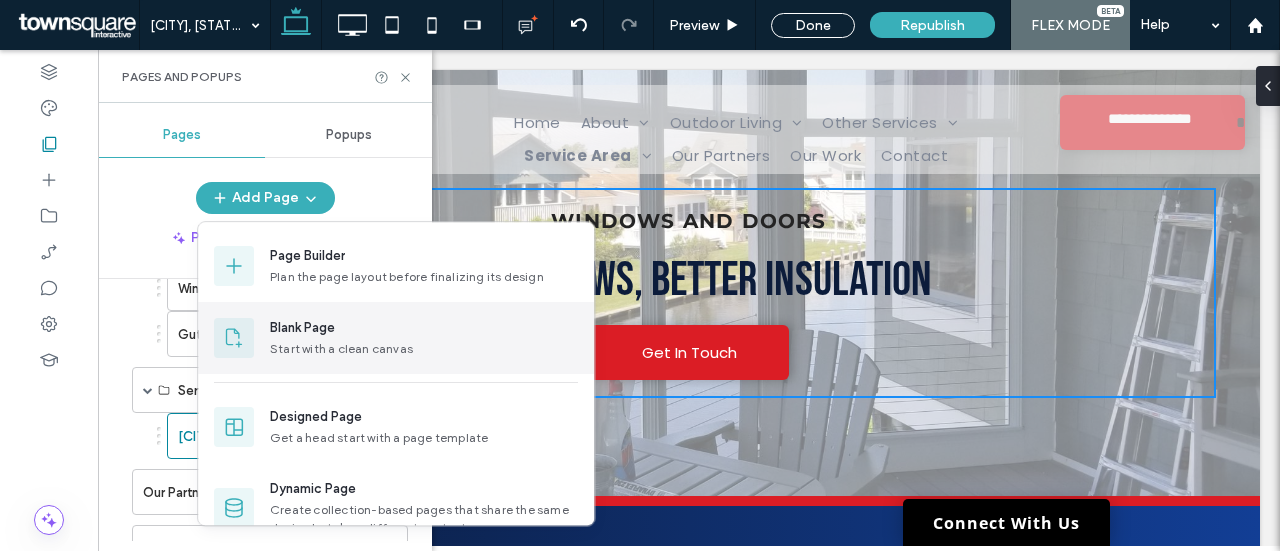 click on "Start with a clean canvas" at bounding box center [424, 349] 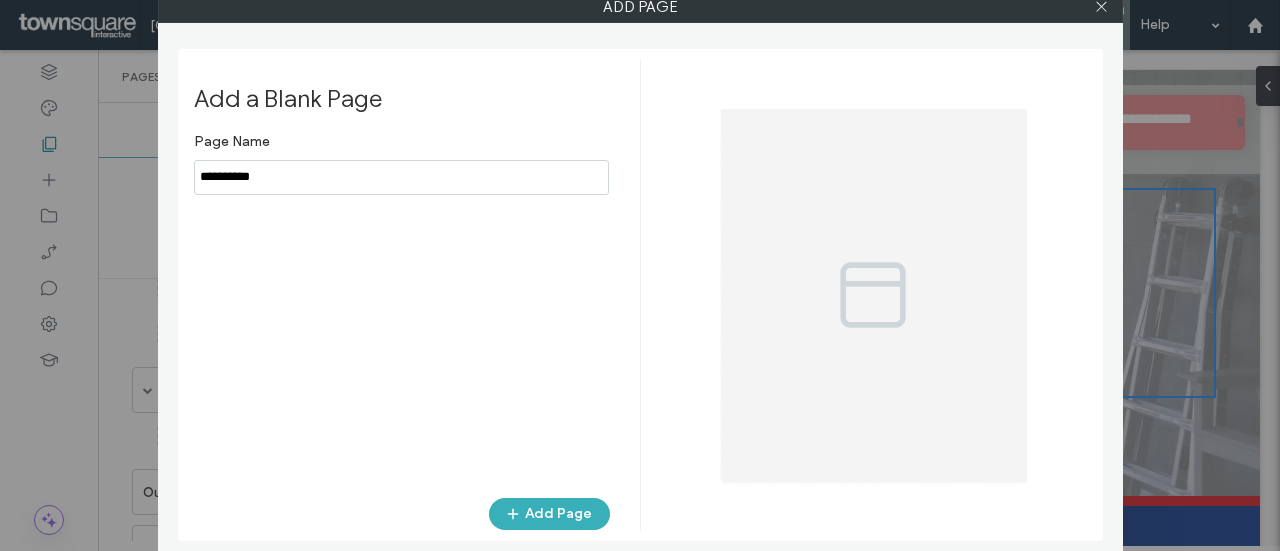 drag, startPoint x: 304, startPoint y: 181, endPoint x: 107, endPoint y: 181, distance: 197 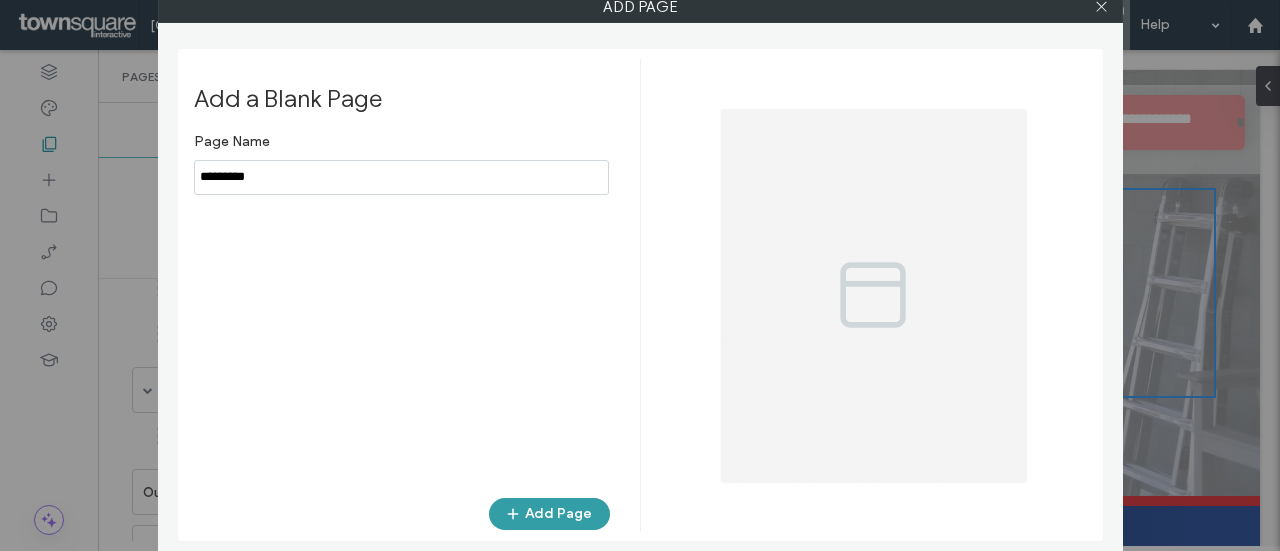 type on "*********" 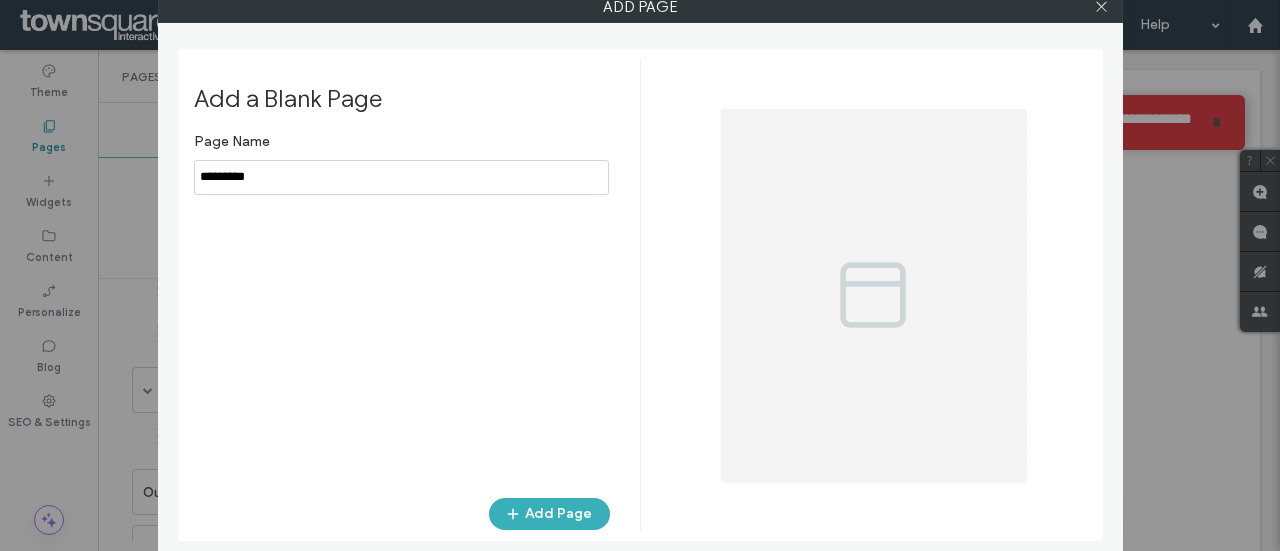 scroll, scrollTop: 0, scrollLeft: 0, axis: both 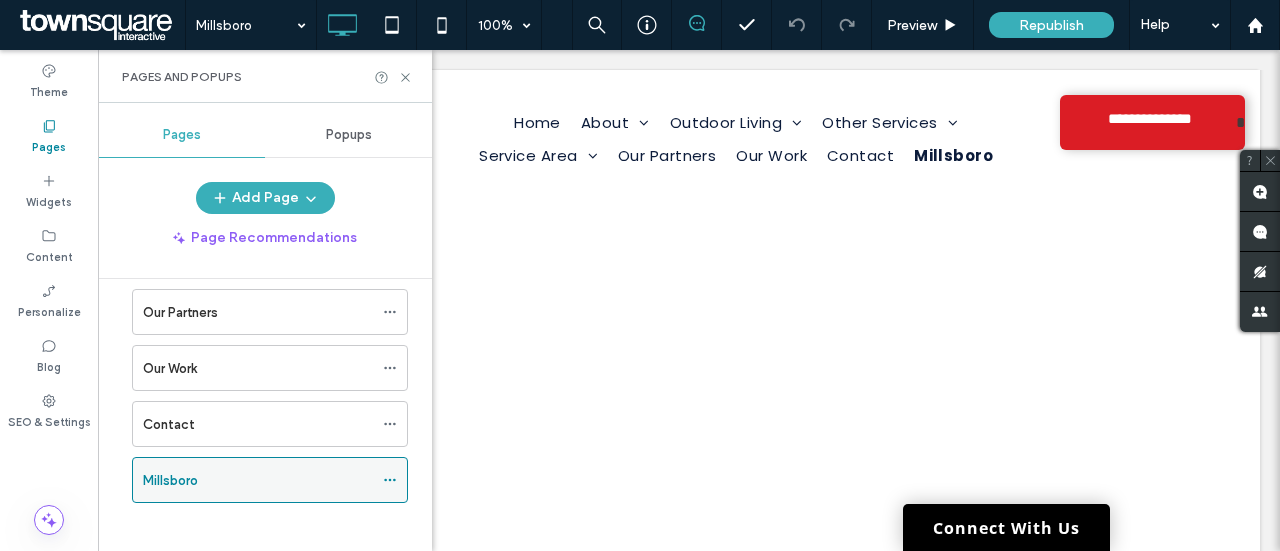click 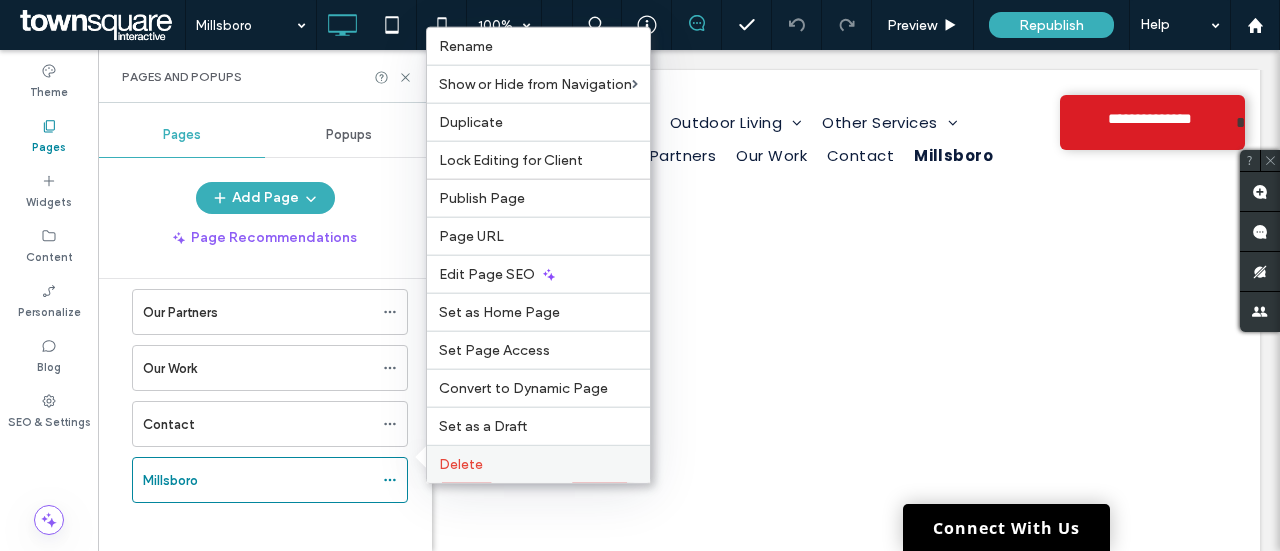 click on "Delete" at bounding box center [461, 464] 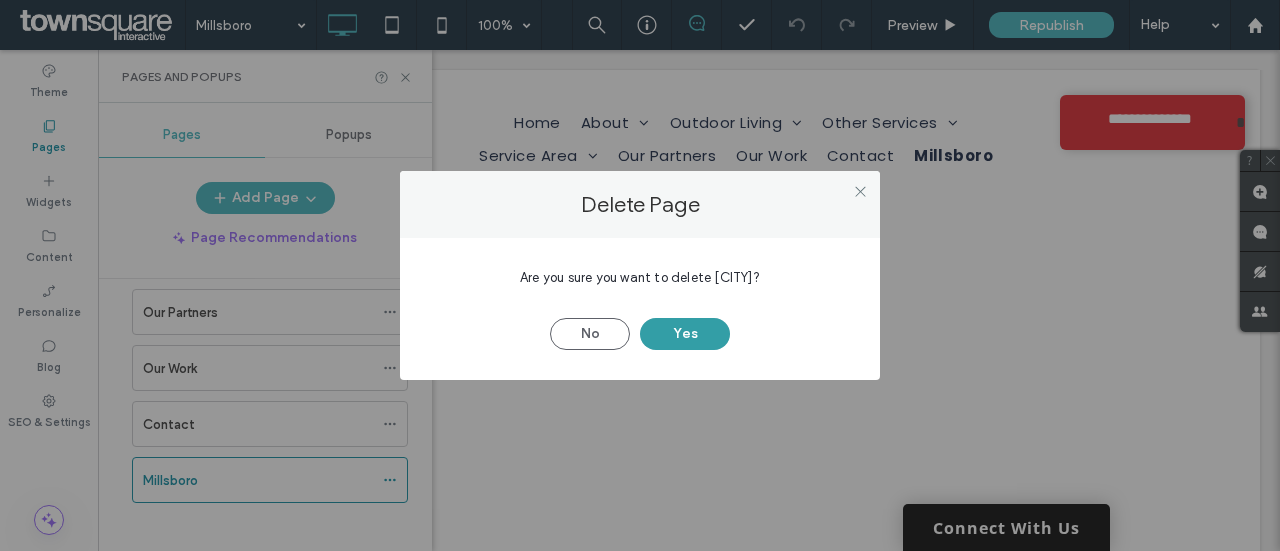 click on "Yes" at bounding box center (685, 334) 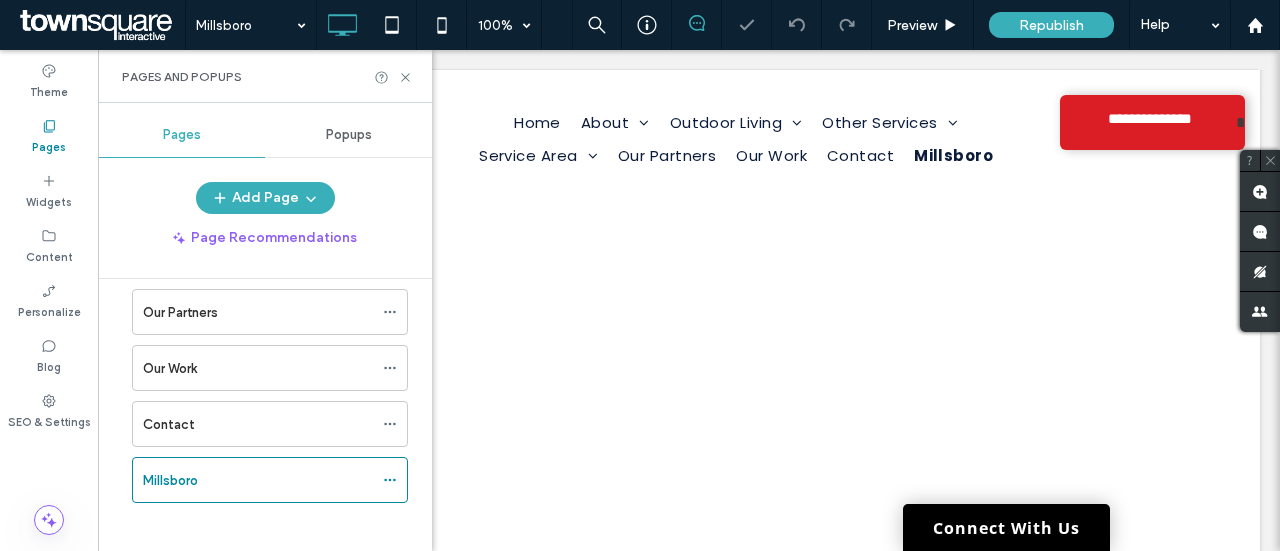 scroll, scrollTop: 525, scrollLeft: 0, axis: vertical 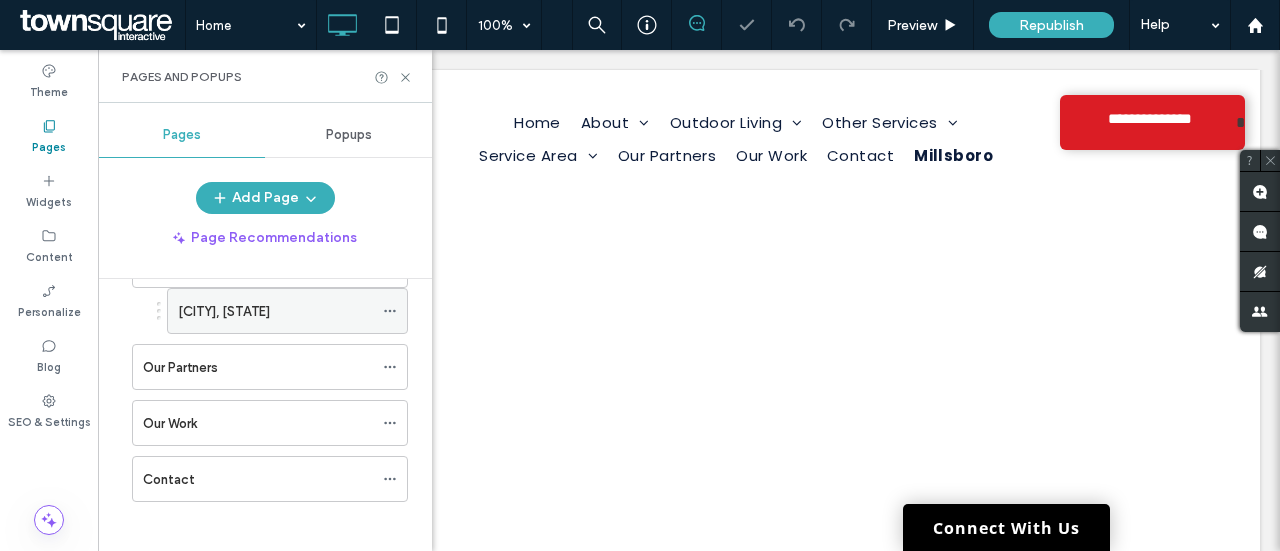 click on "Millsboro, DE" at bounding box center (224, 311) 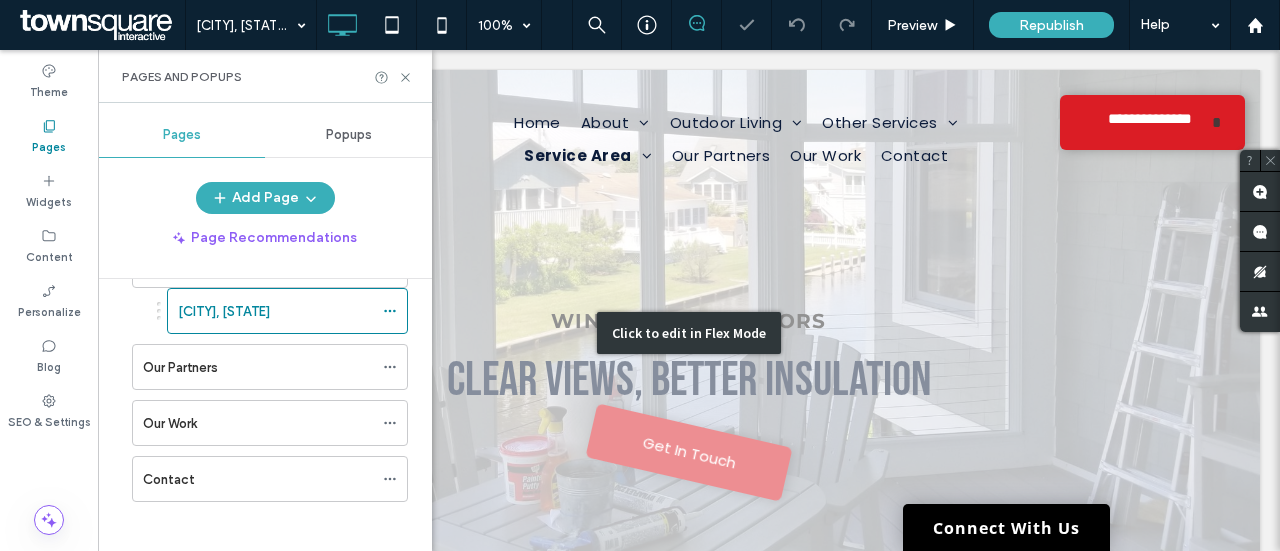 scroll, scrollTop: 0, scrollLeft: 0, axis: both 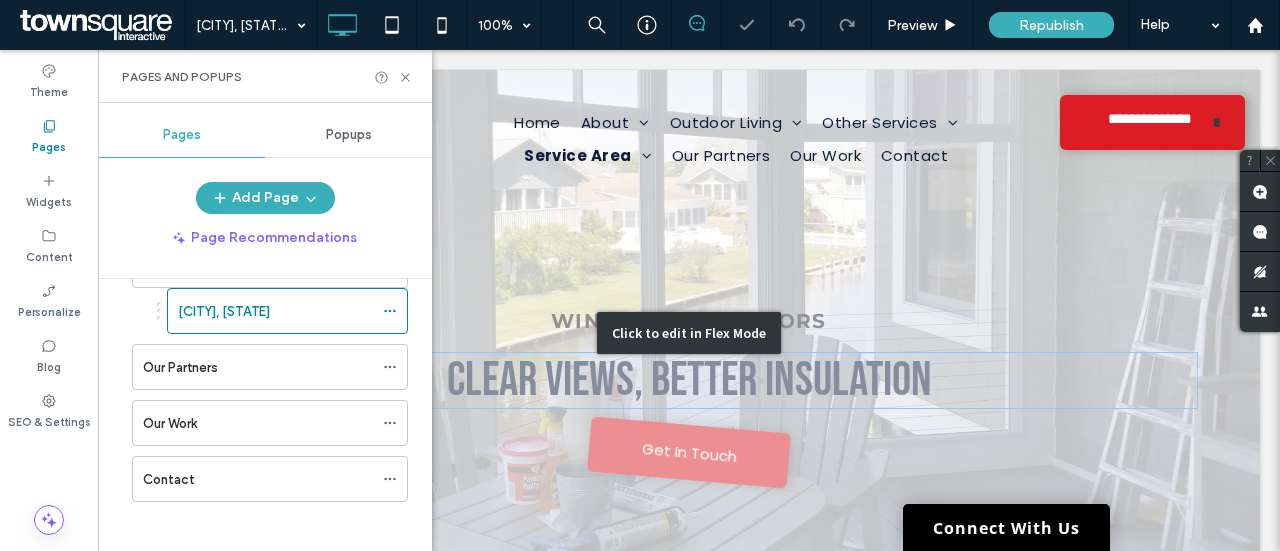 click on "Click to edit in Flex Mode" at bounding box center (689, 333) 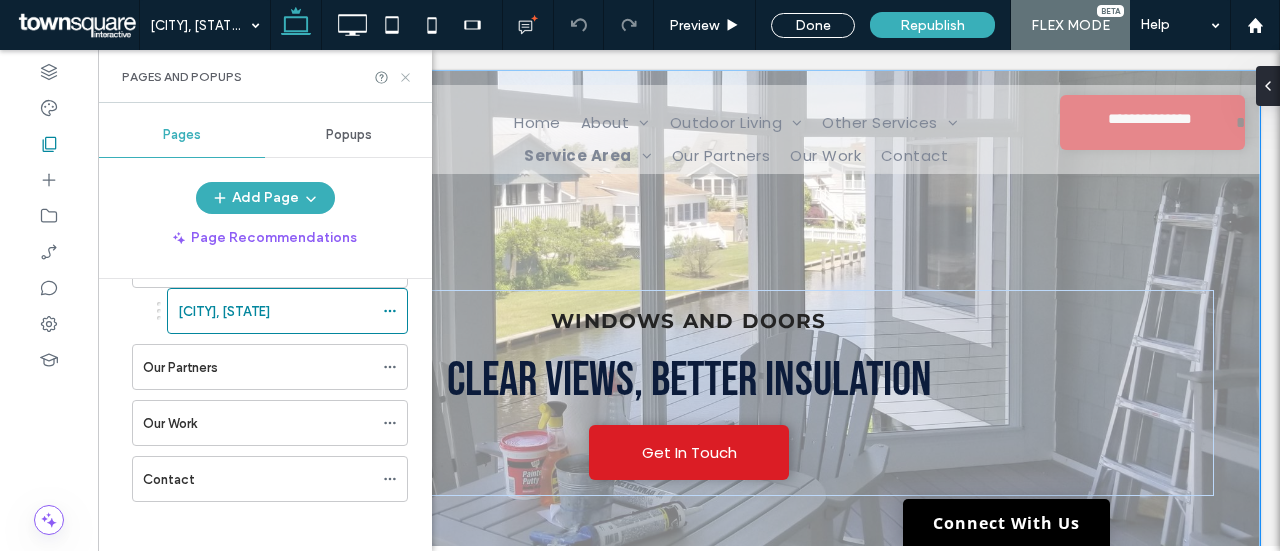 drag, startPoint x: 401, startPoint y: 69, endPoint x: 322, endPoint y: 42, distance: 83.48653 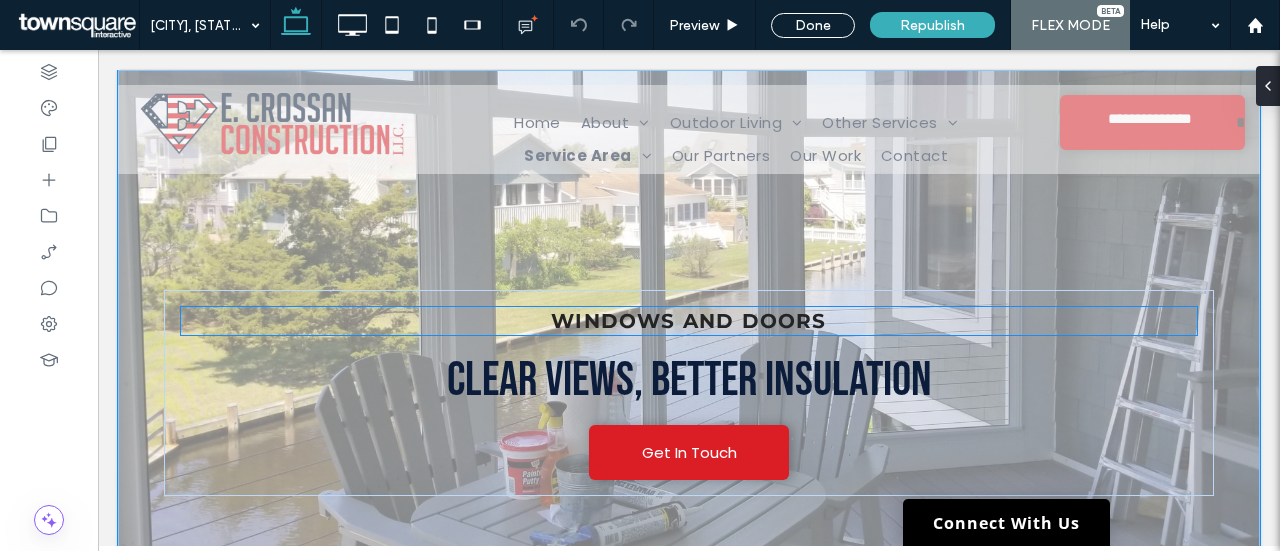 click on "Windows and Doors" at bounding box center [688, 321] 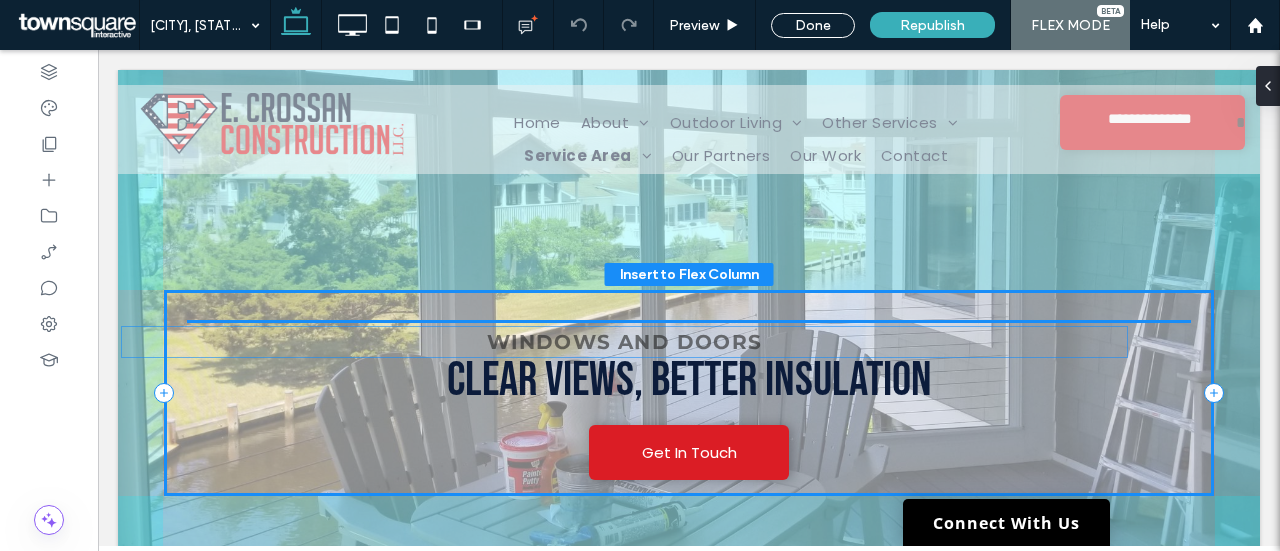 drag, startPoint x: 740, startPoint y: 325, endPoint x: 687, endPoint y: 347, distance: 57.384666 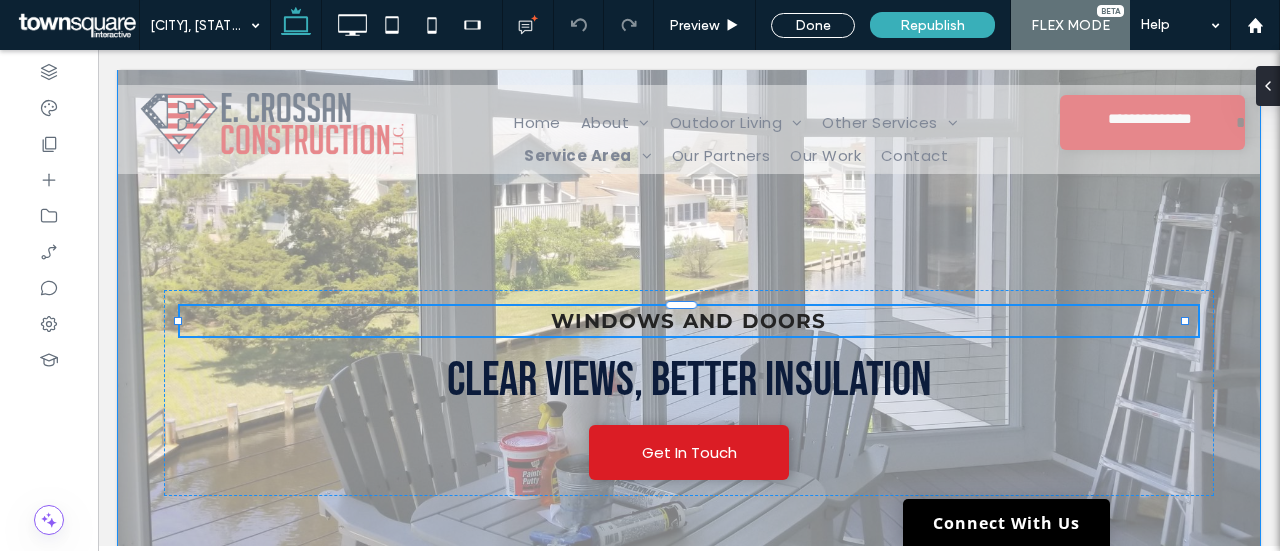 click on "Windows and Doors
Clear views, better insulation
Get In Touch" at bounding box center (689, 333) 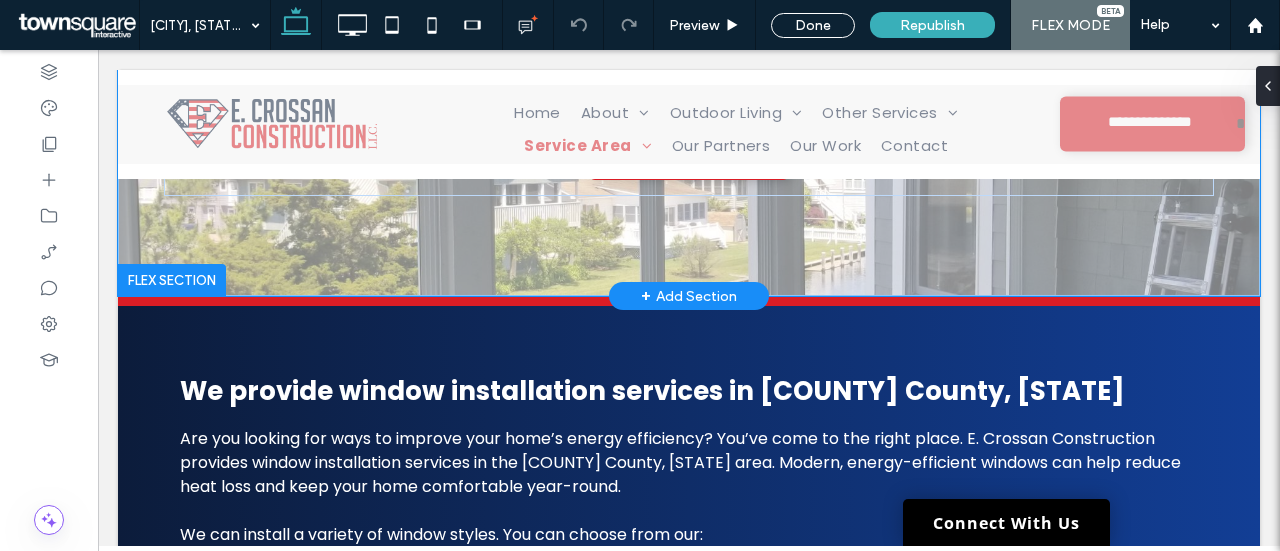 scroll, scrollTop: 200, scrollLeft: 0, axis: vertical 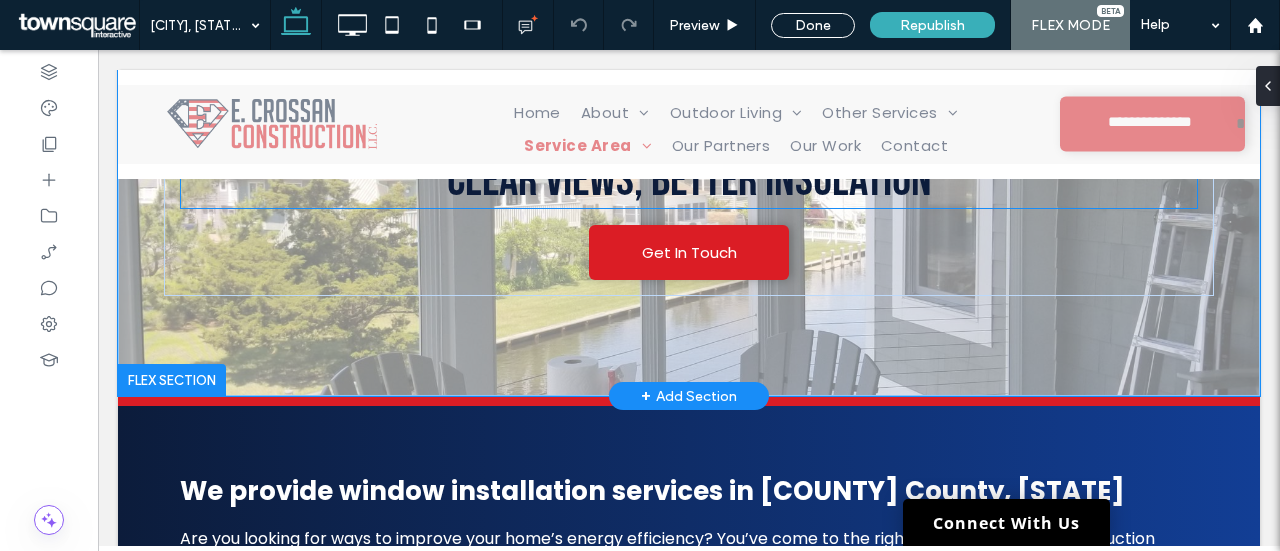 click on "Clear views, better insulation" at bounding box center (689, 180) 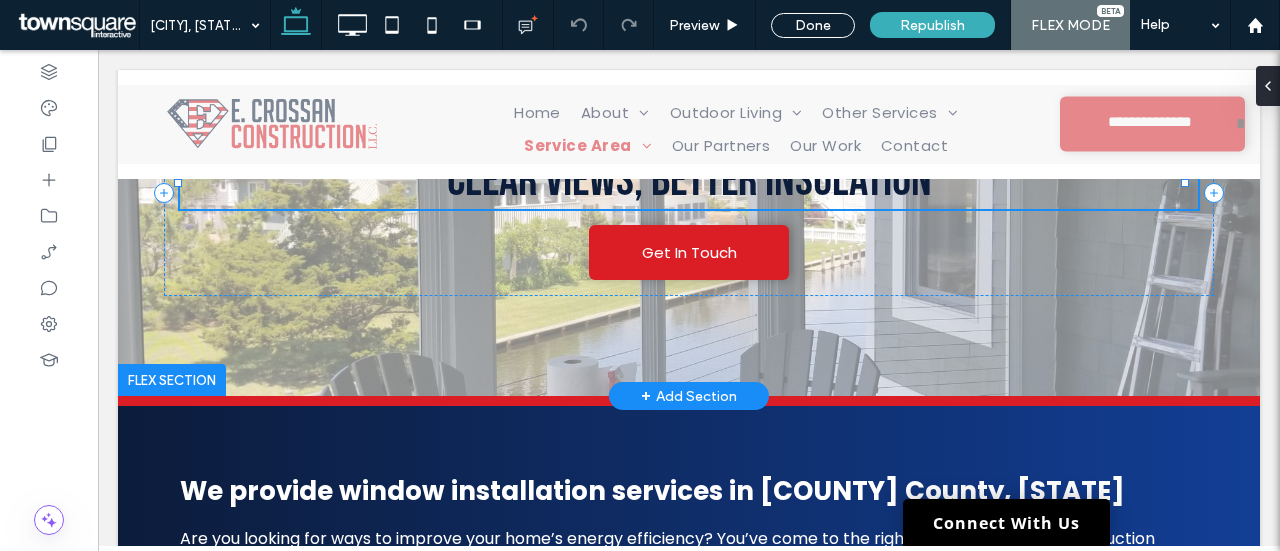 click on "Clear views, better insulation" at bounding box center [689, 180] 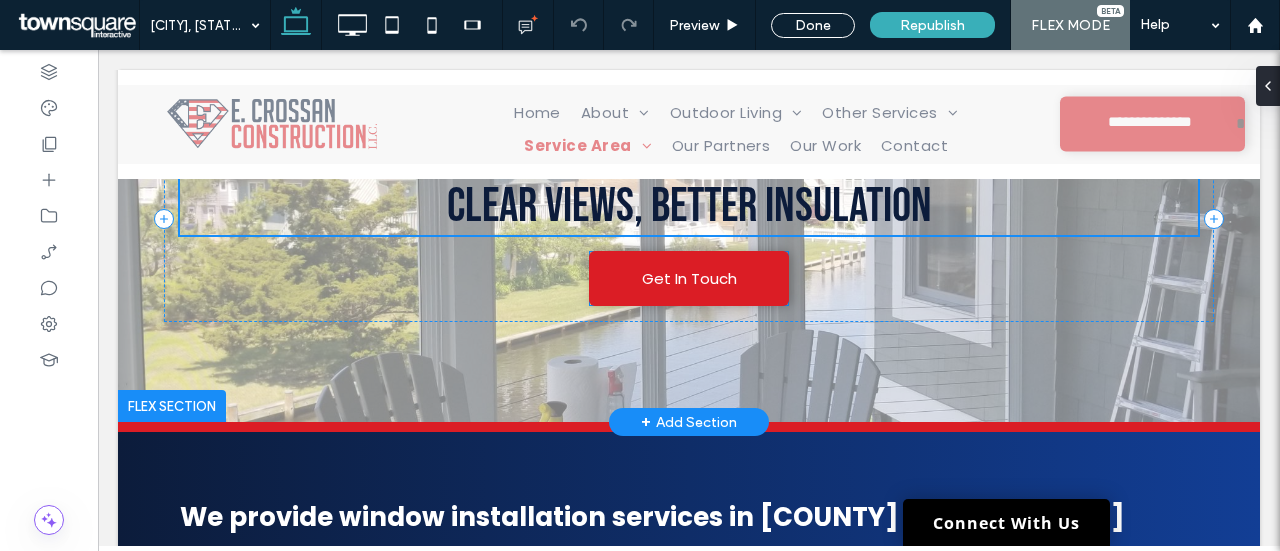 scroll, scrollTop: 100, scrollLeft: 0, axis: vertical 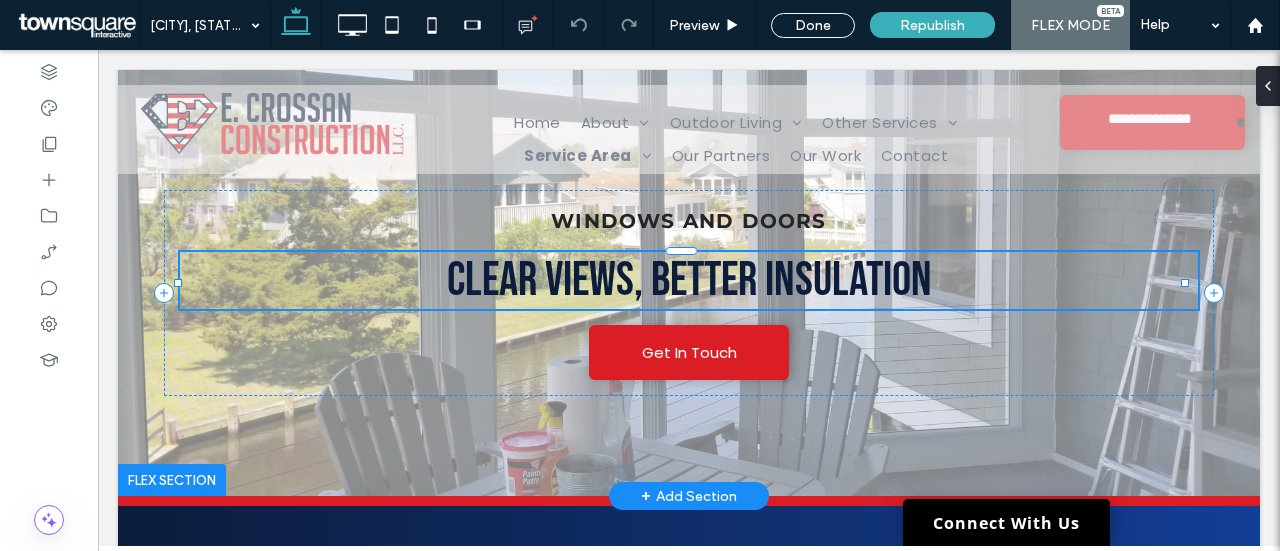 click on "Clear views, better insulation" at bounding box center (689, 280) 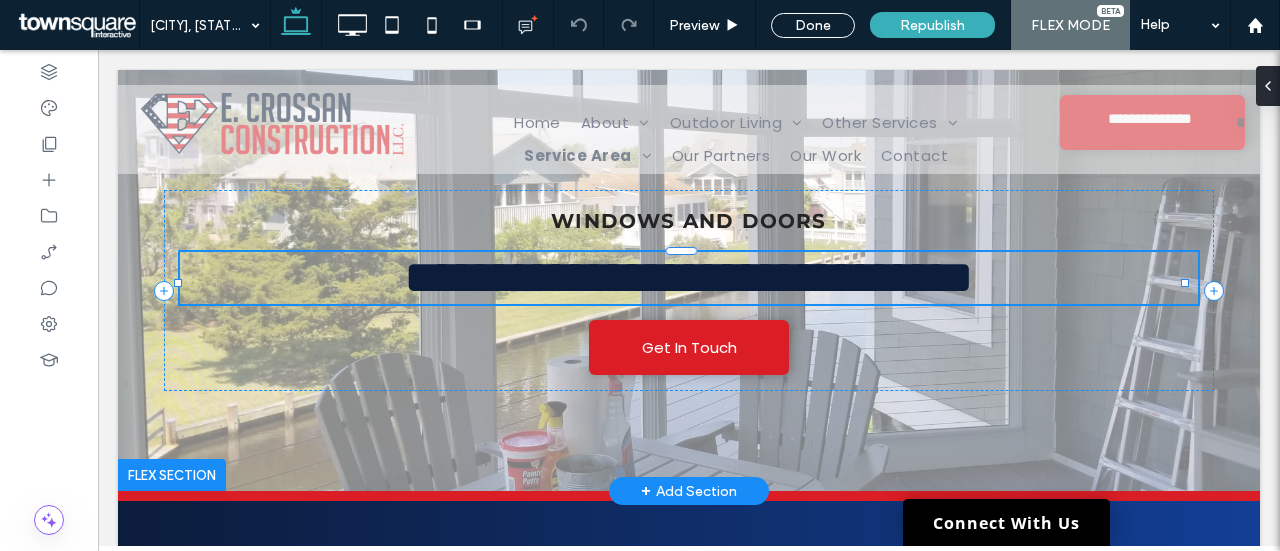 click on "**********" at bounding box center (689, 277) 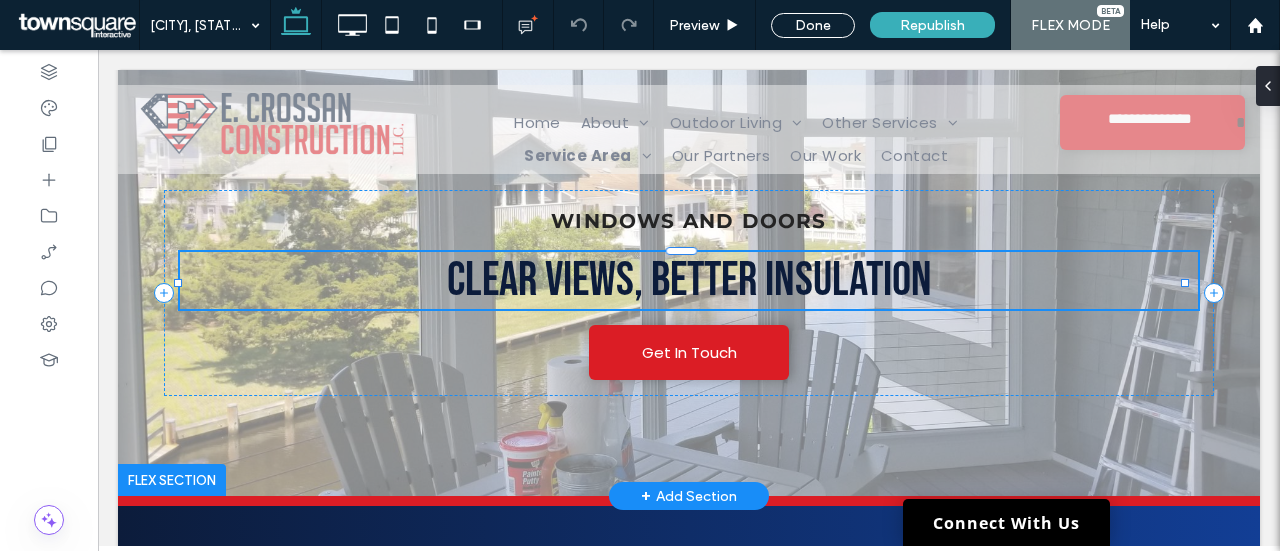 click on "Clear views, better insulation" at bounding box center (689, 280) 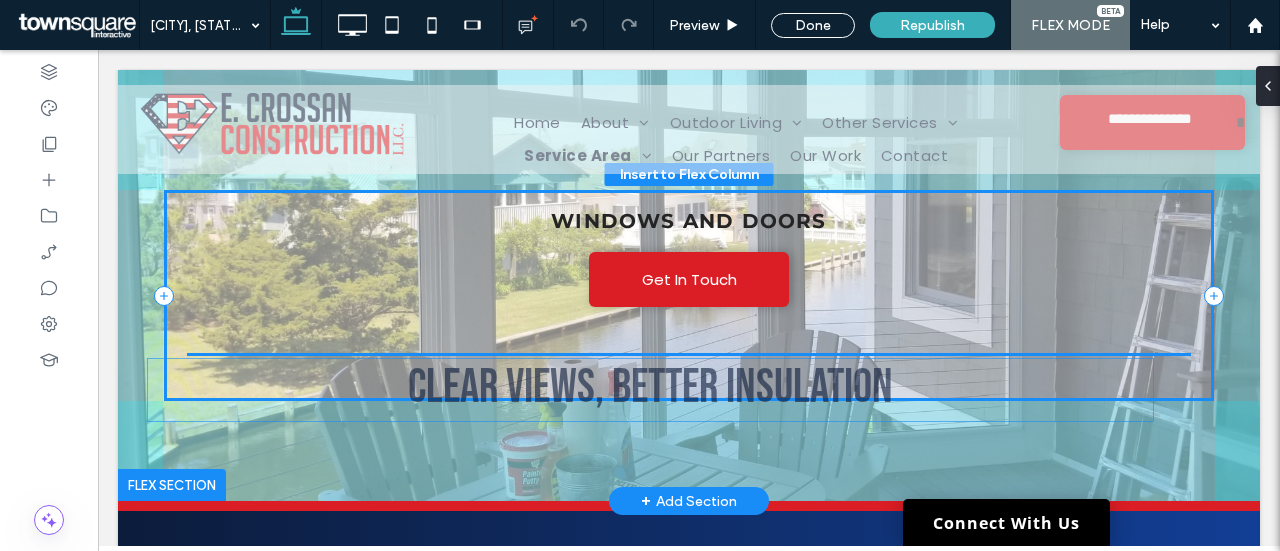 drag, startPoint x: 575, startPoint y: 294, endPoint x: 544, endPoint y: 401, distance: 111.40018 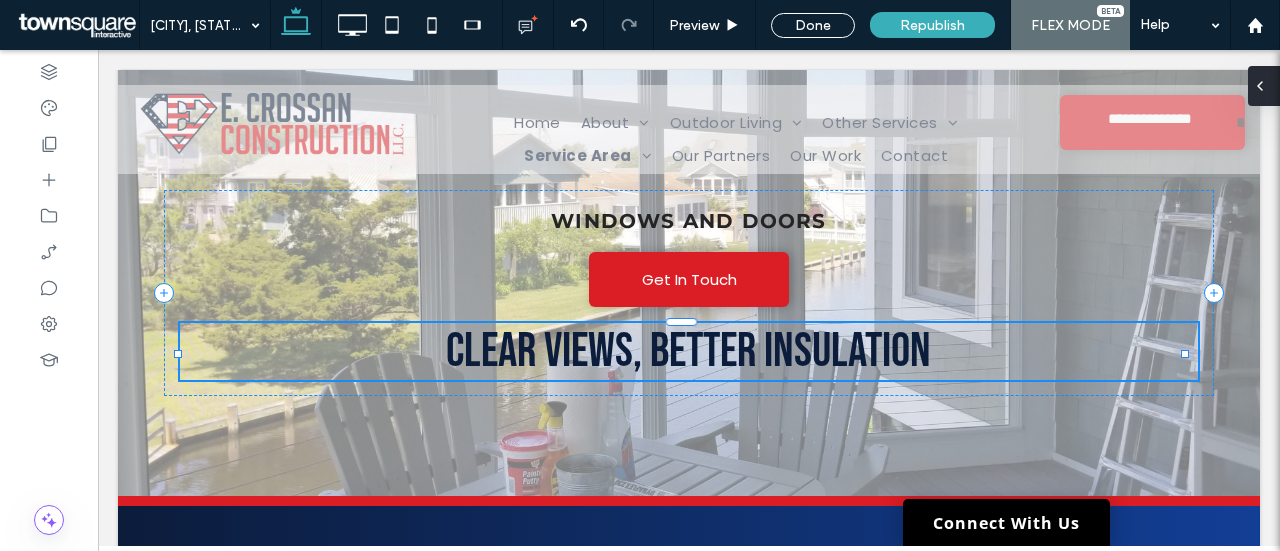 click at bounding box center (1264, 86) 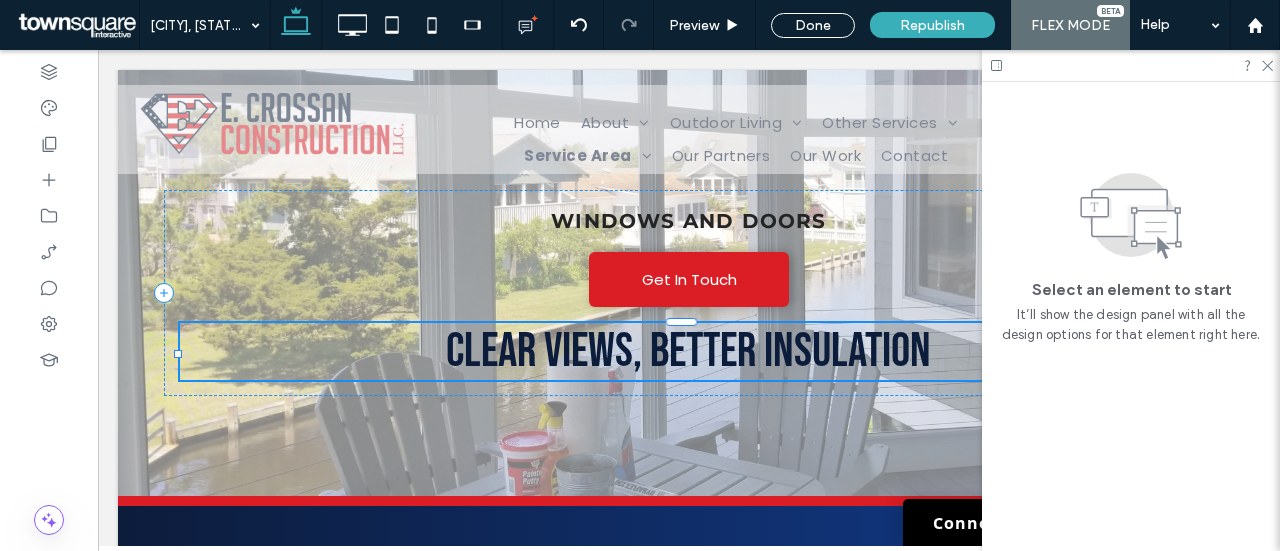 drag, startPoint x: 1111, startPoint y: 73, endPoint x: 1256, endPoint y: 82, distance: 145.27904 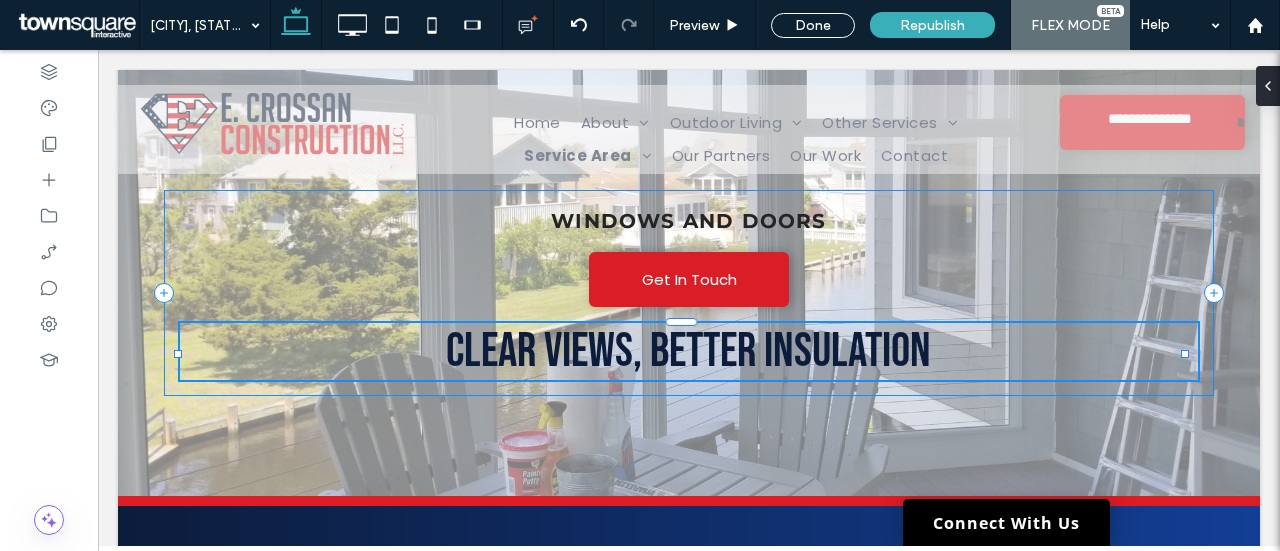 click on "Windows and Doors
Get In Touch
Clear views, better insulation" at bounding box center (689, 293) 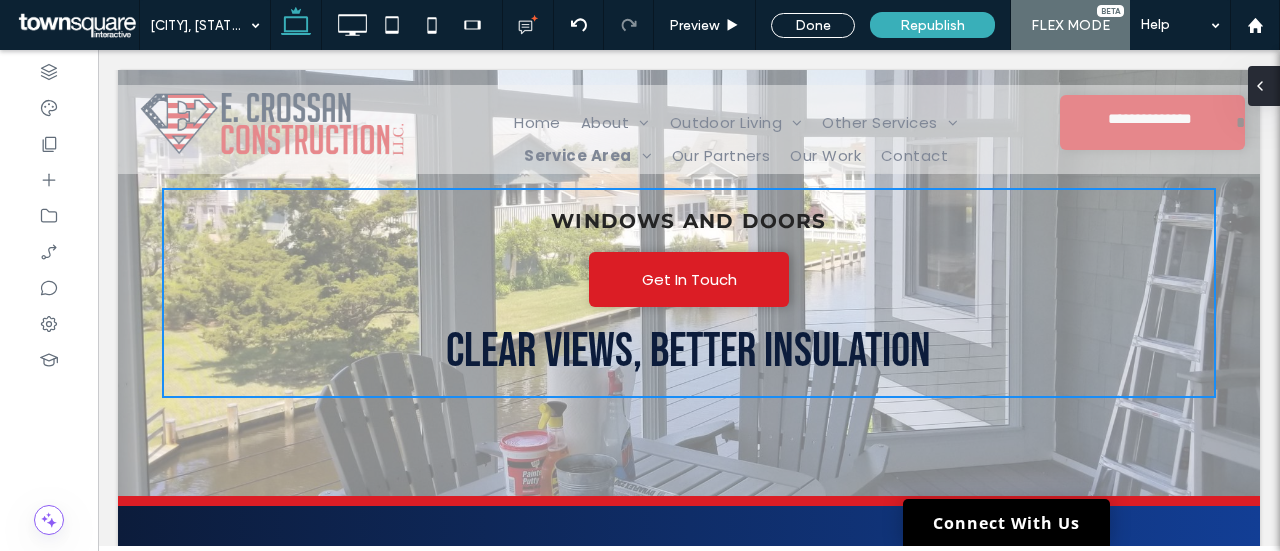 click at bounding box center [1264, 86] 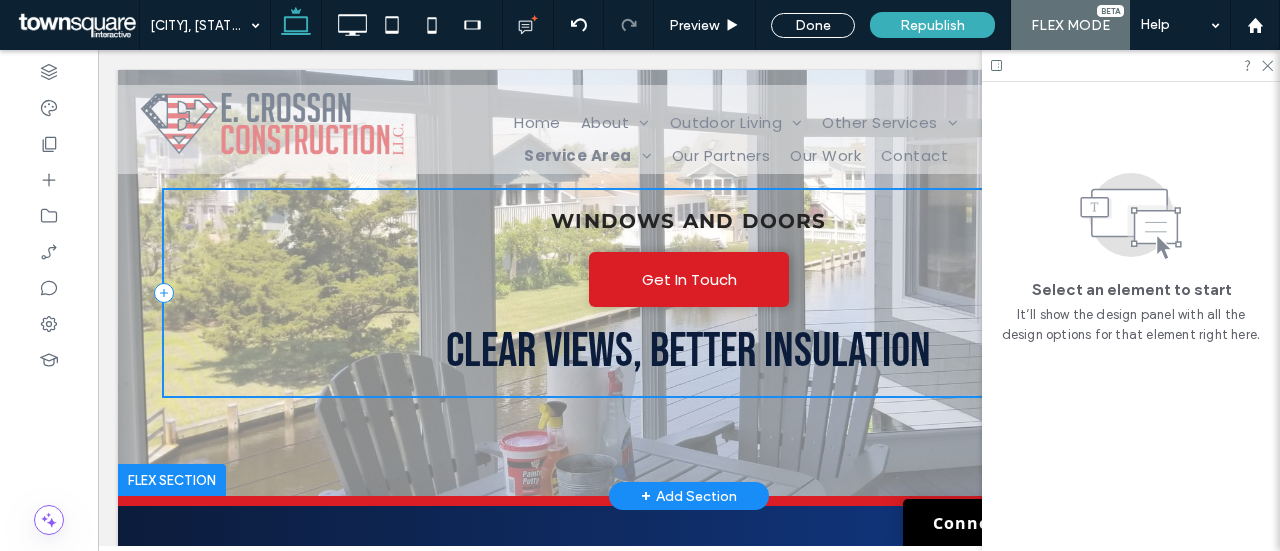 click on "Windows and Doors
Get In Touch
Clear views, better insulation" at bounding box center (689, 293) 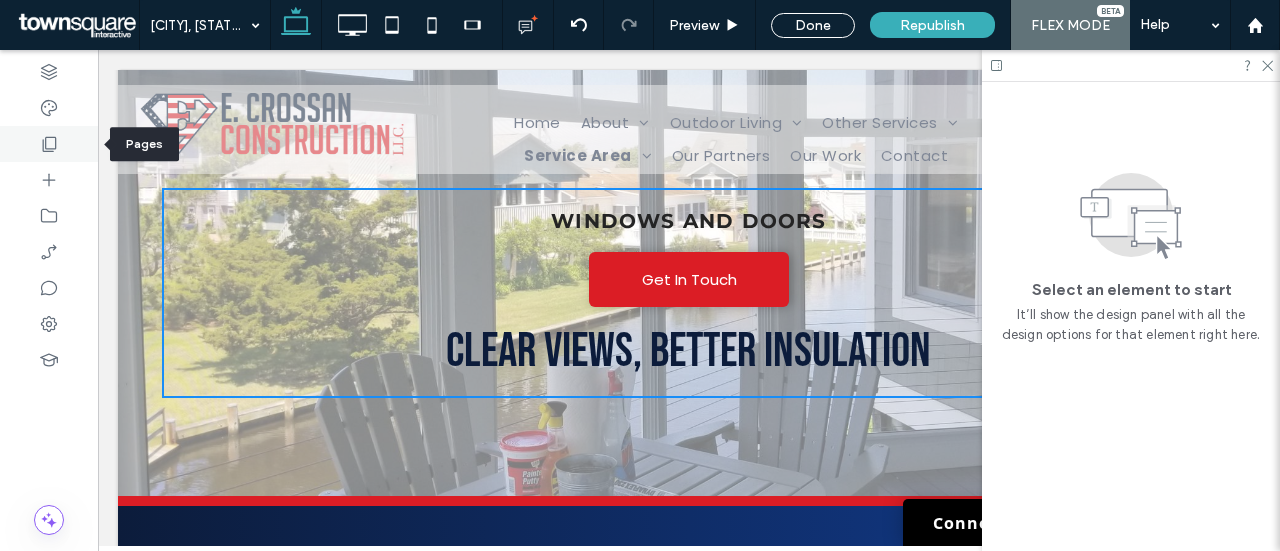 click 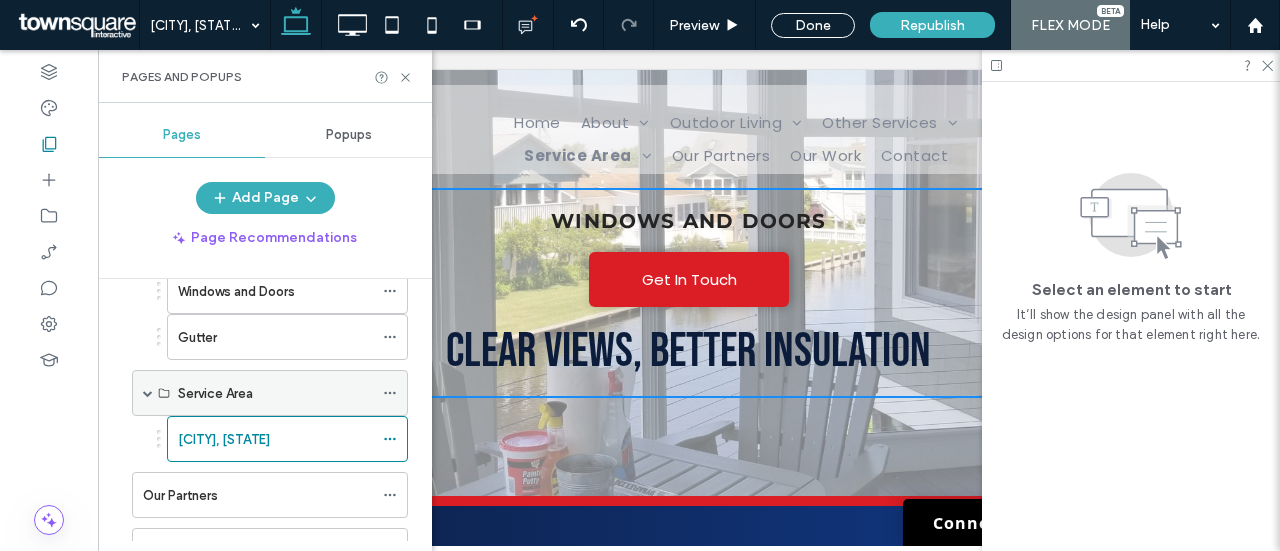 scroll, scrollTop: 500, scrollLeft: 0, axis: vertical 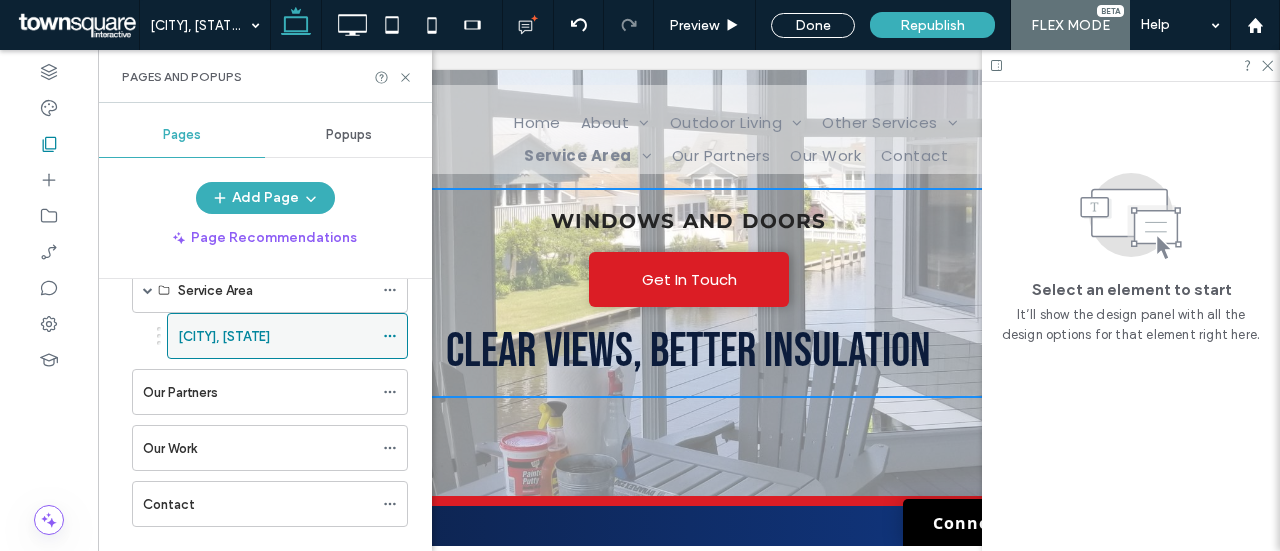 click 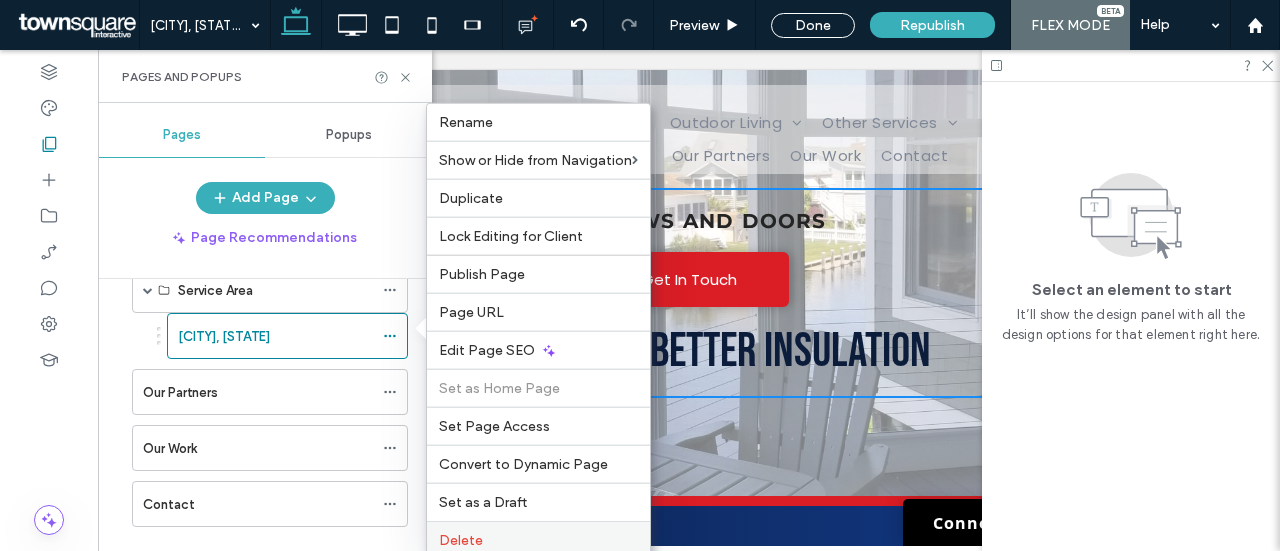 click on "Delete" at bounding box center (538, 540) 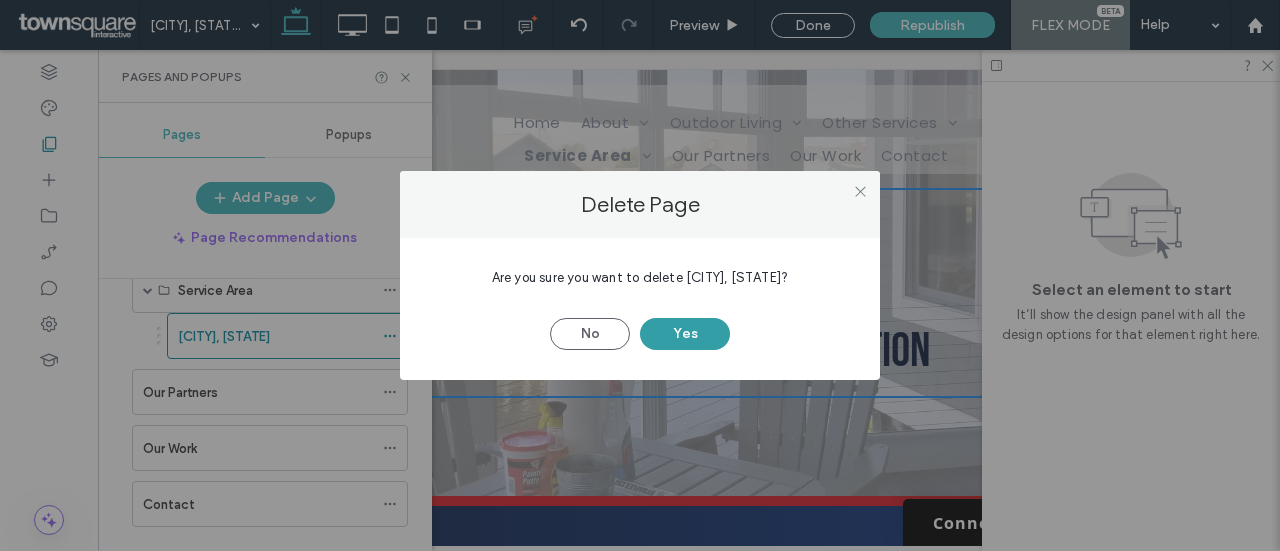 click on "Yes" at bounding box center (685, 334) 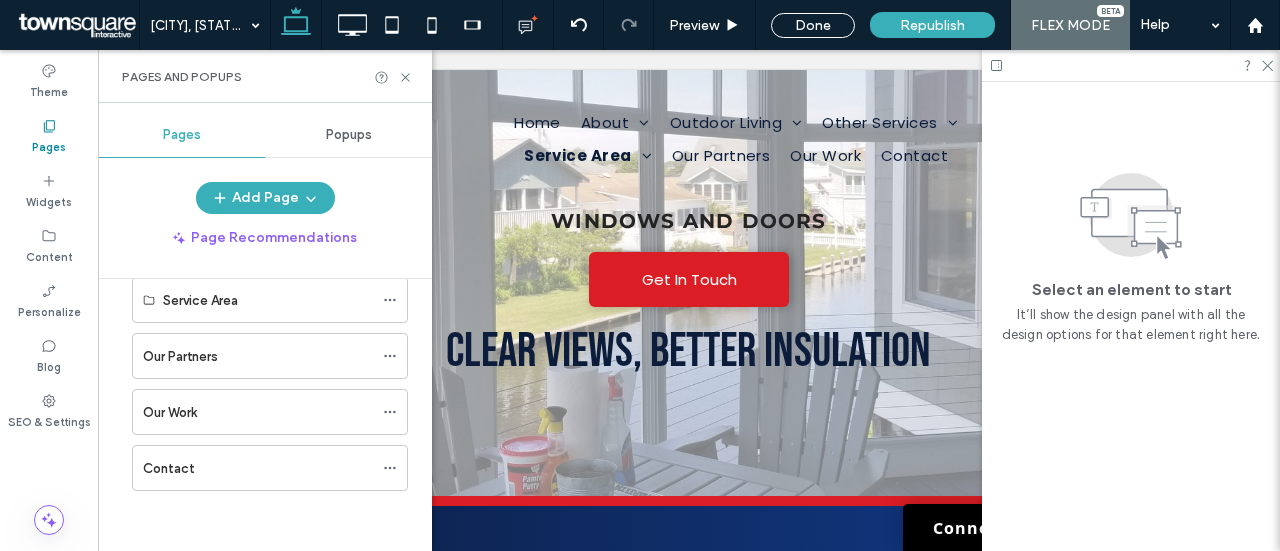 scroll, scrollTop: 480, scrollLeft: 0, axis: vertical 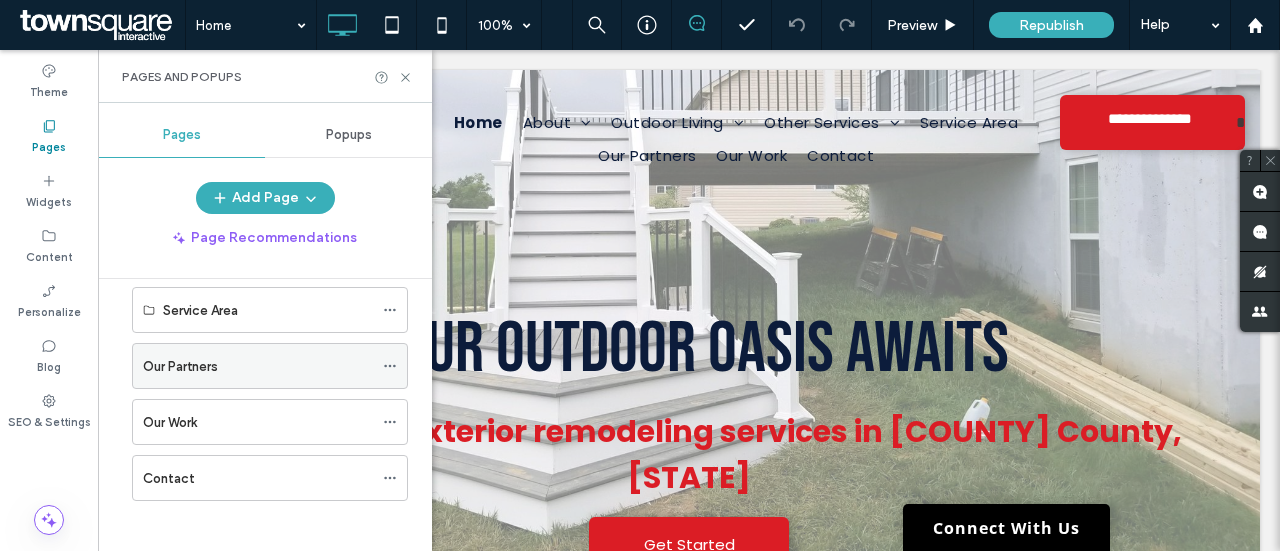 click on "Our Partners" at bounding box center (180, 366) 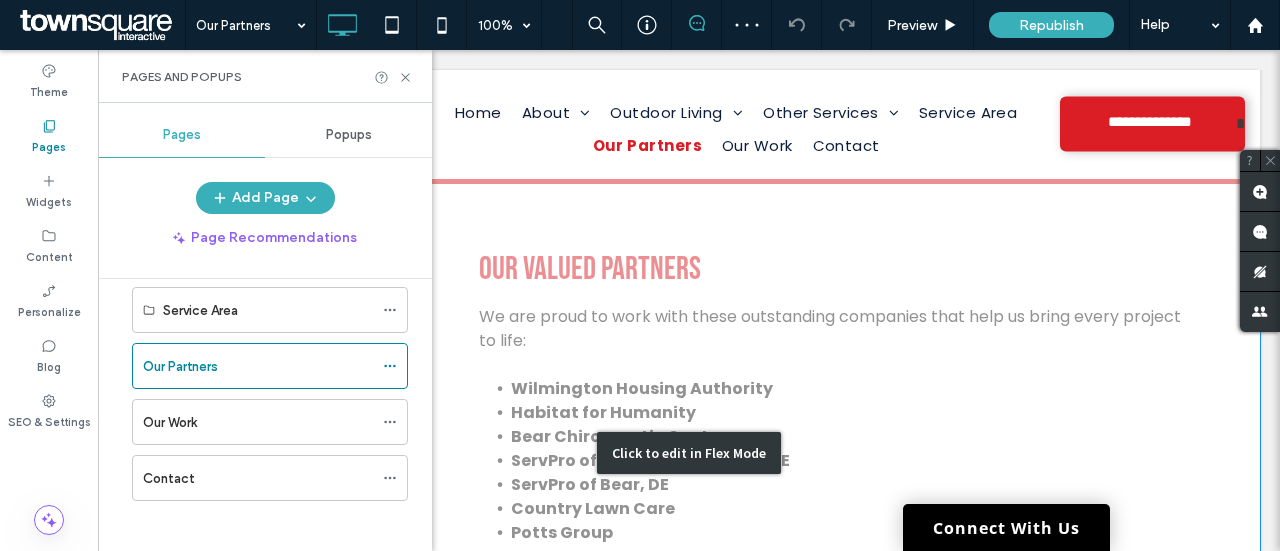 scroll, scrollTop: 0, scrollLeft: 0, axis: both 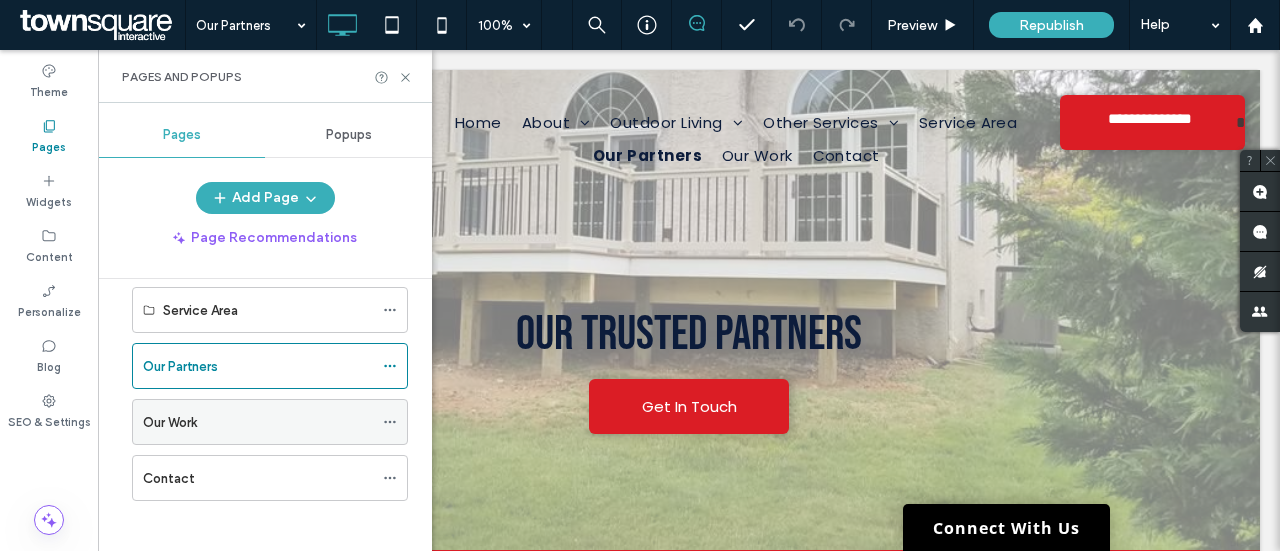 click on "Our Work" at bounding box center (258, 422) 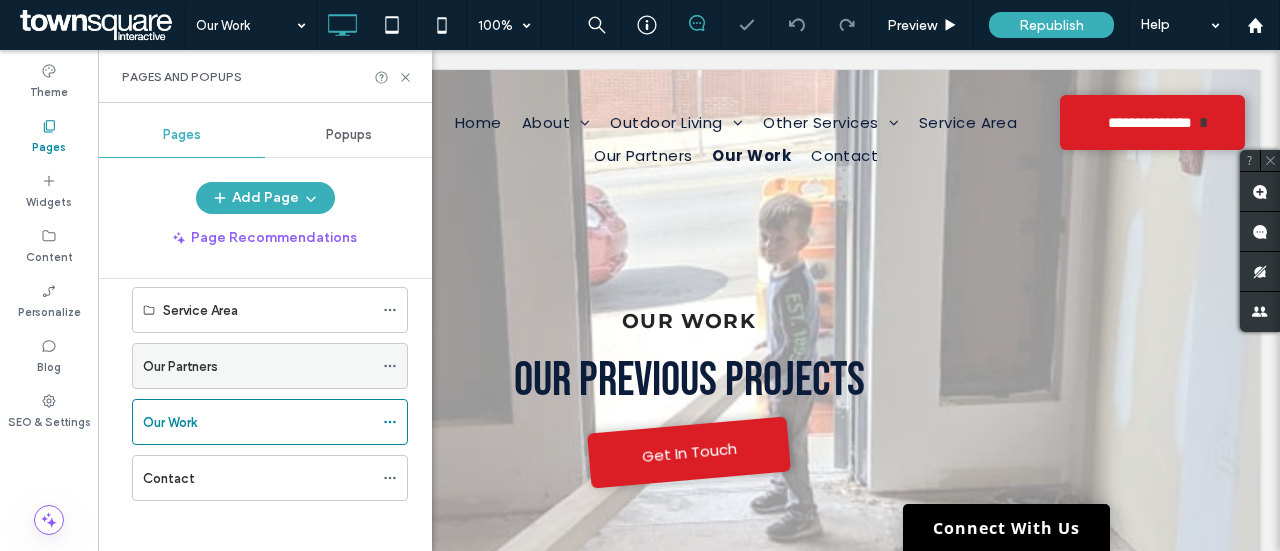 click on "Our Partners" at bounding box center (258, 366) 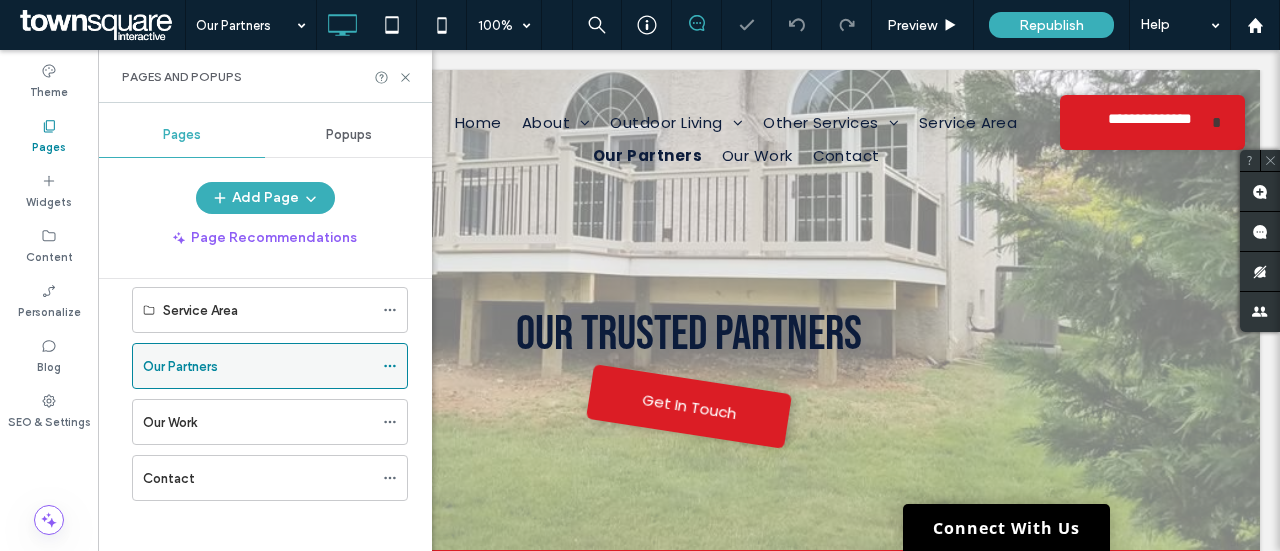 scroll, scrollTop: 0, scrollLeft: 0, axis: both 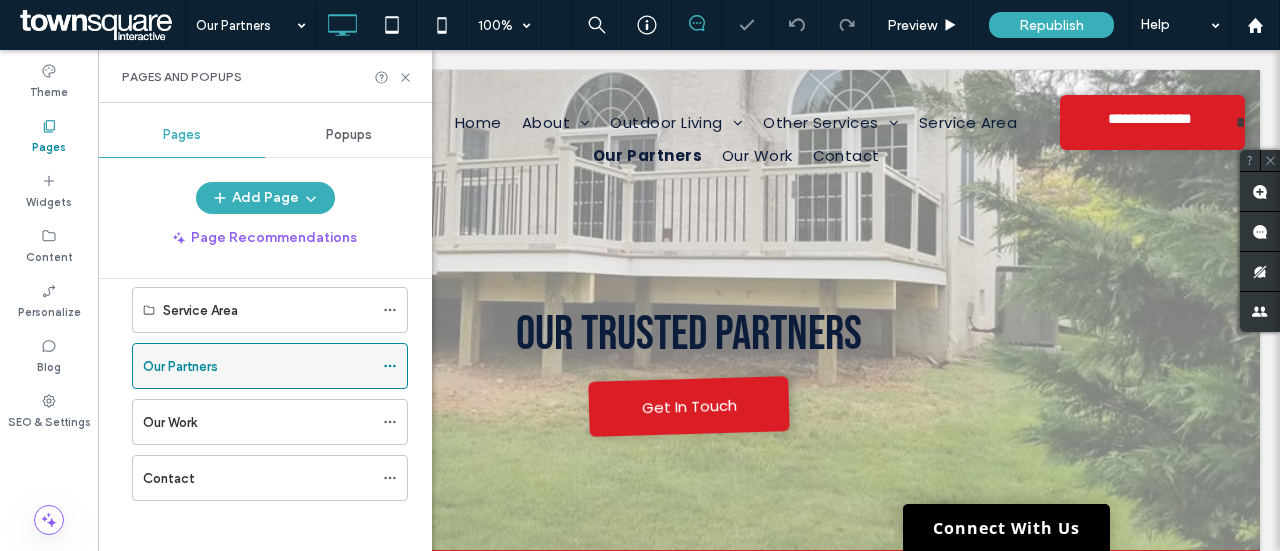 click 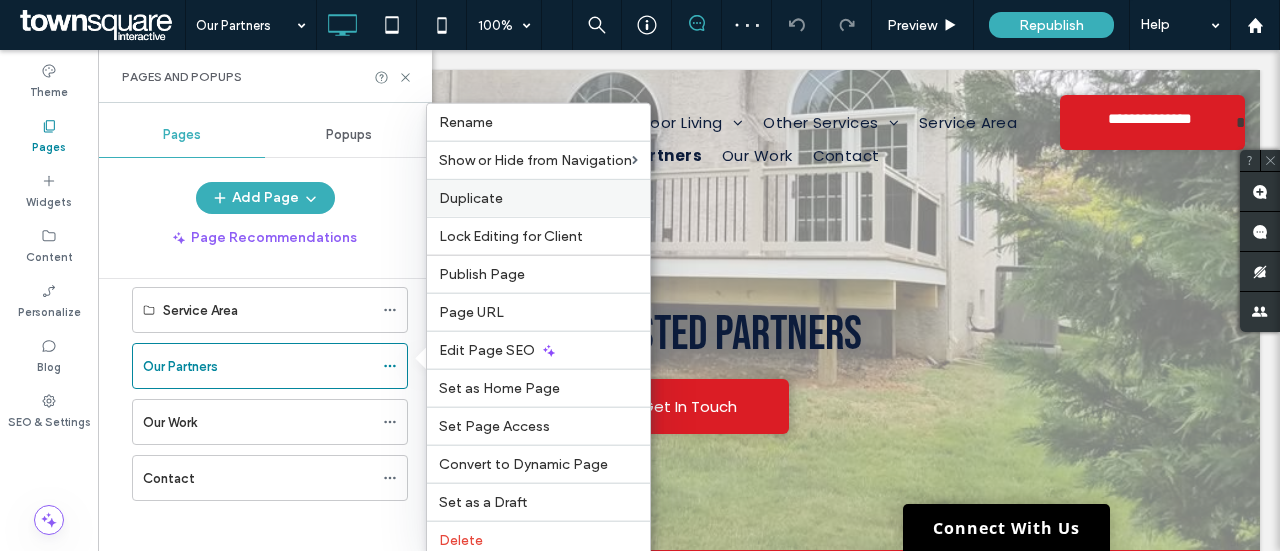 click on "Duplicate" at bounding box center (471, 198) 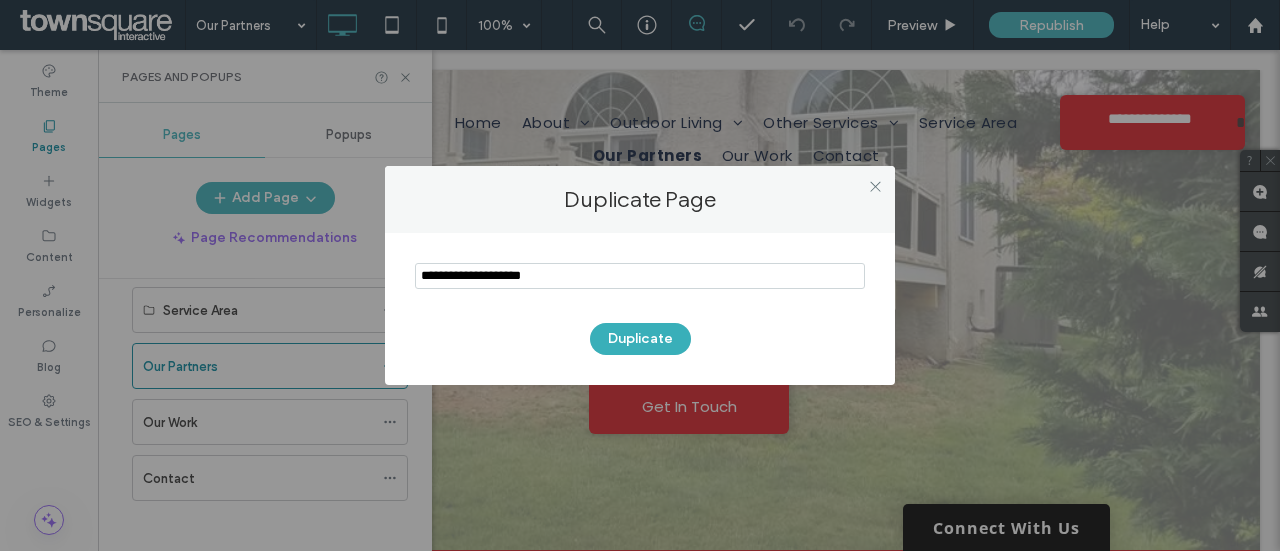 drag, startPoint x: 548, startPoint y: 275, endPoint x: 364, endPoint y: 262, distance: 184.45866 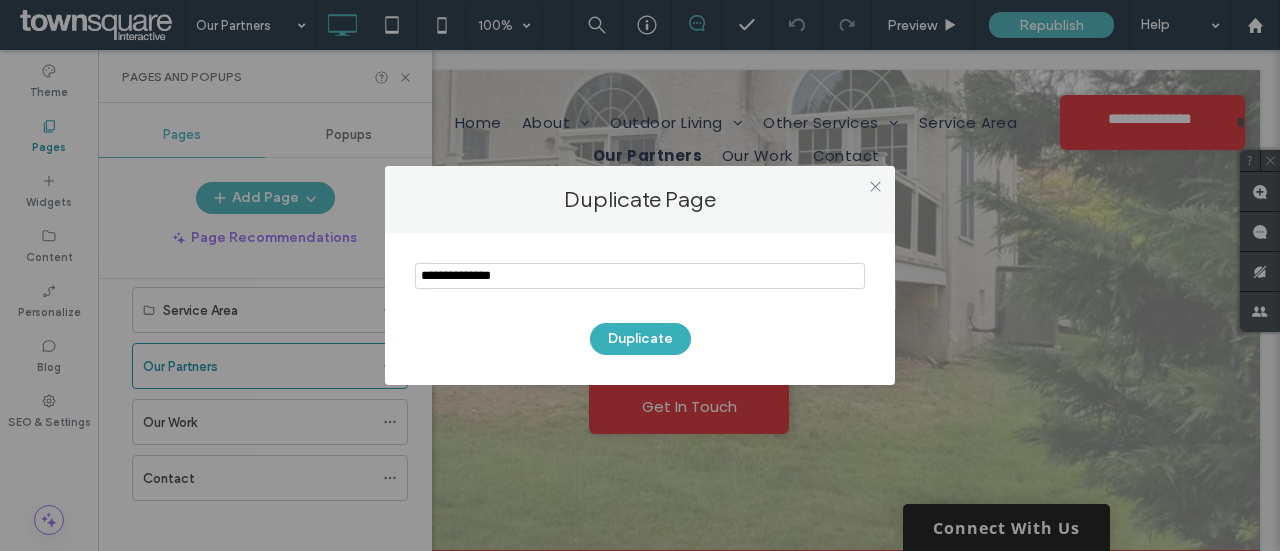 type on "**********" 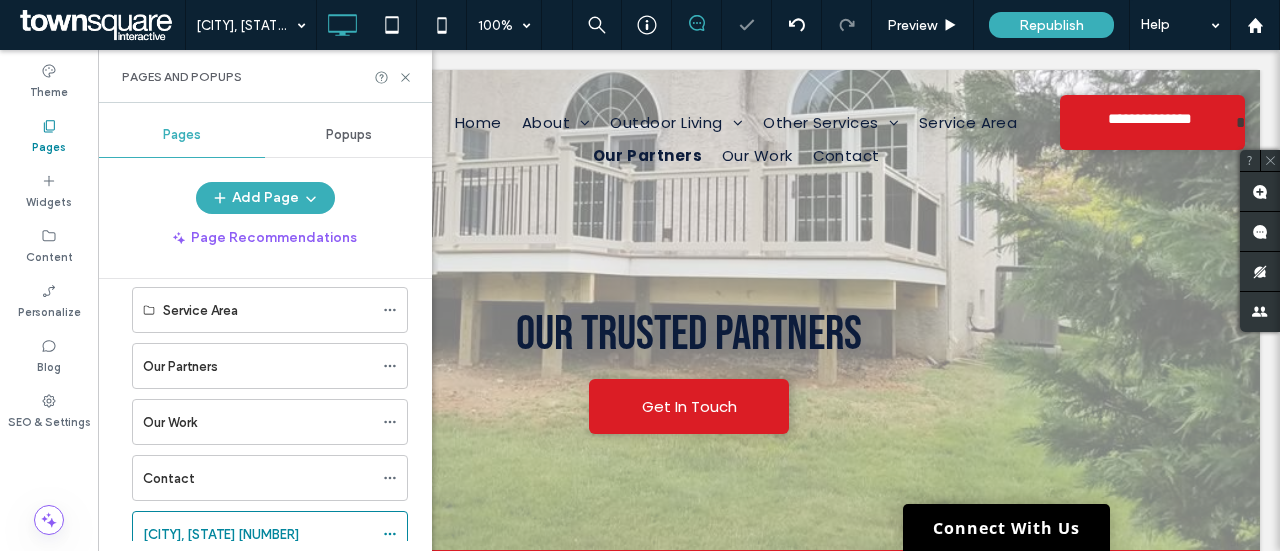 scroll, scrollTop: 500, scrollLeft: 0, axis: vertical 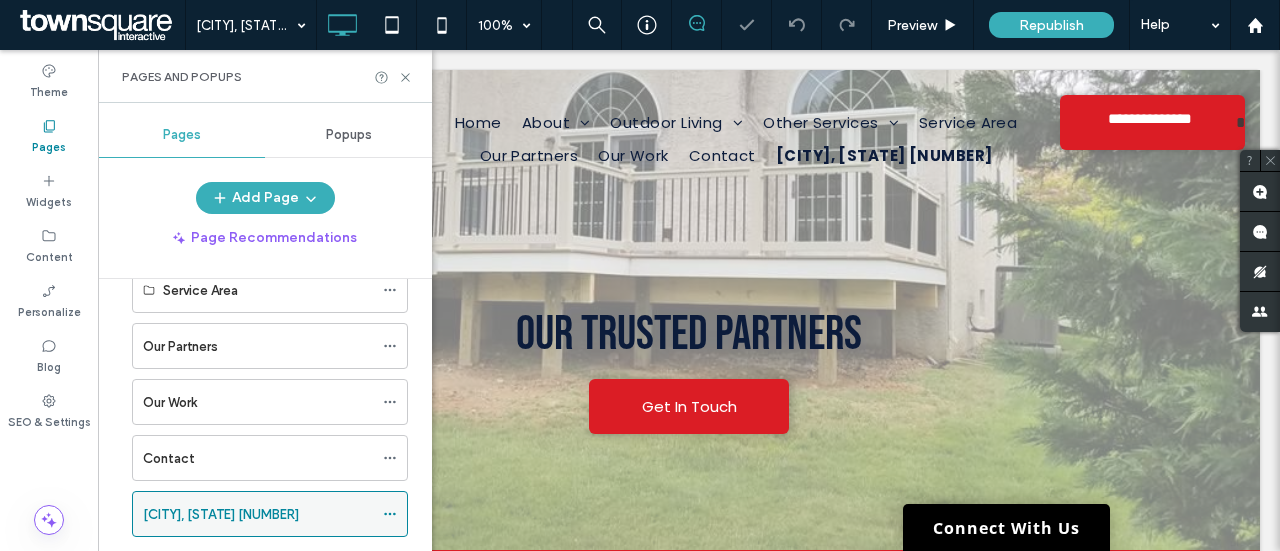 click 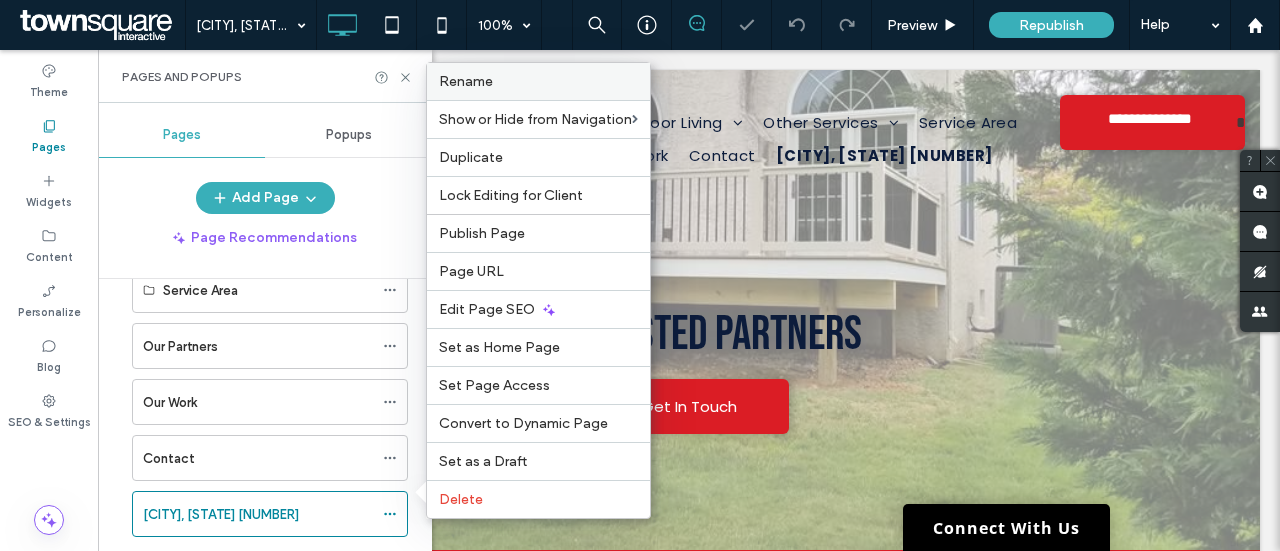 click on "Rename" at bounding box center (538, 81) 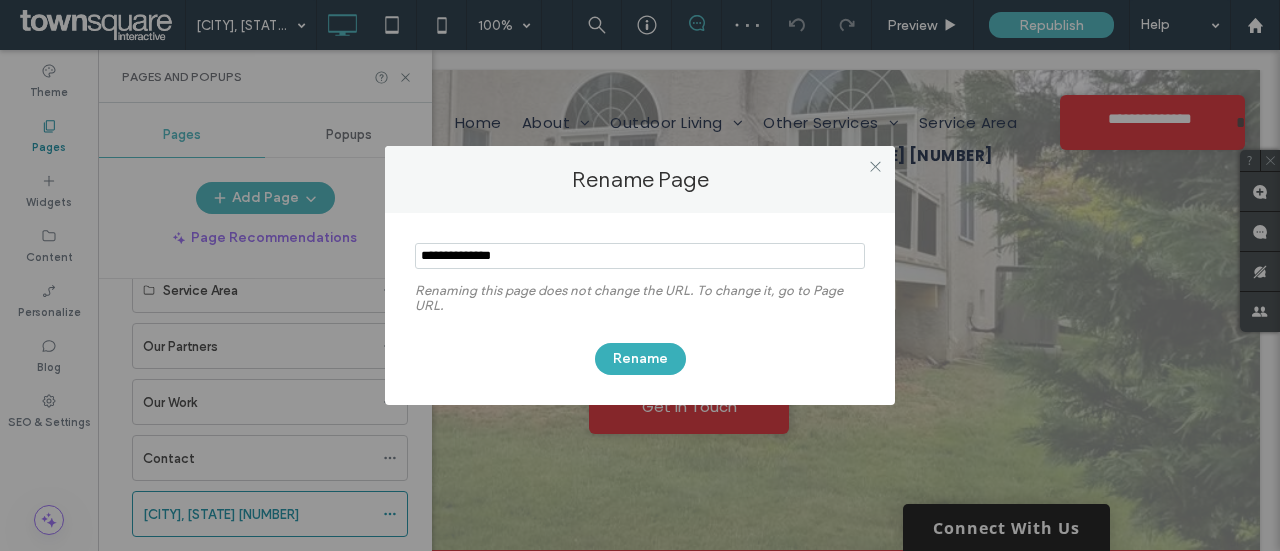 click at bounding box center [640, 256] 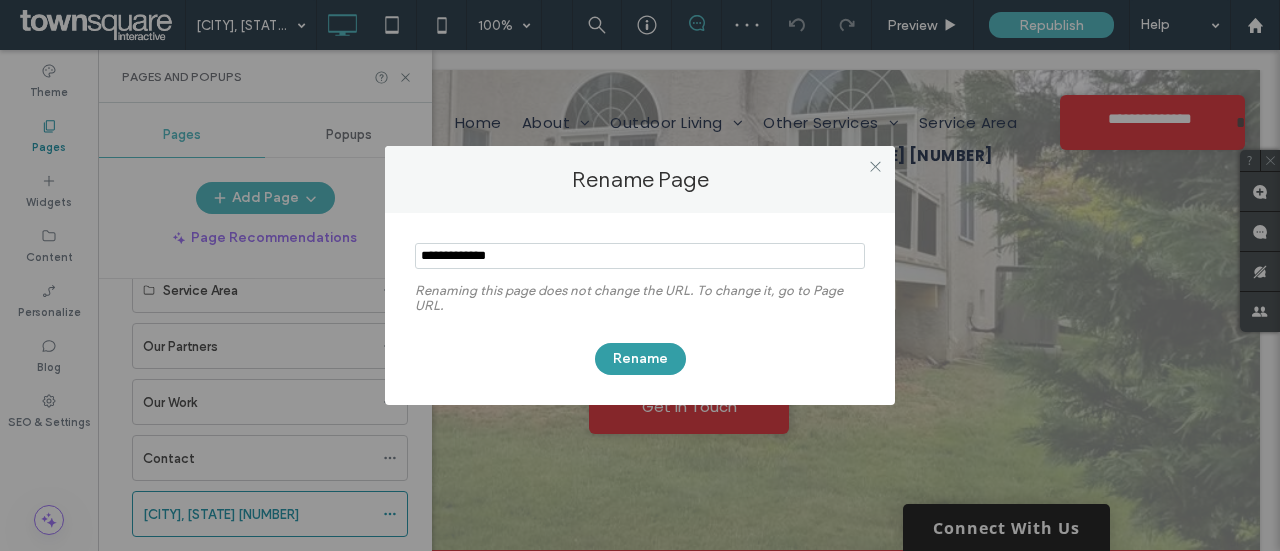 type on "**********" 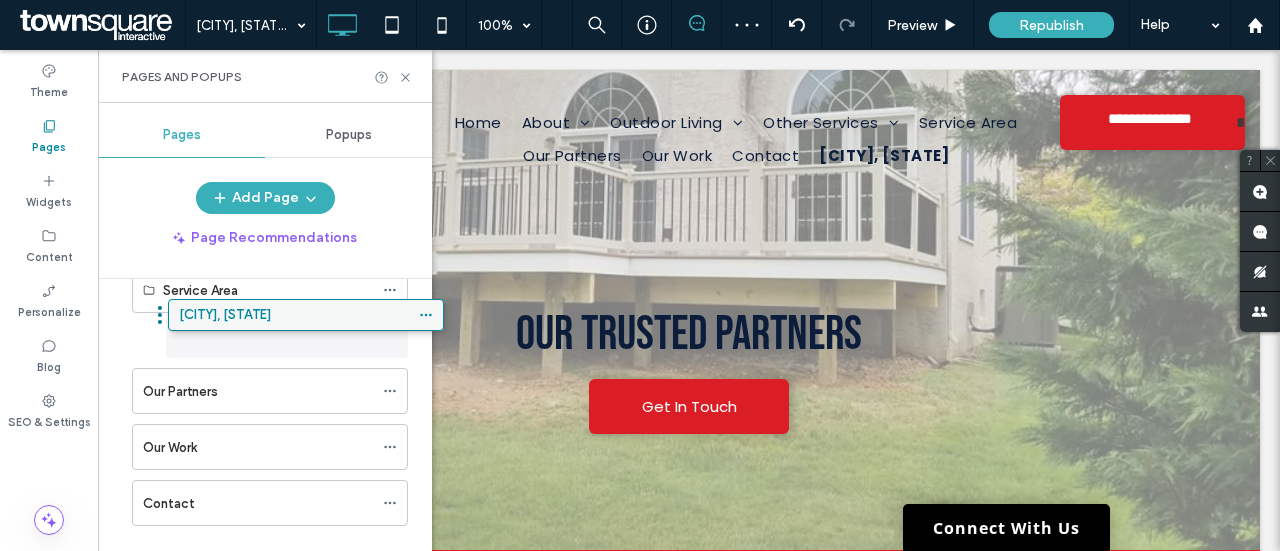 drag, startPoint x: 232, startPoint y: 501, endPoint x: 269, endPoint y: 318, distance: 186.70297 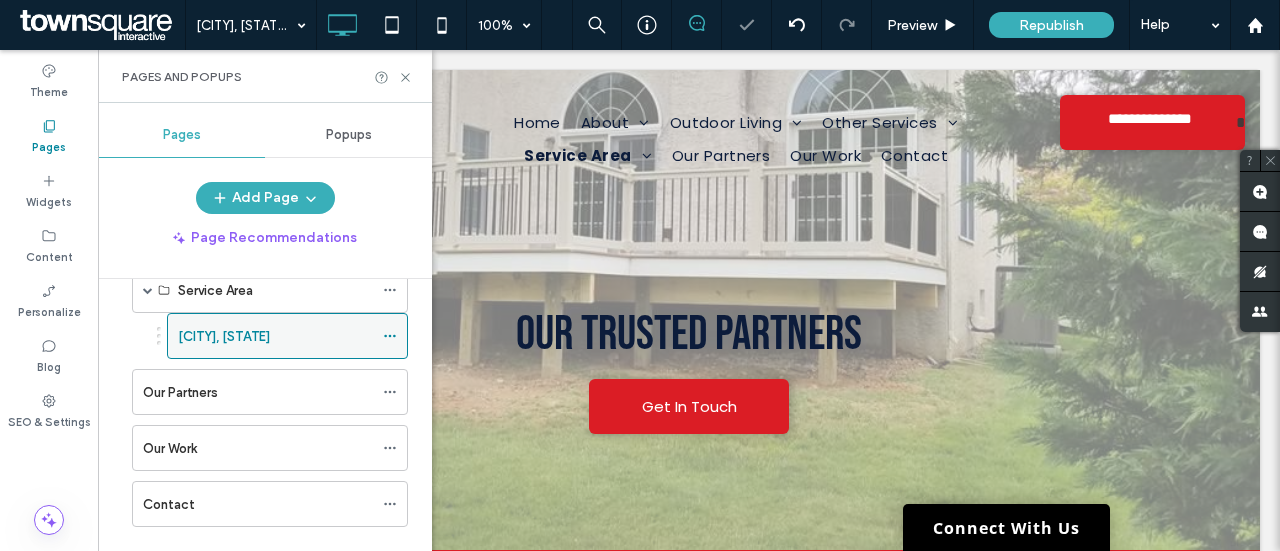 click 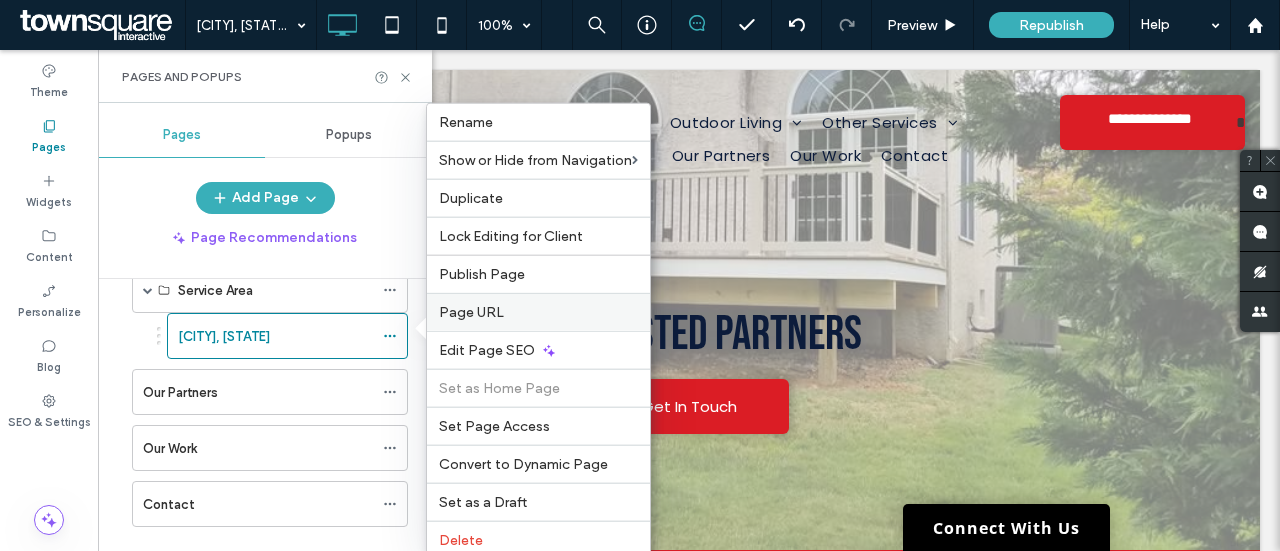 click on "Page URL" at bounding box center (538, 312) 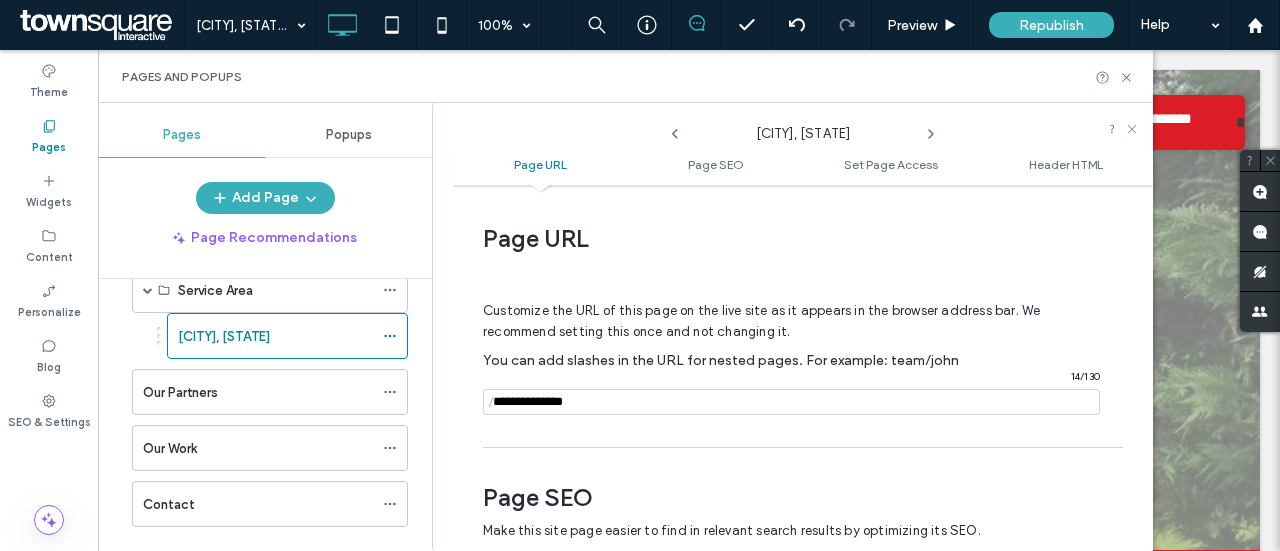 scroll, scrollTop: 10, scrollLeft: 0, axis: vertical 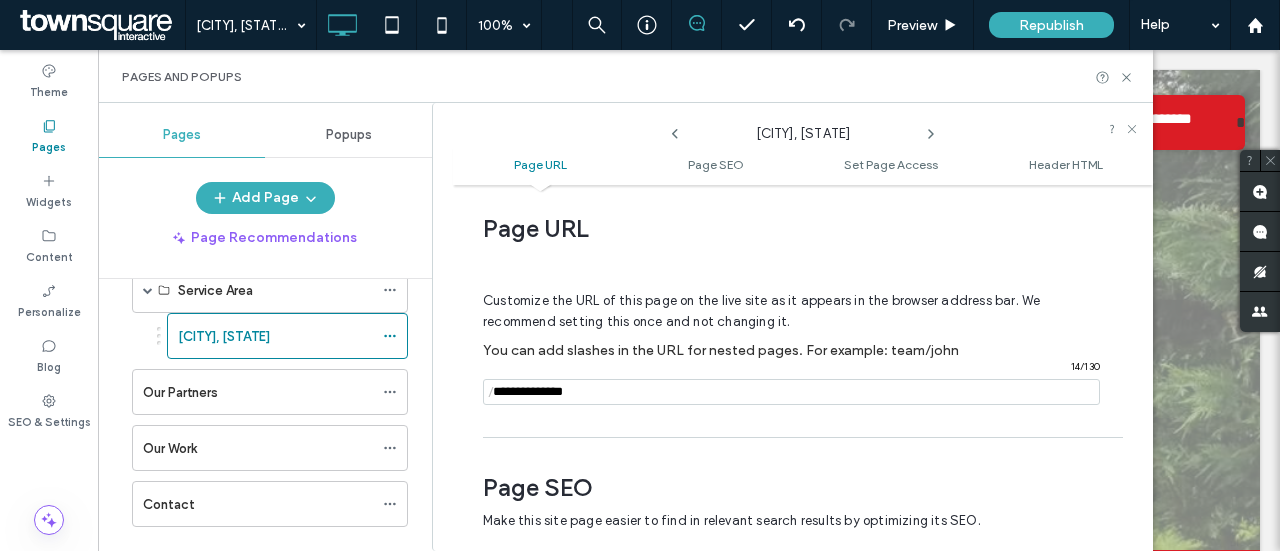 click at bounding box center (791, 392) 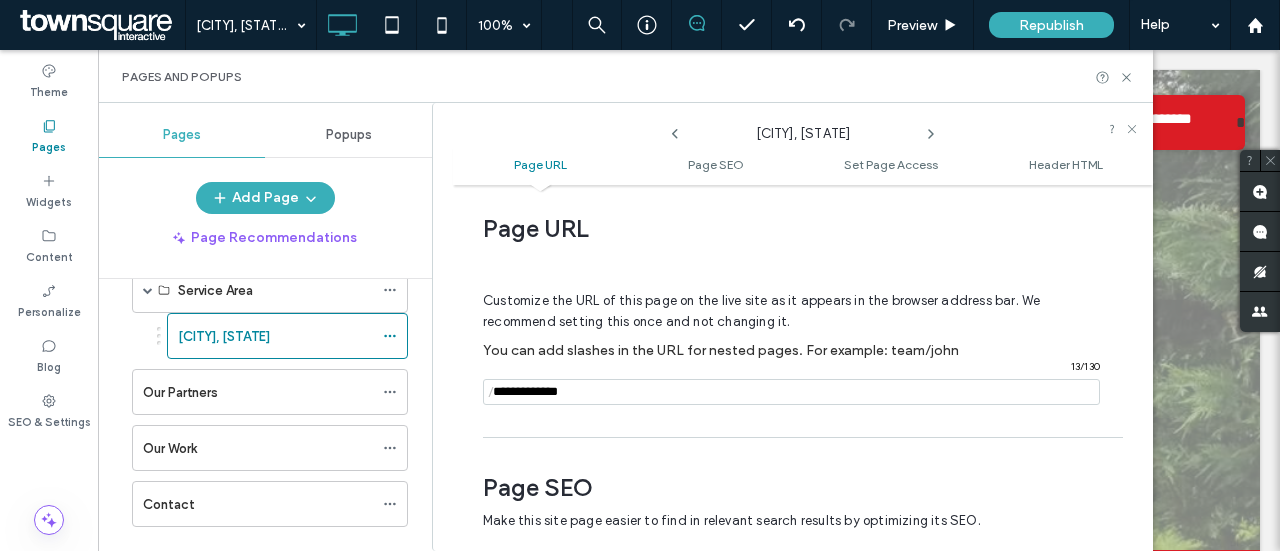 type on "**********" 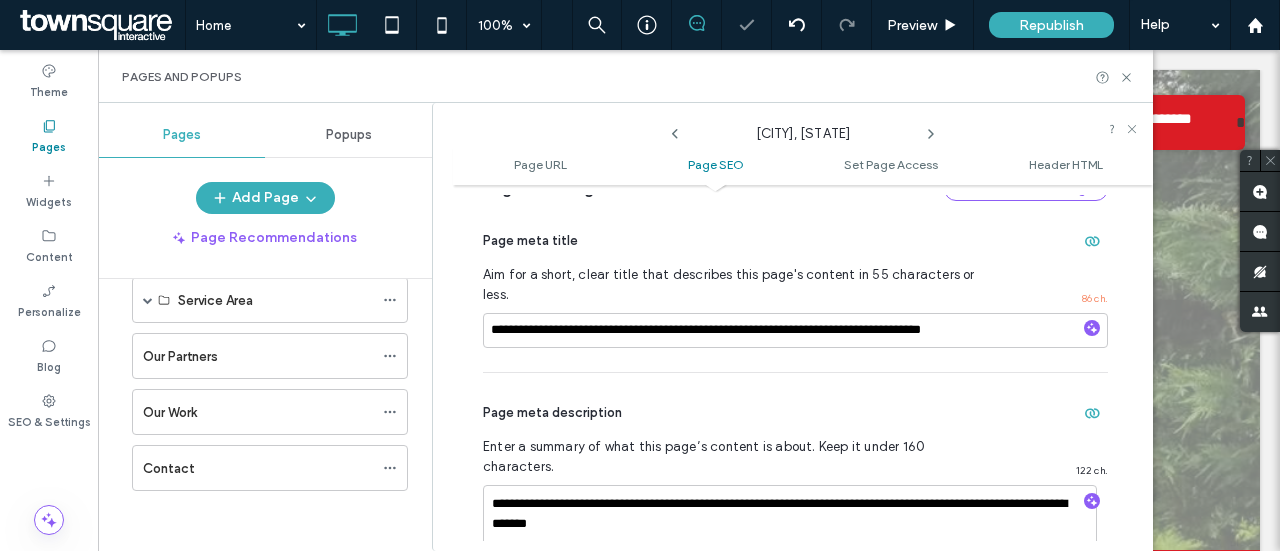 scroll, scrollTop: 510, scrollLeft: 0, axis: vertical 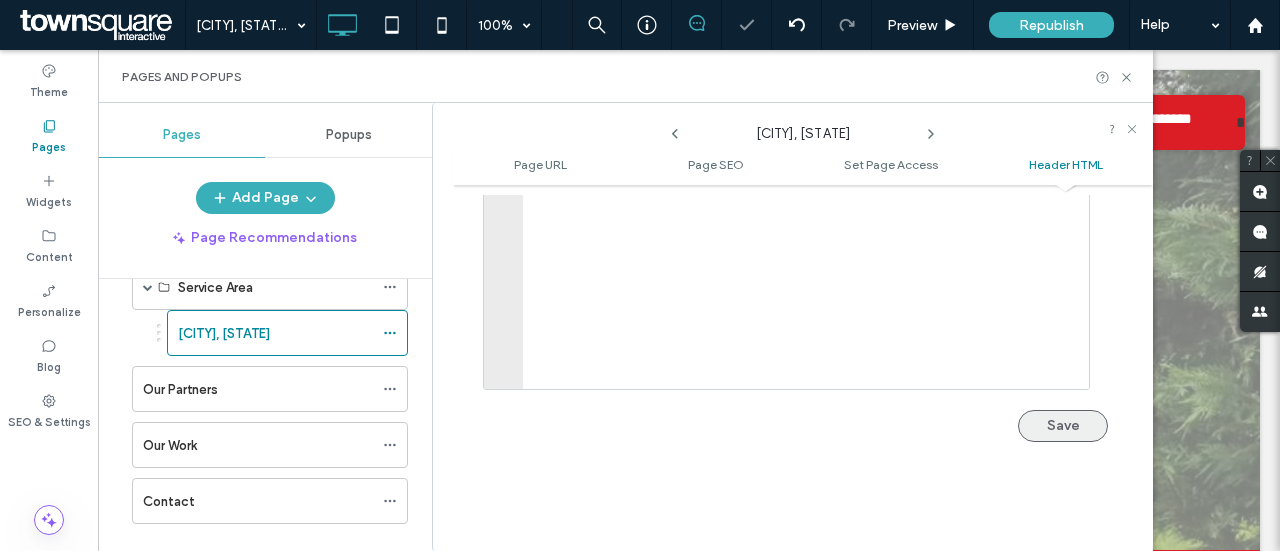 click on "Save" at bounding box center (1063, 426) 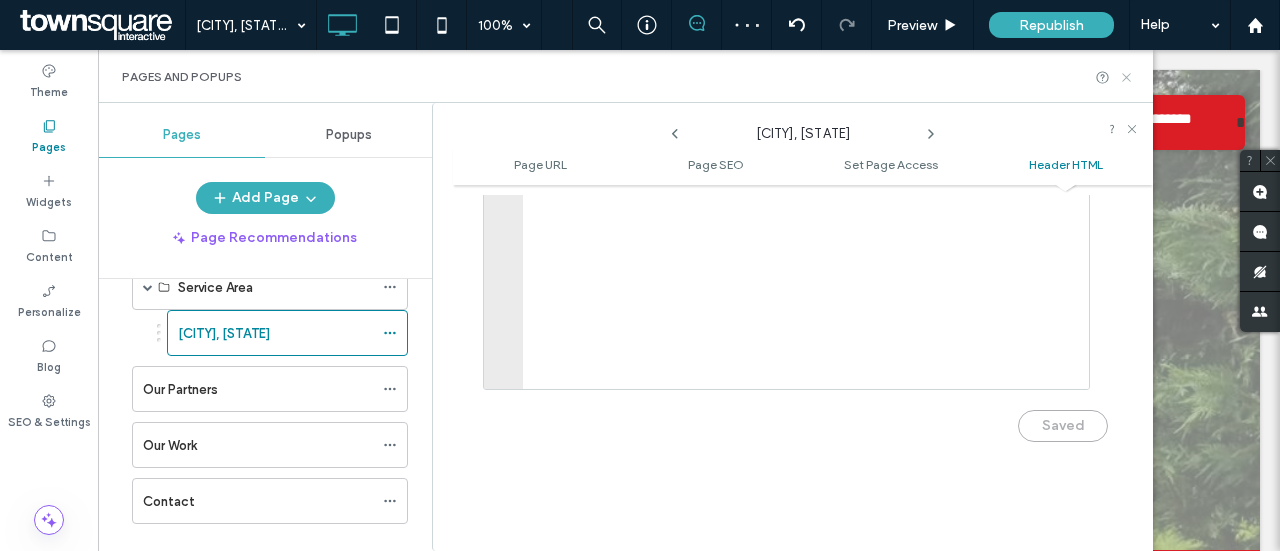 click 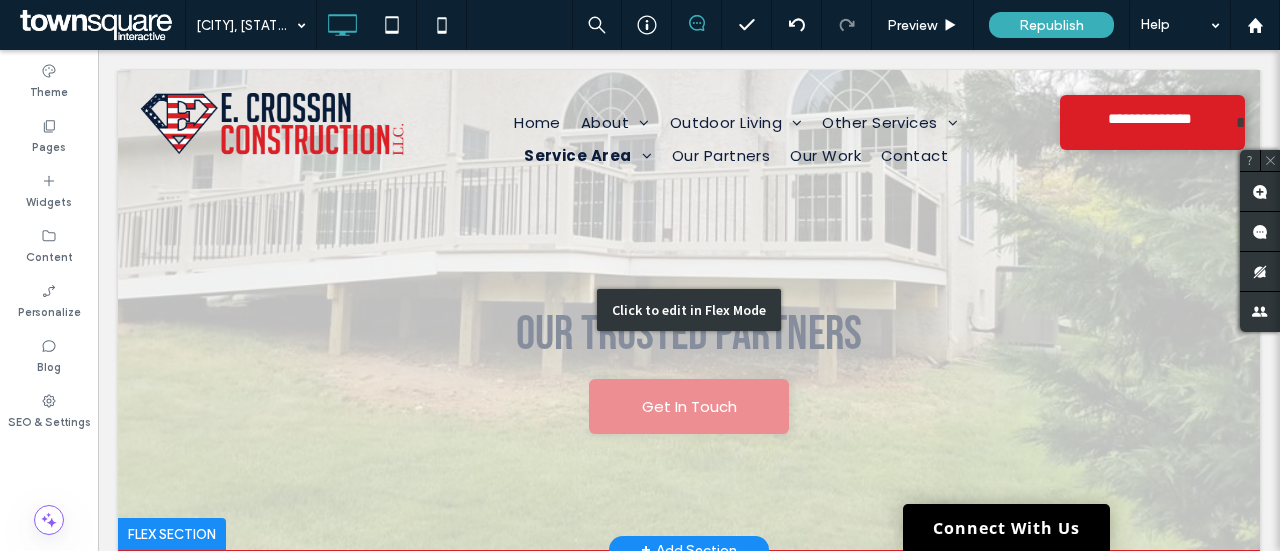 click on "Click to edit in Flex Mode" at bounding box center [689, 310] 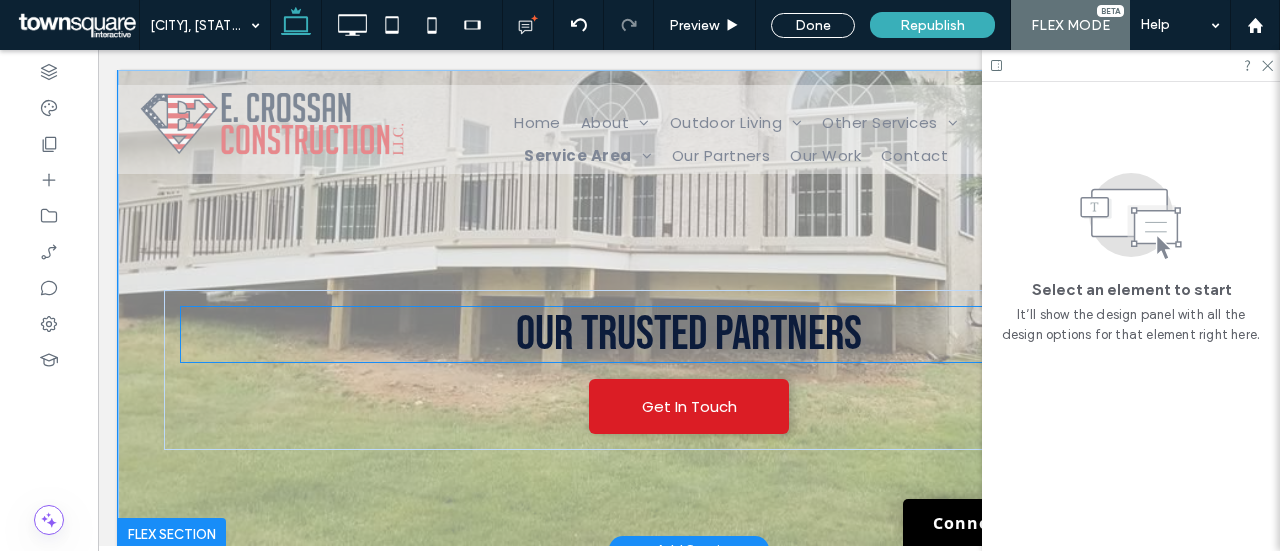 click on "Our Trusted Partners" at bounding box center [689, 334] 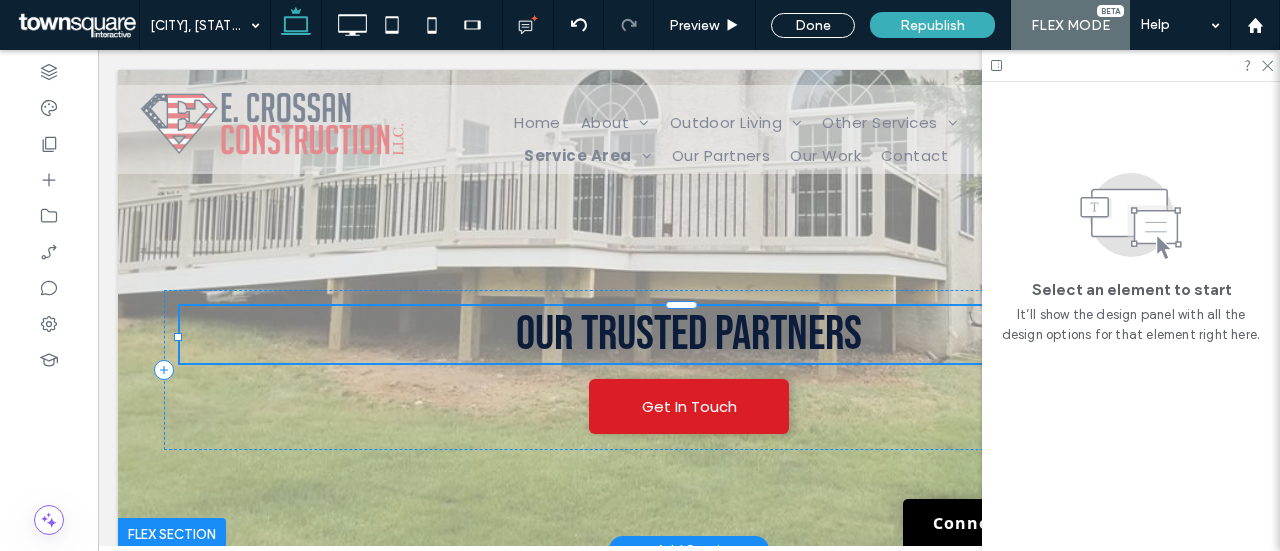 click on "Our Trusted Partners" at bounding box center [689, 334] 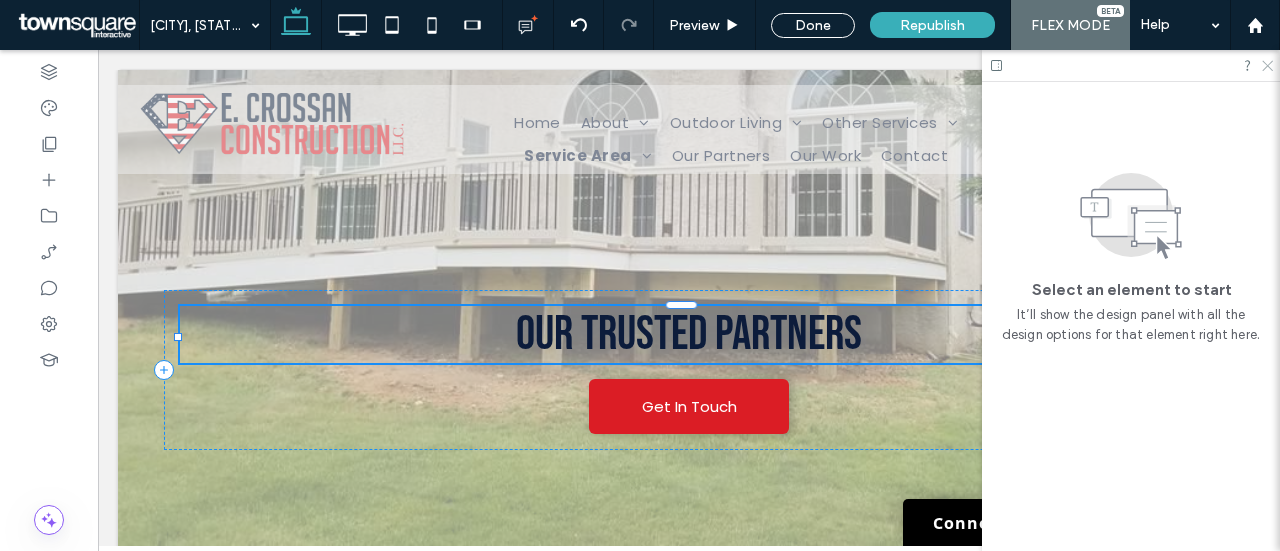 drag, startPoint x: 1271, startPoint y: 61, endPoint x: 1246, endPoint y: 67, distance: 25.70992 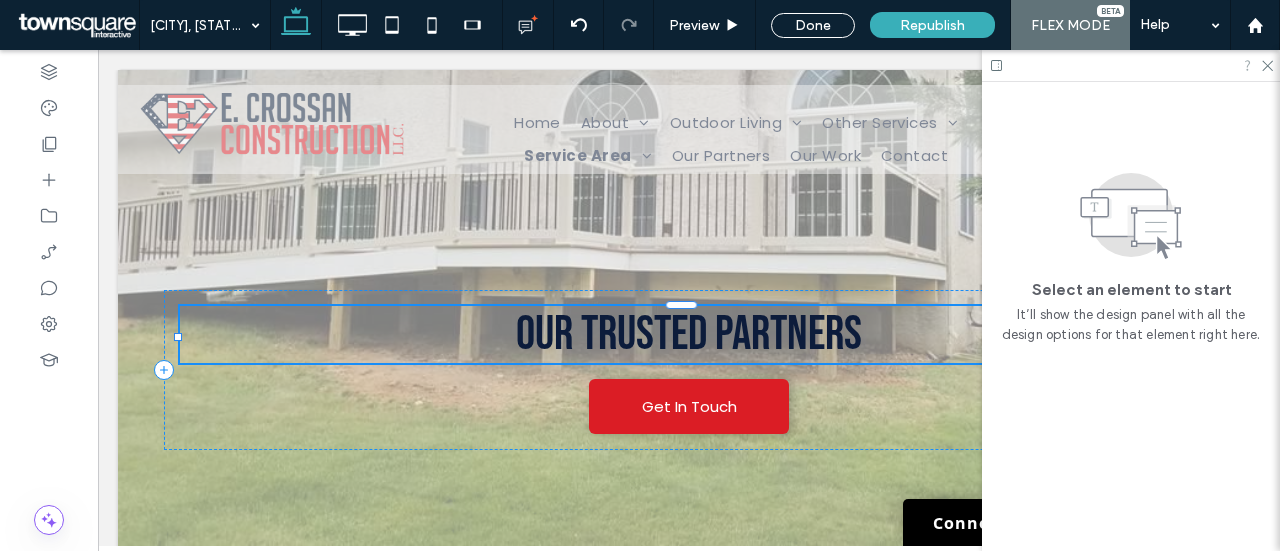 click 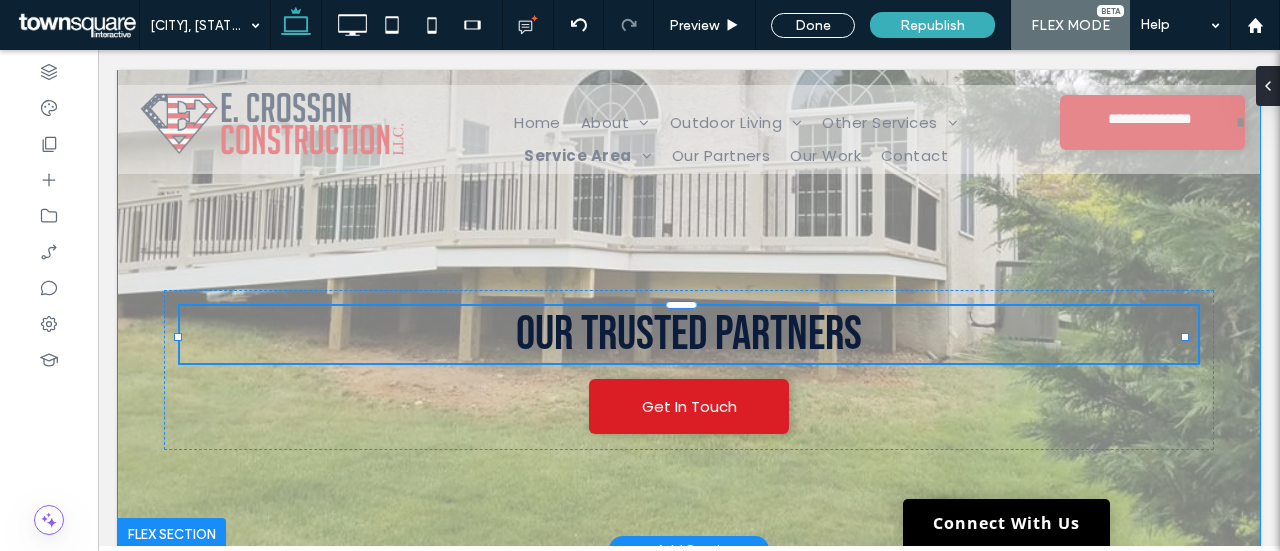click on "Our Trusted Partners
Get In Touch" at bounding box center [689, 310] 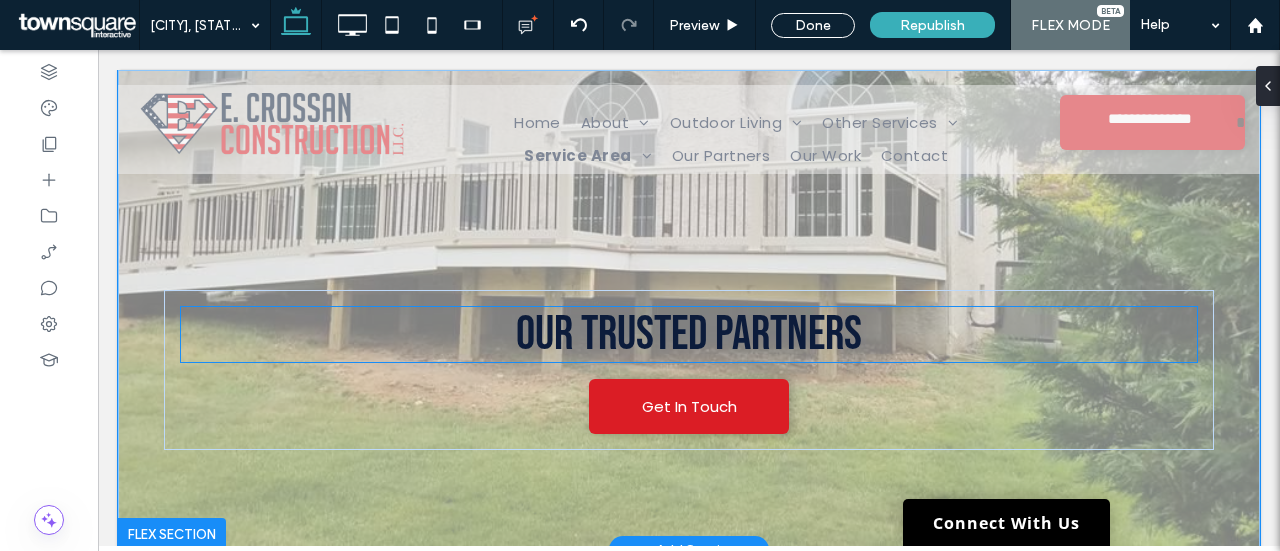 click on "Our Trusted Partners" at bounding box center (689, 334) 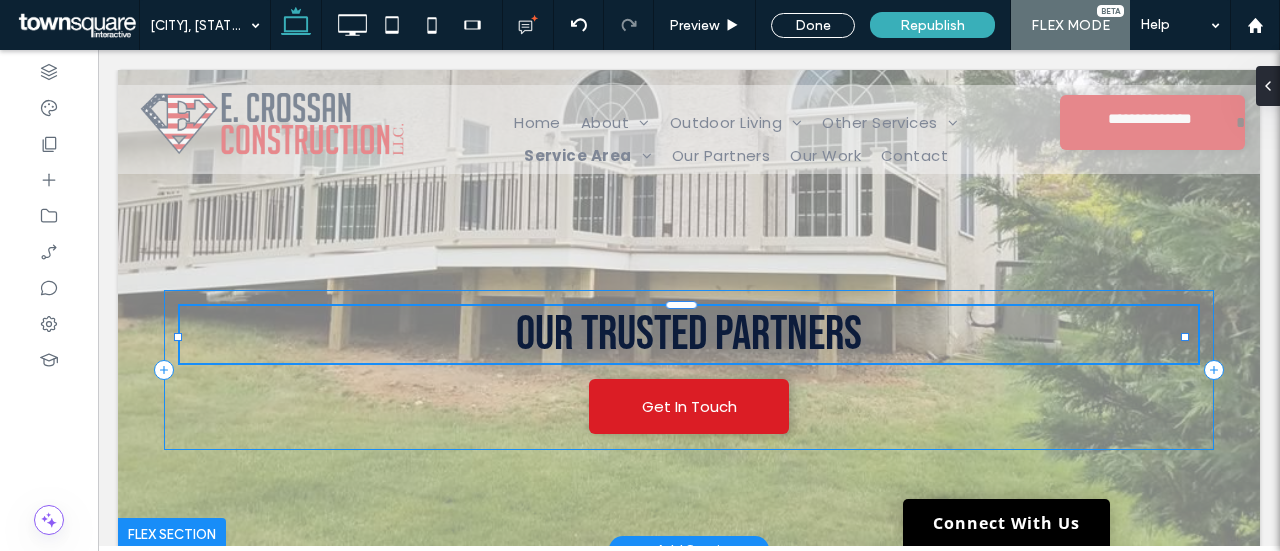 click on "Our Trusted Partners
Get In Touch" at bounding box center [689, 370] 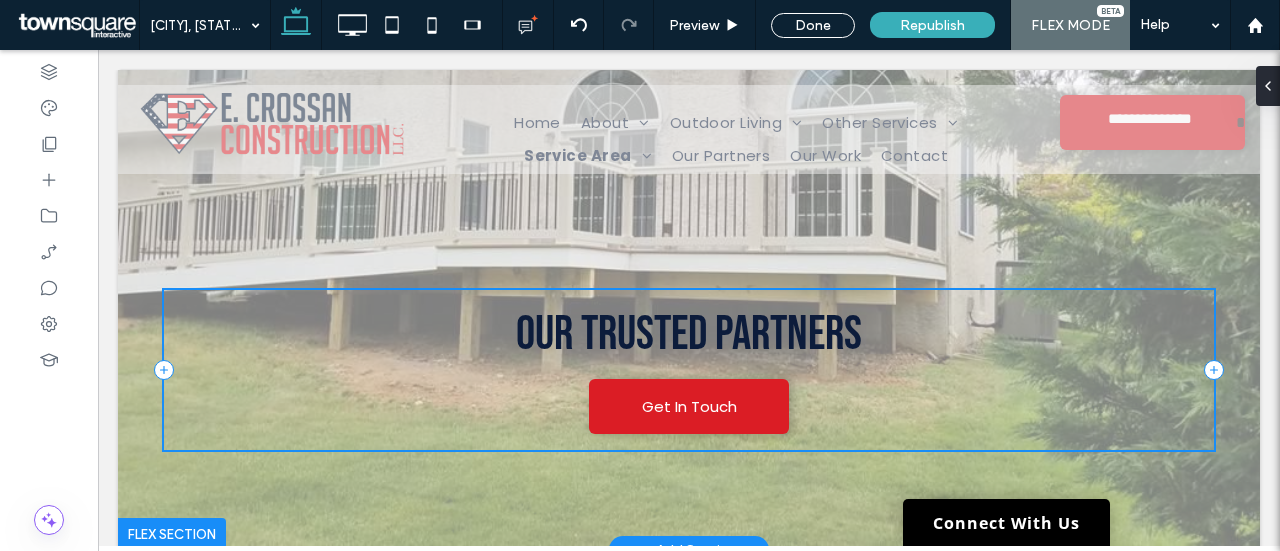 click on "Our Trusted Partners
Get In Touch" at bounding box center [689, 370] 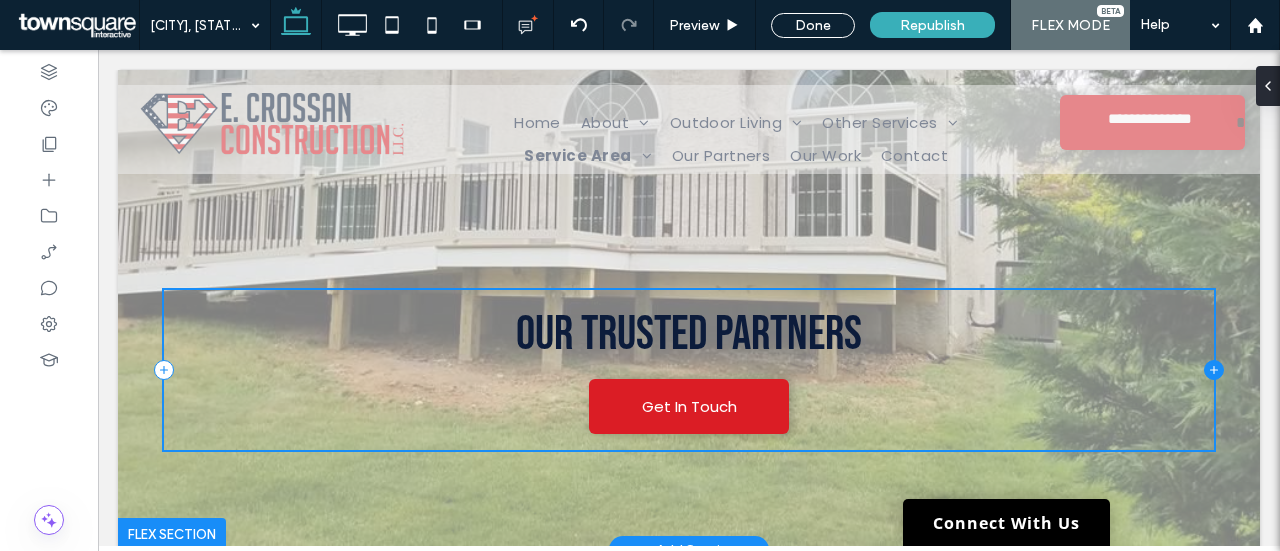 click 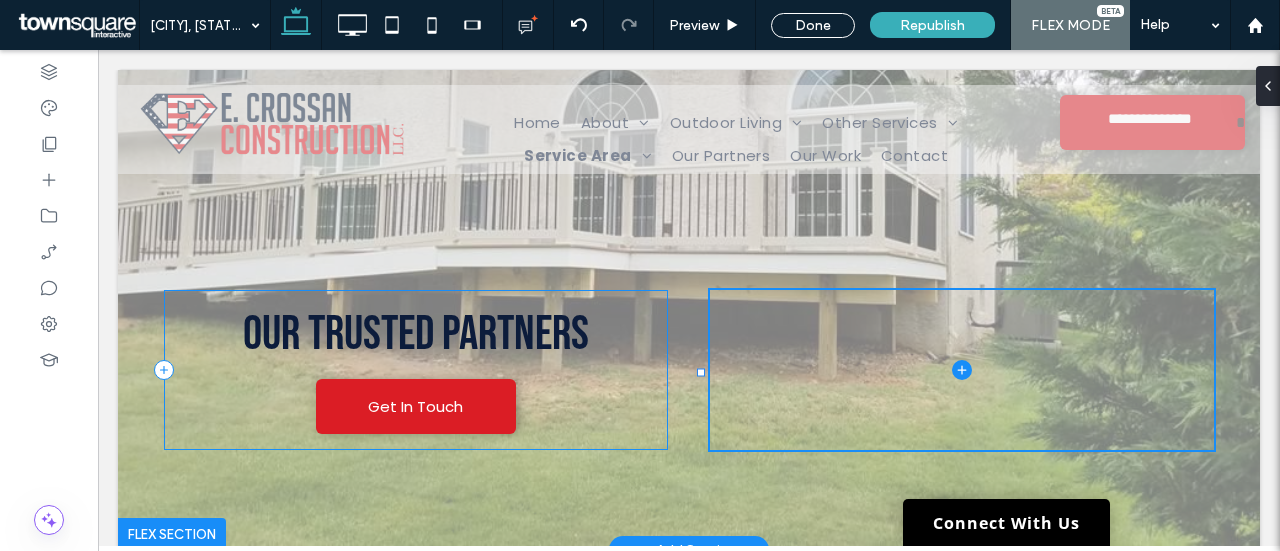 click on "Our Trusted Partners
Get In Touch" at bounding box center [416, 370] 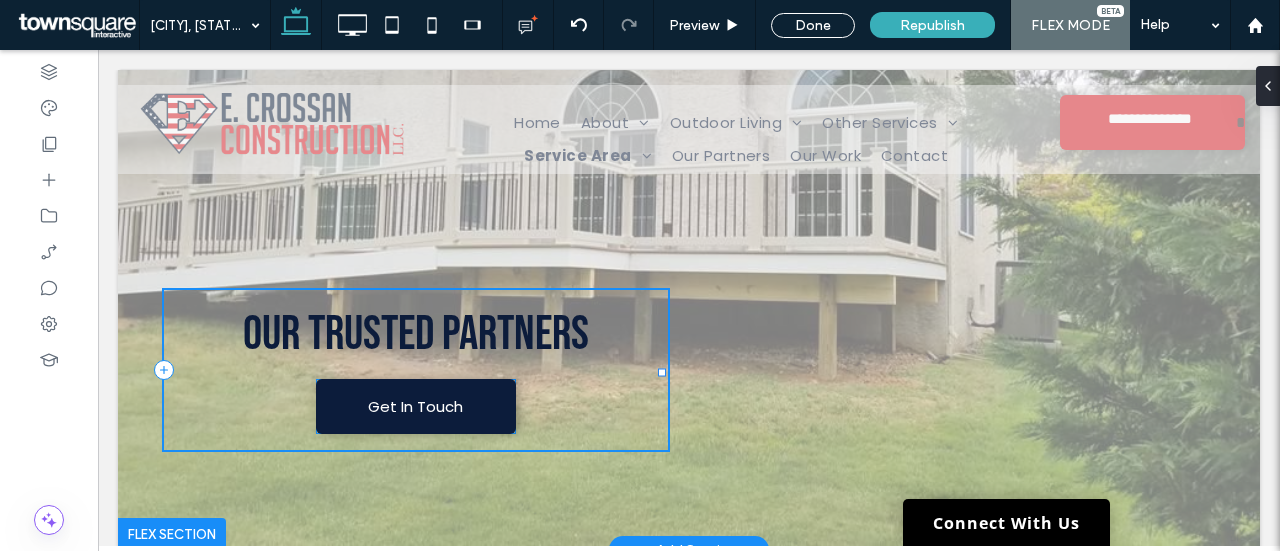 click on "Get In Touch" at bounding box center [416, 406] 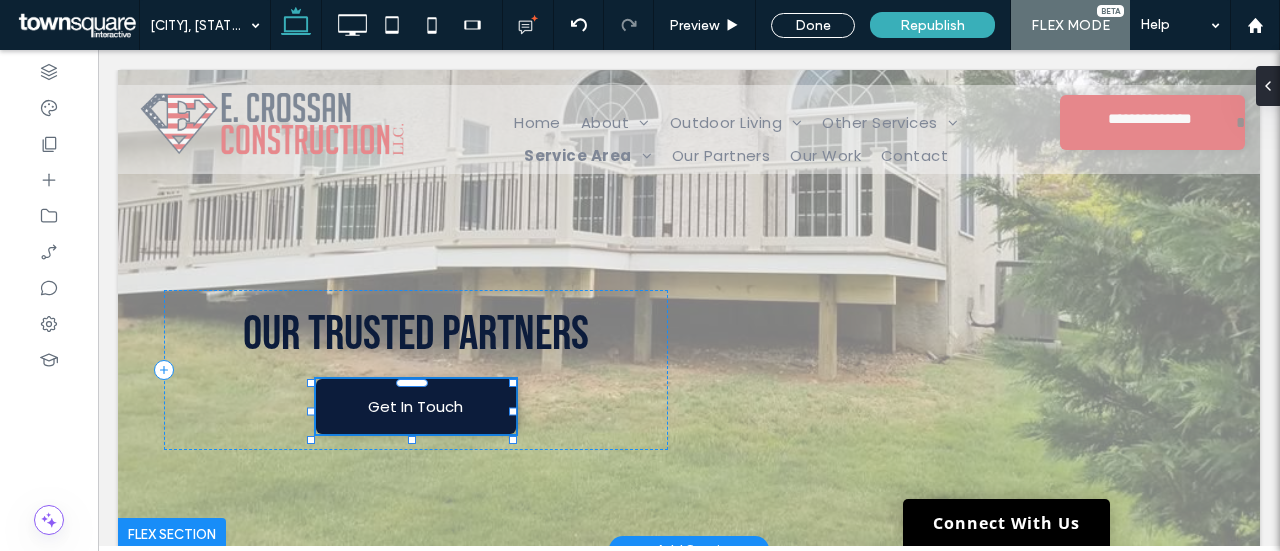 click on "Get In Touch" at bounding box center (416, 406) 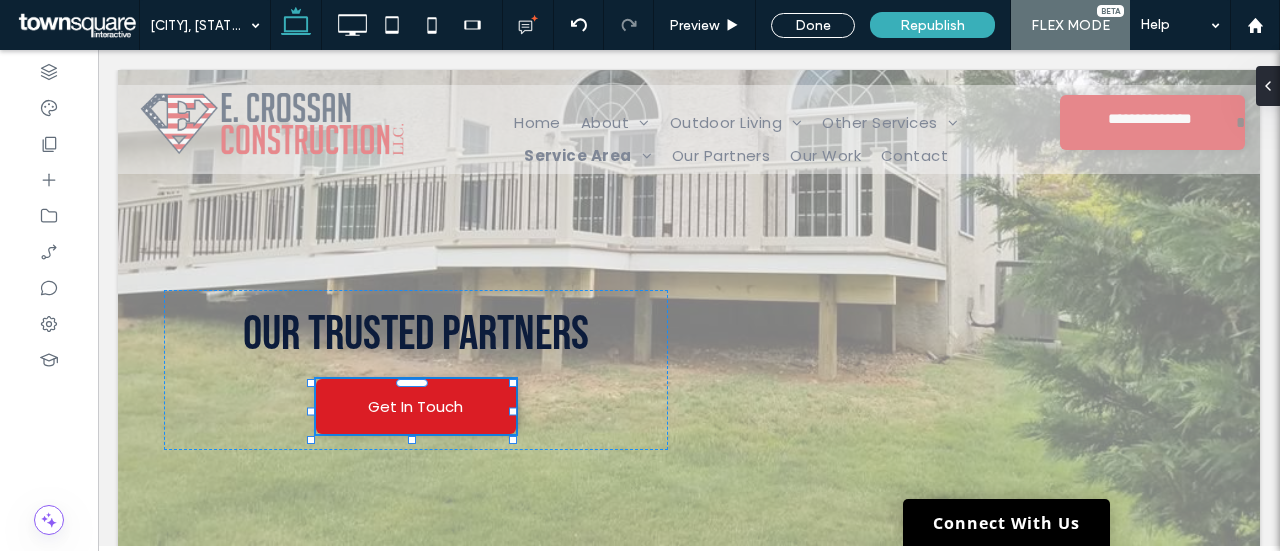 drag, startPoint x: 1085, startPoint y: 25, endPoint x: 1002, endPoint y: 15, distance: 83.60024 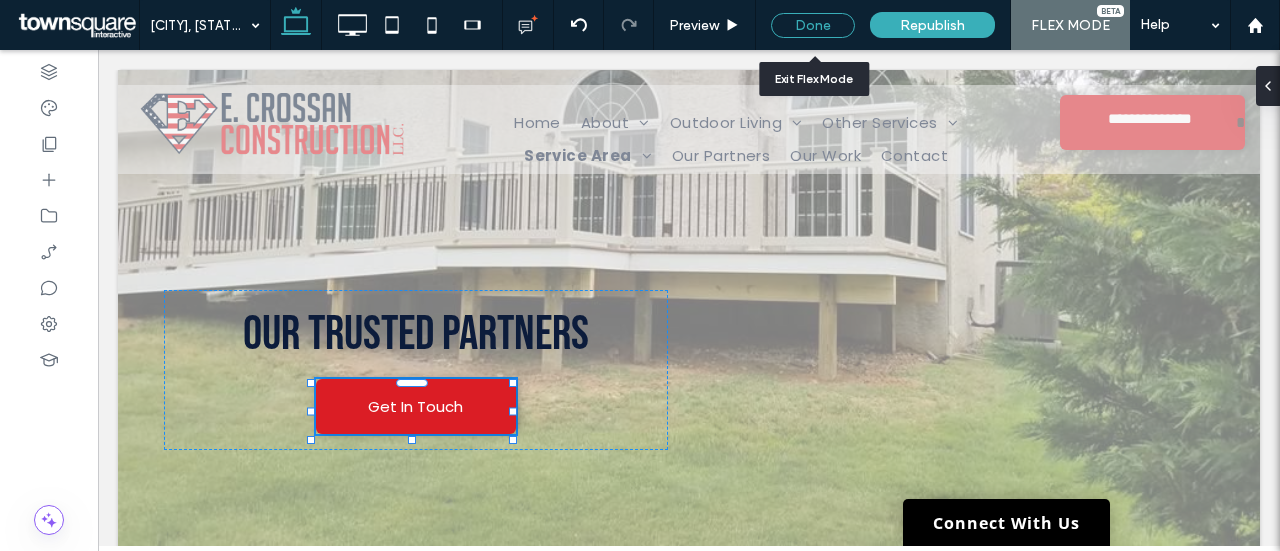 click on "Done" at bounding box center [813, 25] 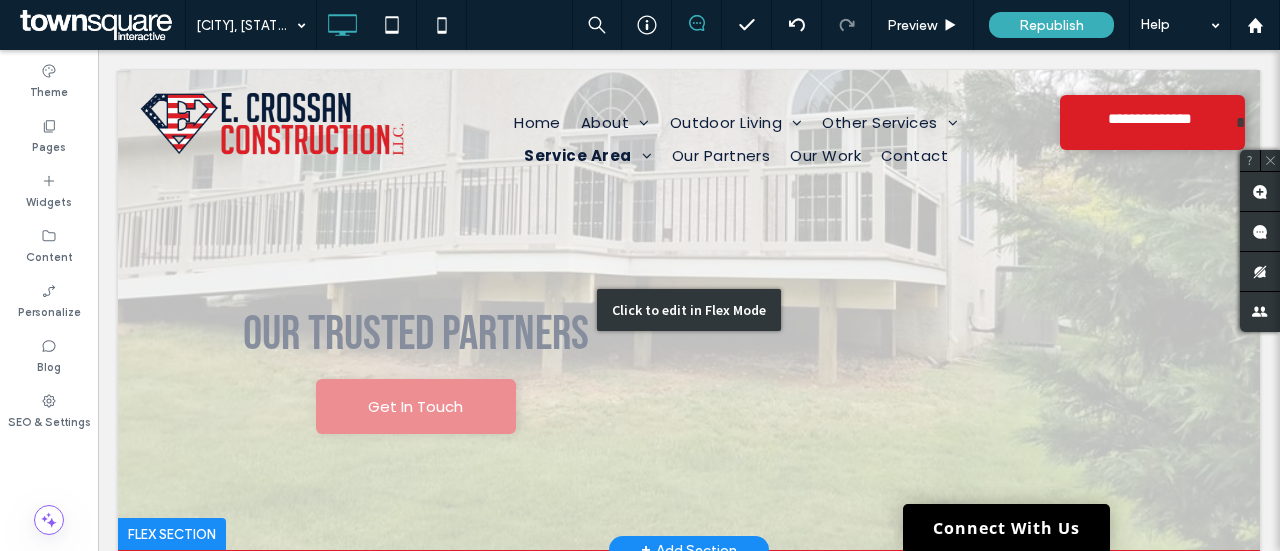 click on "Click to edit in Flex Mode" at bounding box center [689, 310] 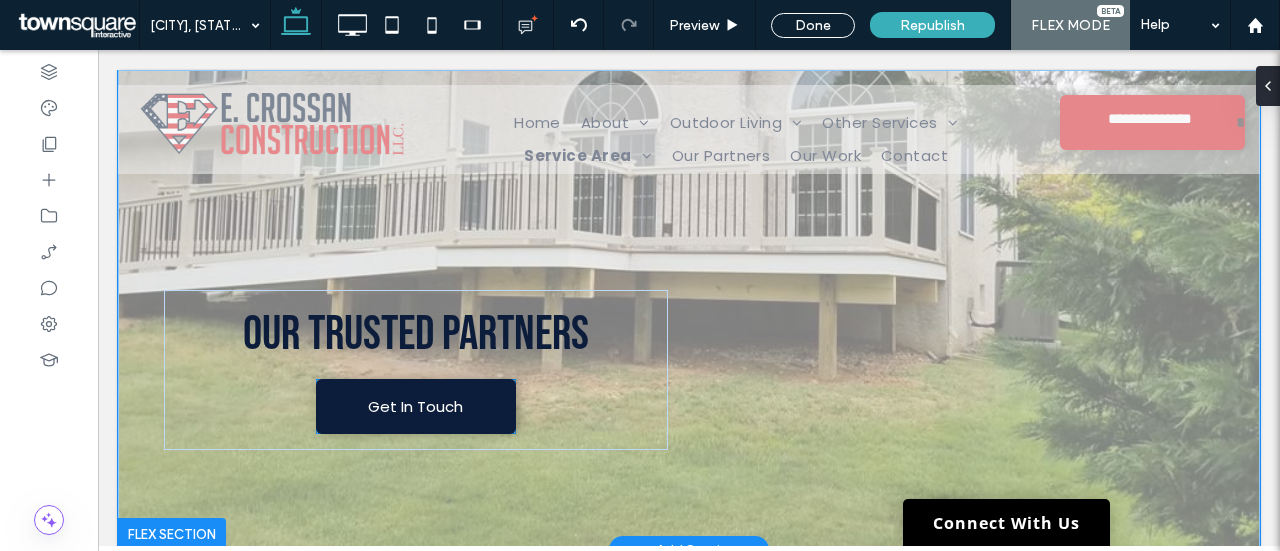 click on "Get In Touch" at bounding box center (416, 406) 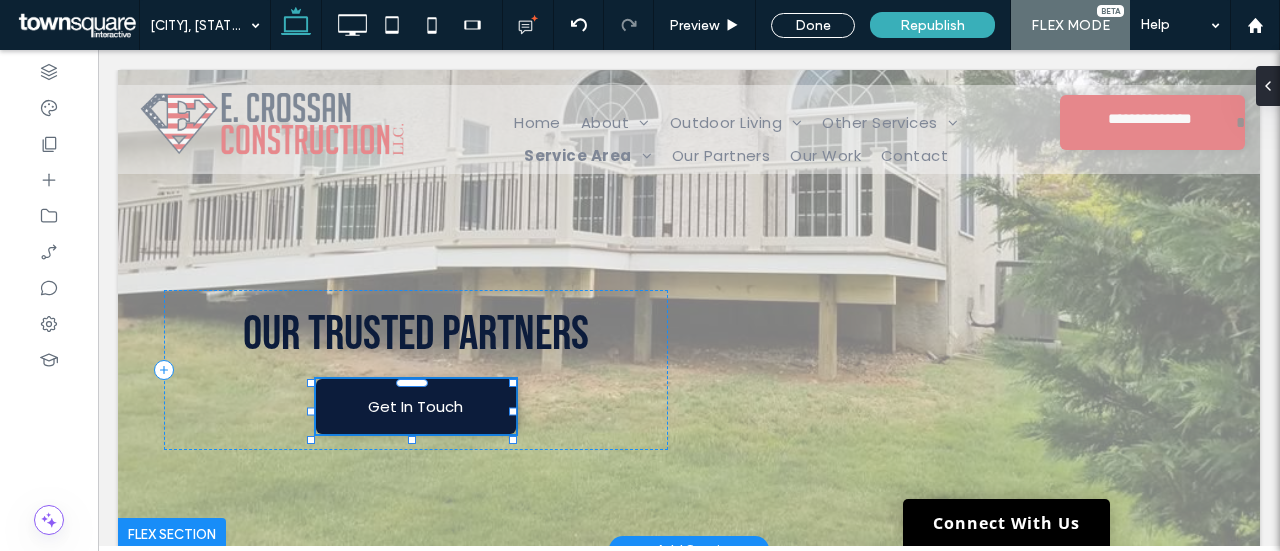 click on "Get In Touch" at bounding box center [415, 406] 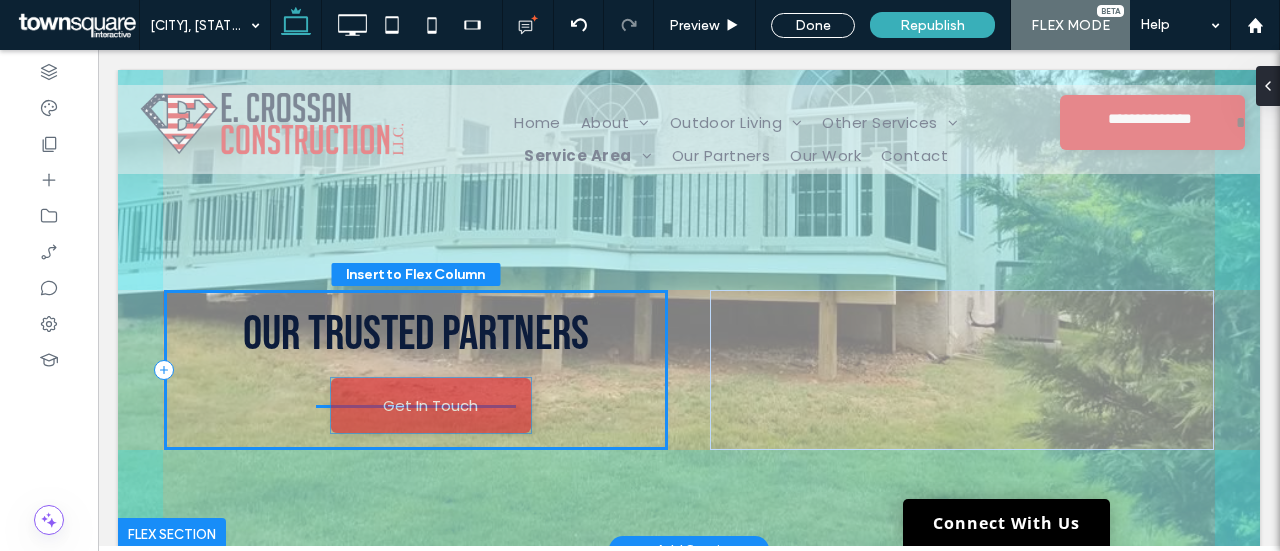 drag, startPoint x: 414, startPoint y: 415, endPoint x: 433, endPoint y: 409, distance: 19.924858 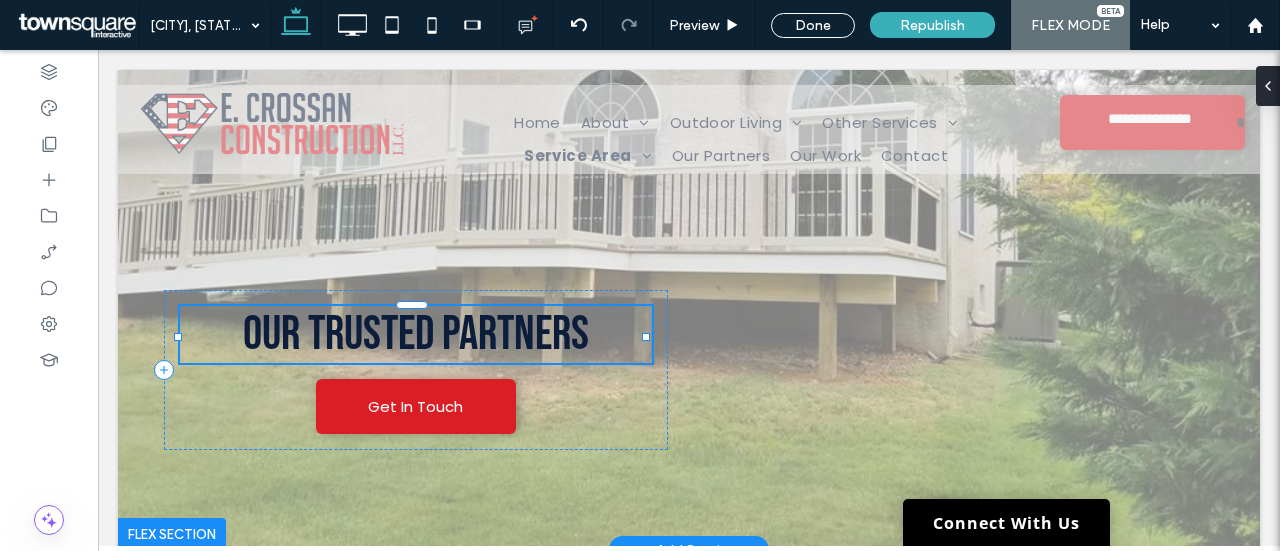 click on "Our Trusted Partners" at bounding box center (416, 334) 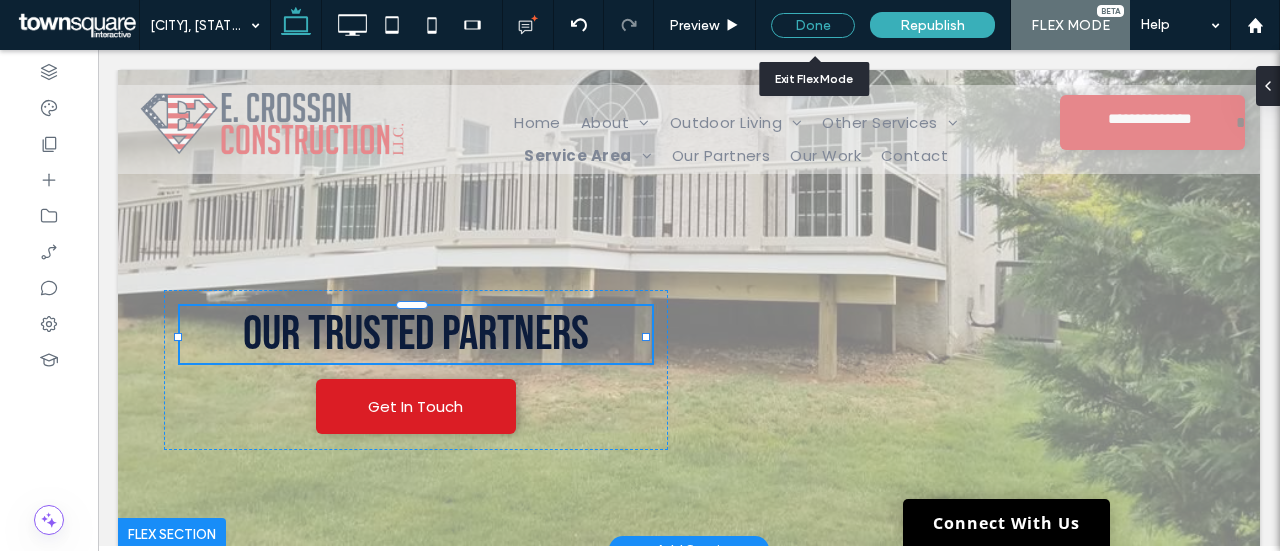 click on "Done" at bounding box center (813, 25) 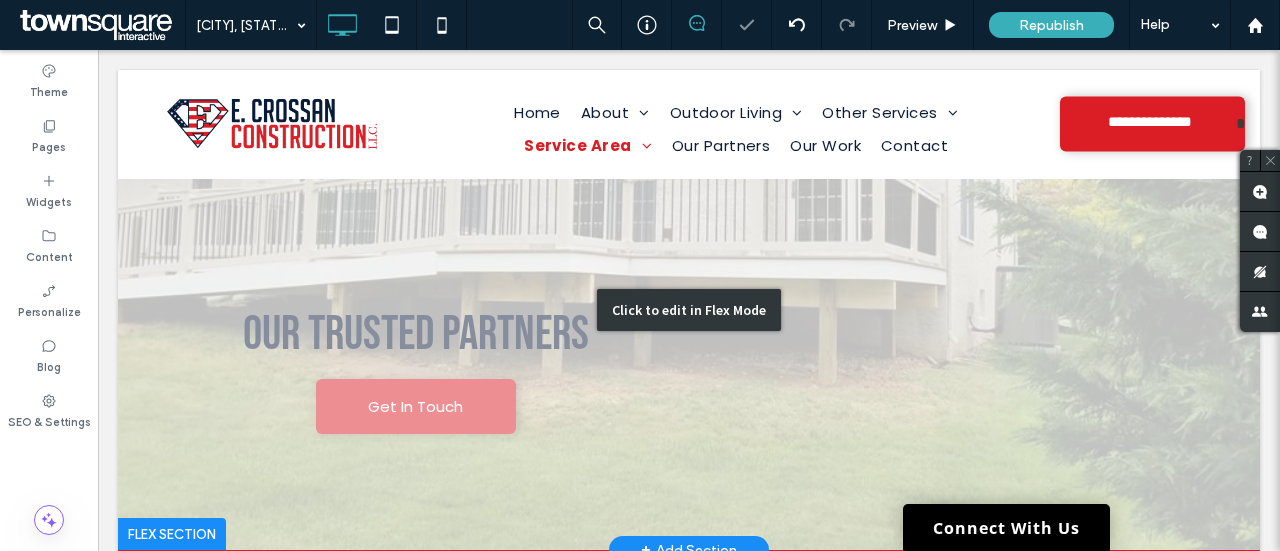 scroll, scrollTop: 200, scrollLeft: 0, axis: vertical 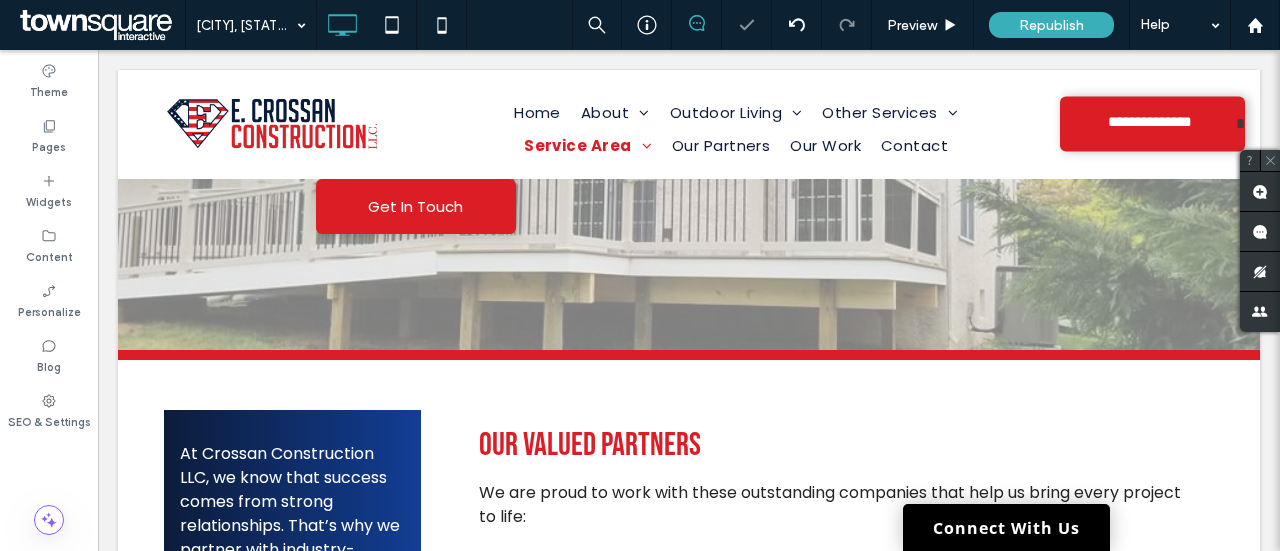 click 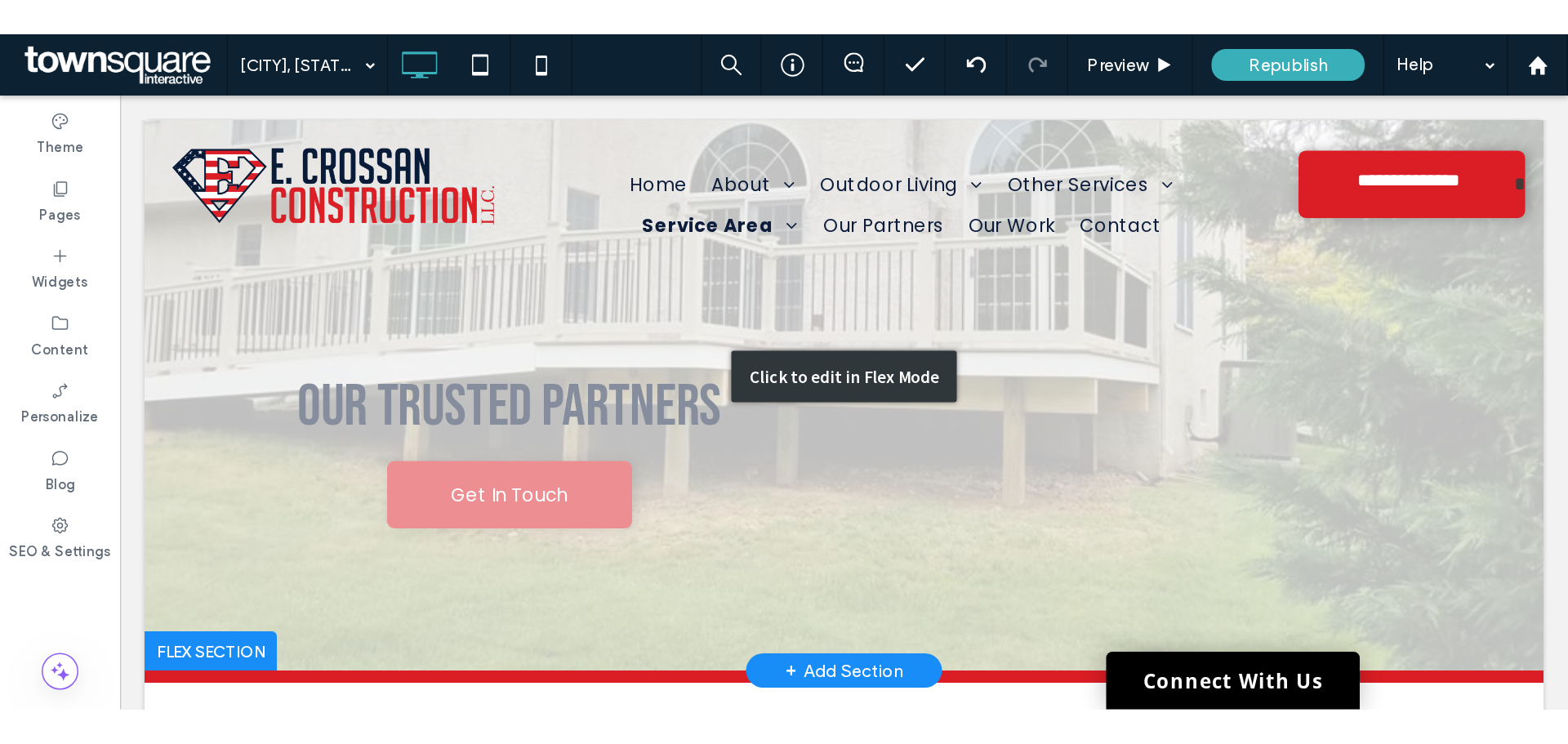 scroll, scrollTop: 0, scrollLeft: 0, axis: both 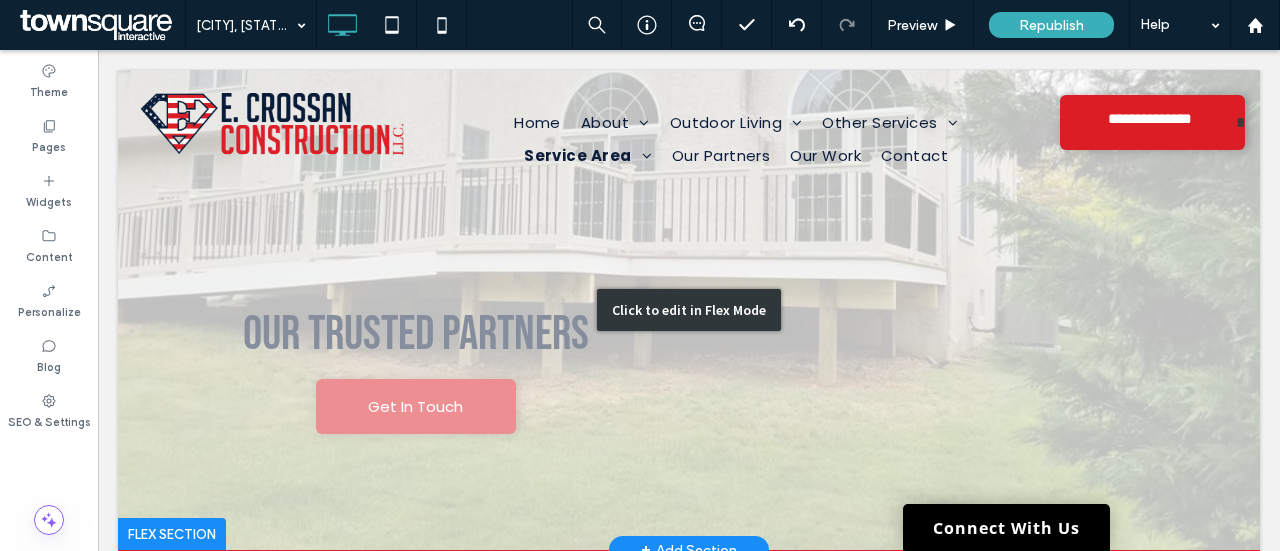click on "Click to edit in Flex Mode" at bounding box center (689, 310) 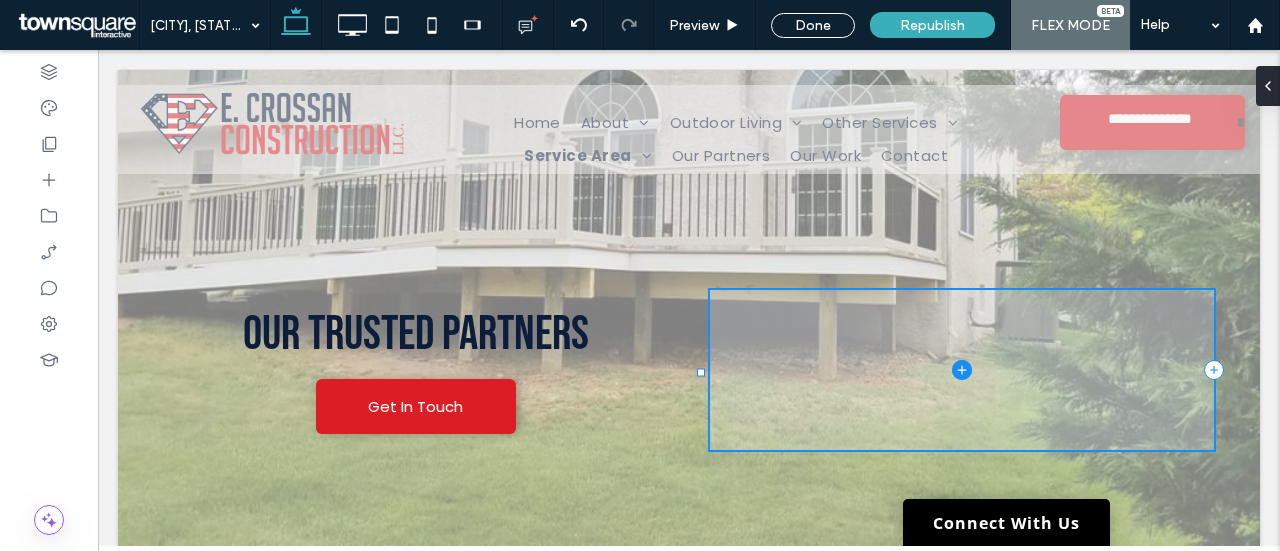 click at bounding box center [962, 370] 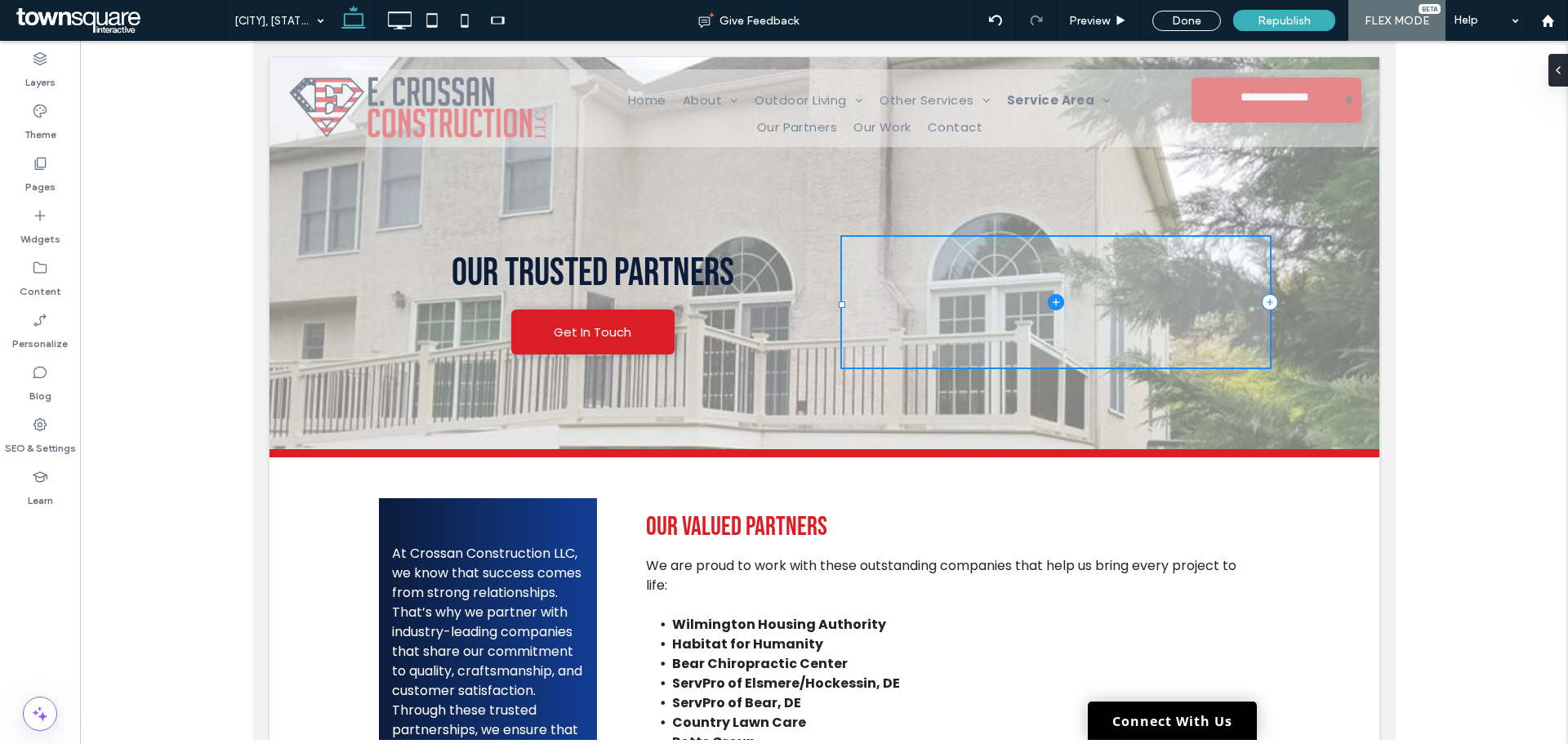 click at bounding box center (1055, 302) 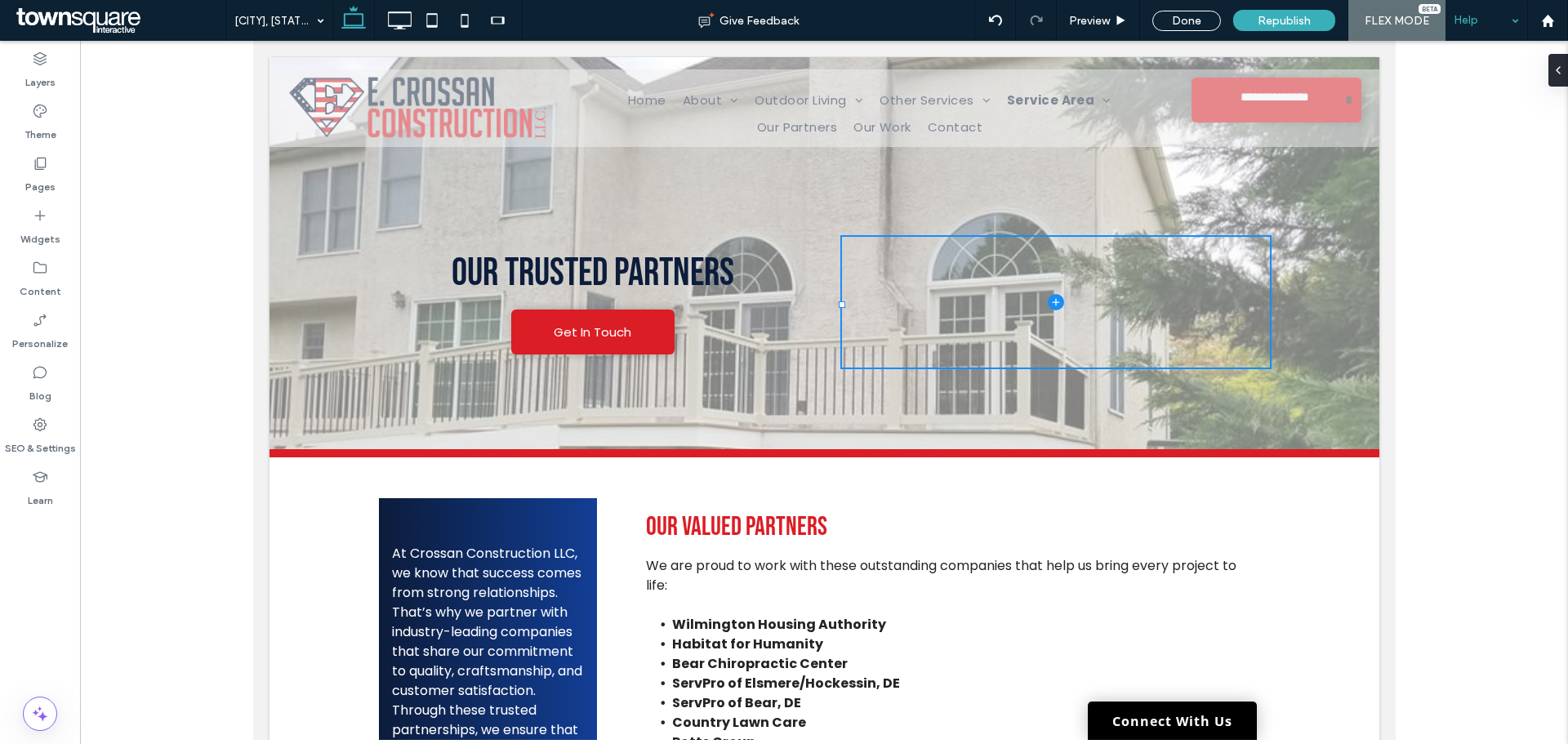 click on "Help" at bounding box center [1486, 20] 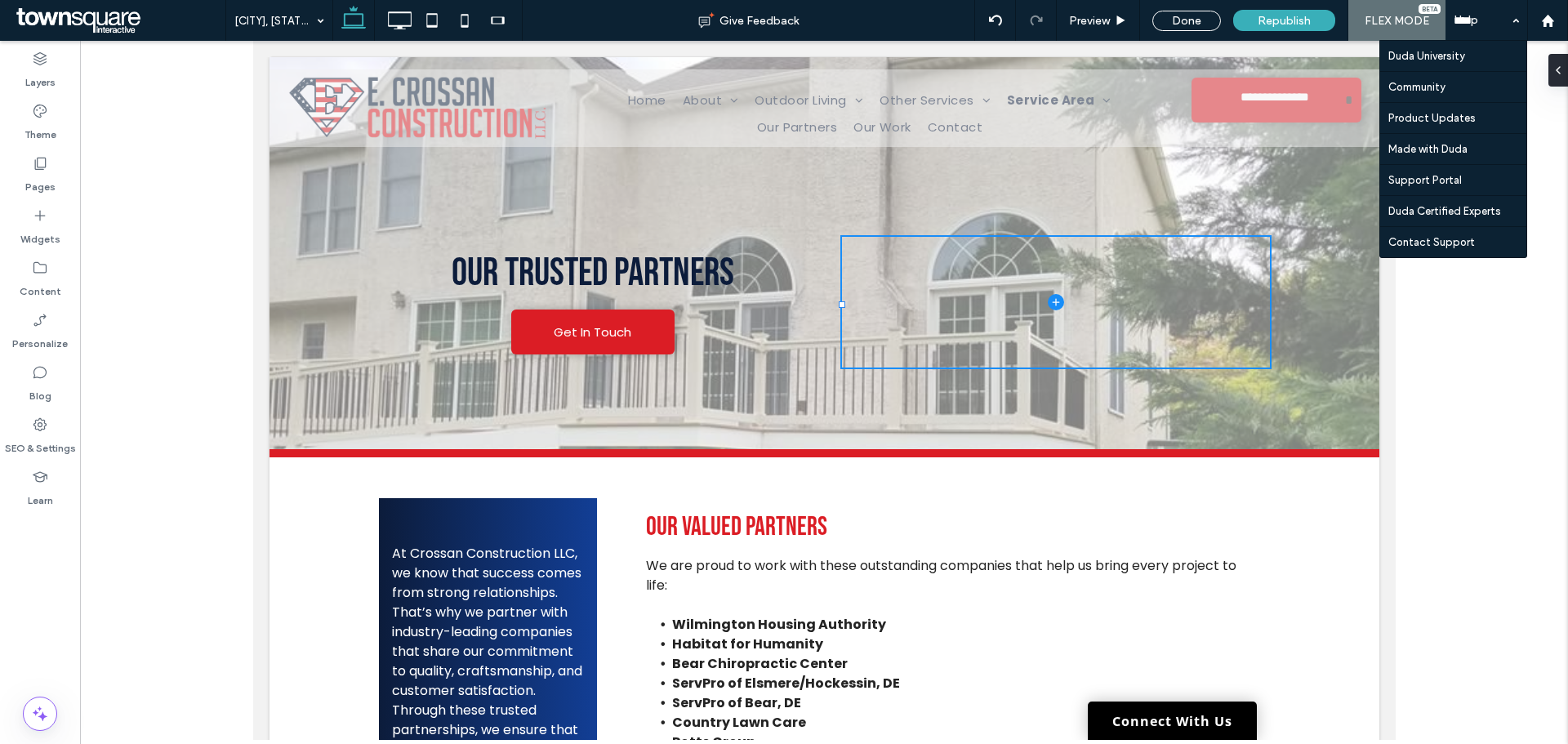 drag, startPoint x: 1435, startPoint y: 470, endPoint x: 1417, endPoint y: 465, distance: 18.681542 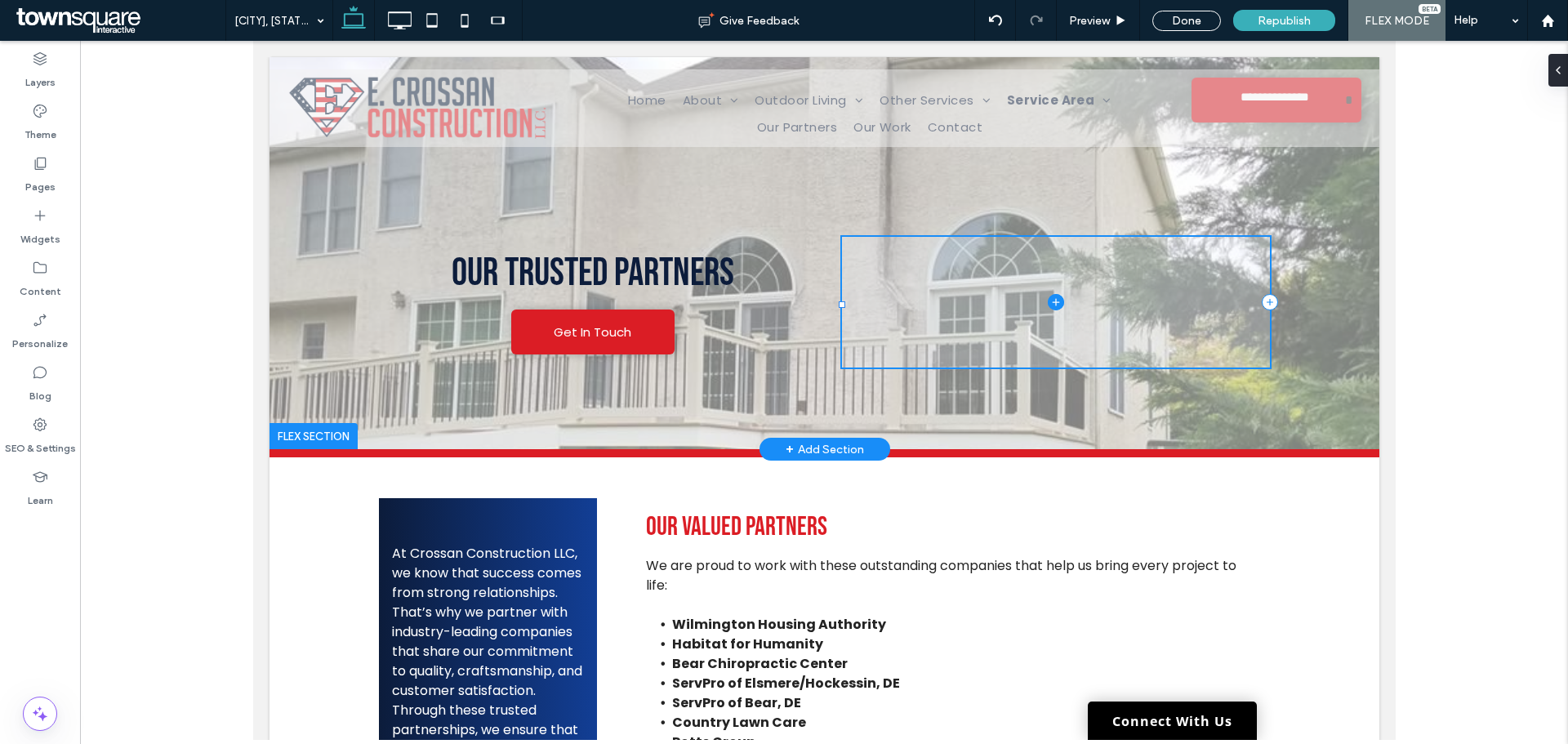 click at bounding box center (1055, 302) 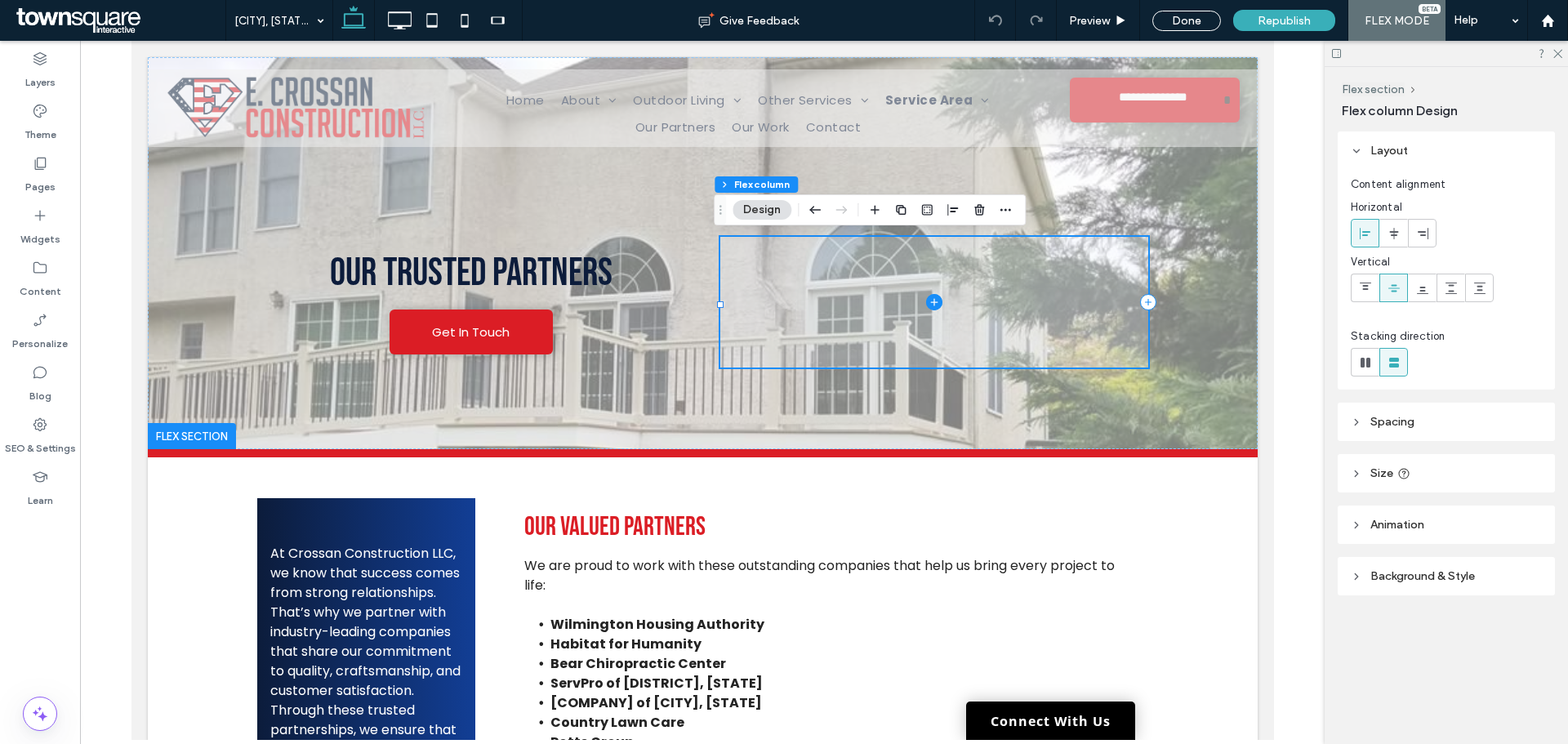 scroll, scrollTop: 0, scrollLeft: 0, axis: both 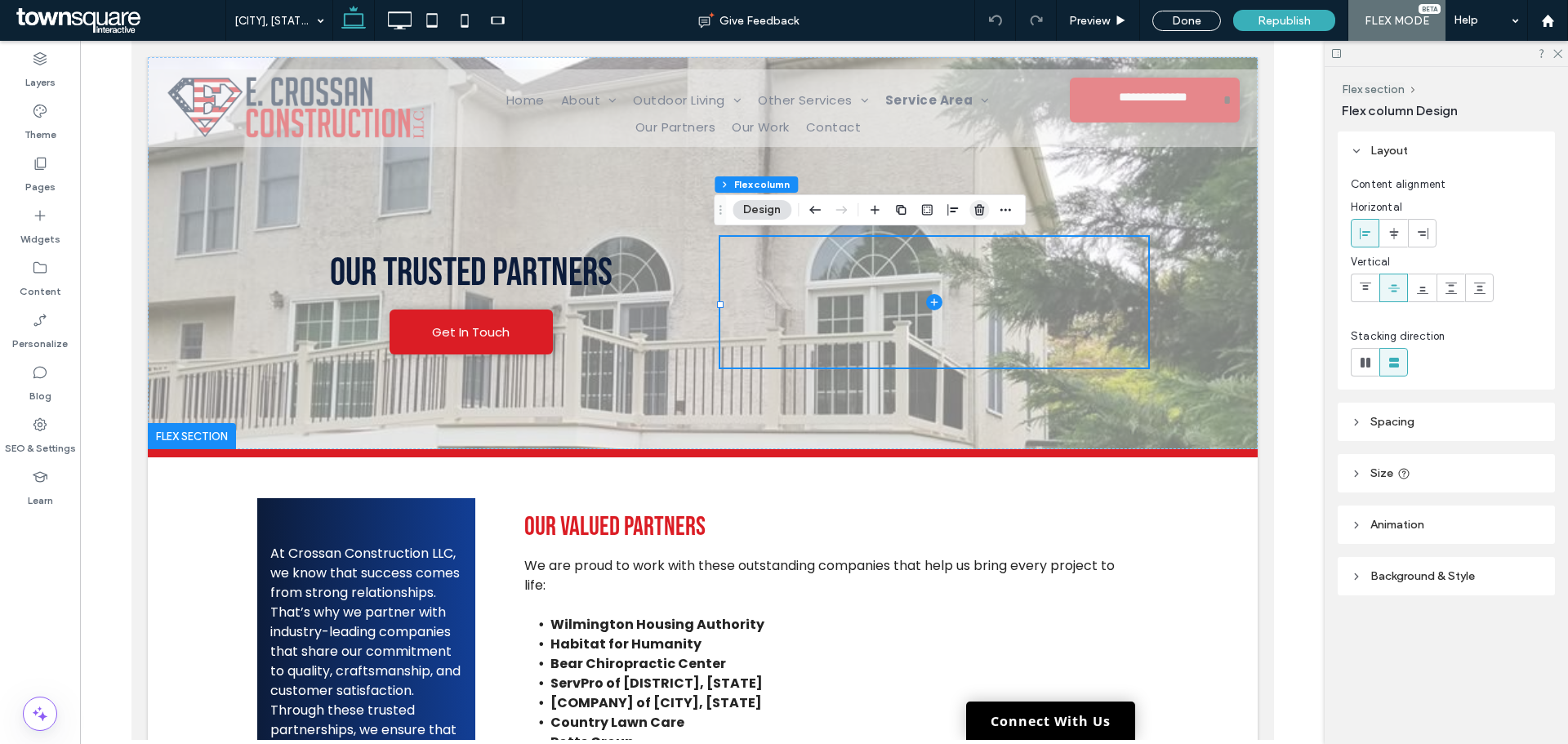 click 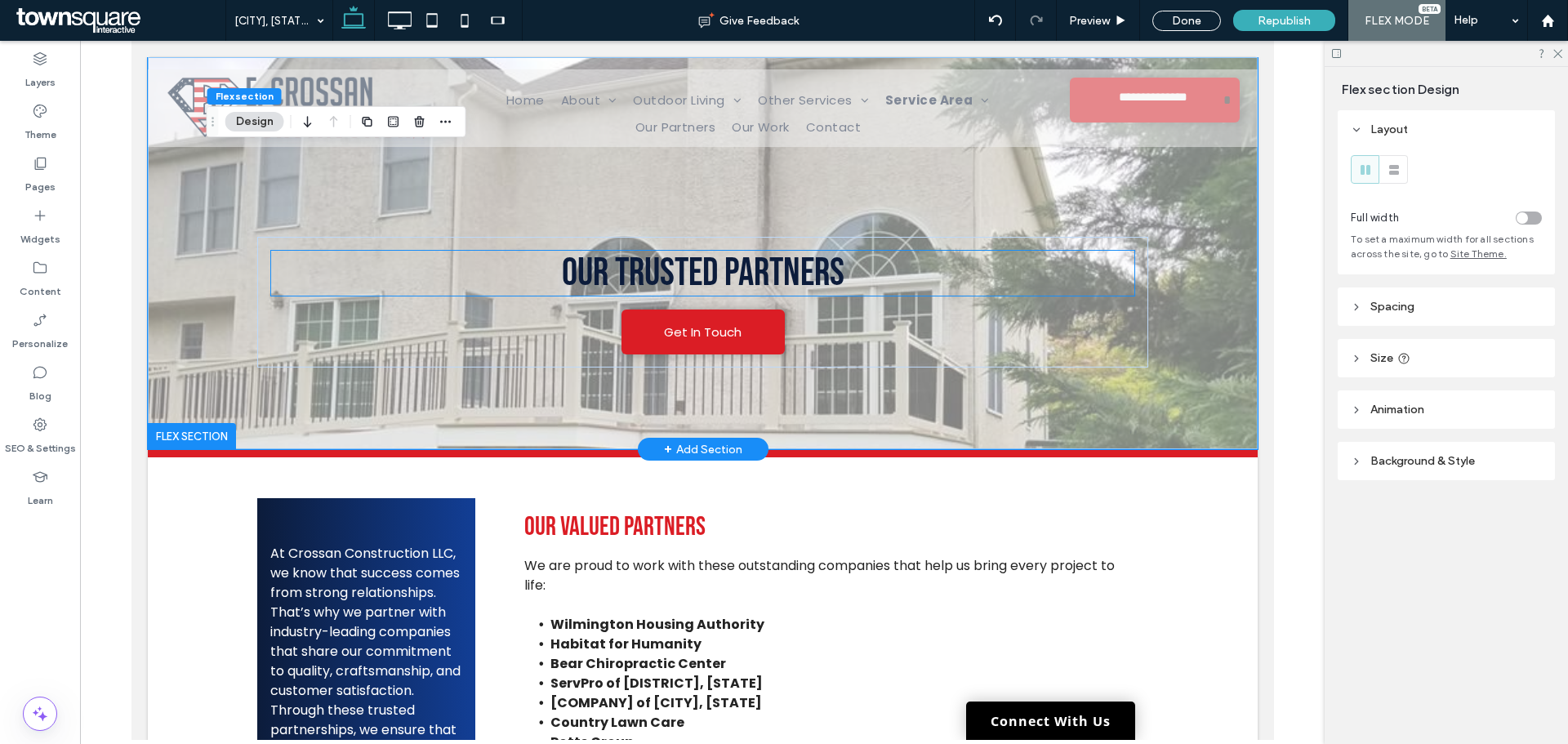 click on "Our Trusted Partners" at bounding box center [702, 273] 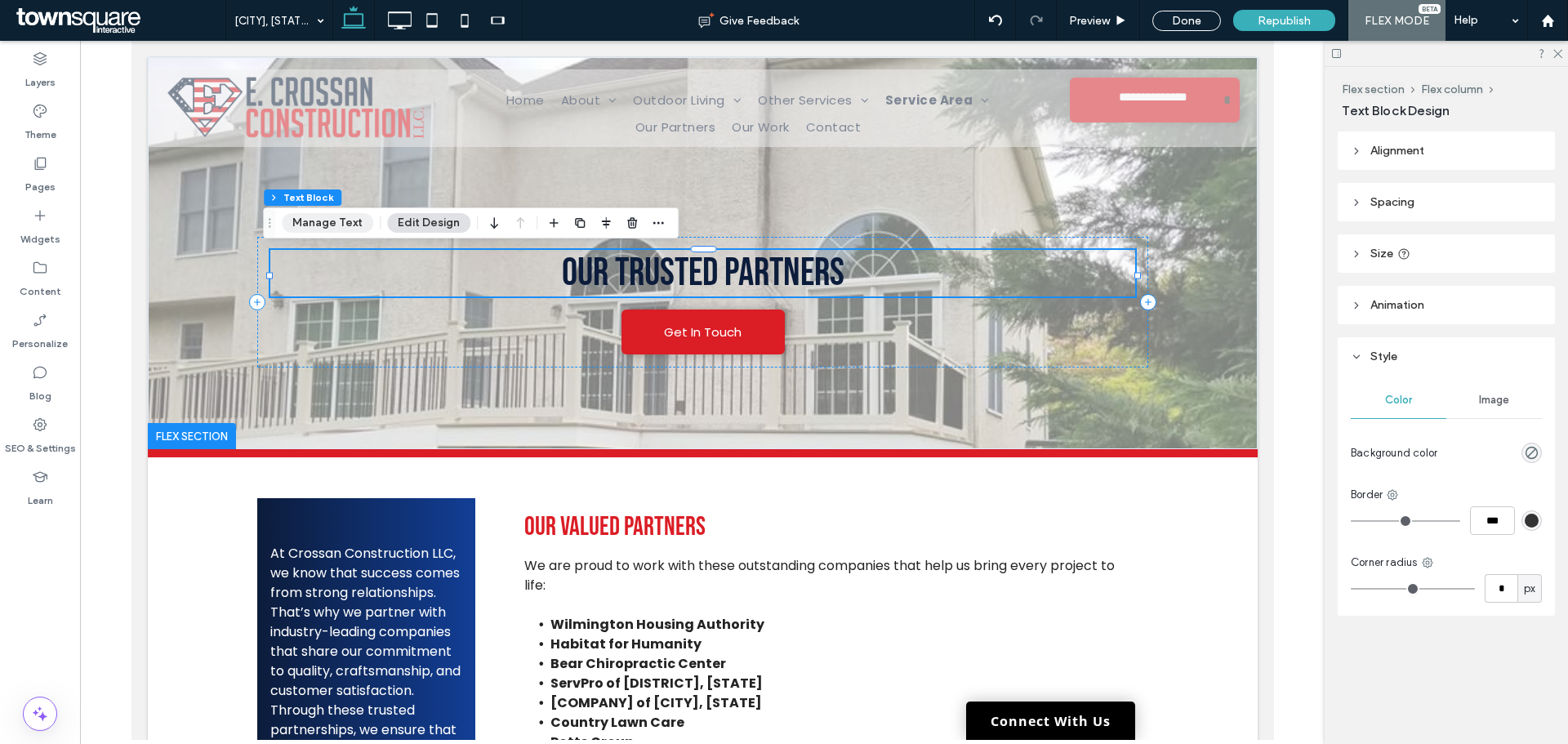 click on "Manage Text" at bounding box center (327, 223) 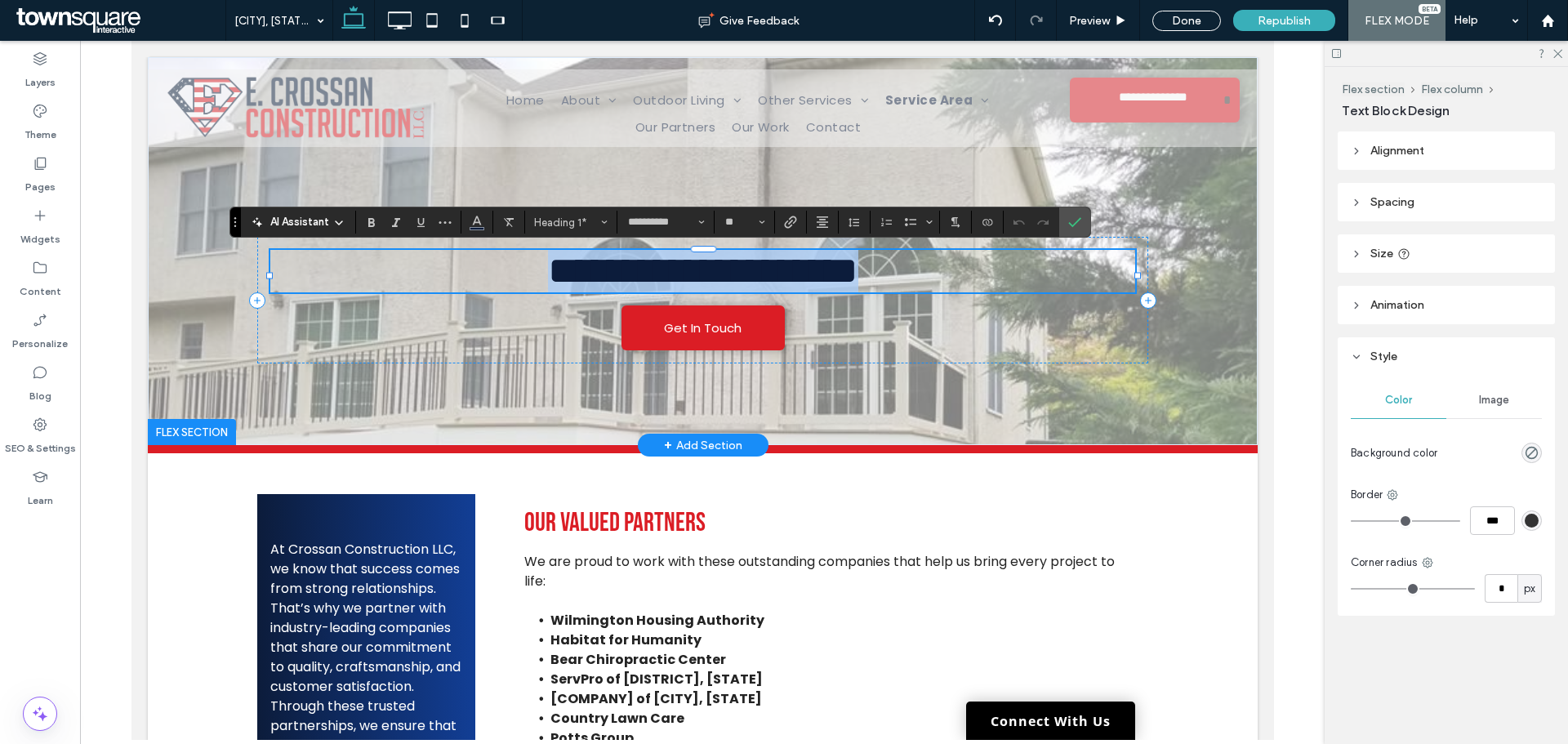 paste 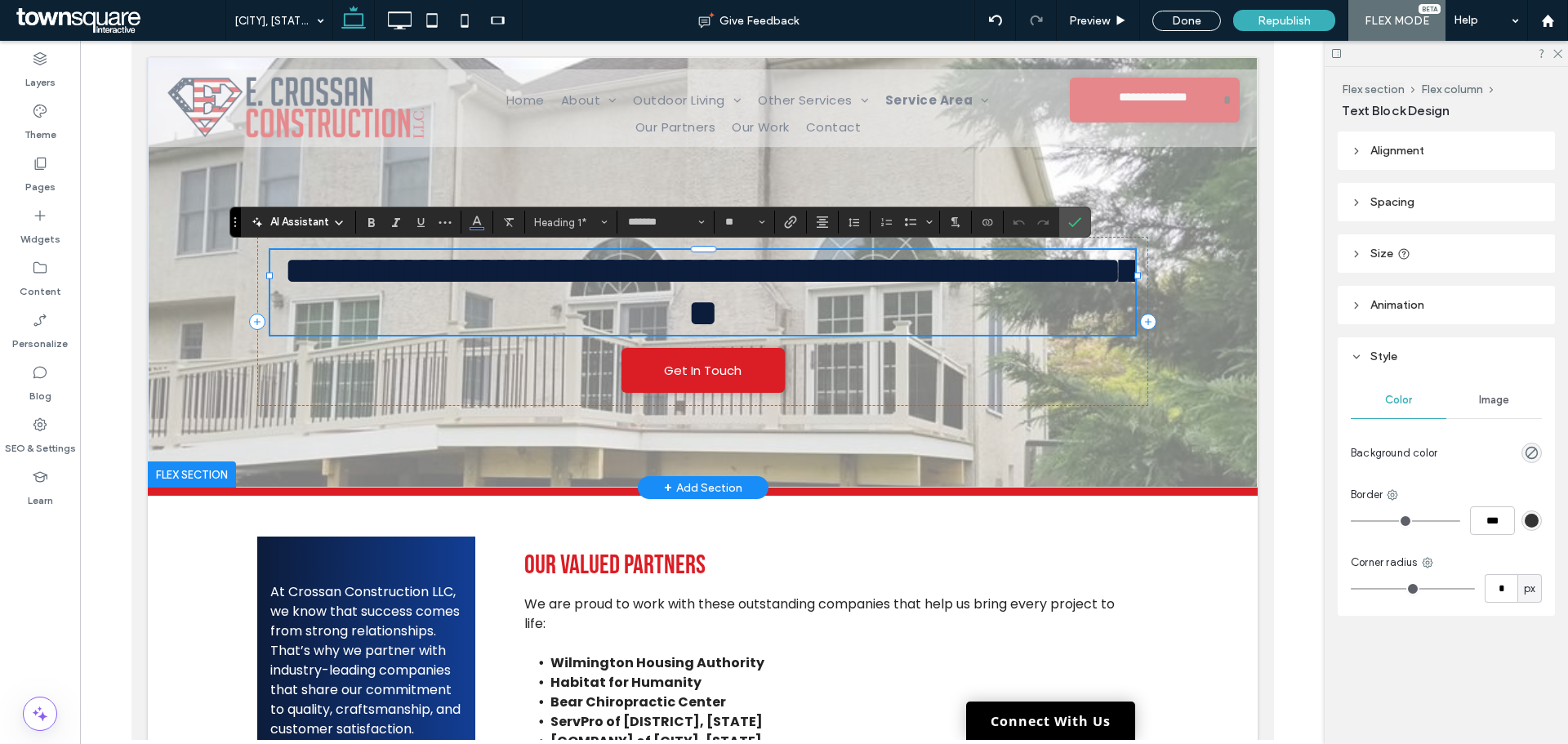scroll, scrollTop: 1, scrollLeft: 0, axis: vertical 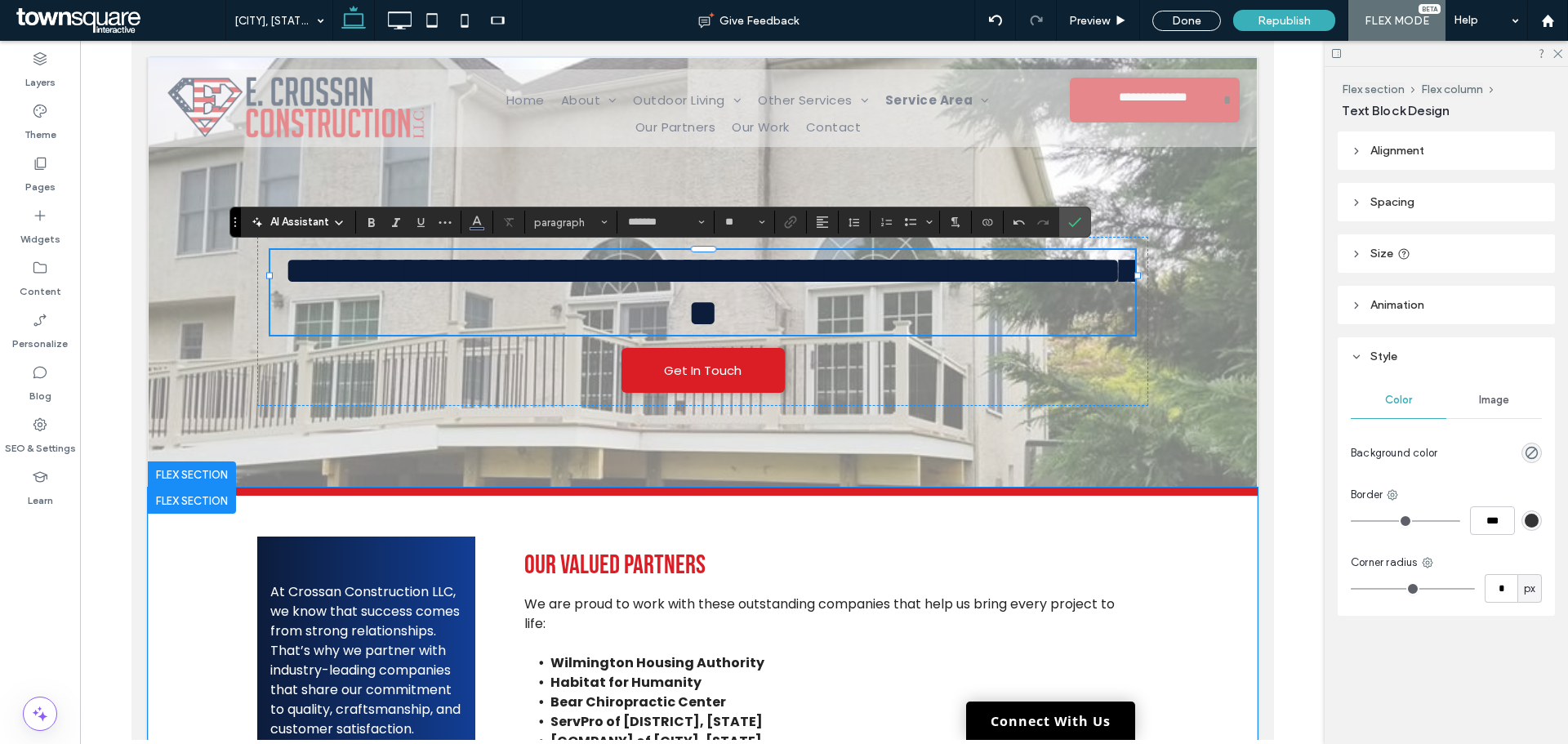 click on "At Crossan Construction LLC, we know that success comes from strong relationships. That’s why we partner with industry-leading companies that share our commitment to quality, craftsmanship, and customer satisfaction. Through these trusted partnerships, we ensure that every project meets the highest standards, using the best materials, technology, and expertise available.
Our Valued Partners
We are proud to work with these outstanding companies that help us bring every project to life:   Wilmington Housing Authority Habitat for Humanity Bear Chiropractic Center ServPro of Elsmere/Hockessin, DE ServPro of Bear, DE Country Lawn Care Potts Group VH Rotts Paddy’s Iceworks Patriots Ice Center Colonial Construction" at bounding box center [702, 719] 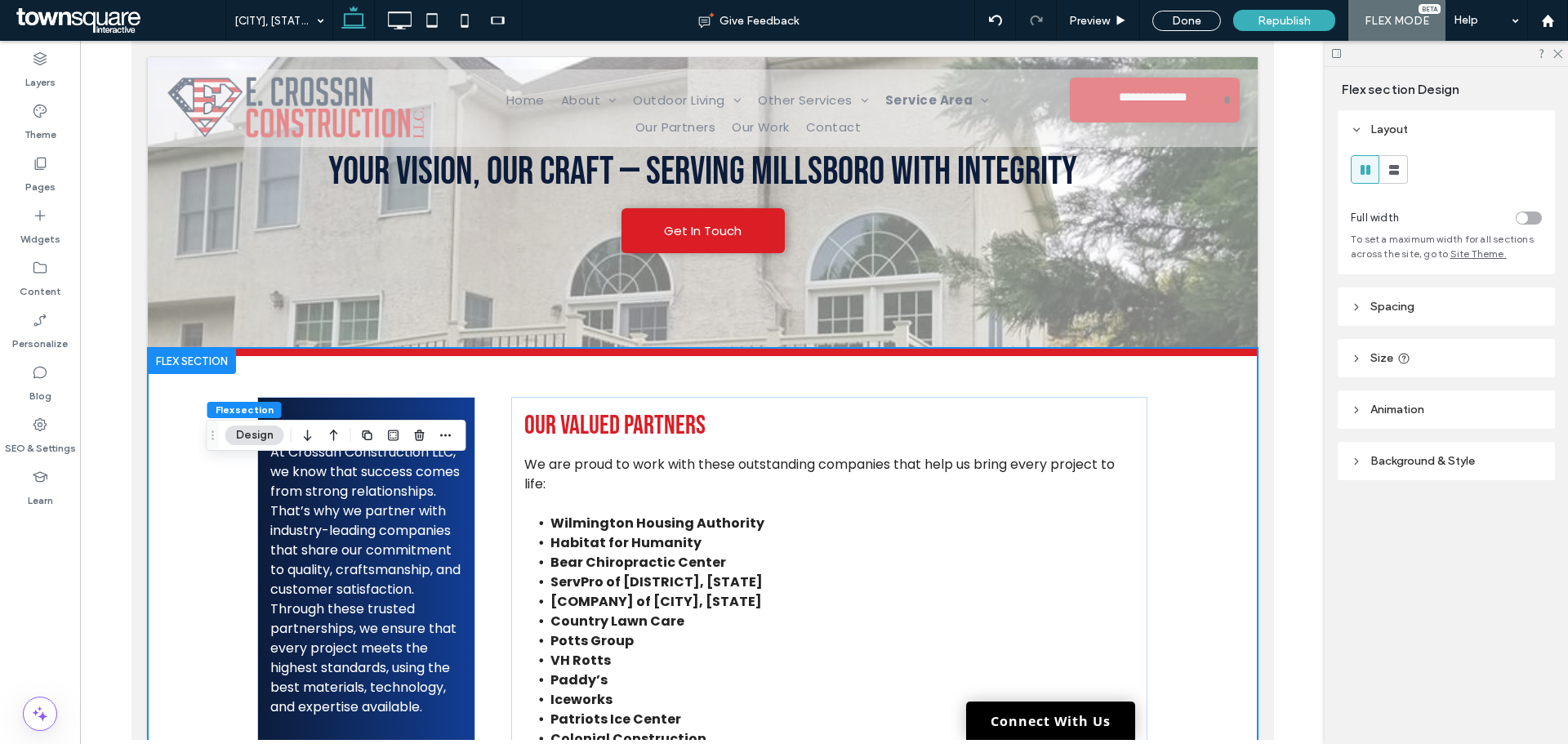 scroll, scrollTop: 171, scrollLeft: 0, axis: vertical 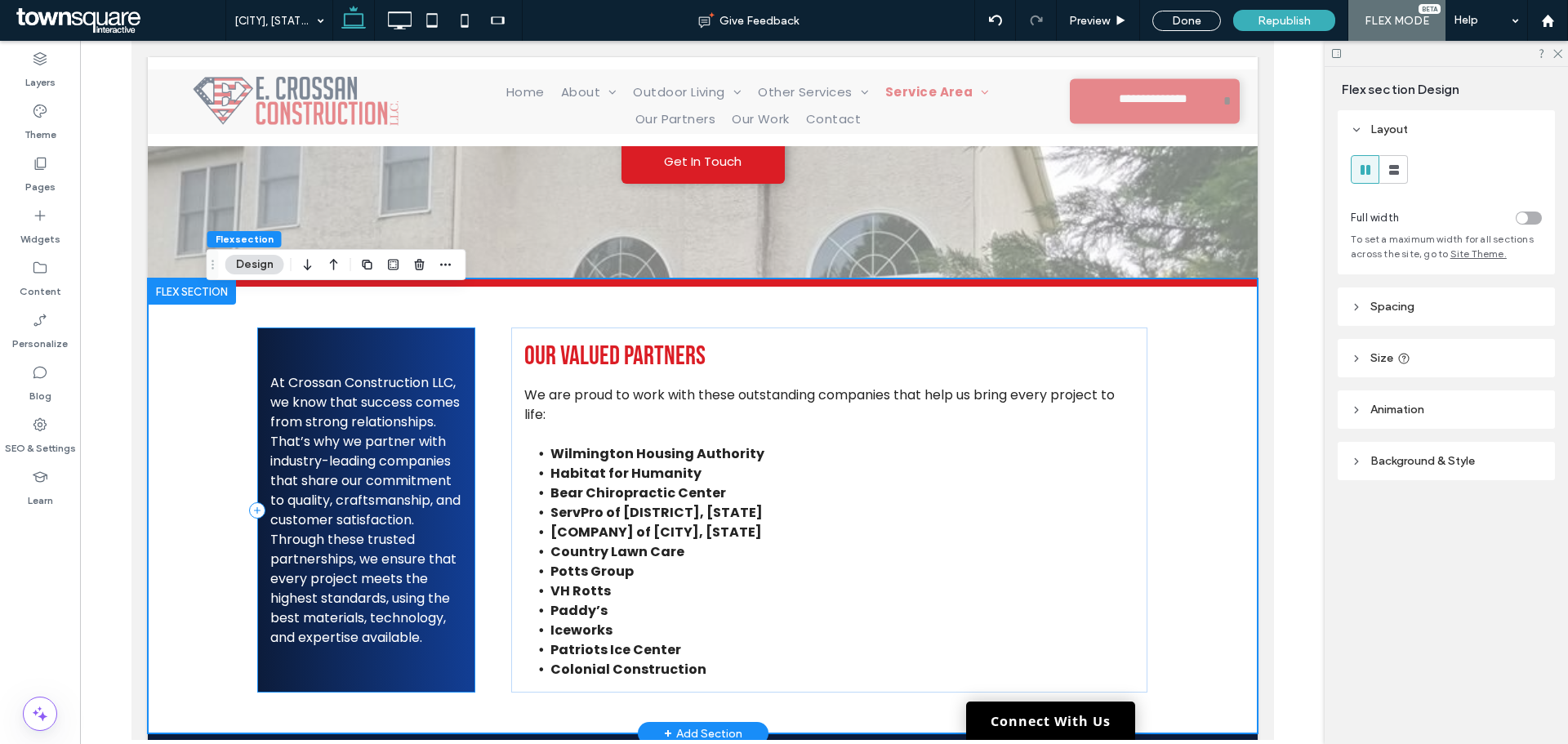 click on "At Crossan Construction LLC, we know that success comes from strong relationships. That’s why we partner with industry-leading companies that share our commitment to quality, craftsmanship, and customer satisfaction. Through these trusted partnerships, we ensure that every project meets the highest standards, using the best materials, technology, and expertise available." at bounding box center [365, 510] 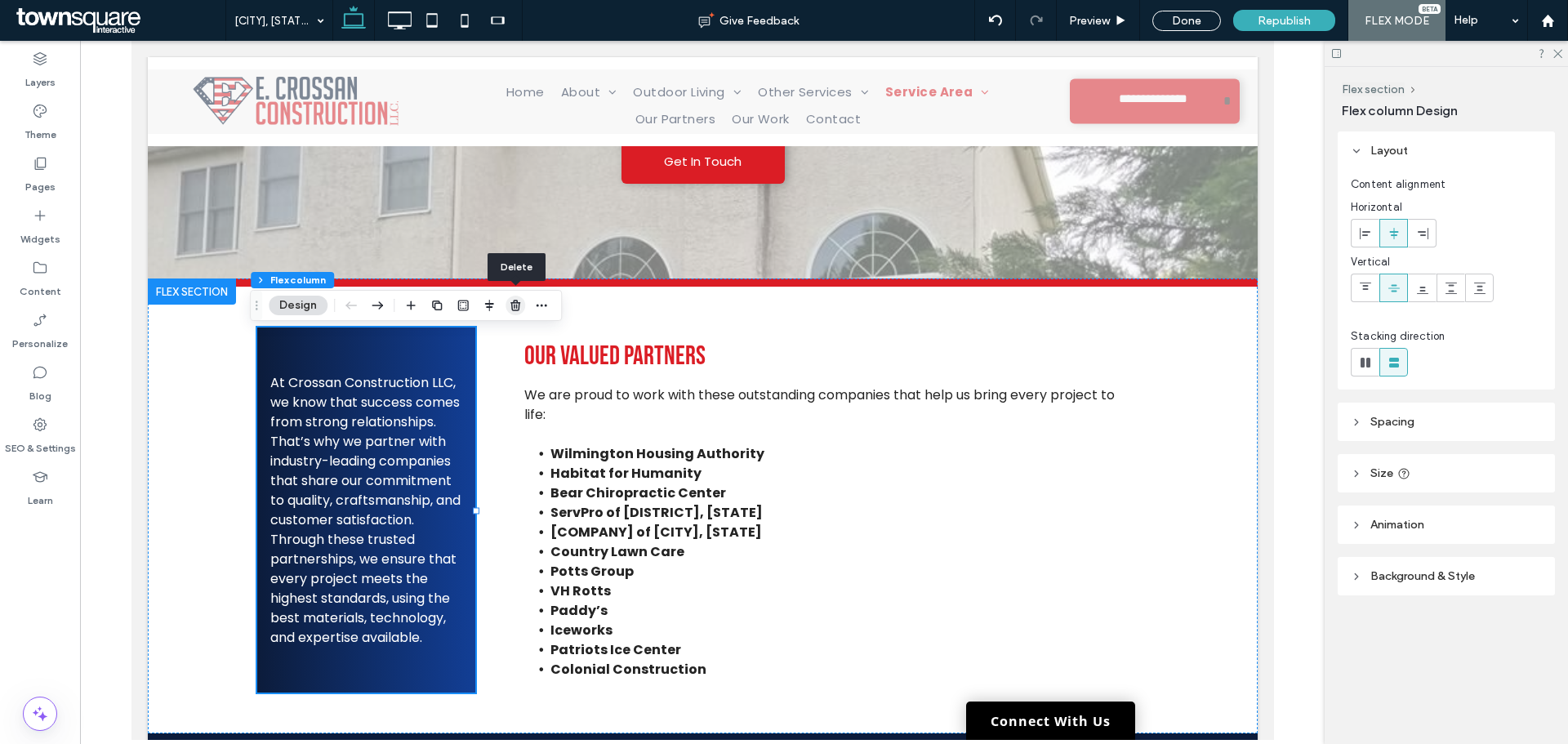 click 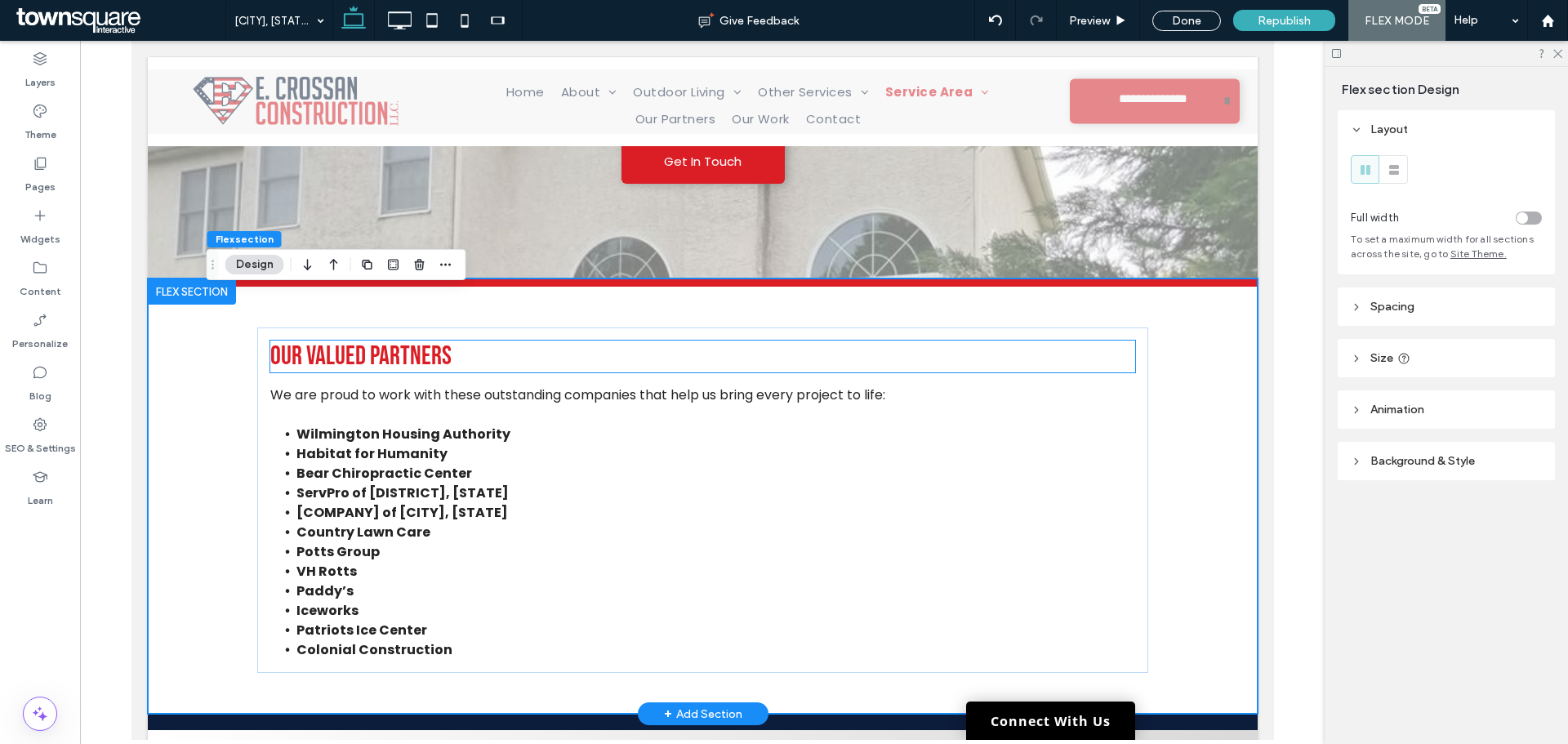 drag, startPoint x: 1031, startPoint y: 377, endPoint x: 1147, endPoint y: 435, distance: 129.69194 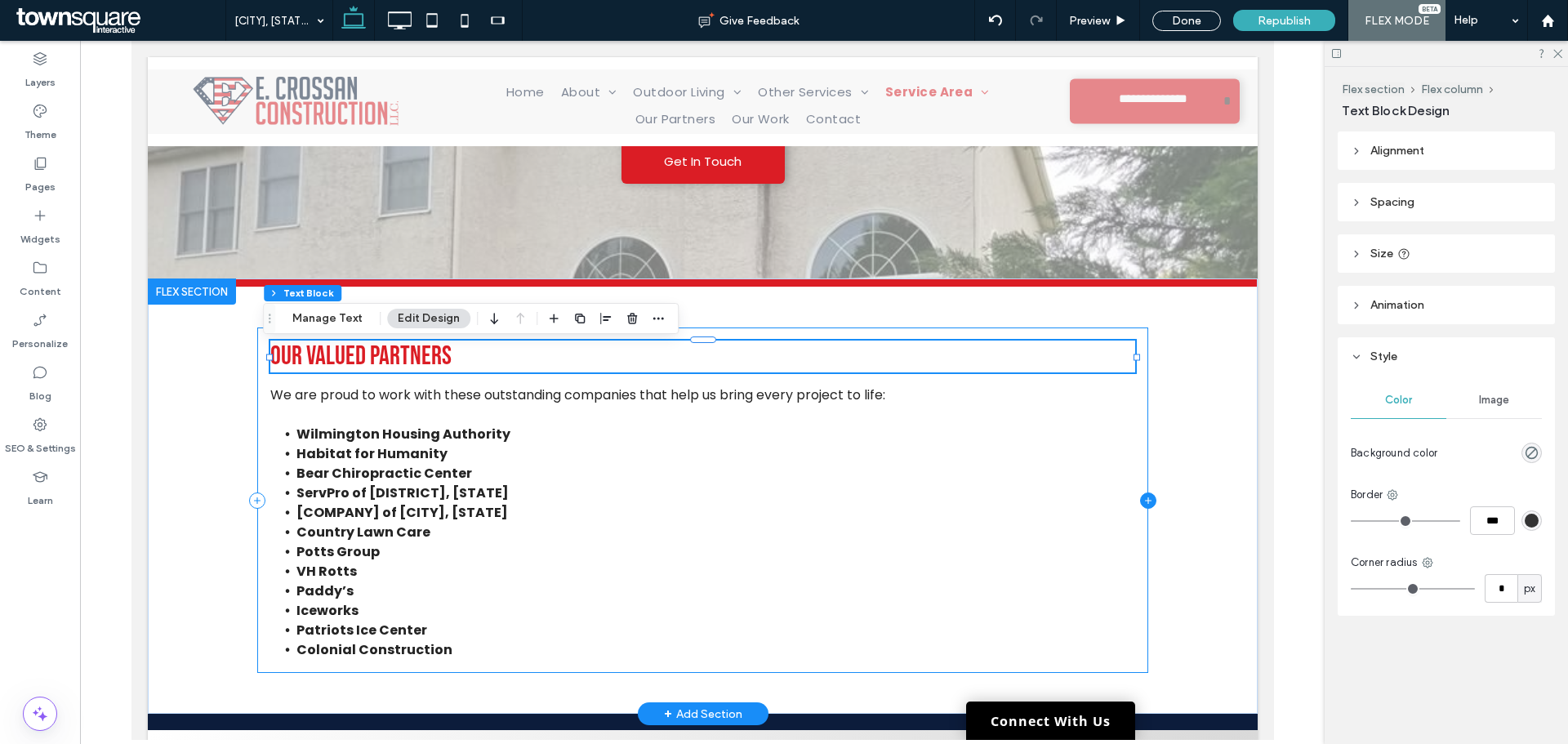 click 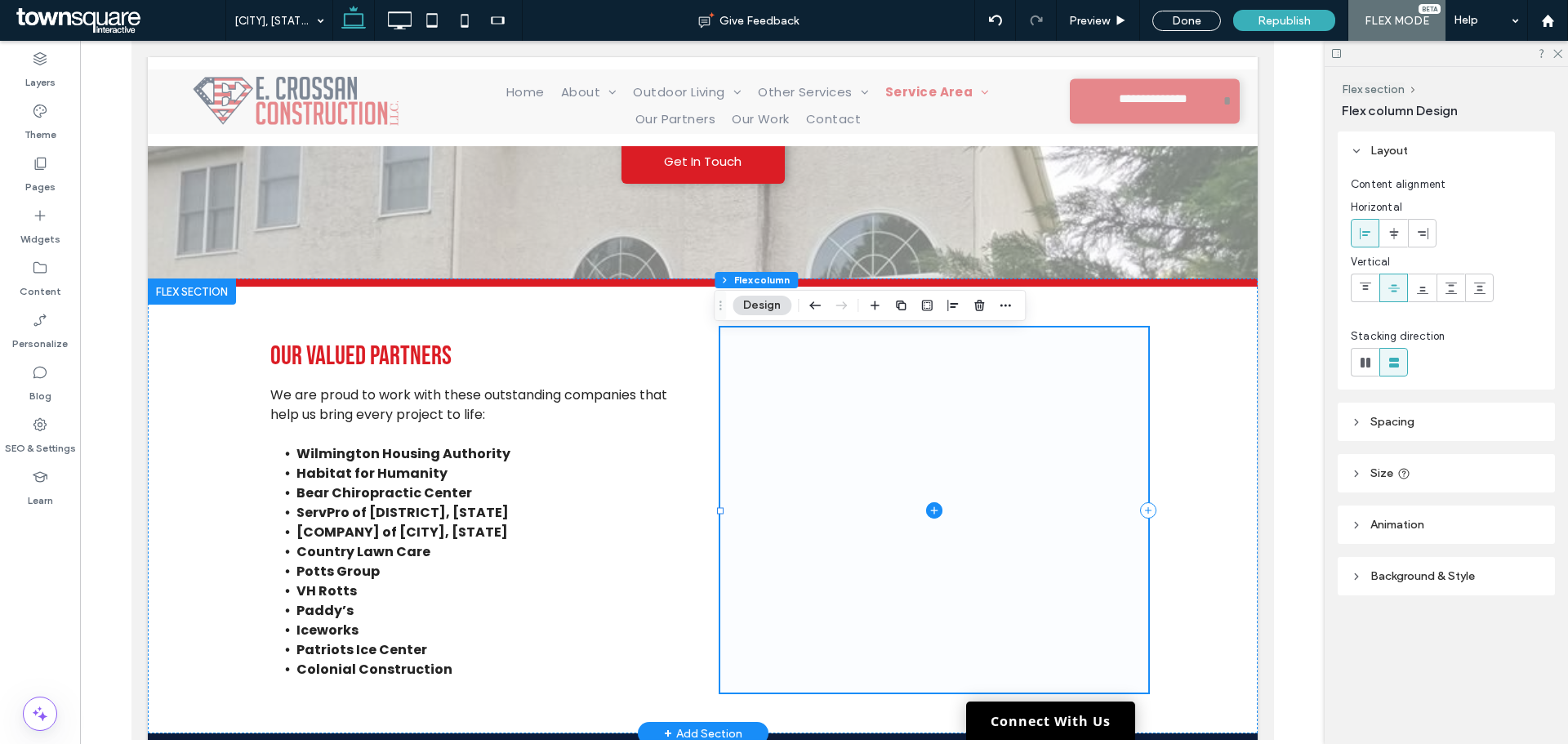 click 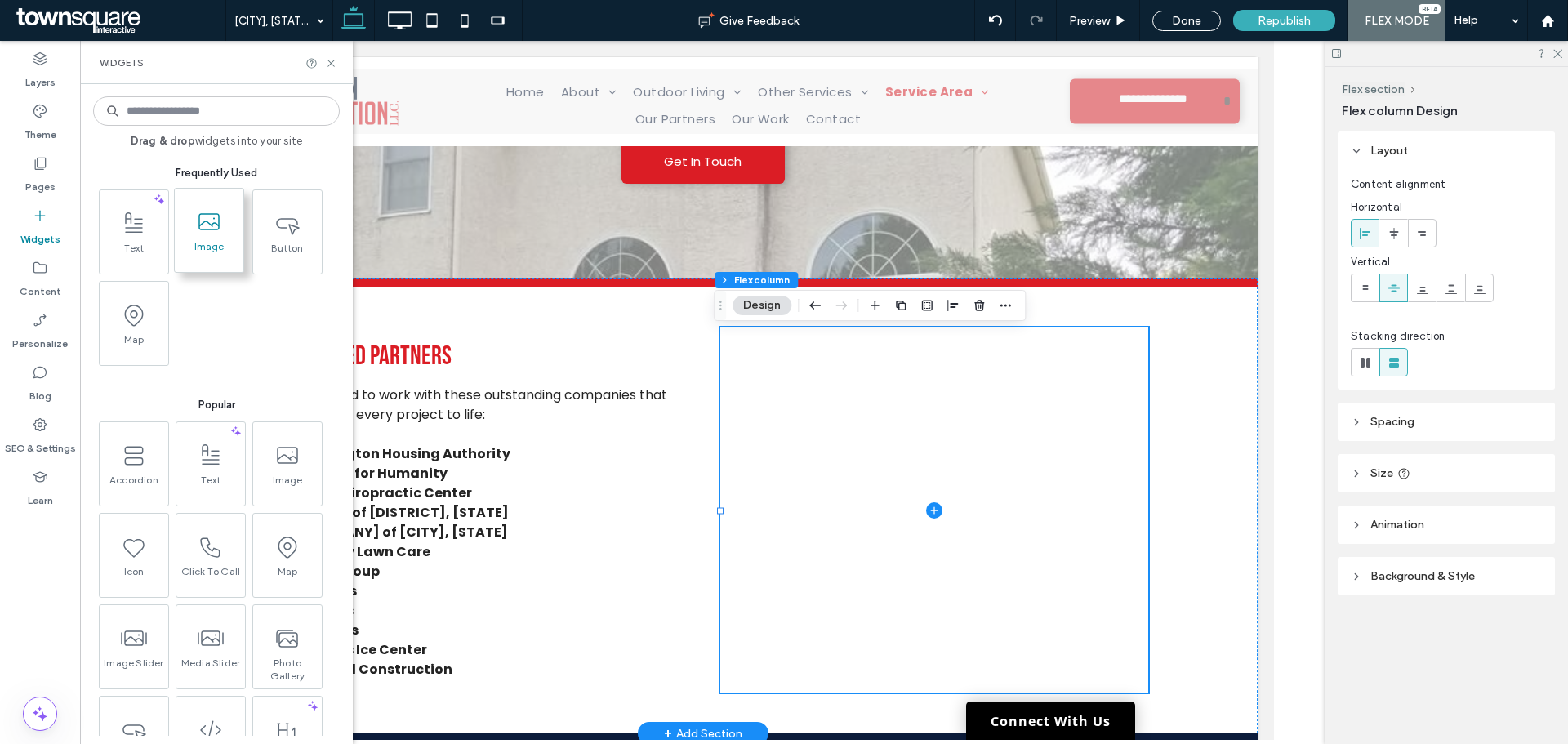 click on "Image" at bounding box center [209, 252] 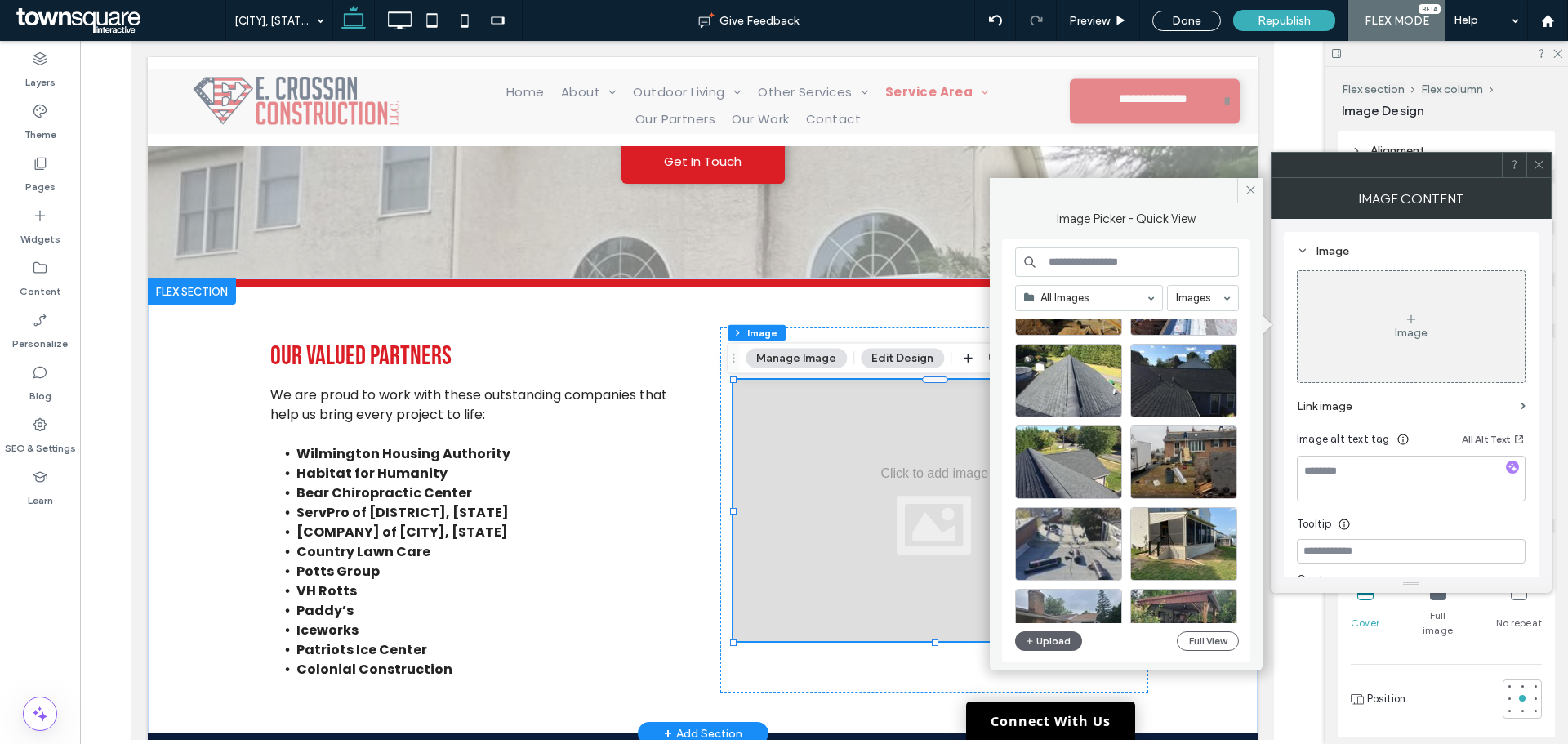 scroll, scrollTop: 653, scrollLeft: 0, axis: vertical 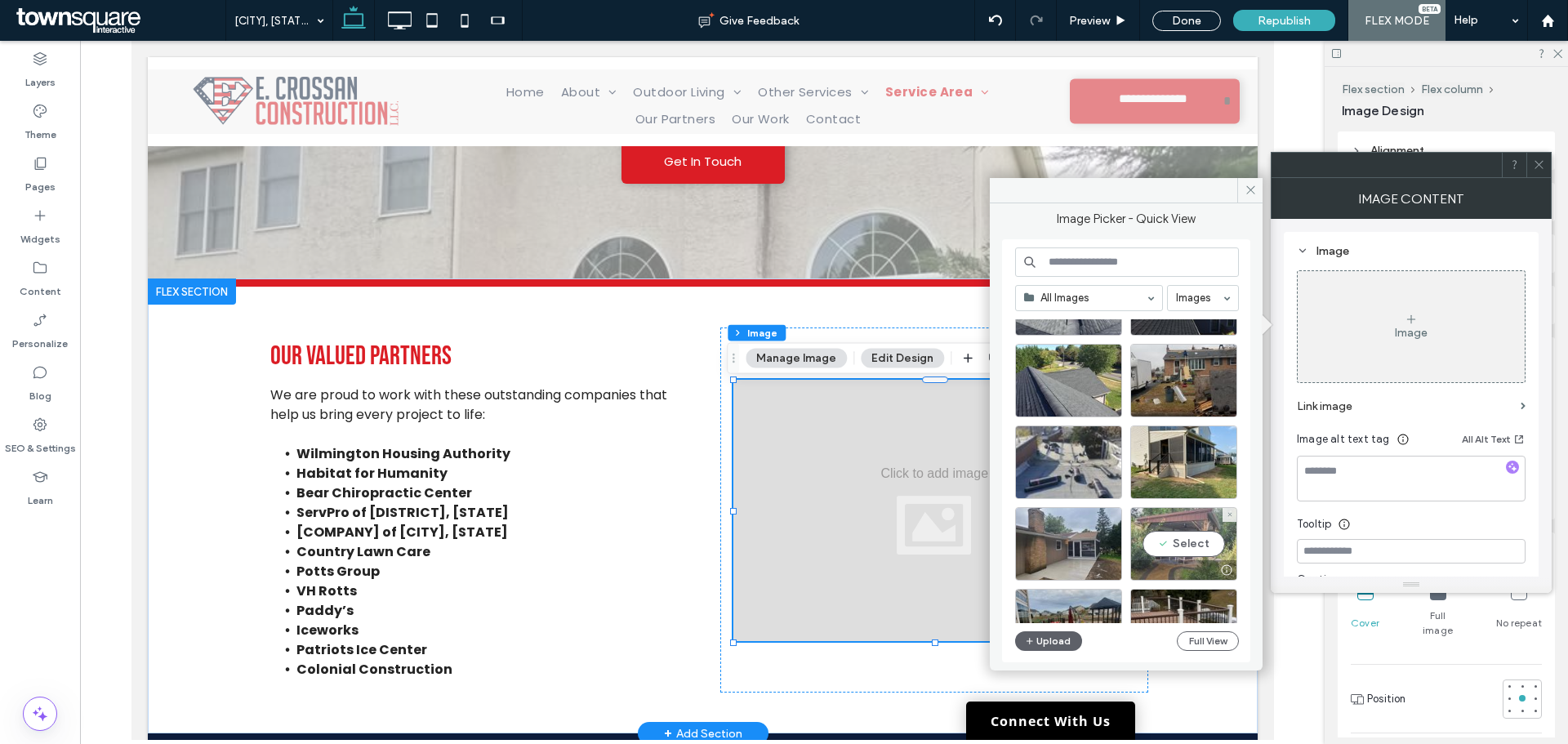 click on "Select" at bounding box center (1183, 544) 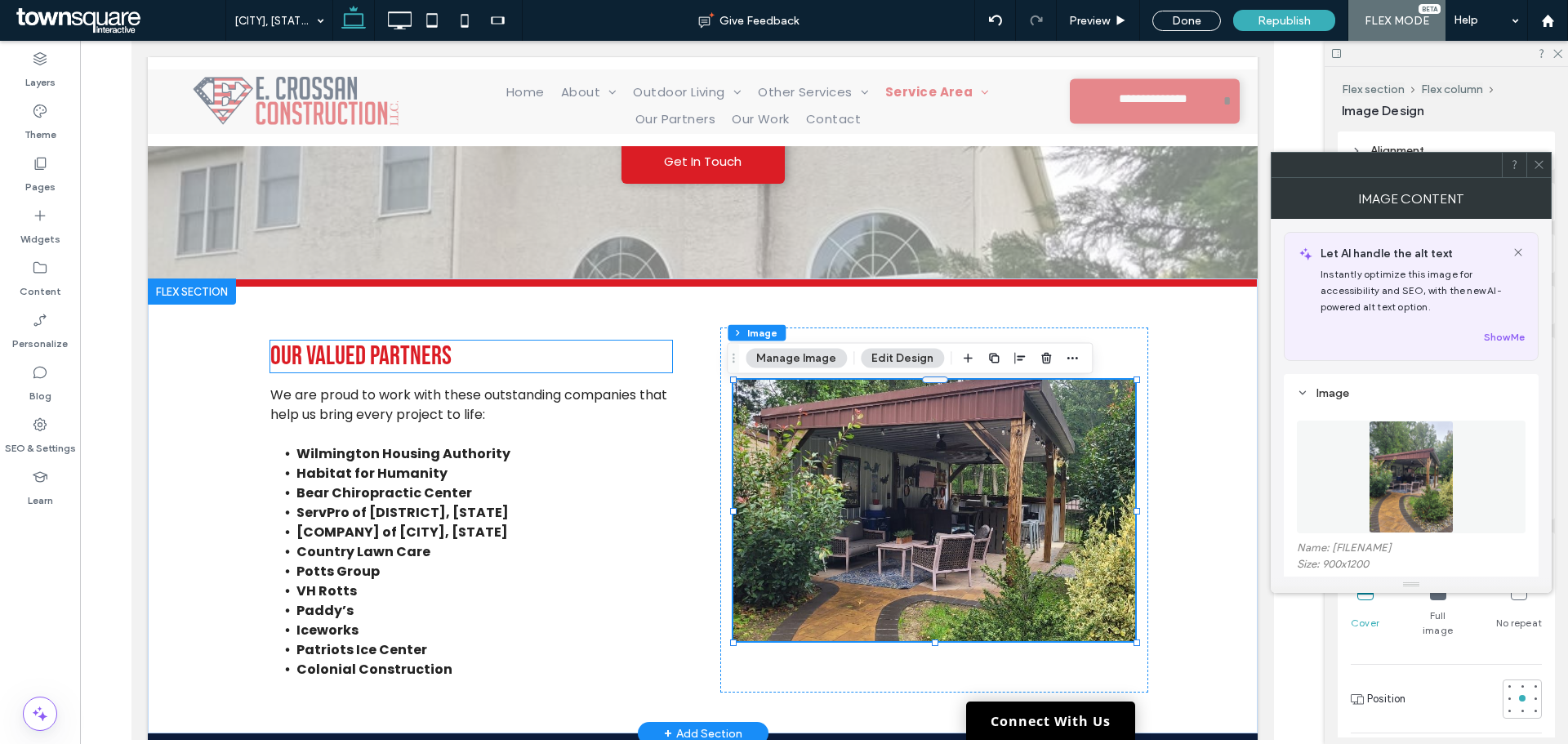 click on "Our Valued Partners" at bounding box center [360, 356] 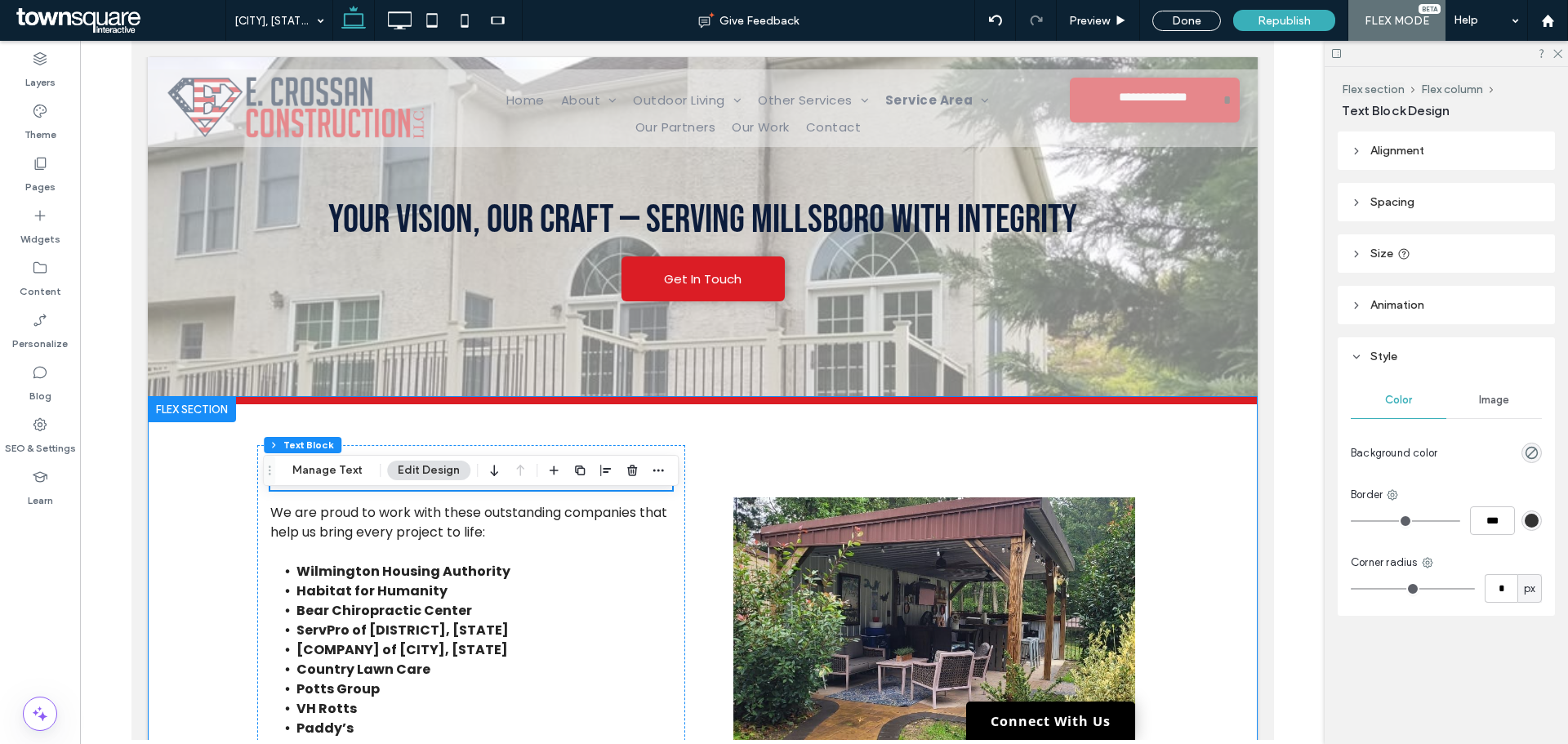 scroll, scrollTop: 82, scrollLeft: 0, axis: vertical 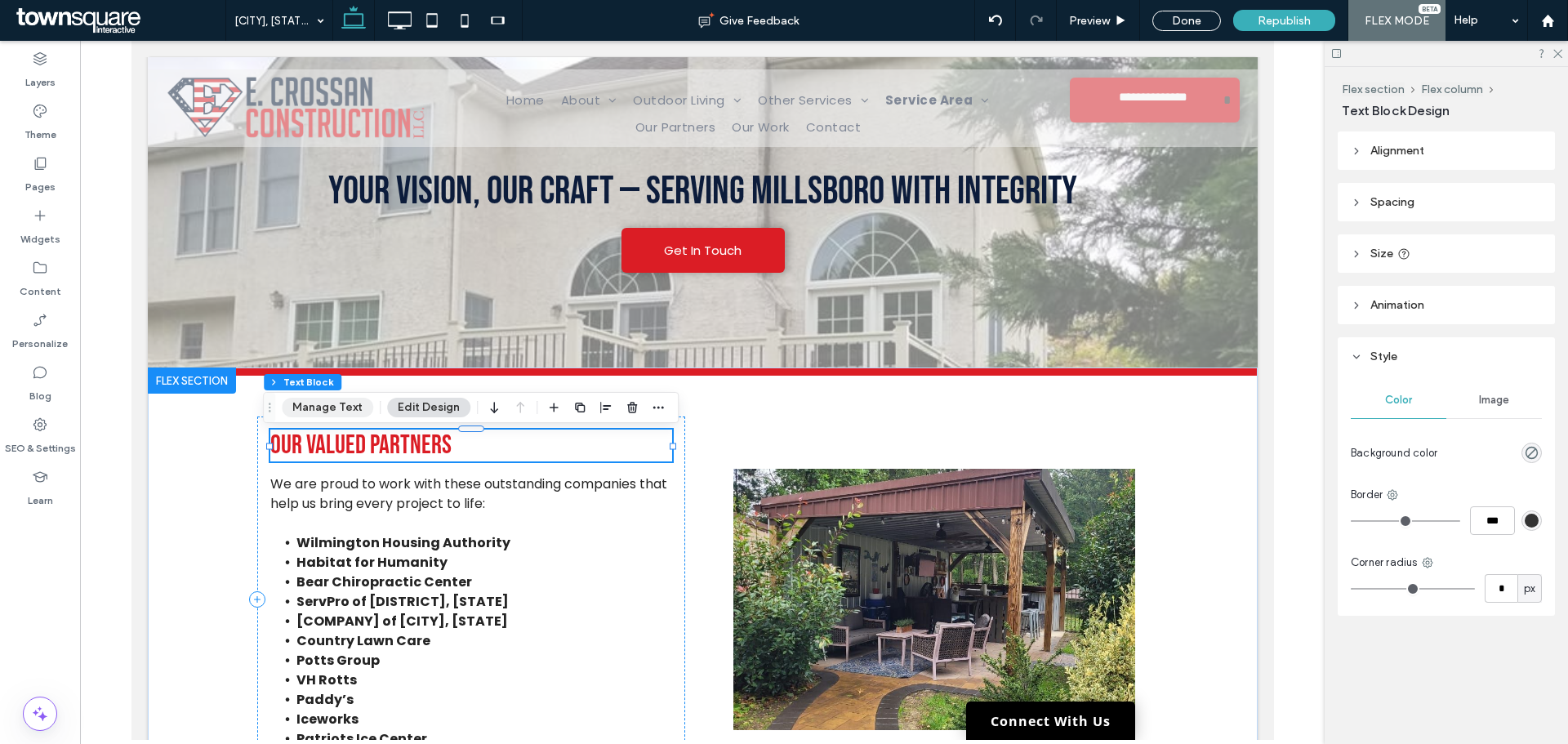 click on "Manage Text" at bounding box center (327, 408) 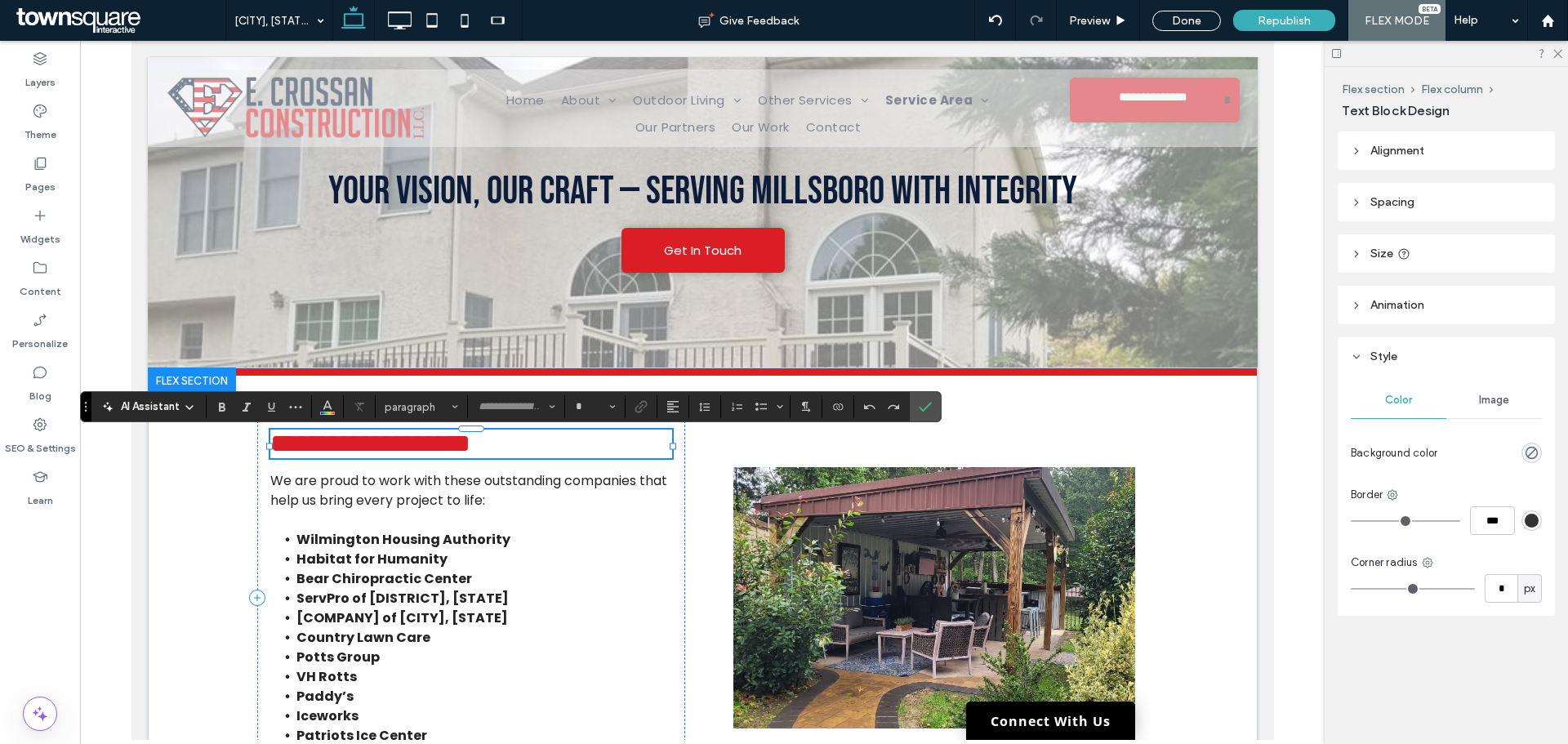 type on "**********" 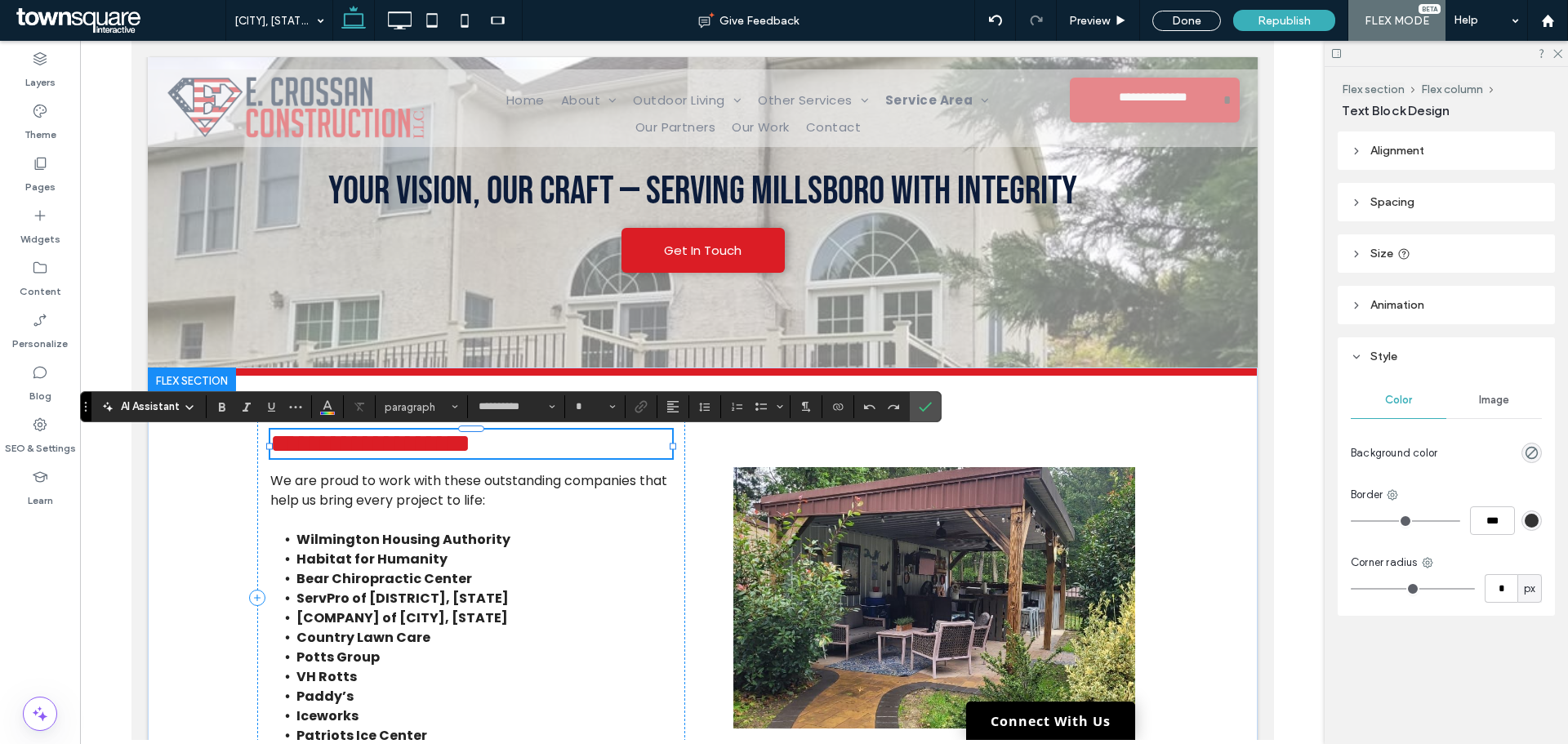 type on "**" 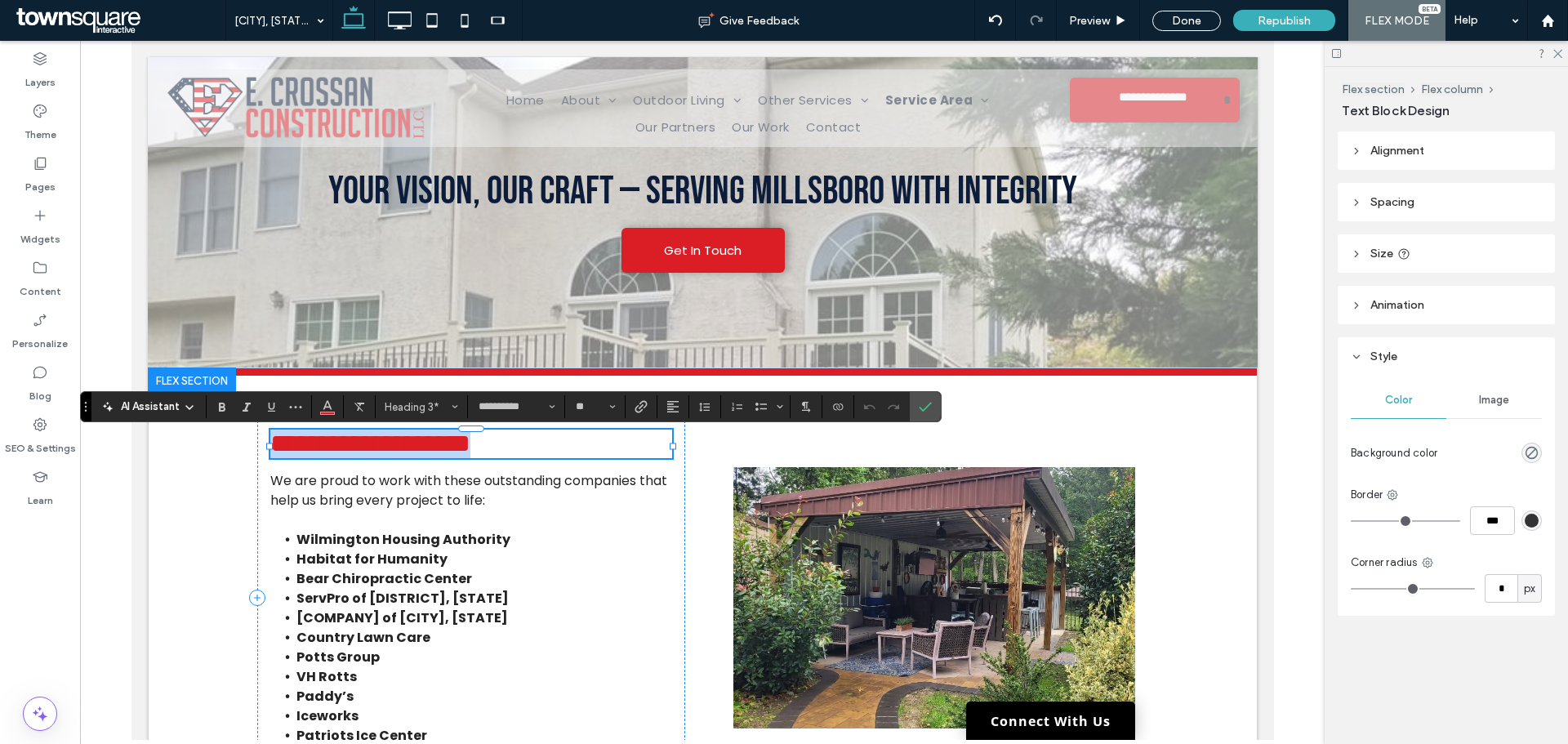 paste 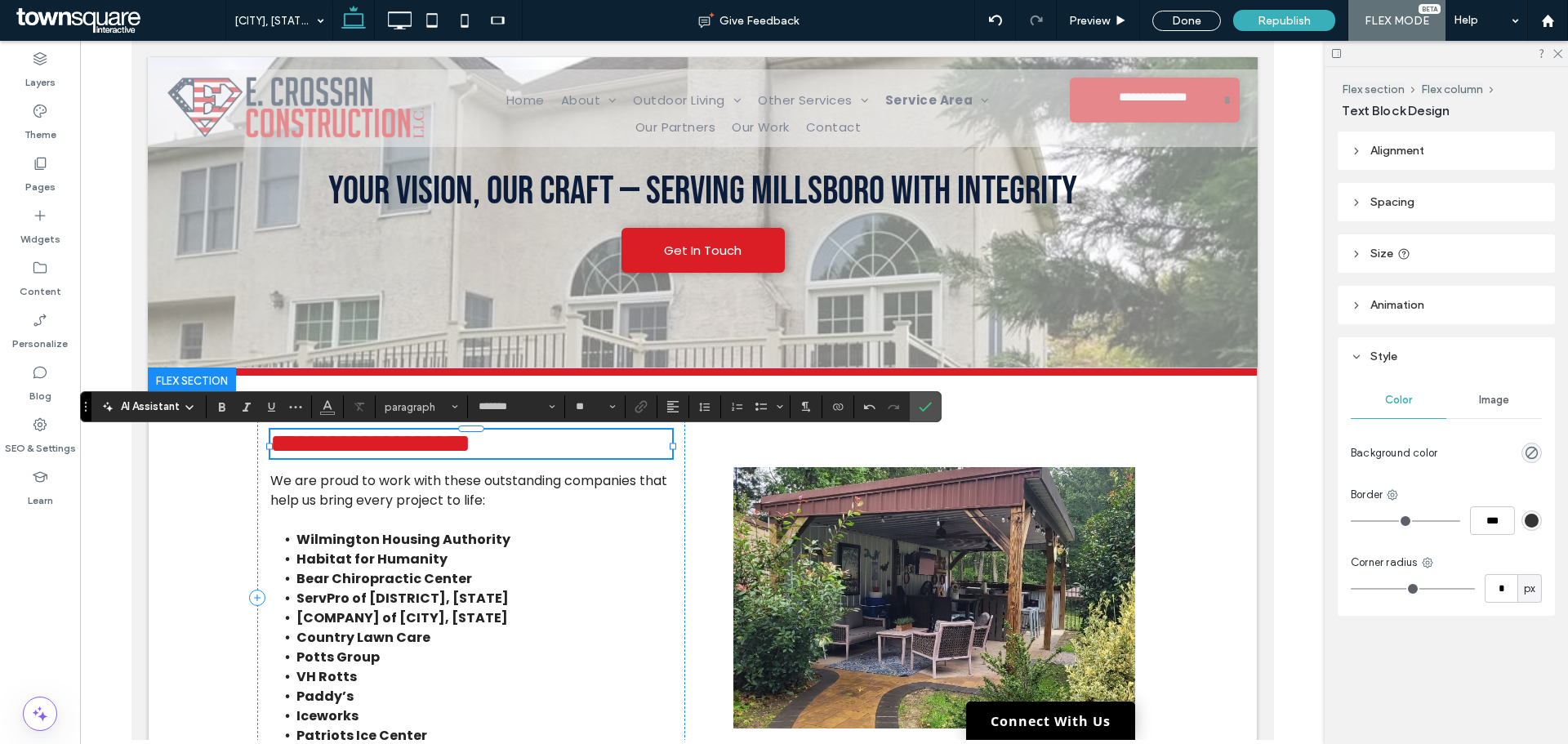 scroll, scrollTop: 1, scrollLeft: 0, axis: vertical 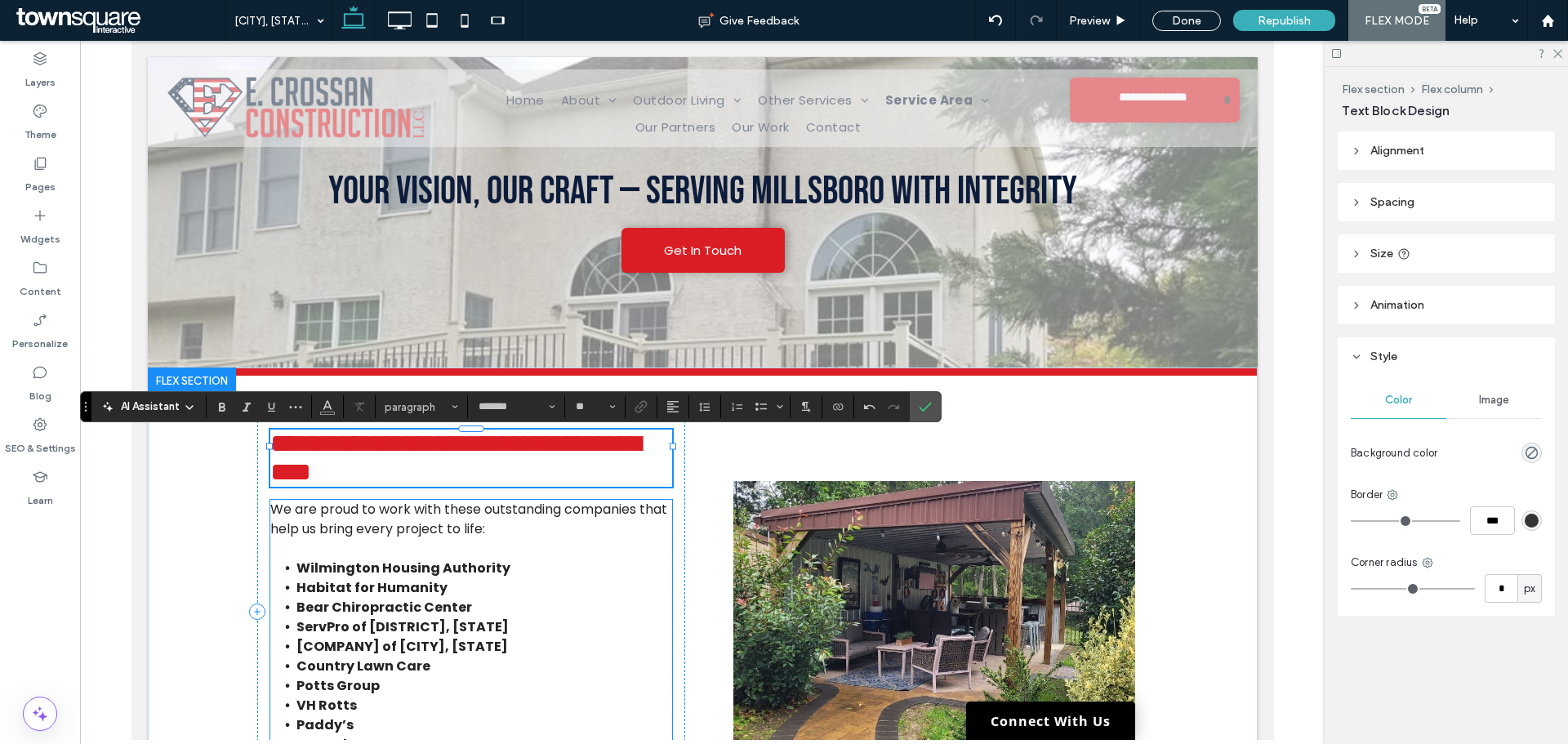 click on "We are proud to work with these outstanding companies that help us bring every project to life:" at bounding box center [468, 519] 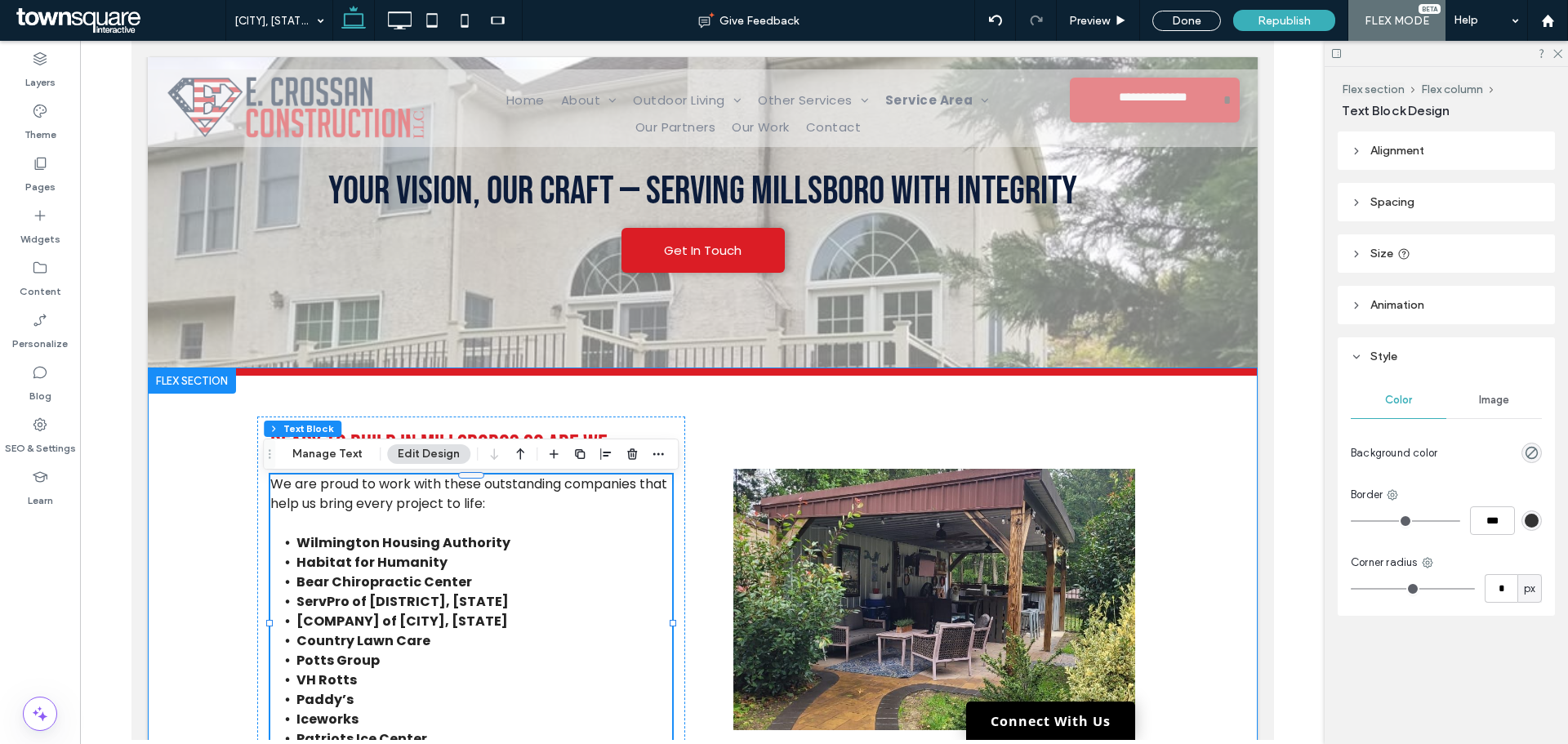 click on "Ready to Build in Millsboro? So Are We.
We are proud to work with these outstanding companies that help us bring every project to life:   Wilmington Housing Authority Habitat for Humanity Bear Chiropractic Center ServPro of Elsmere/Hockessin, DE ServPro of Bear, DE Country Lawn Care Potts Group VH Rotts Paddy’s Iceworks Patriots Ice Center Colonial Construction" at bounding box center [702, 599] 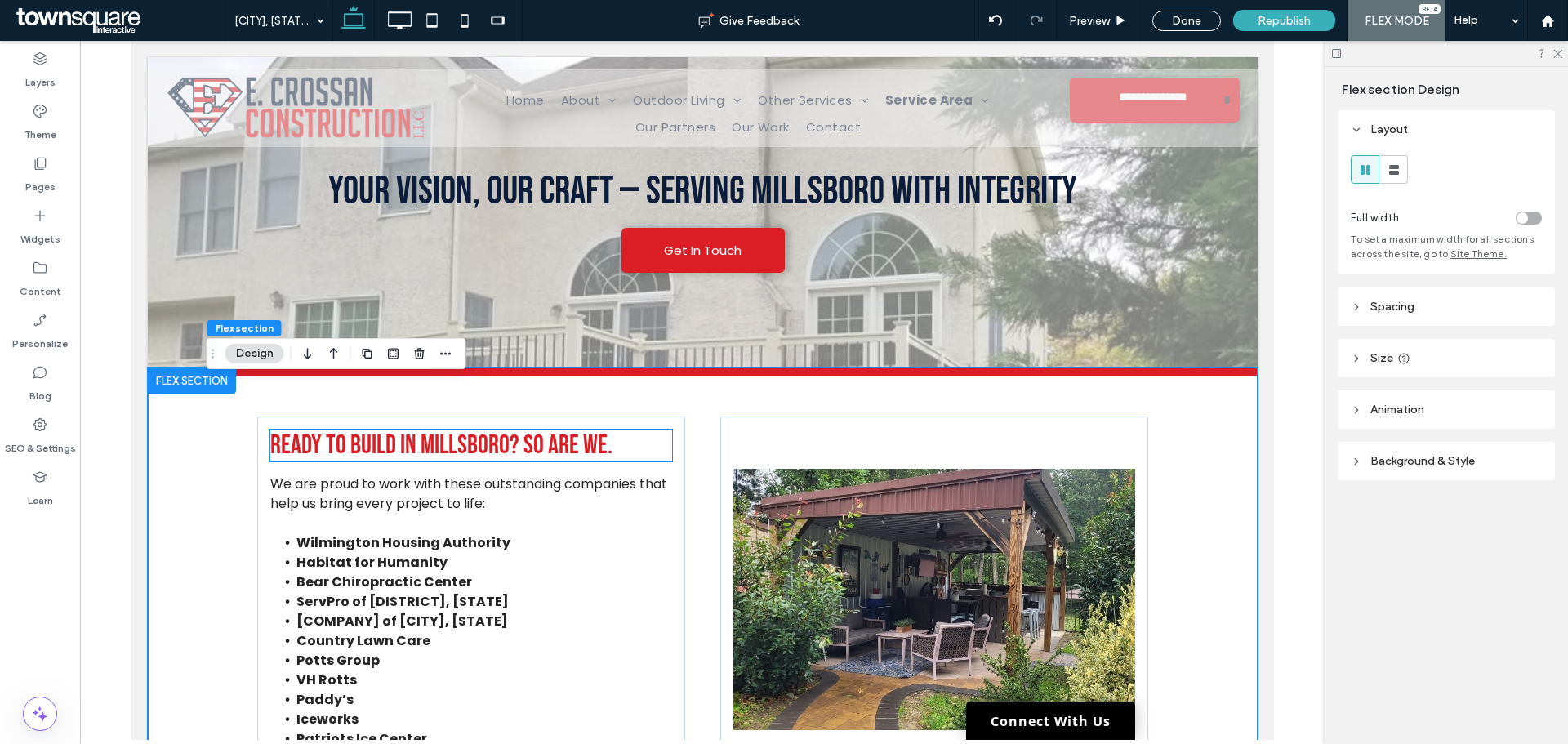 click on "Ready to Build in Millsboro? So Are We." at bounding box center [440, 445] 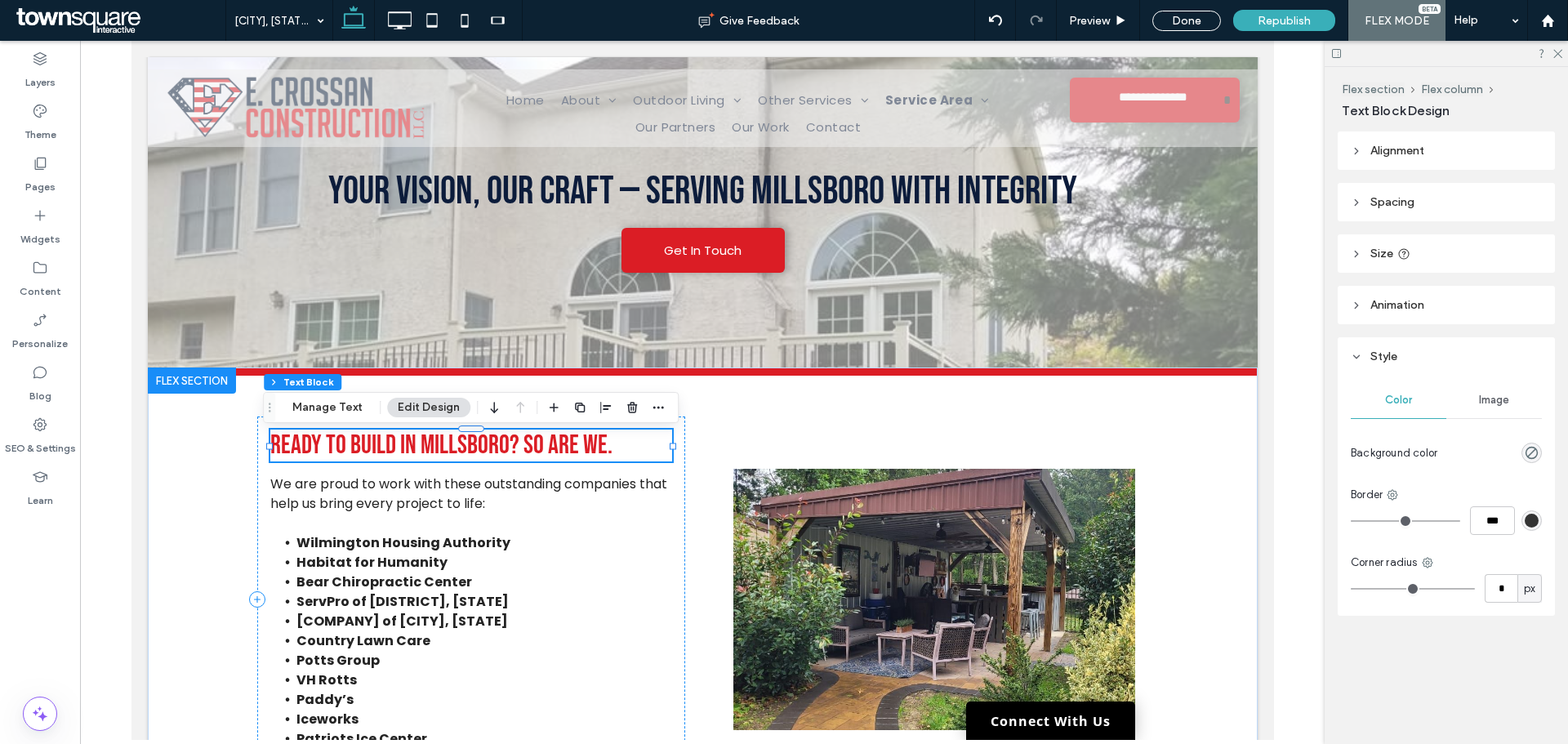 click on "Ready to Build in Millsboro? So Are We." at bounding box center (470, 445) 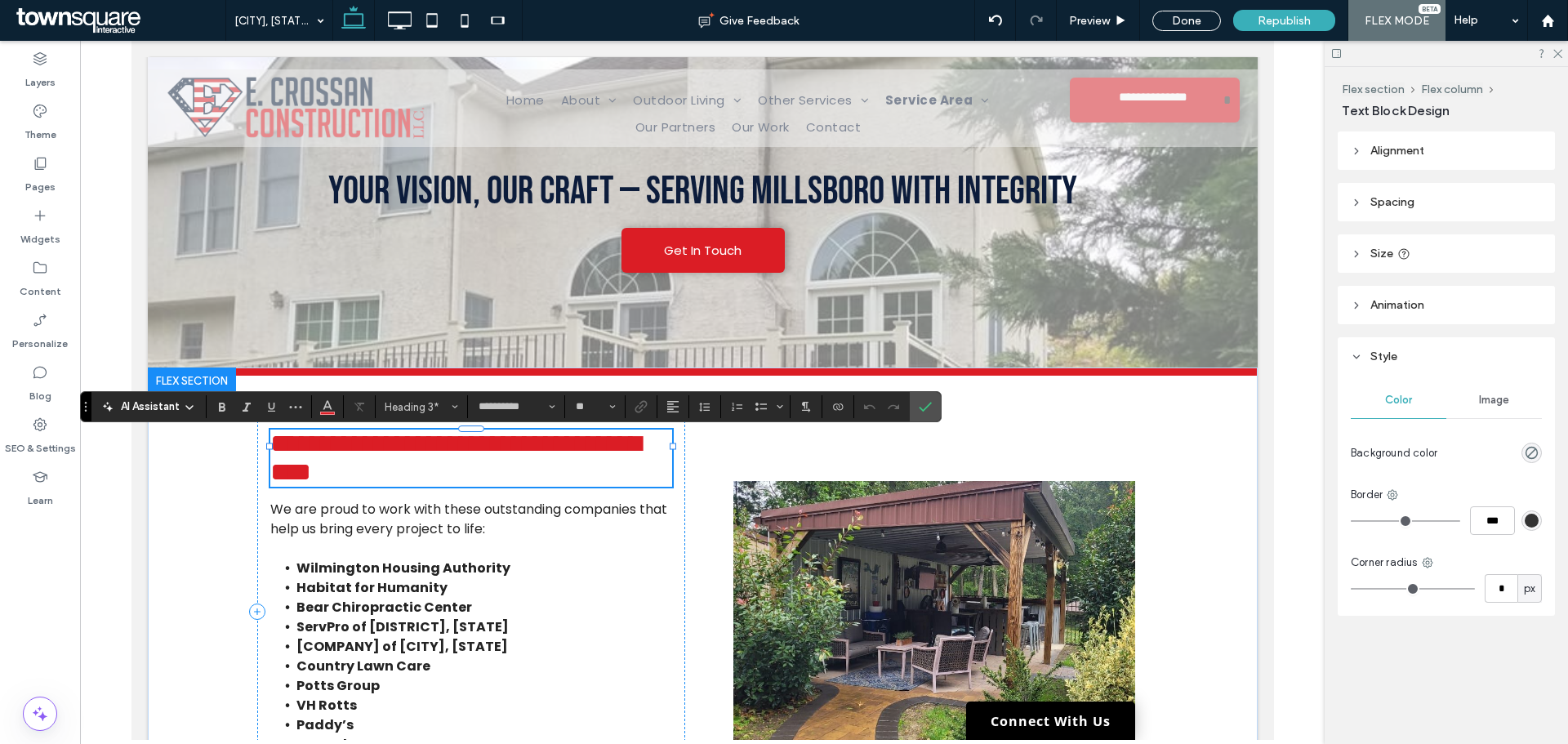 type 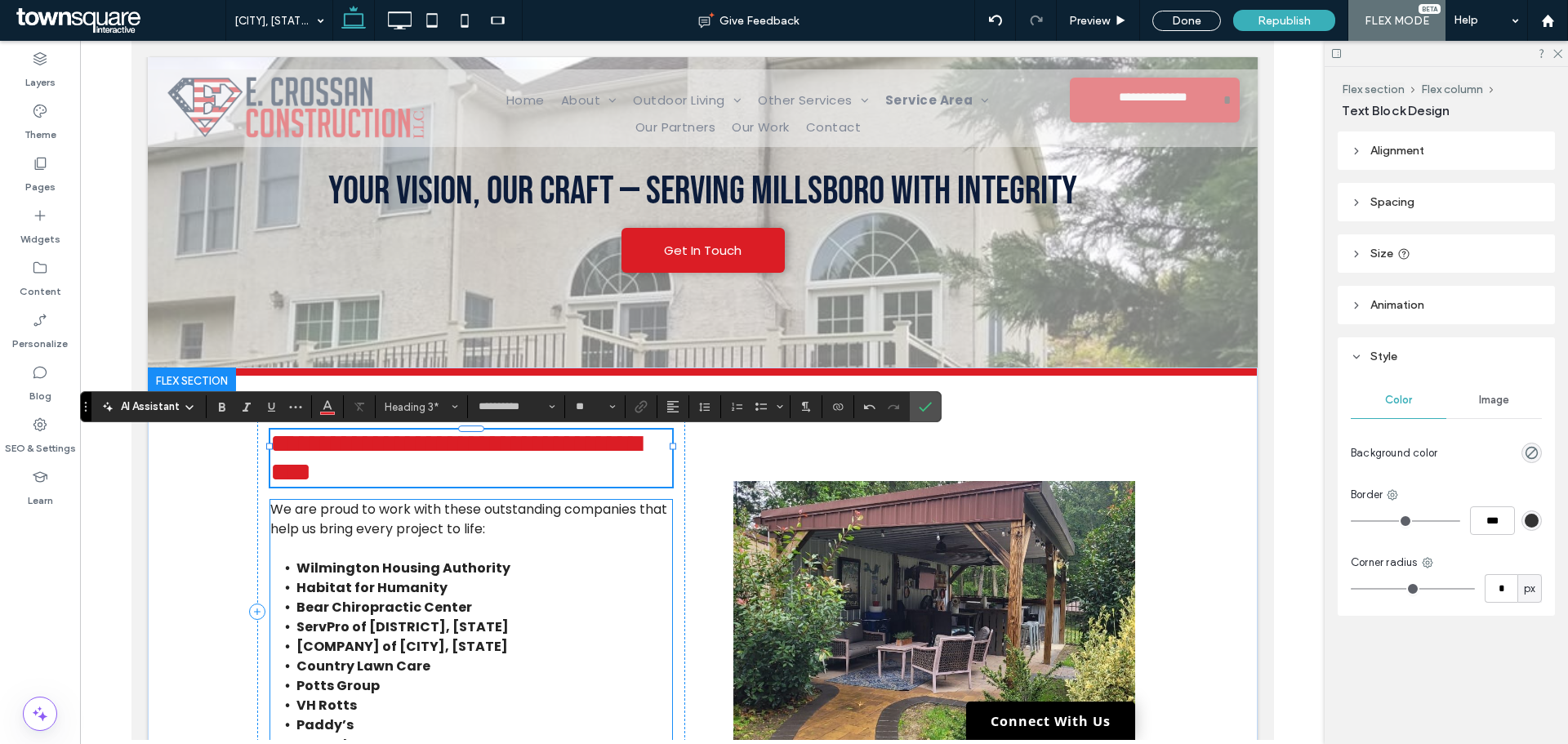 click on "We are proud to work with these outstanding companies that help us bring every project to life:" at bounding box center (468, 519) 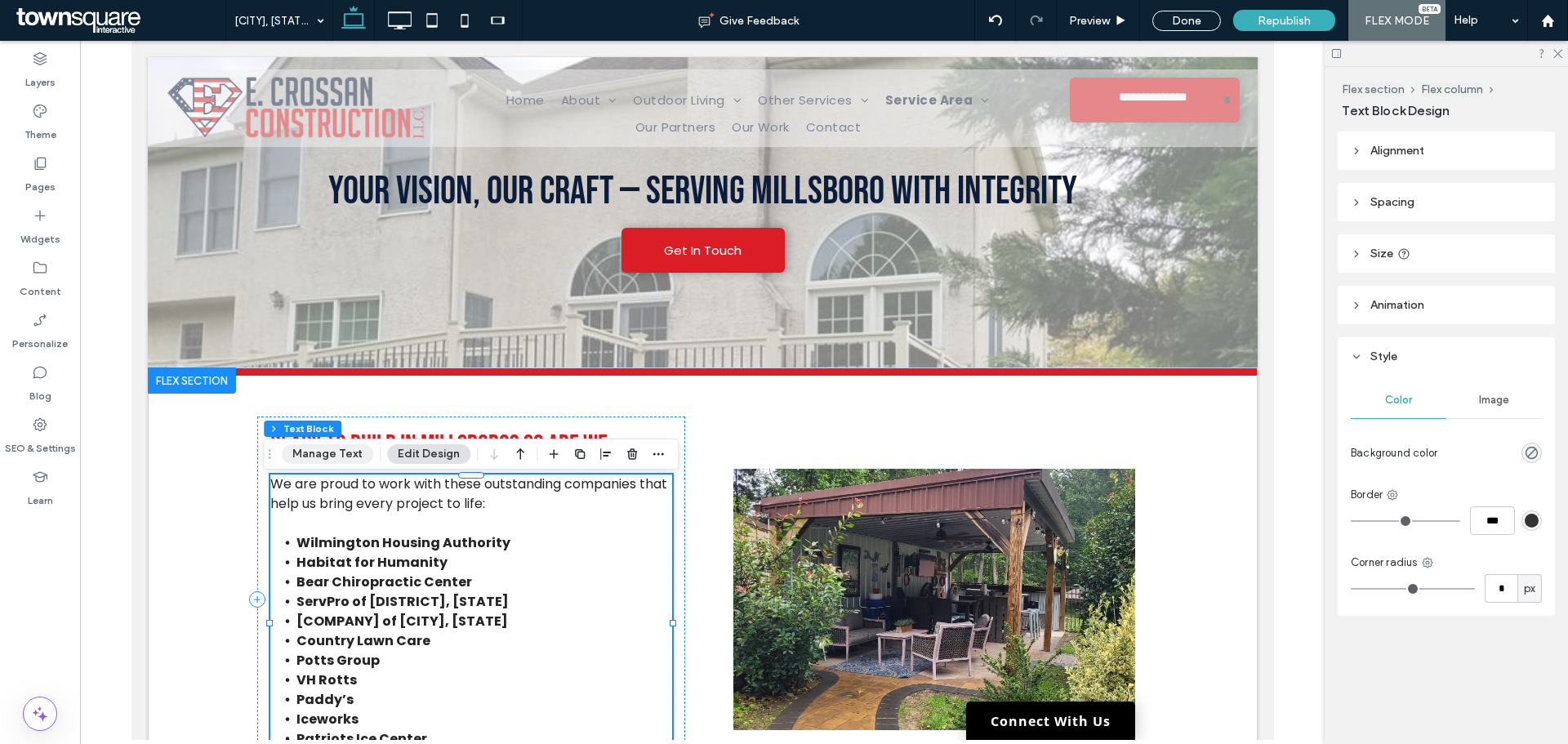 click on "Manage Text" at bounding box center (327, 454) 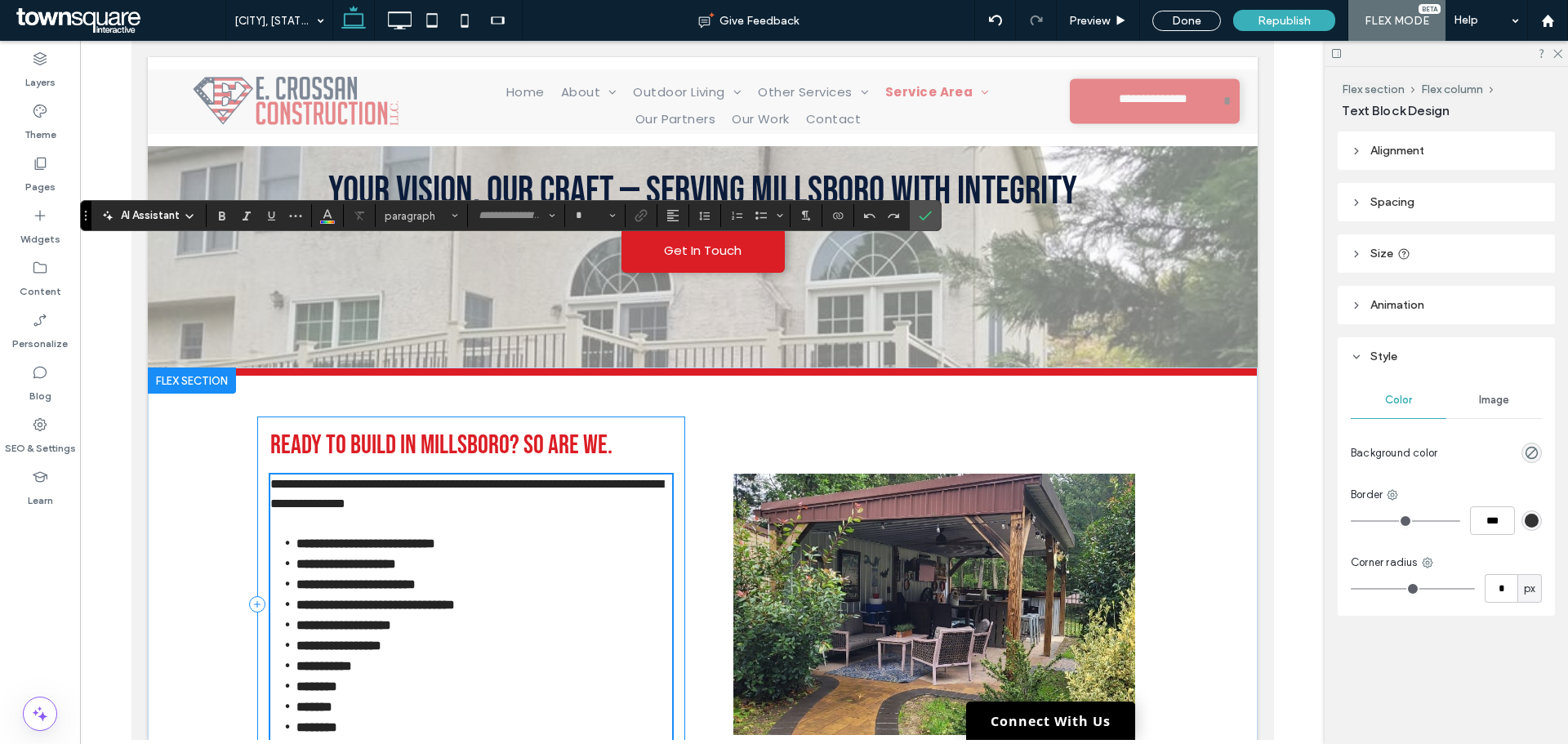 type on "*******" 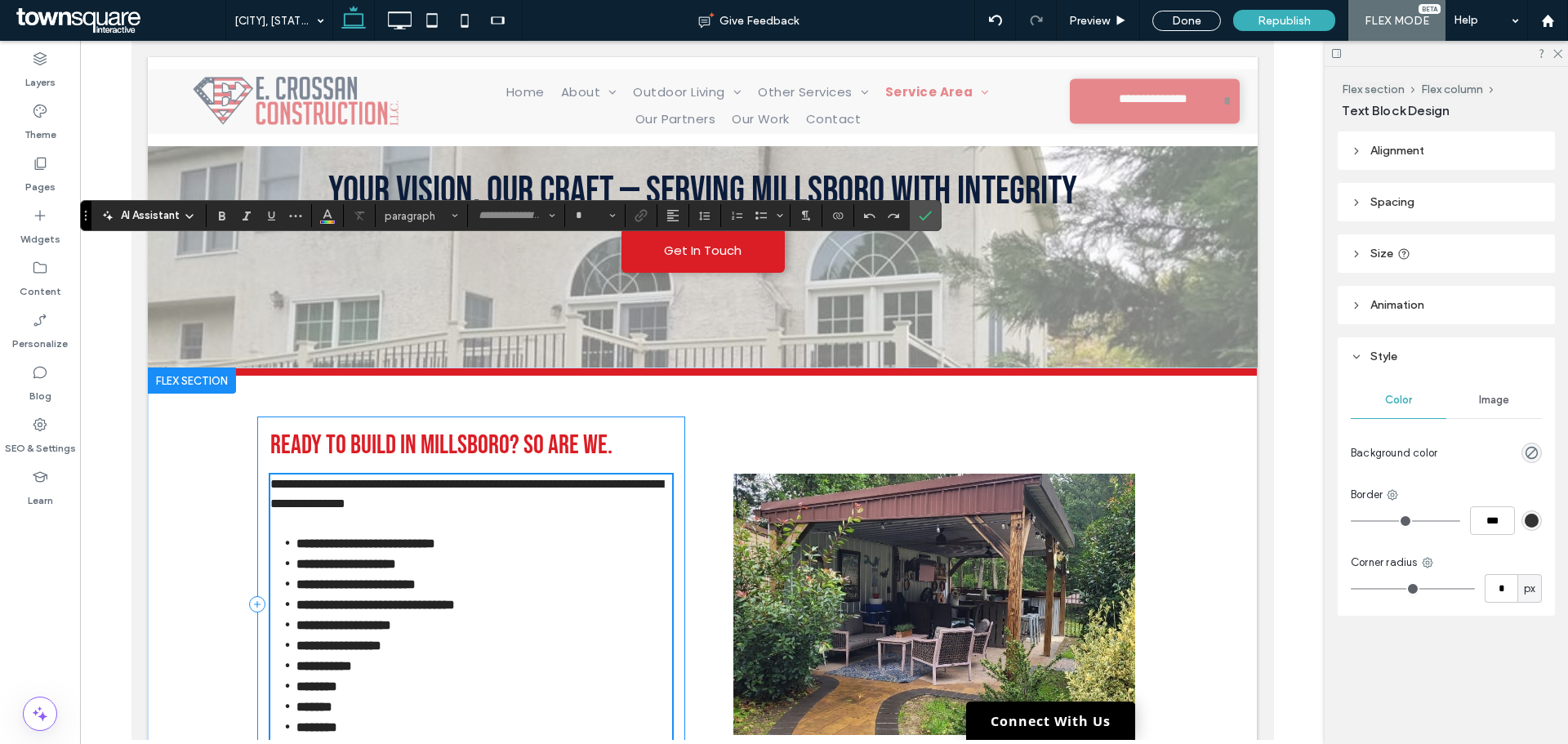 type on "**" 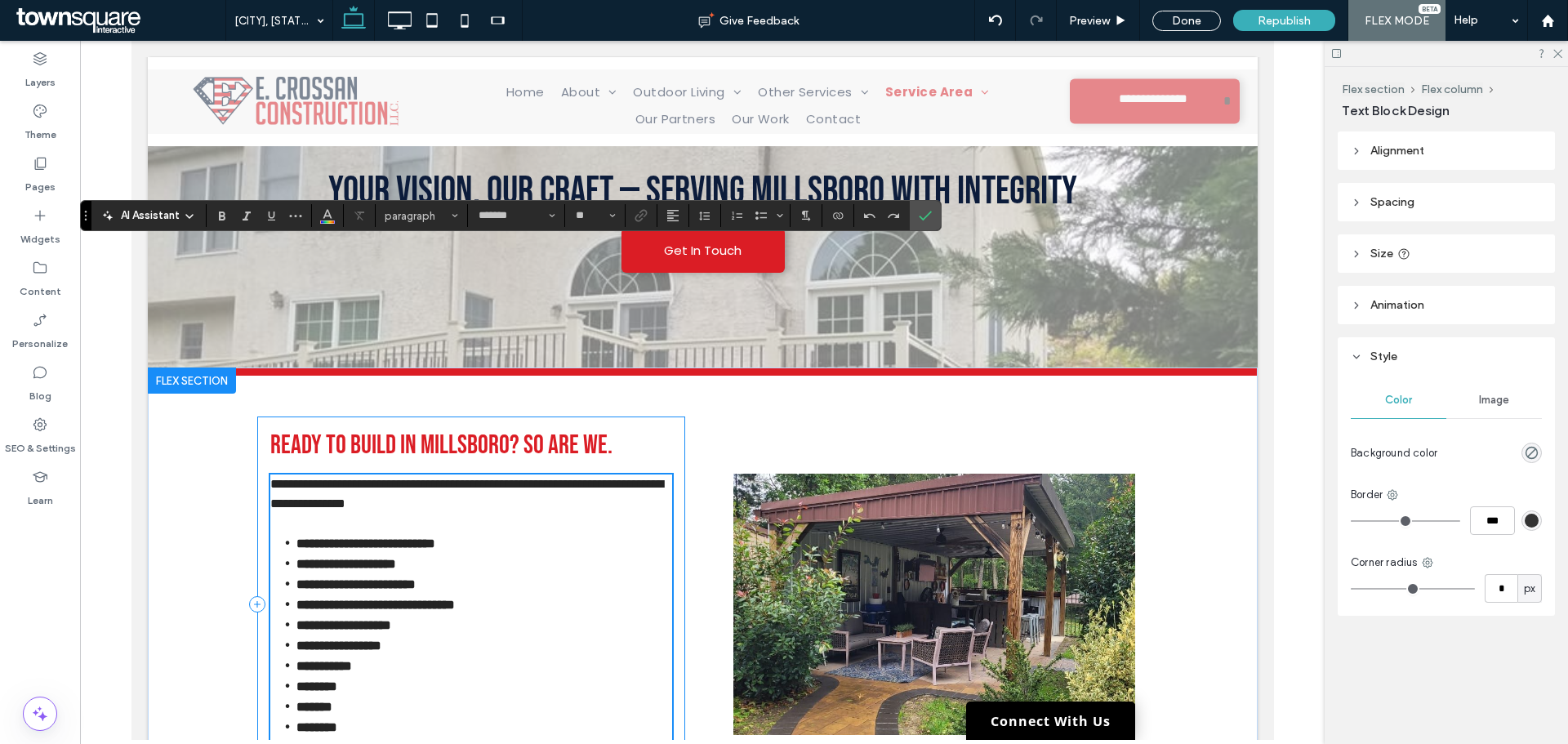 scroll, scrollTop: 319, scrollLeft: 0, axis: vertical 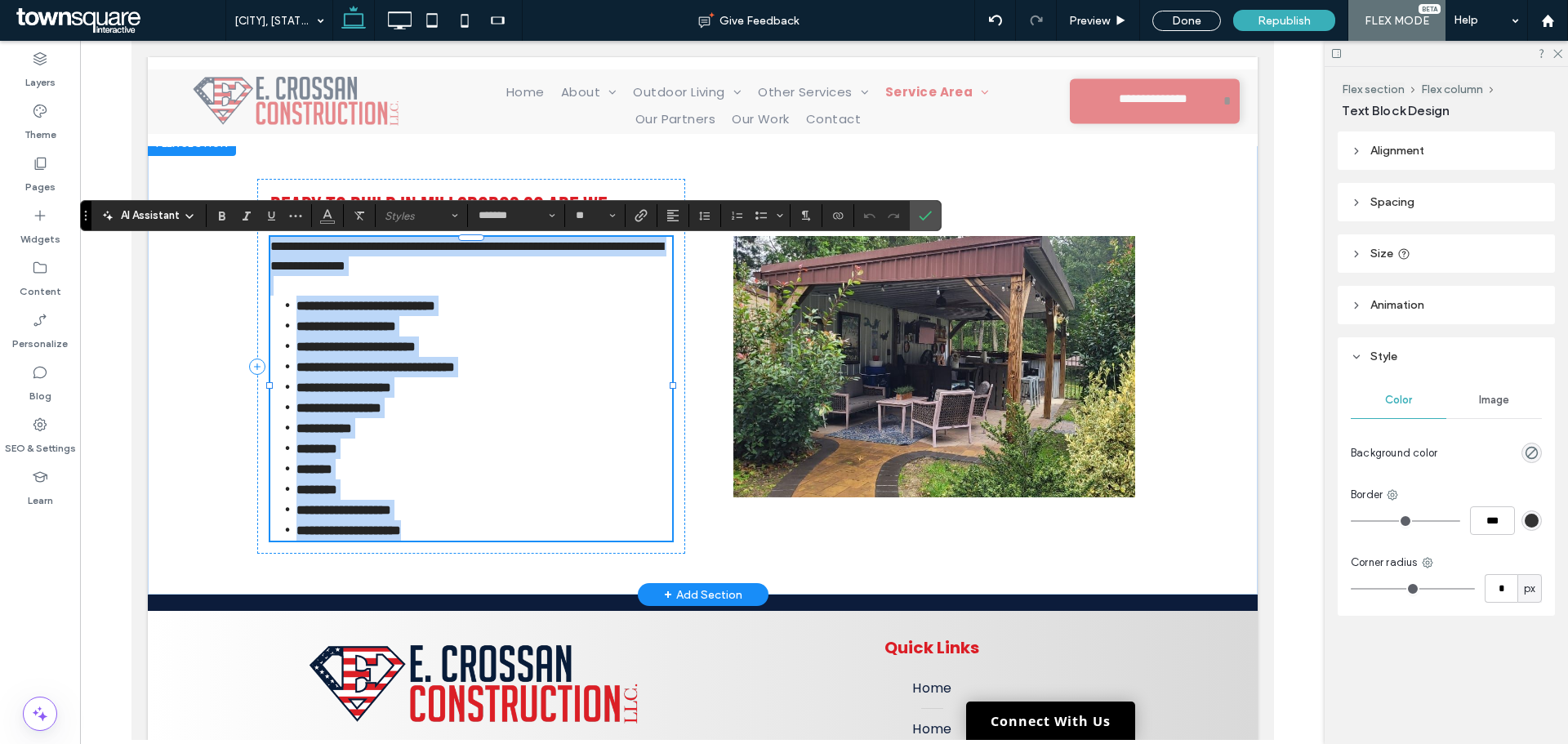 paste 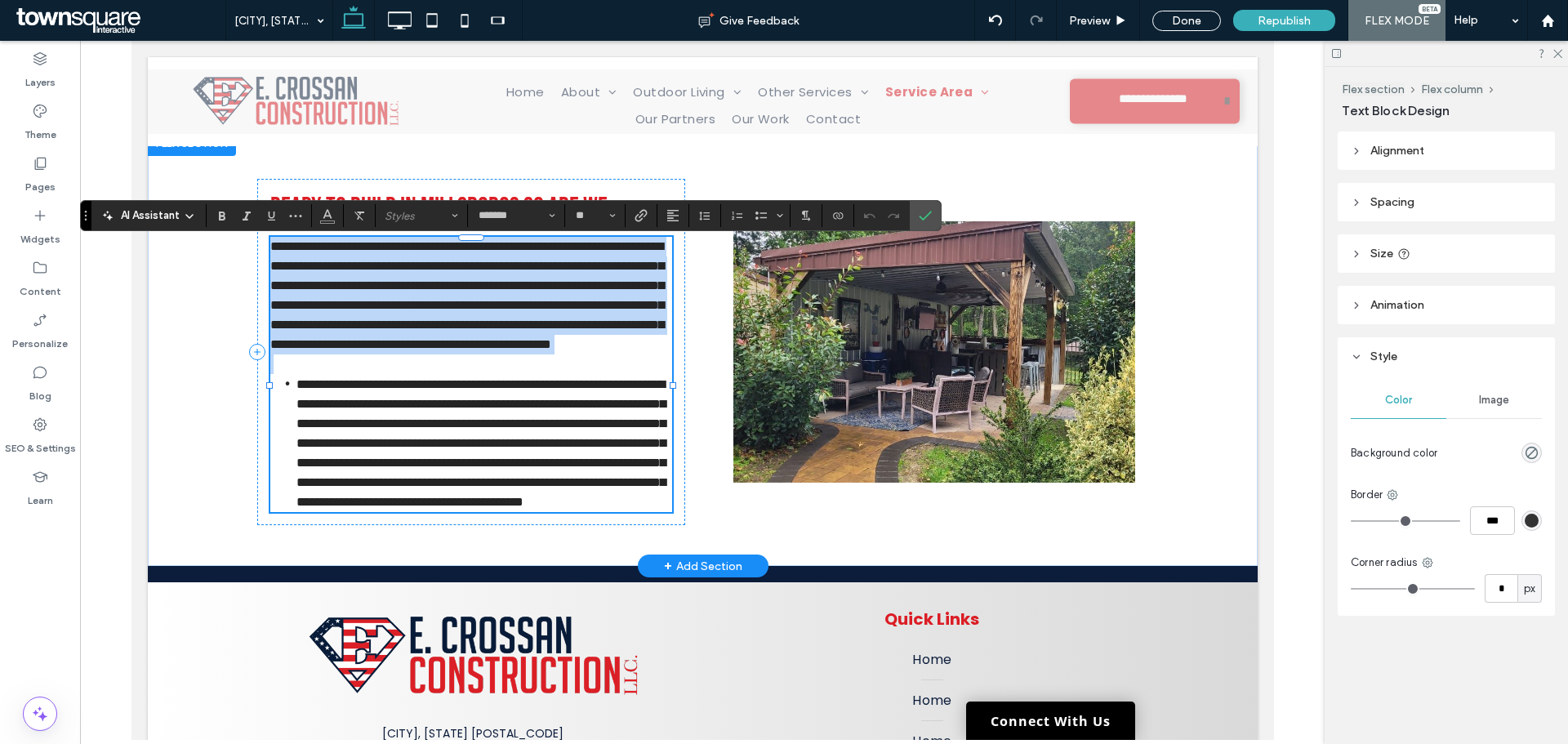 scroll, scrollTop: 20, scrollLeft: 0, axis: vertical 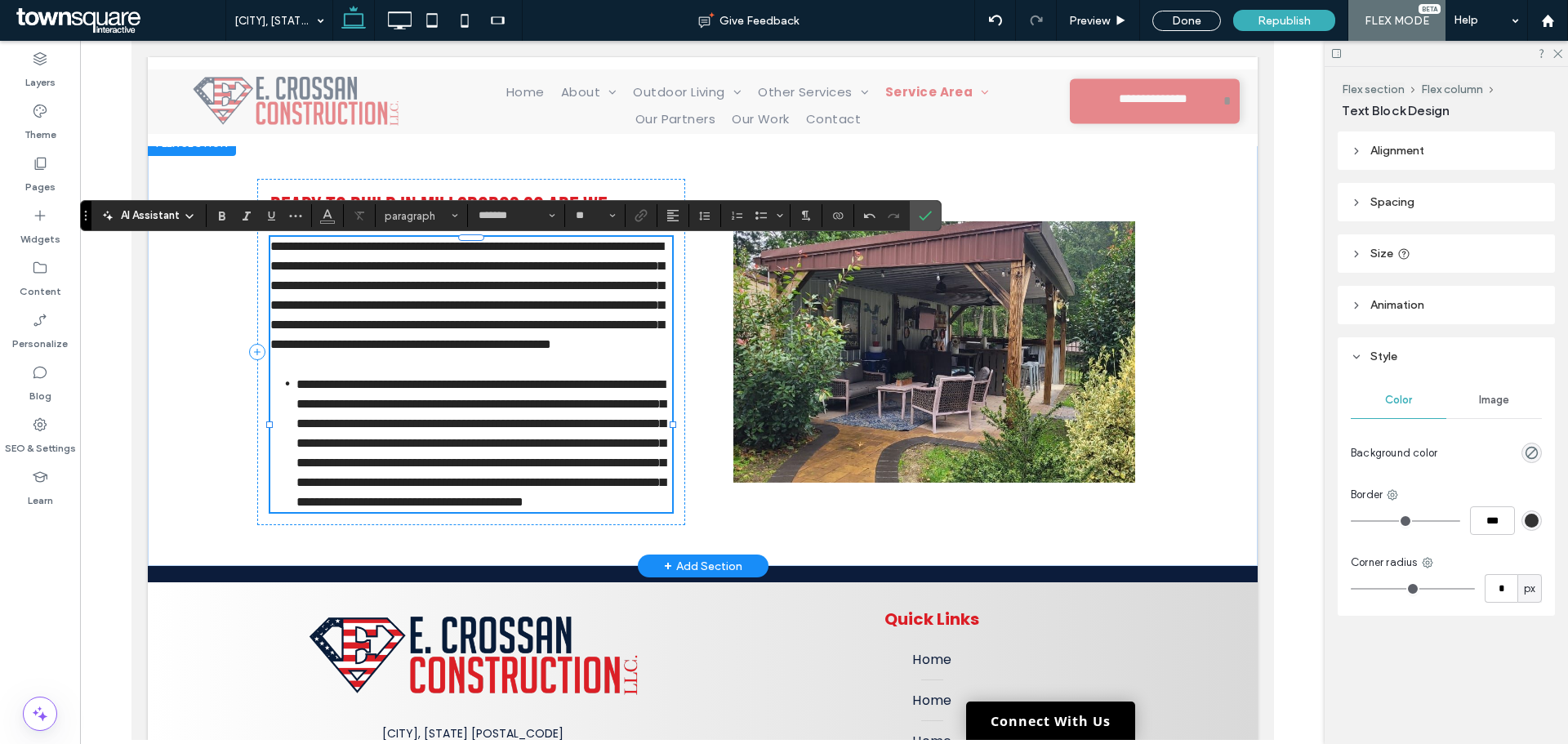 click on "**********" at bounding box center [480, 443] 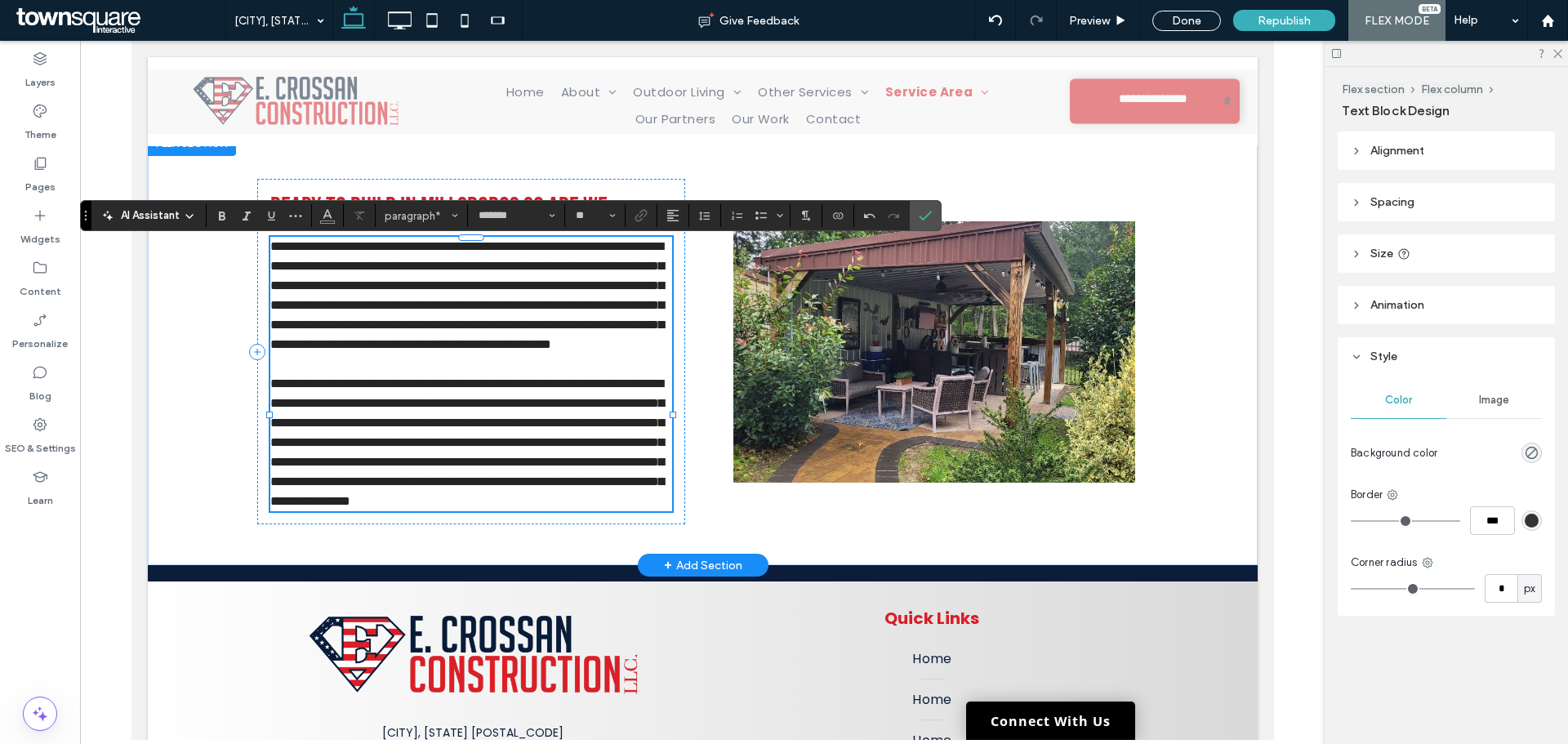 drag, startPoint x: 511, startPoint y: 507, endPoint x: 564, endPoint y: 542, distance: 63.51378 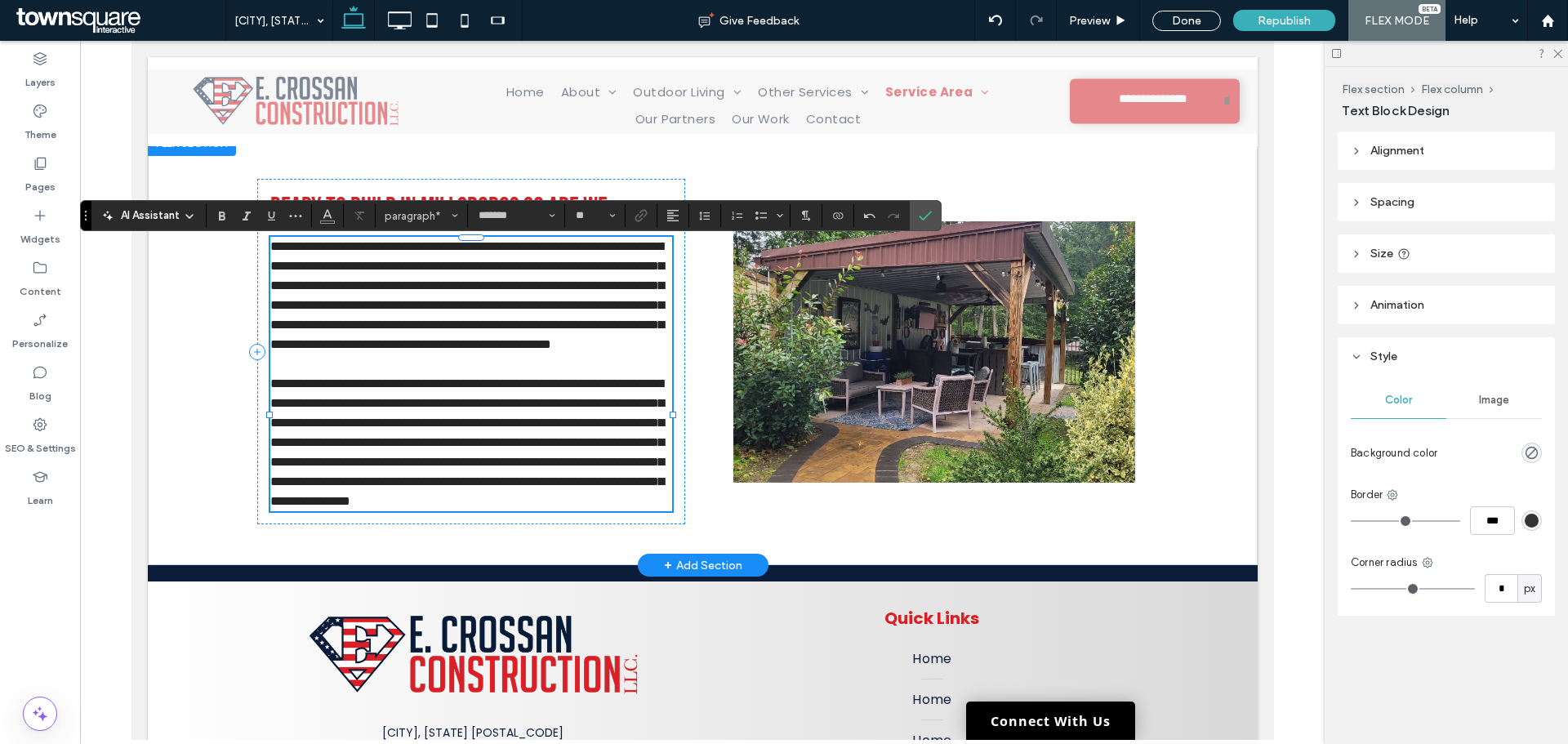 click on "**********" at bounding box center (466, 442) 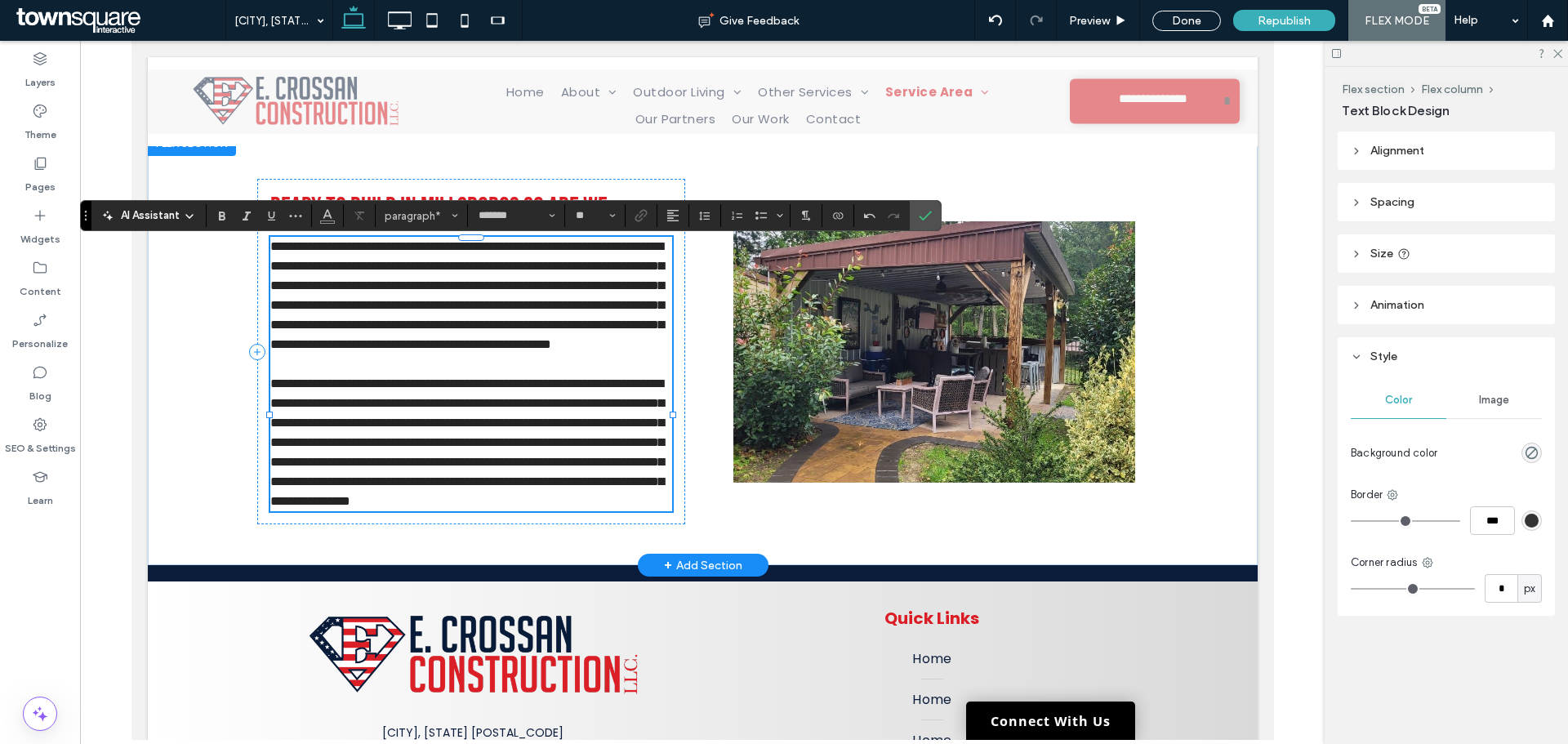 click on "**********" at bounding box center (466, 442) 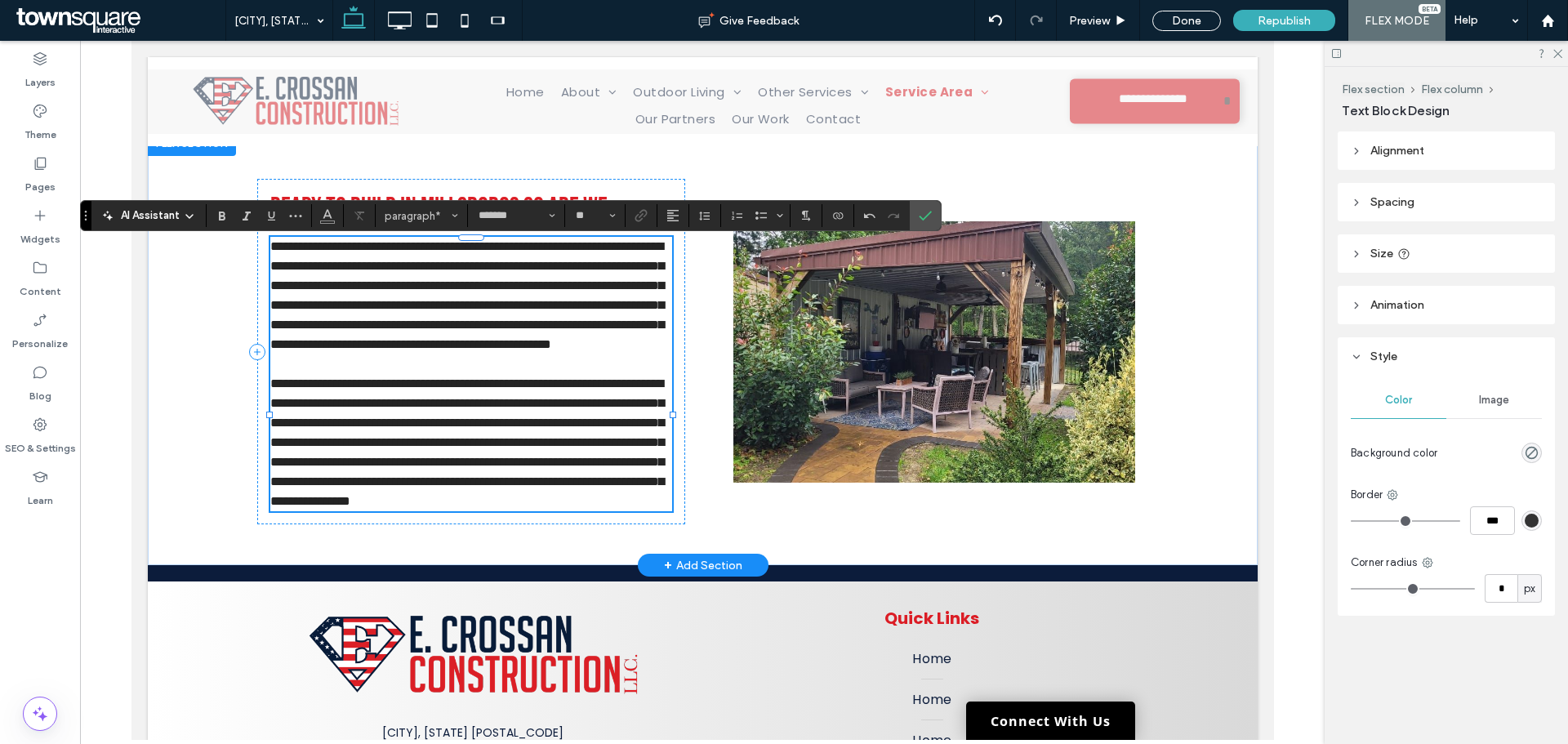 type 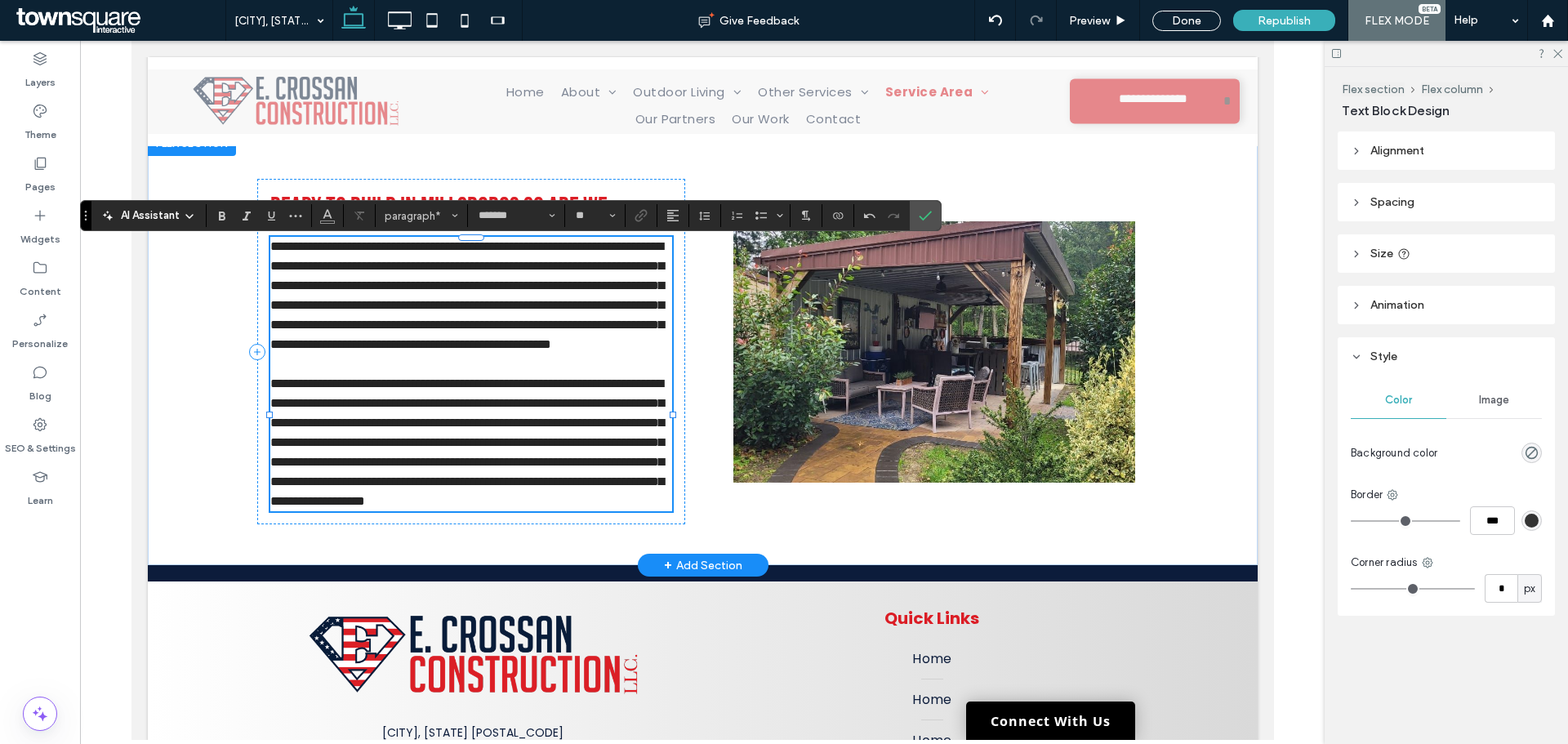 click on "**********" at bounding box center (466, 295) 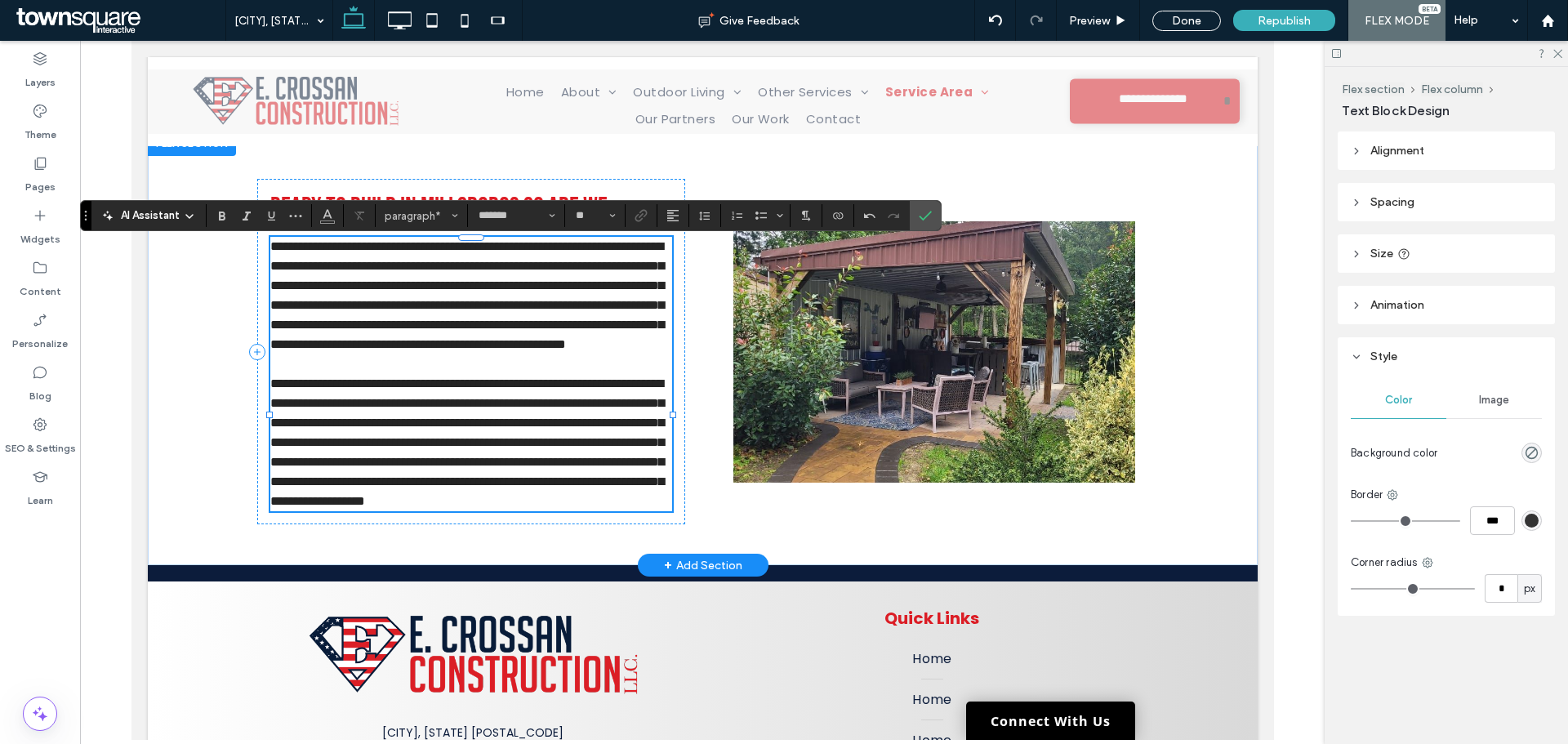 click on "**********" at bounding box center [470, 296] 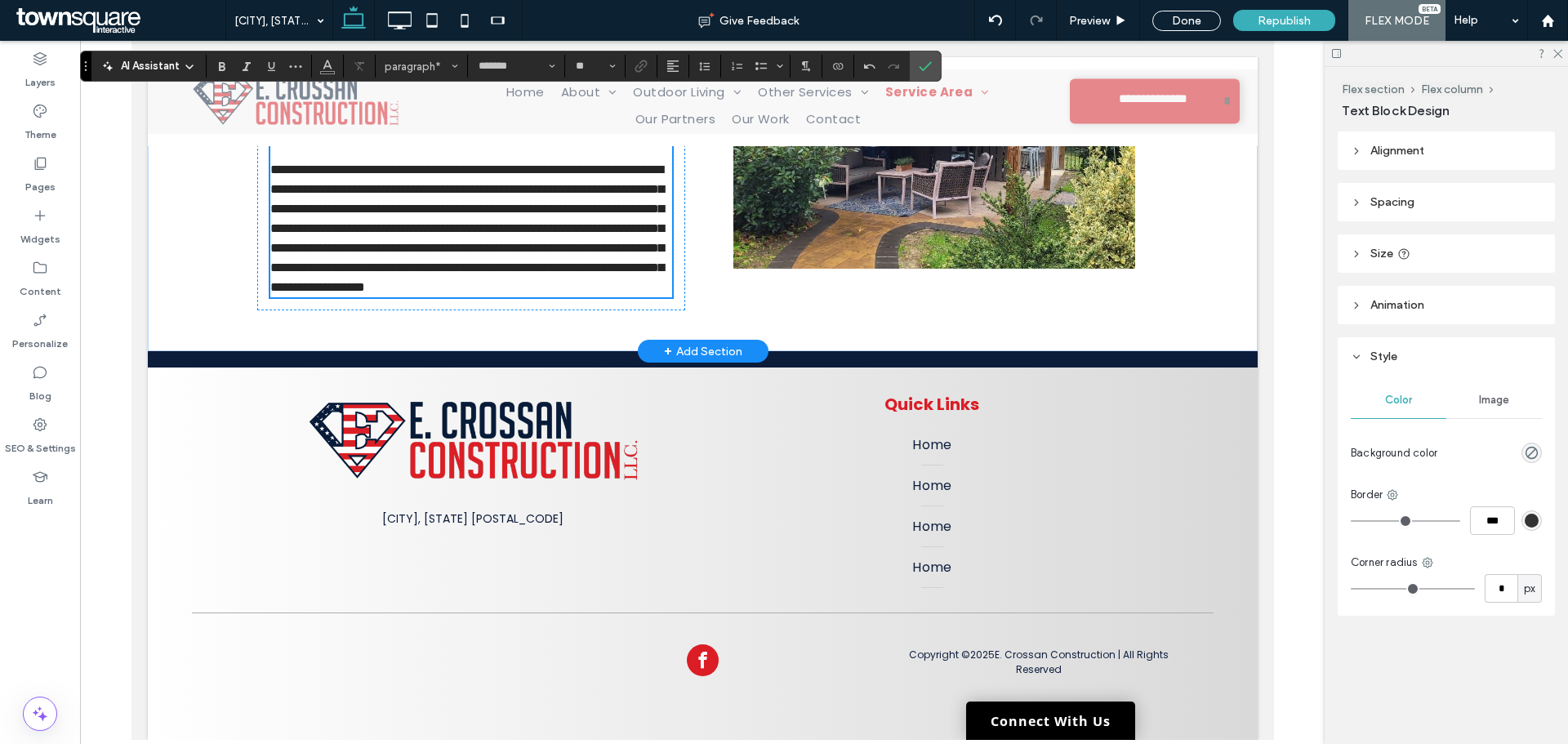 scroll, scrollTop: 605, scrollLeft: 0, axis: vertical 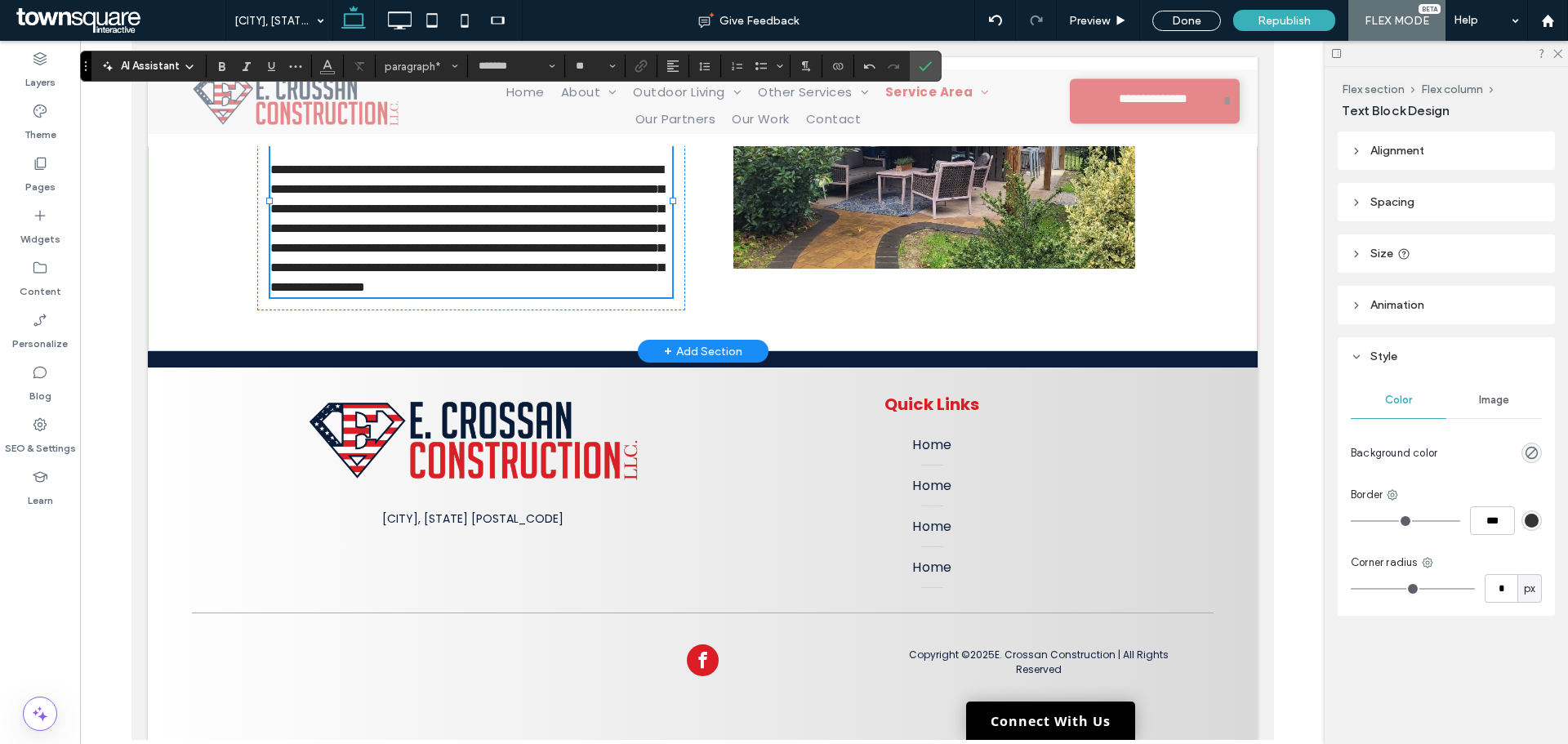 click on "+ Add Section" at bounding box center (702, 351) 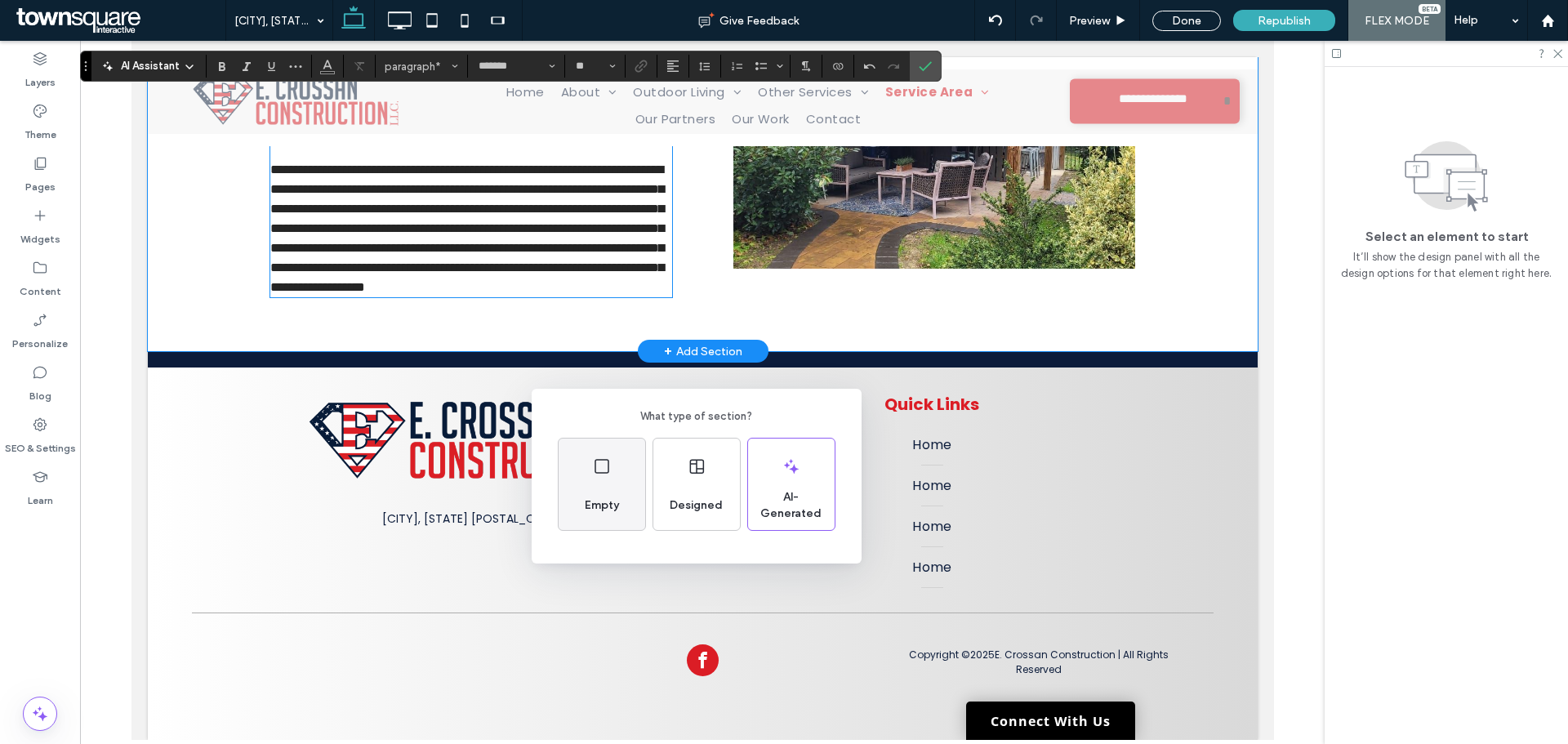 click on "Empty" at bounding box center [602, 484] 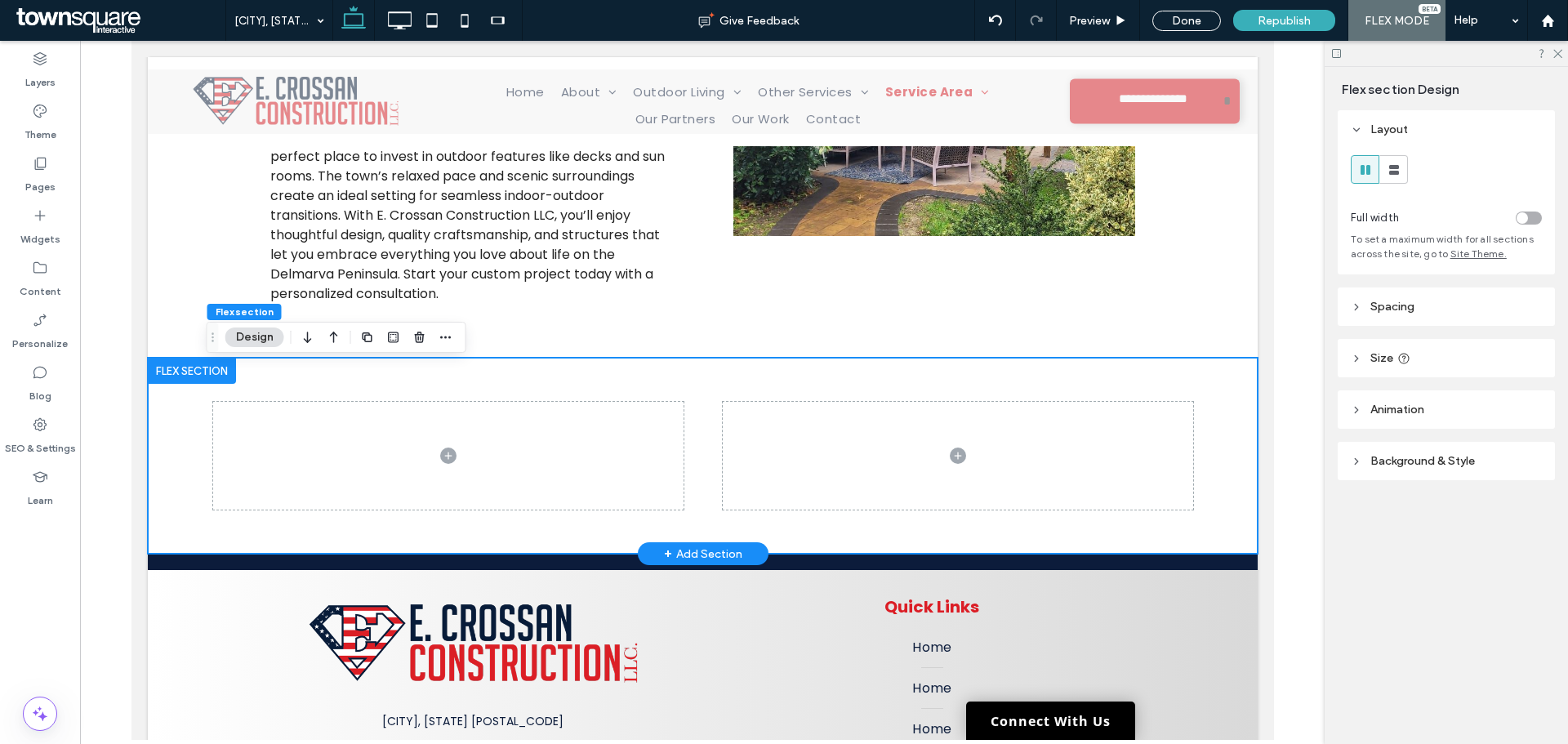 click at bounding box center (702, 456) 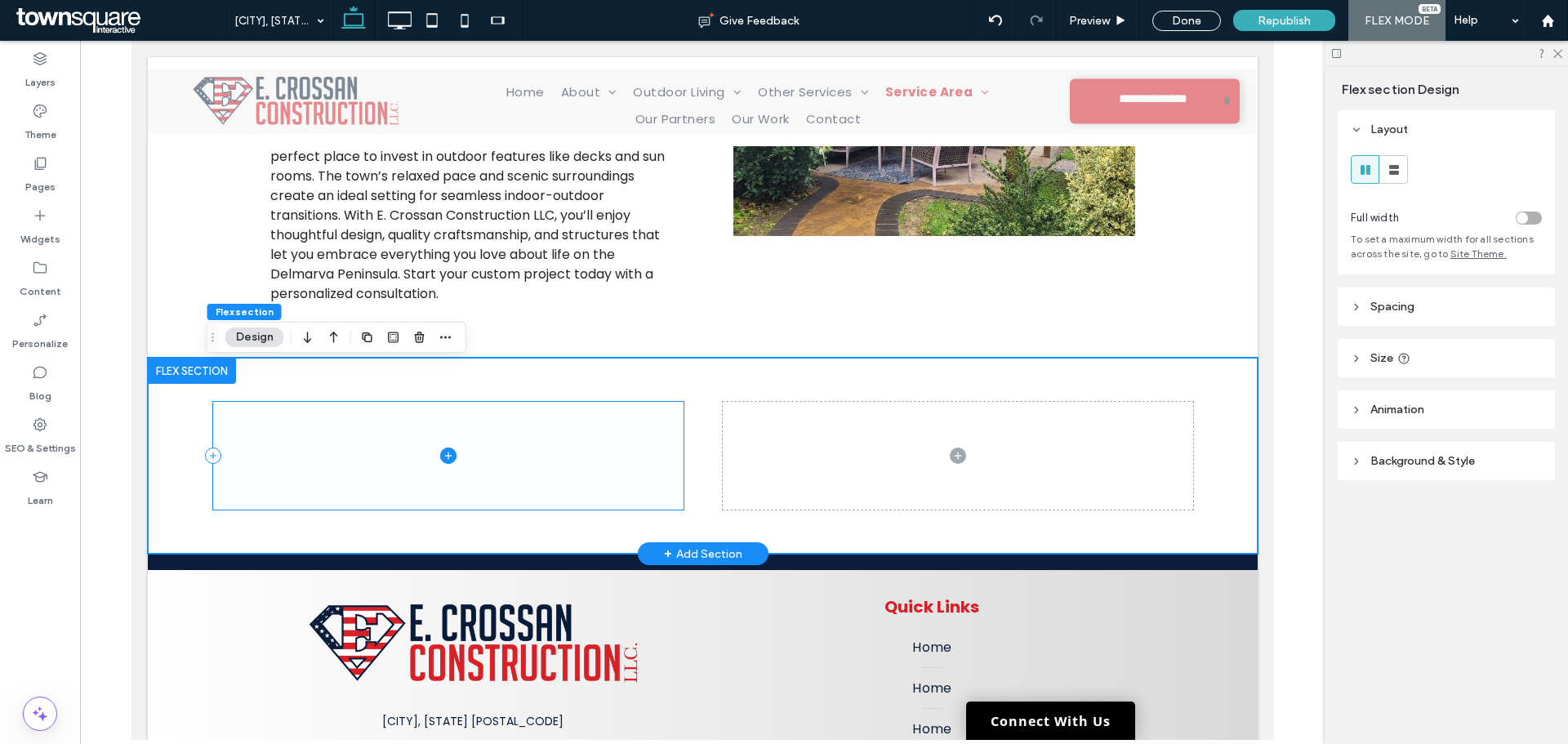 drag, startPoint x: 442, startPoint y: 468, endPoint x: 451, endPoint y: 454, distance: 16.643317 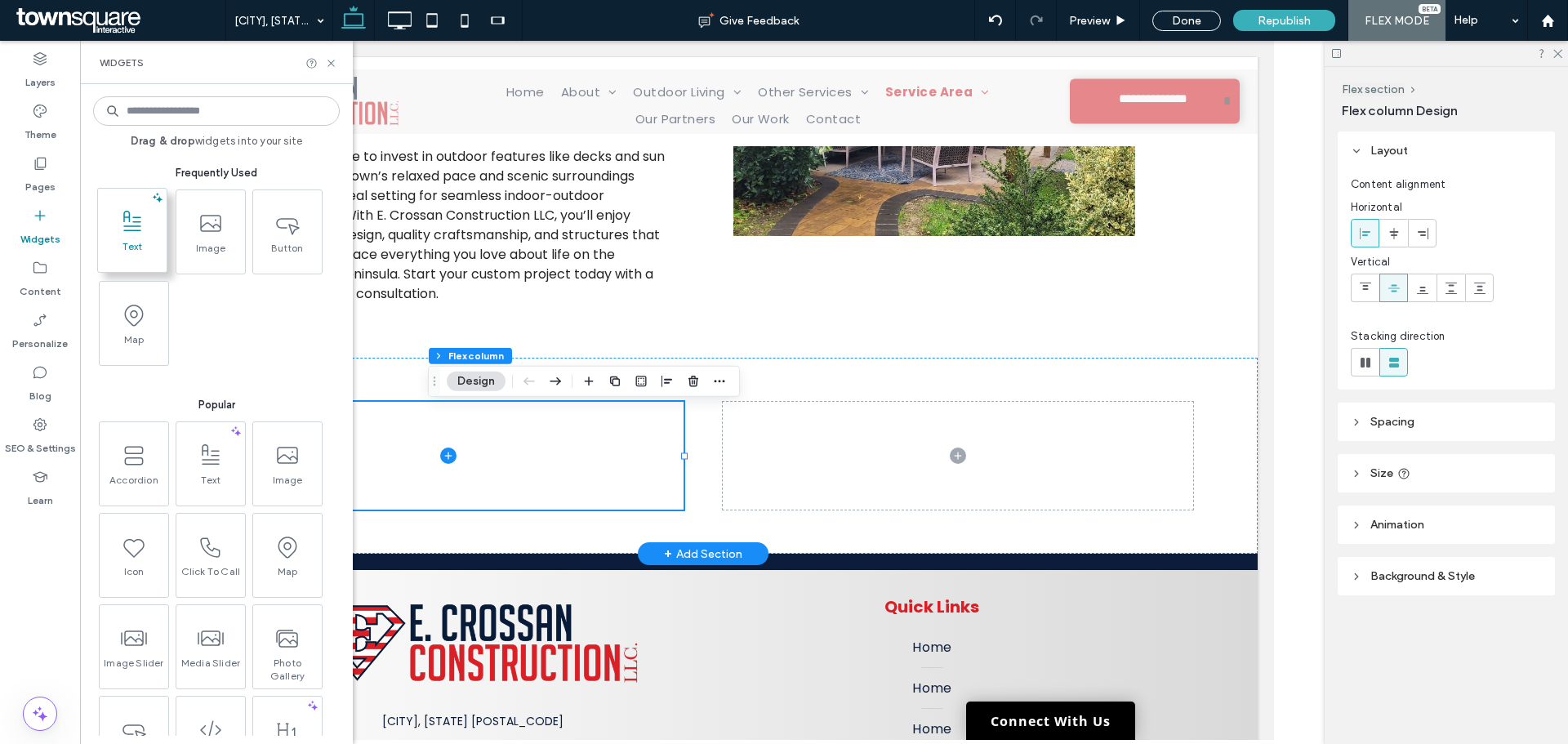 click at bounding box center [132, 221] 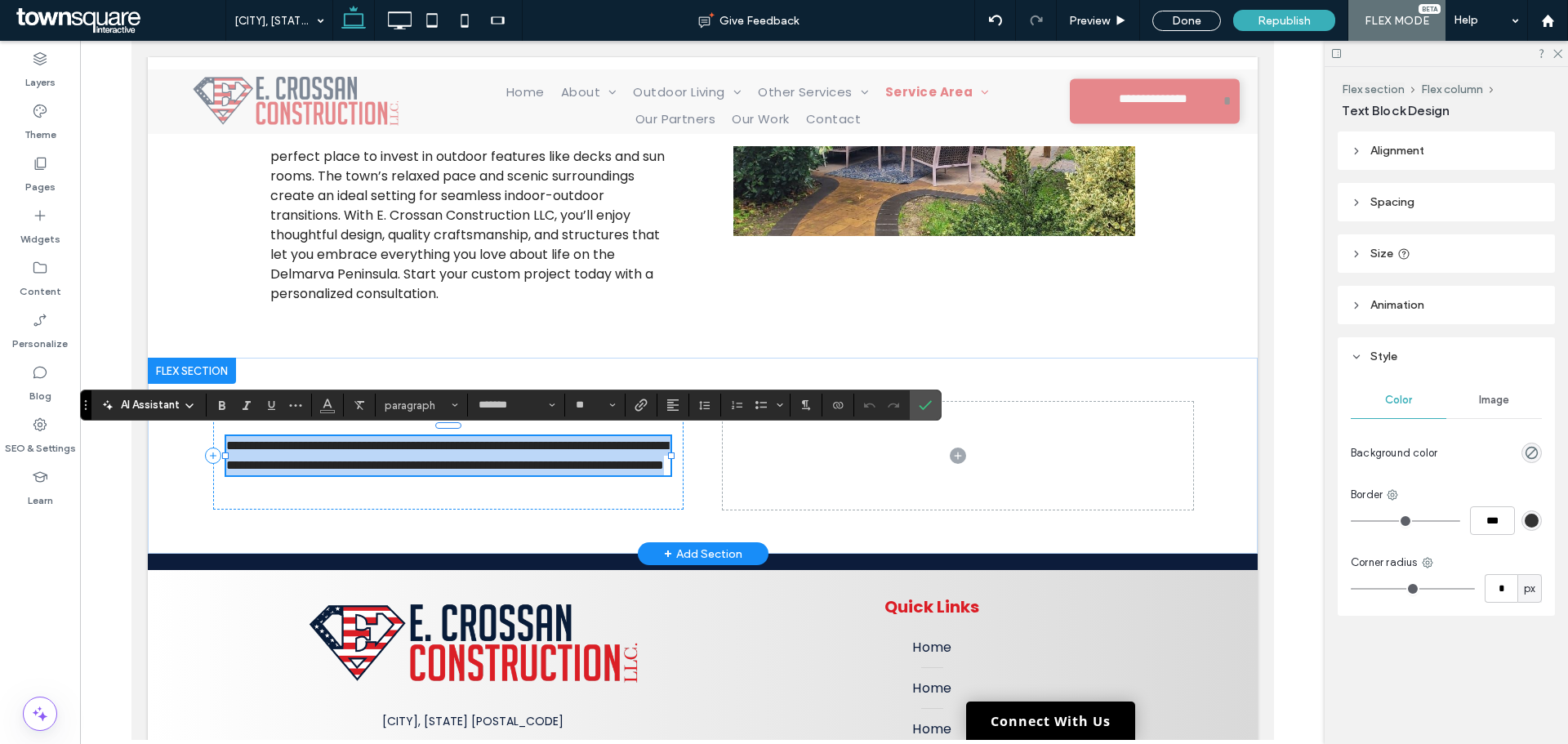 paste 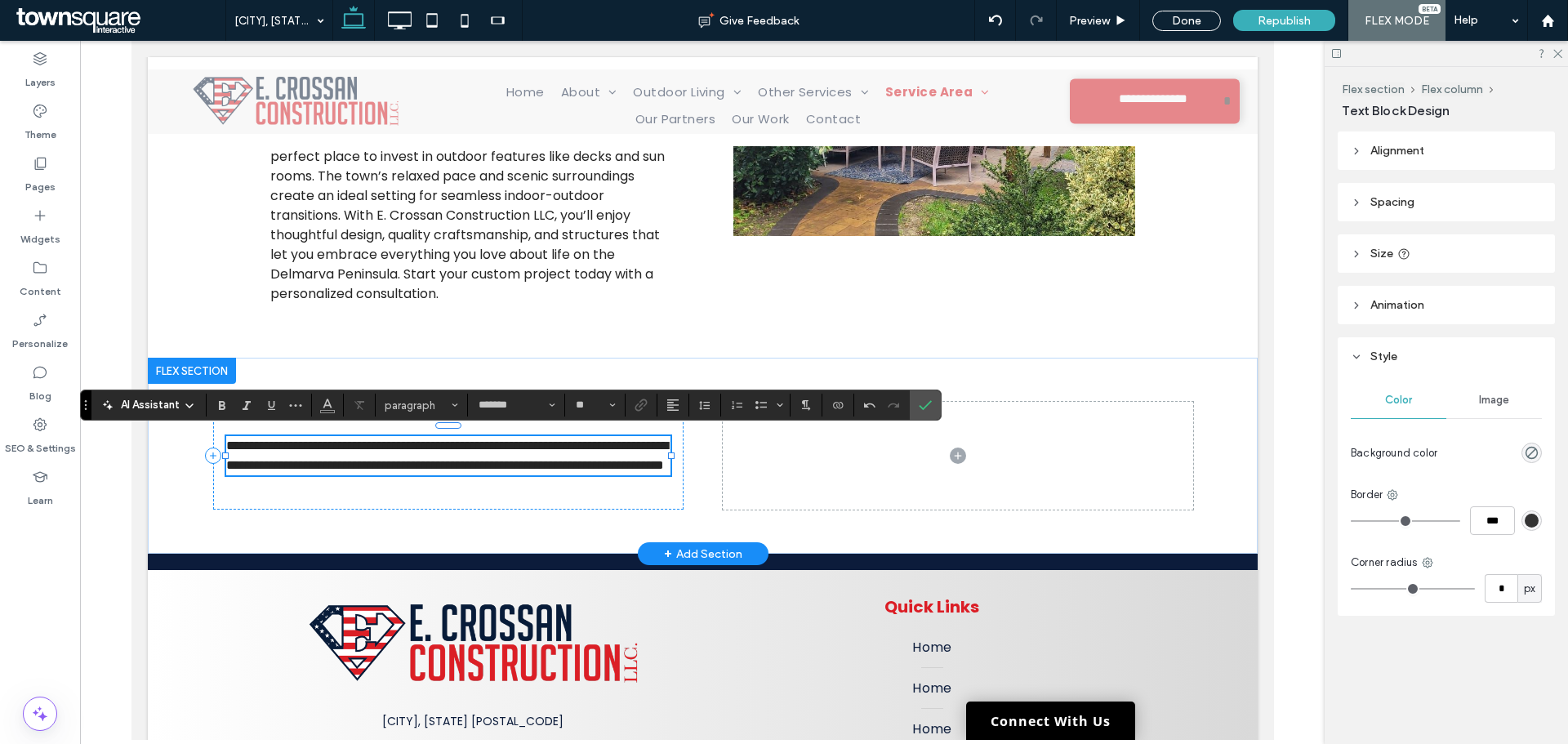 scroll, scrollTop: 1, scrollLeft: 0, axis: vertical 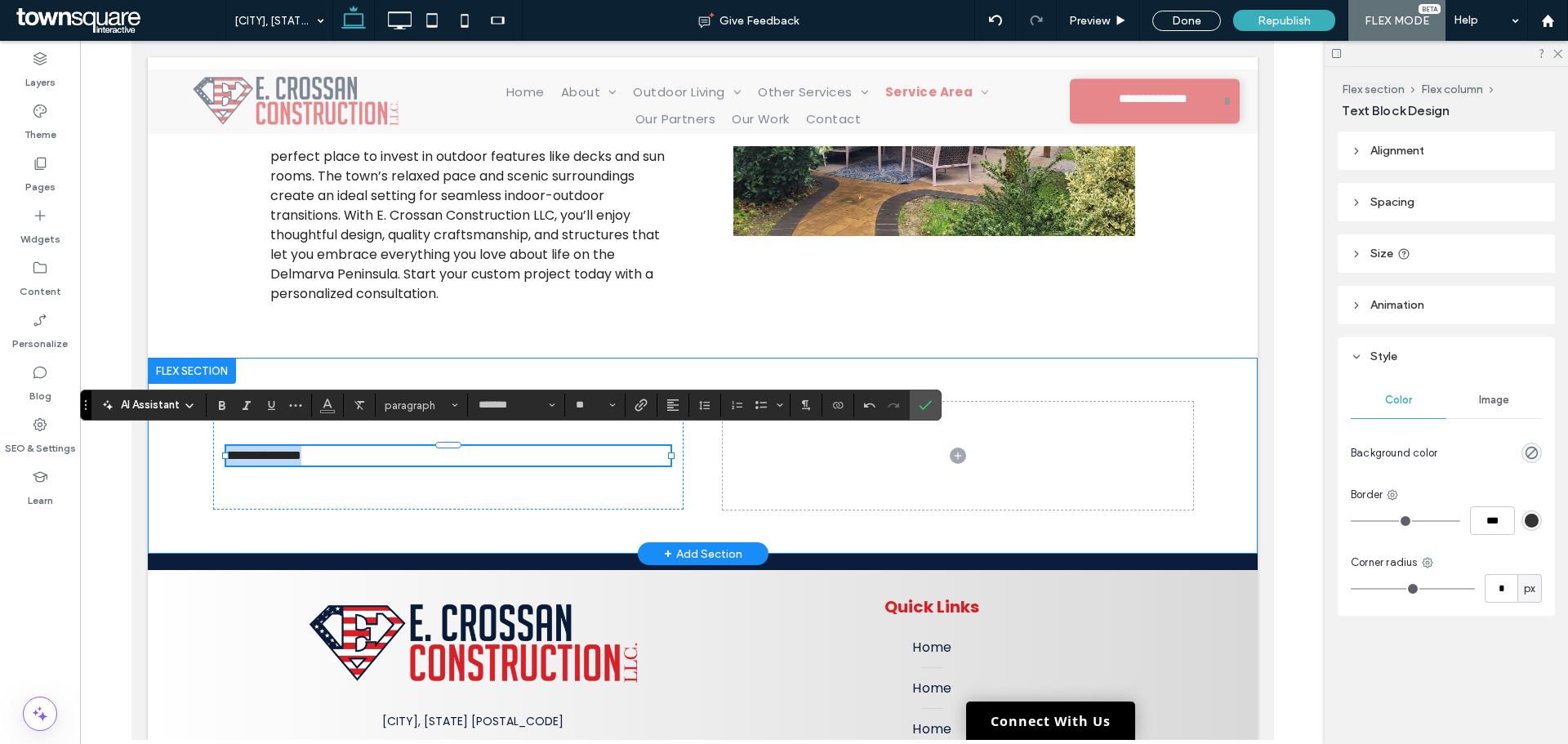 drag, startPoint x: 312, startPoint y: 463, endPoint x: 186, endPoint y: 453, distance: 126.3962 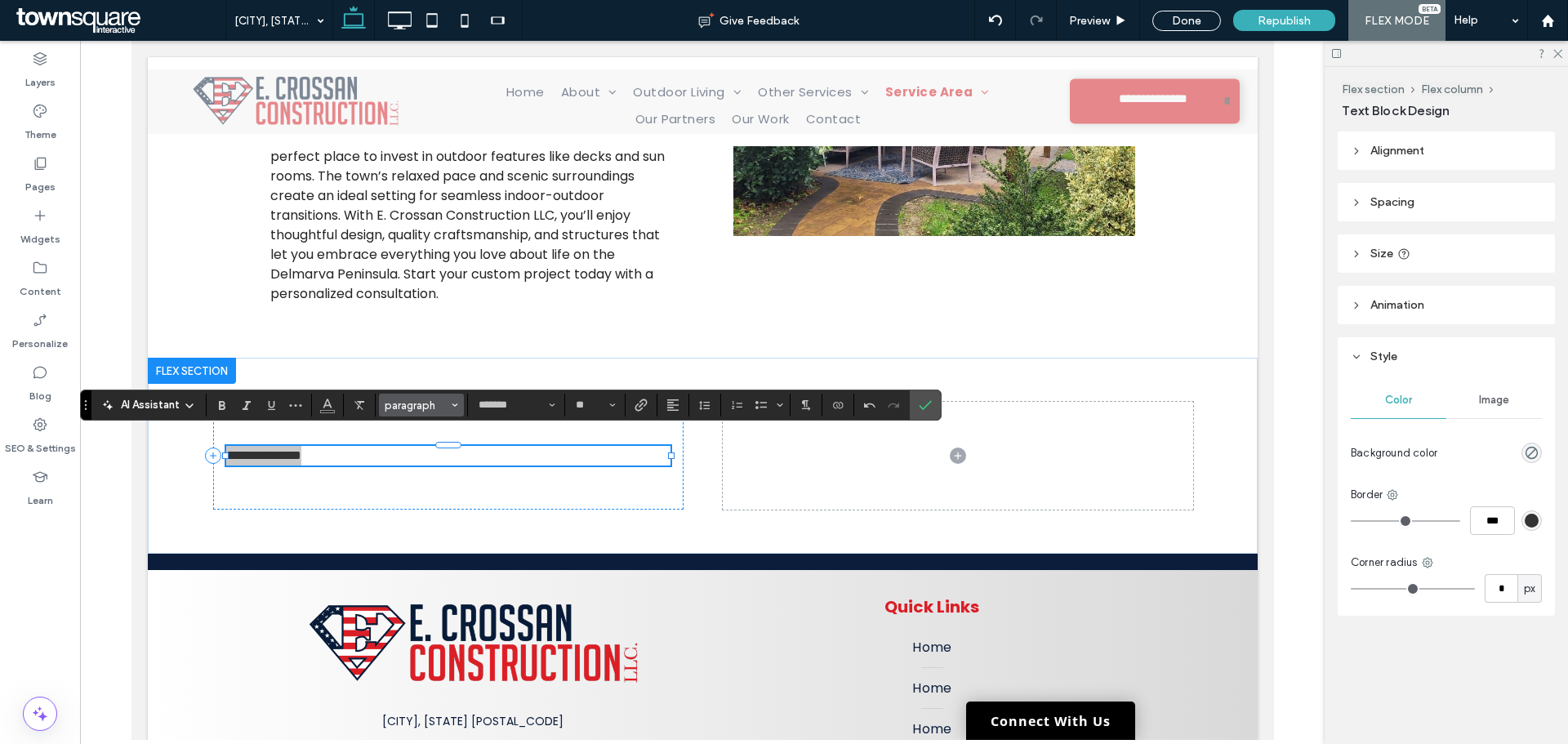 click at bounding box center [455, 405] 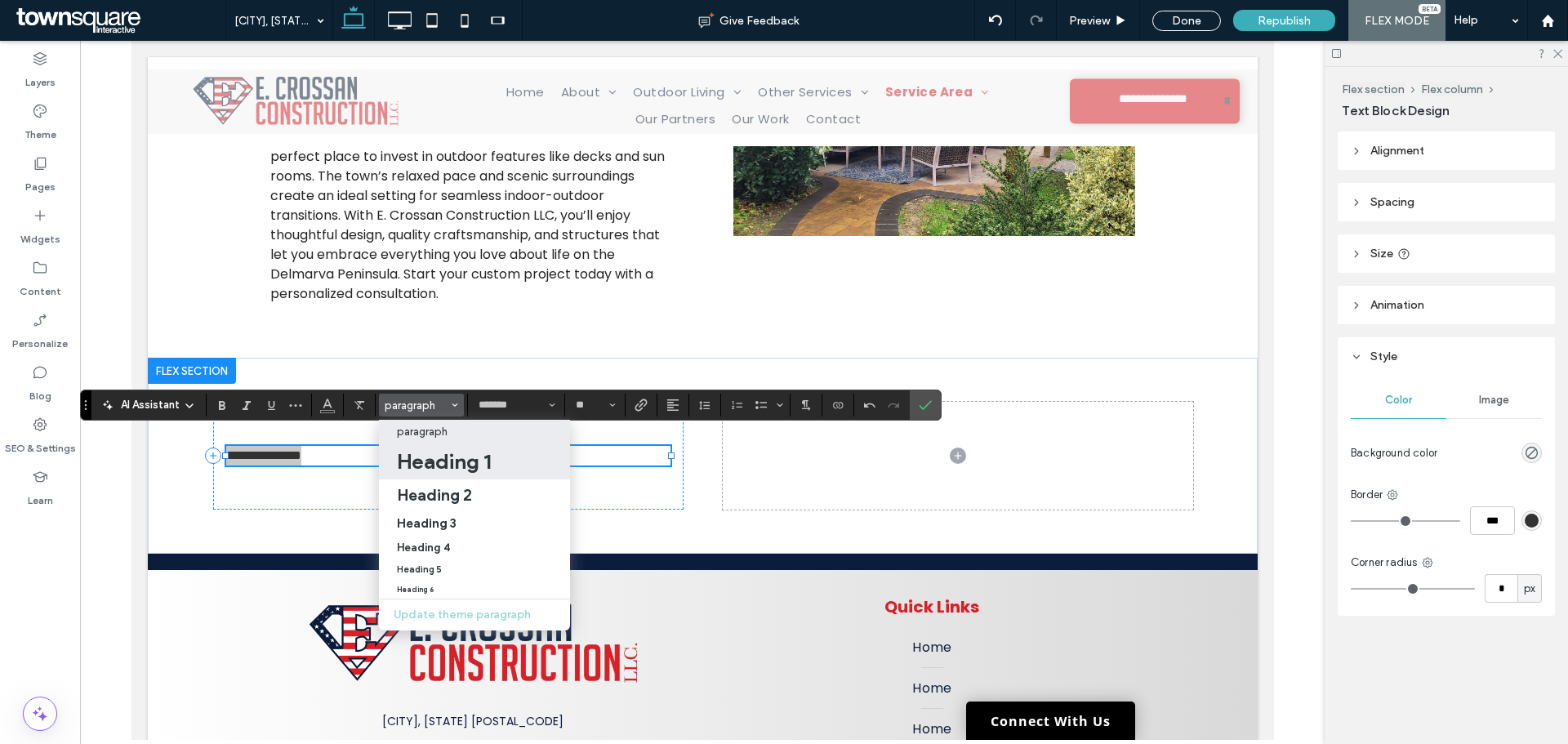 click on "Heading 1" at bounding box center (443, 461) 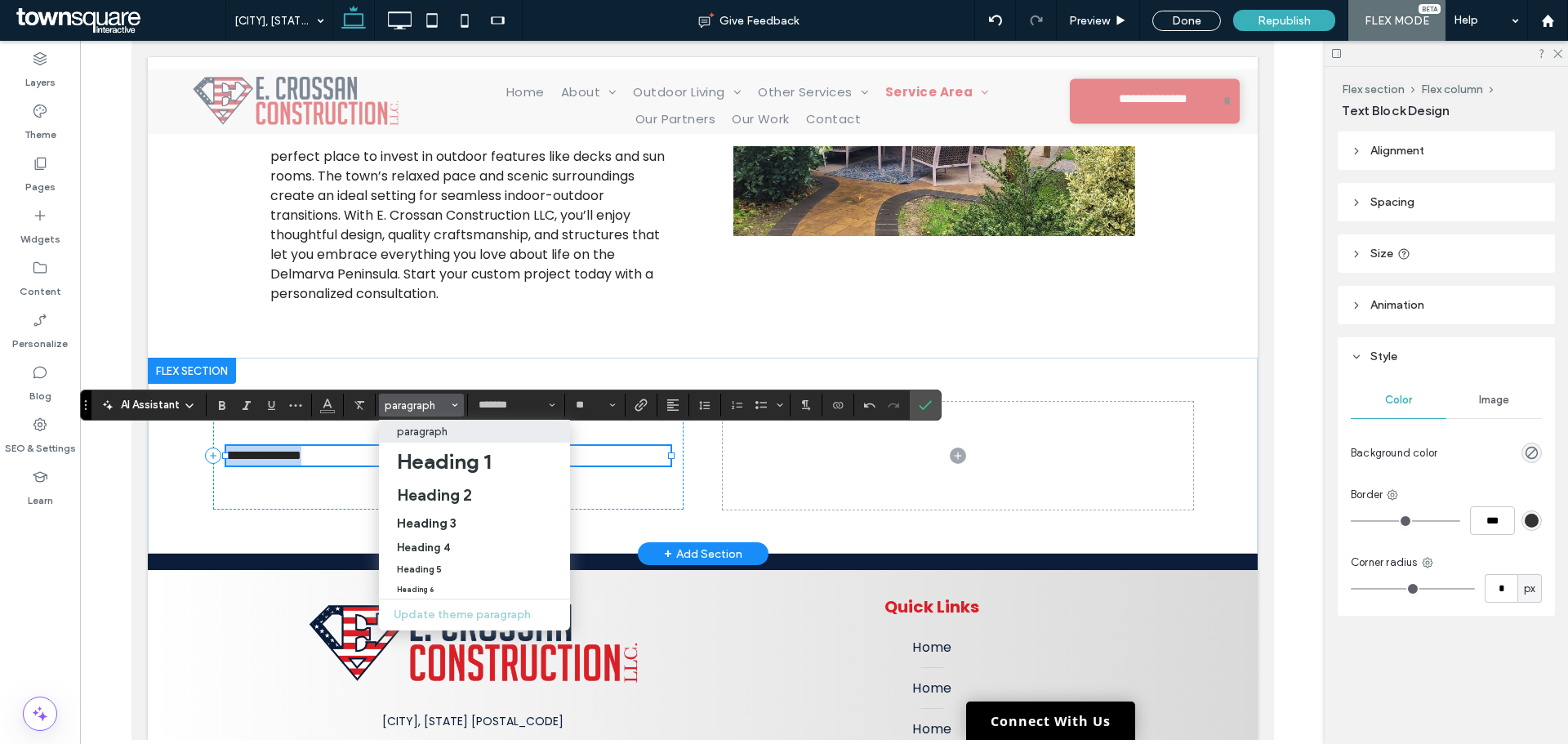 type on "**********" 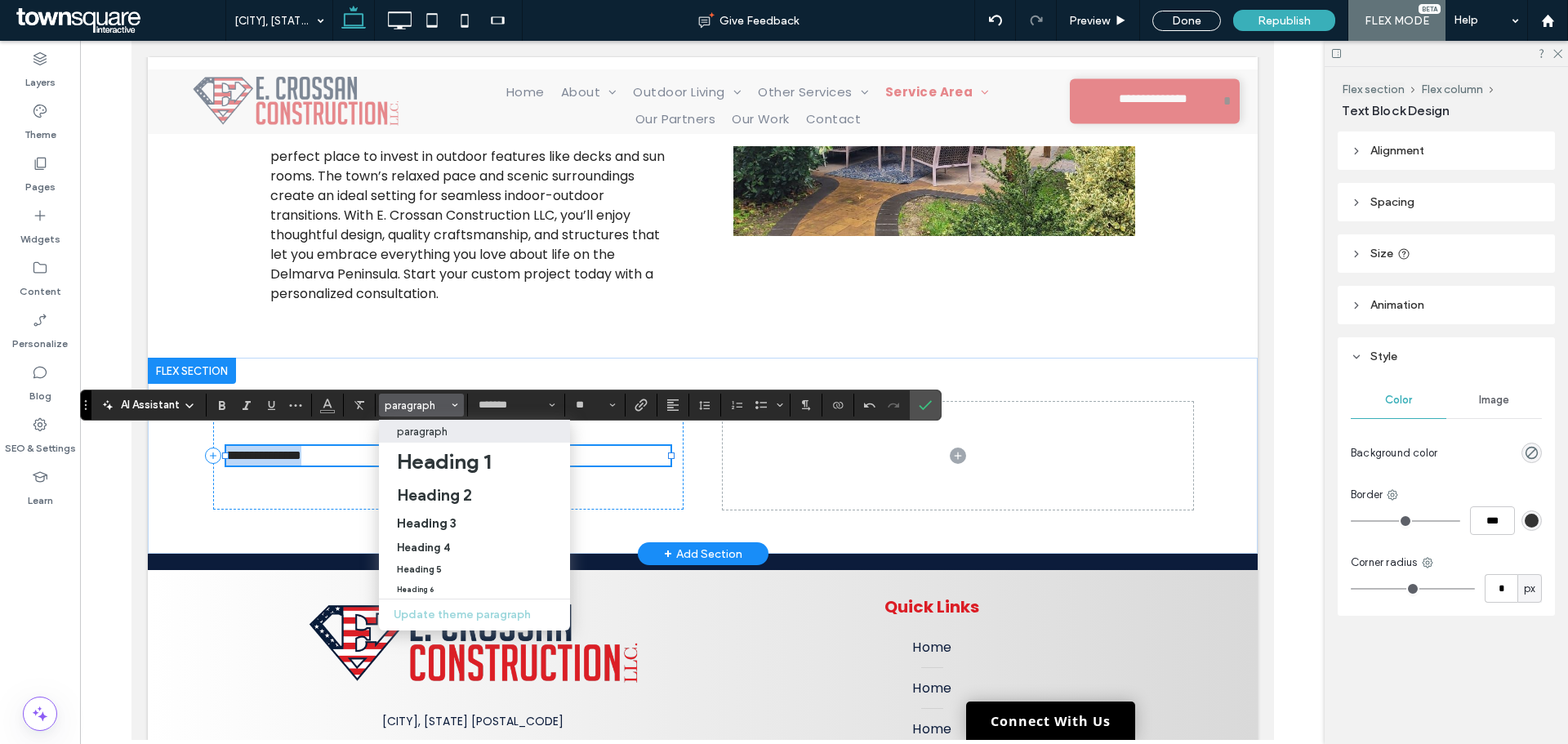 type on "**" 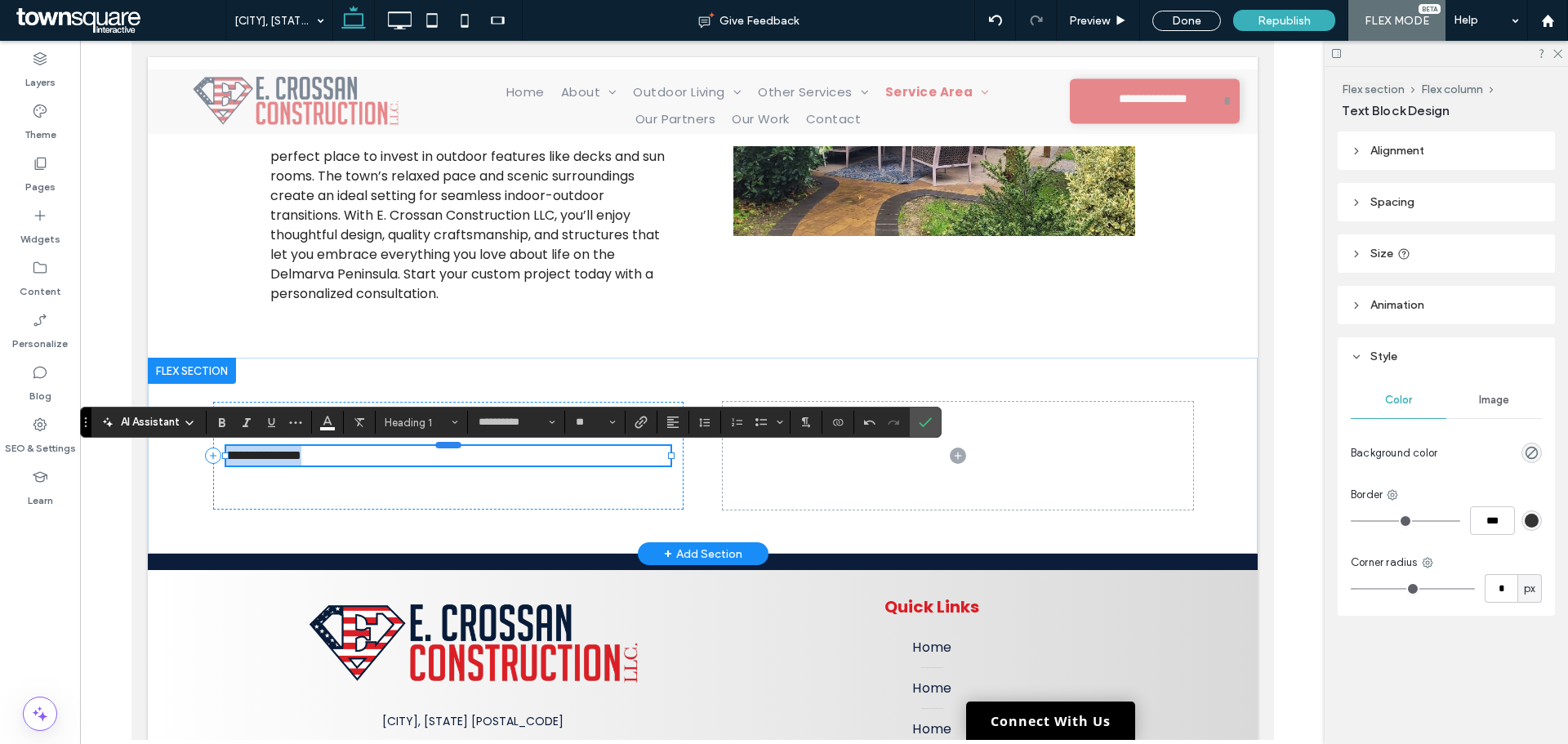 scroll, scrollTop: 588, scrollLeft: 0, axis: vertical 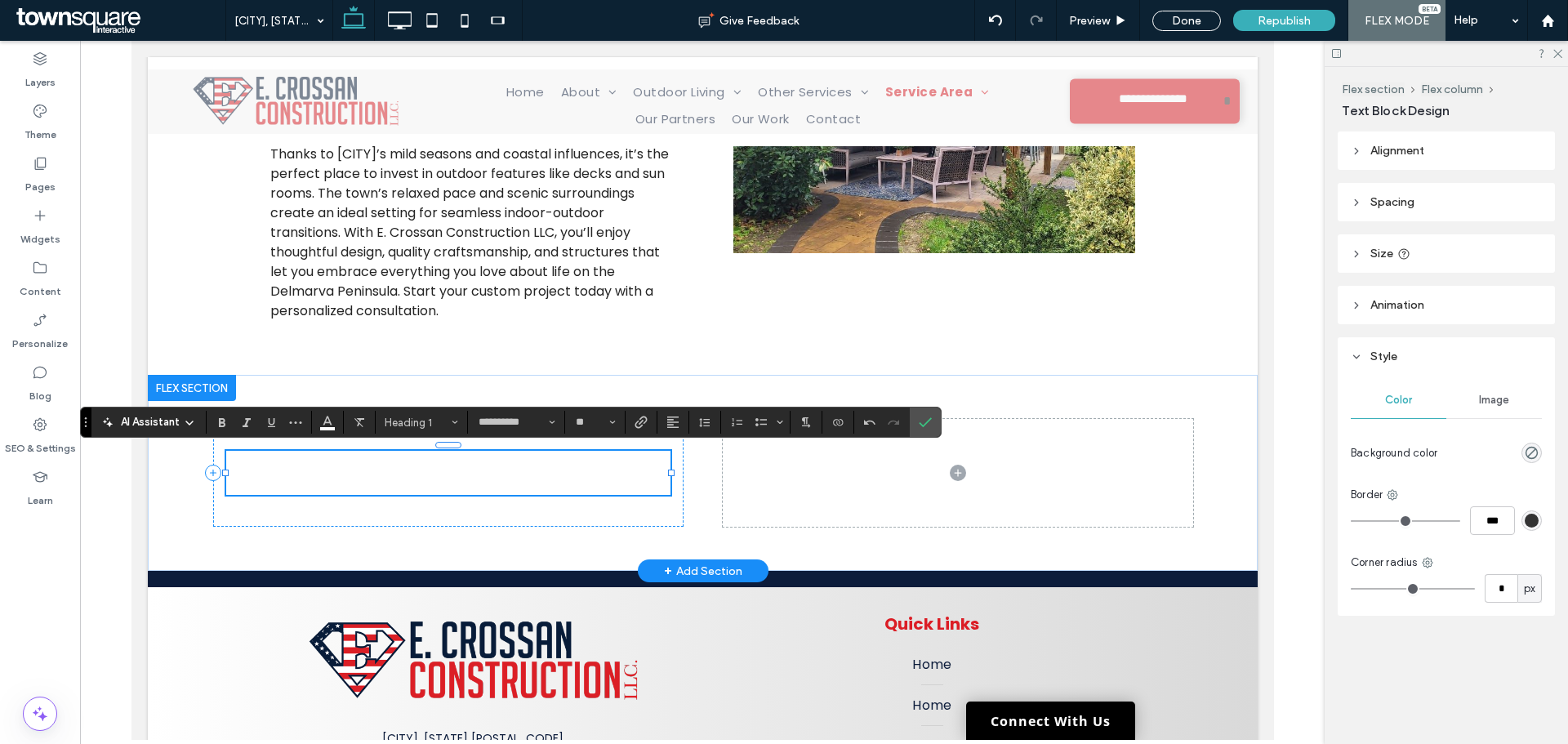 click on "**********" at bounding box center [448, 473] 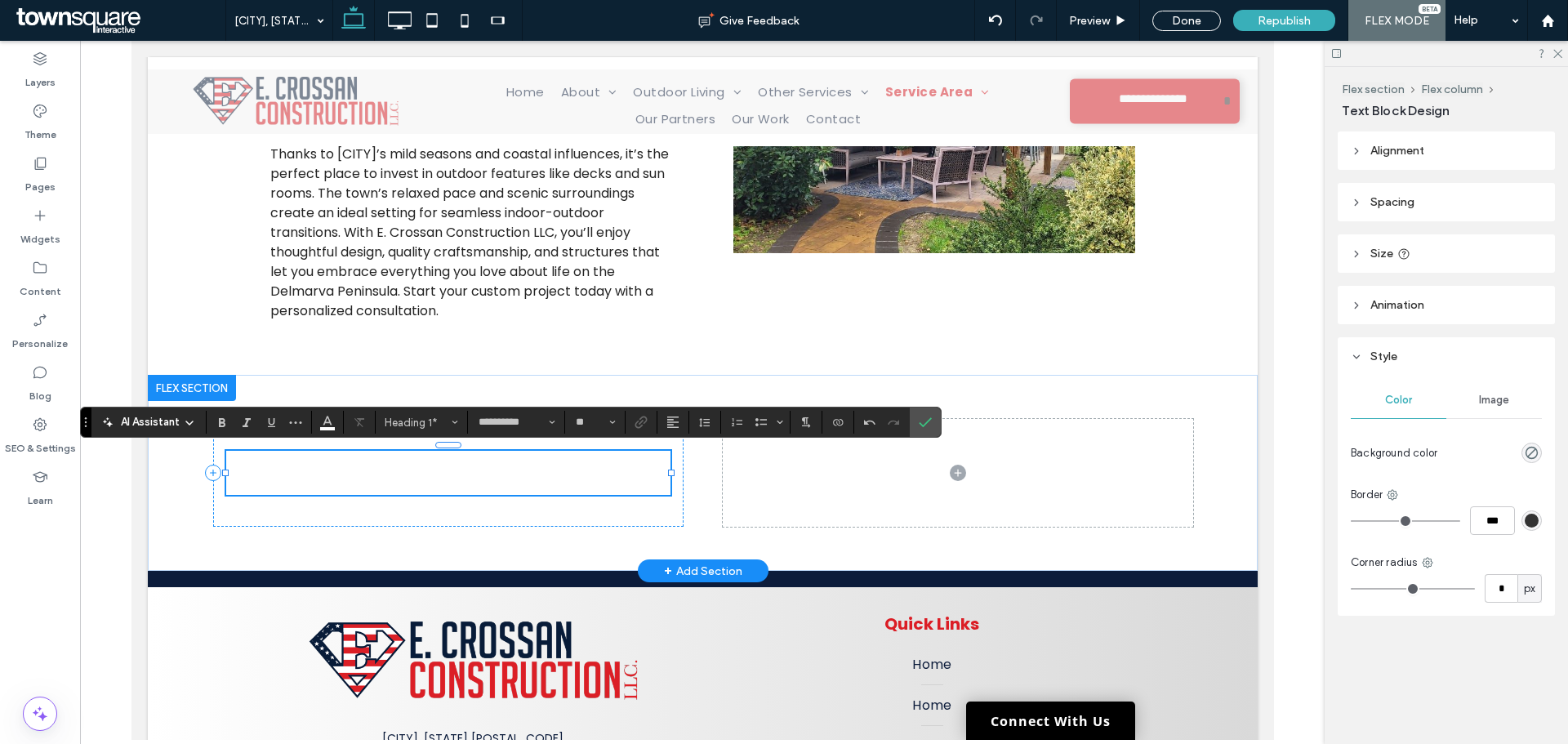 click on "**********" at bounding box center (448, 473) 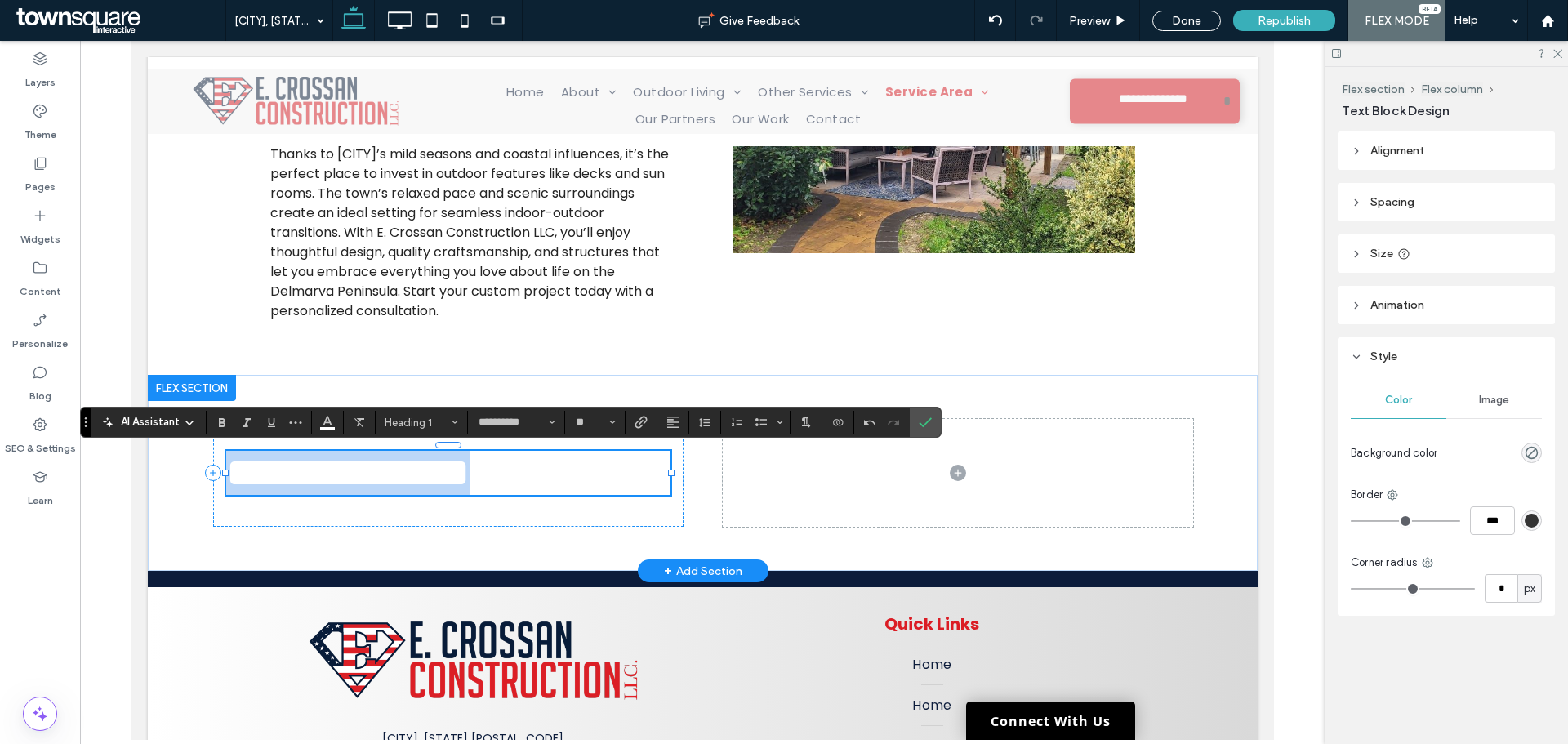 drag, startPoint x: 516, startPoint y: 486, endPoint x: 200, endPoint y: 467, distance: 316.57069 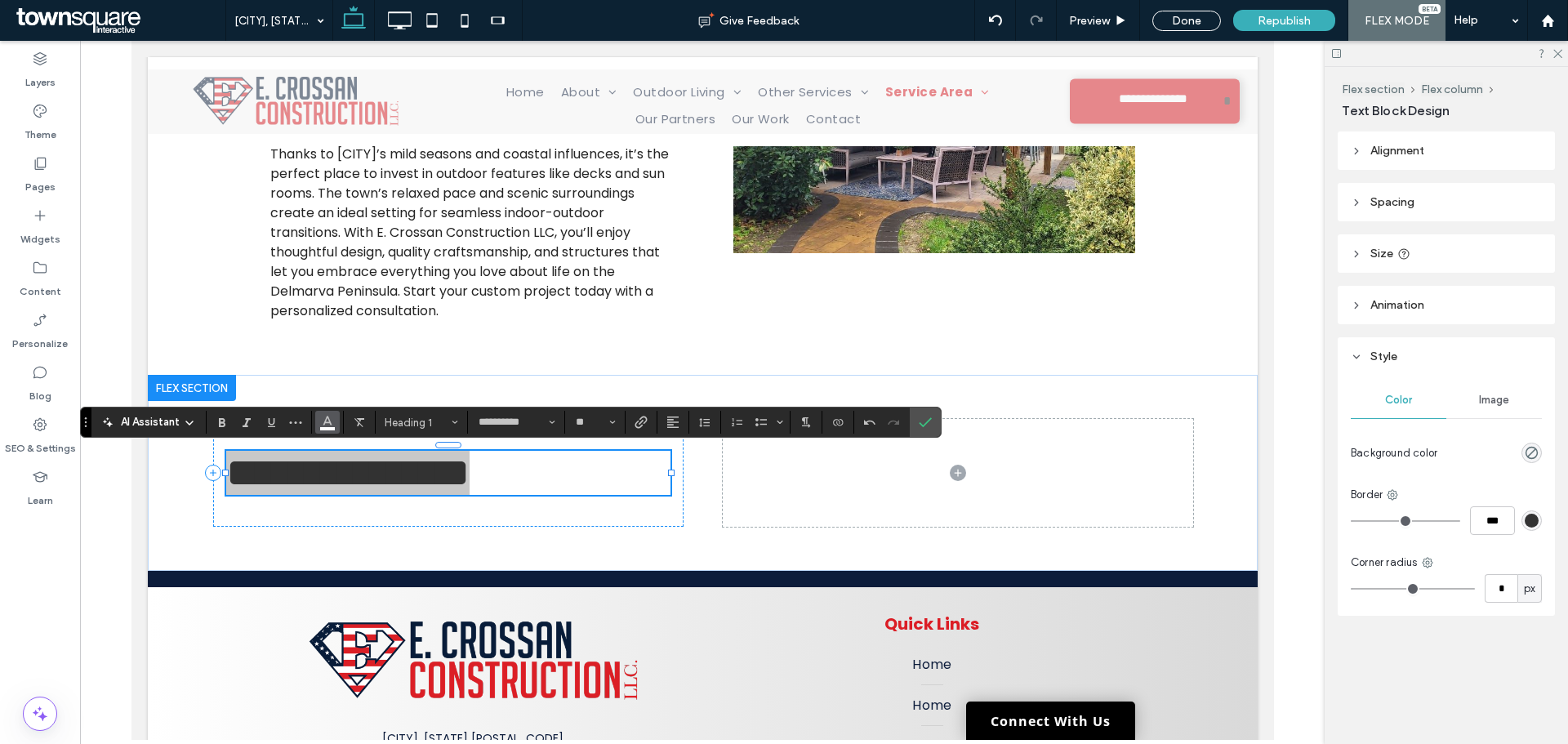 click 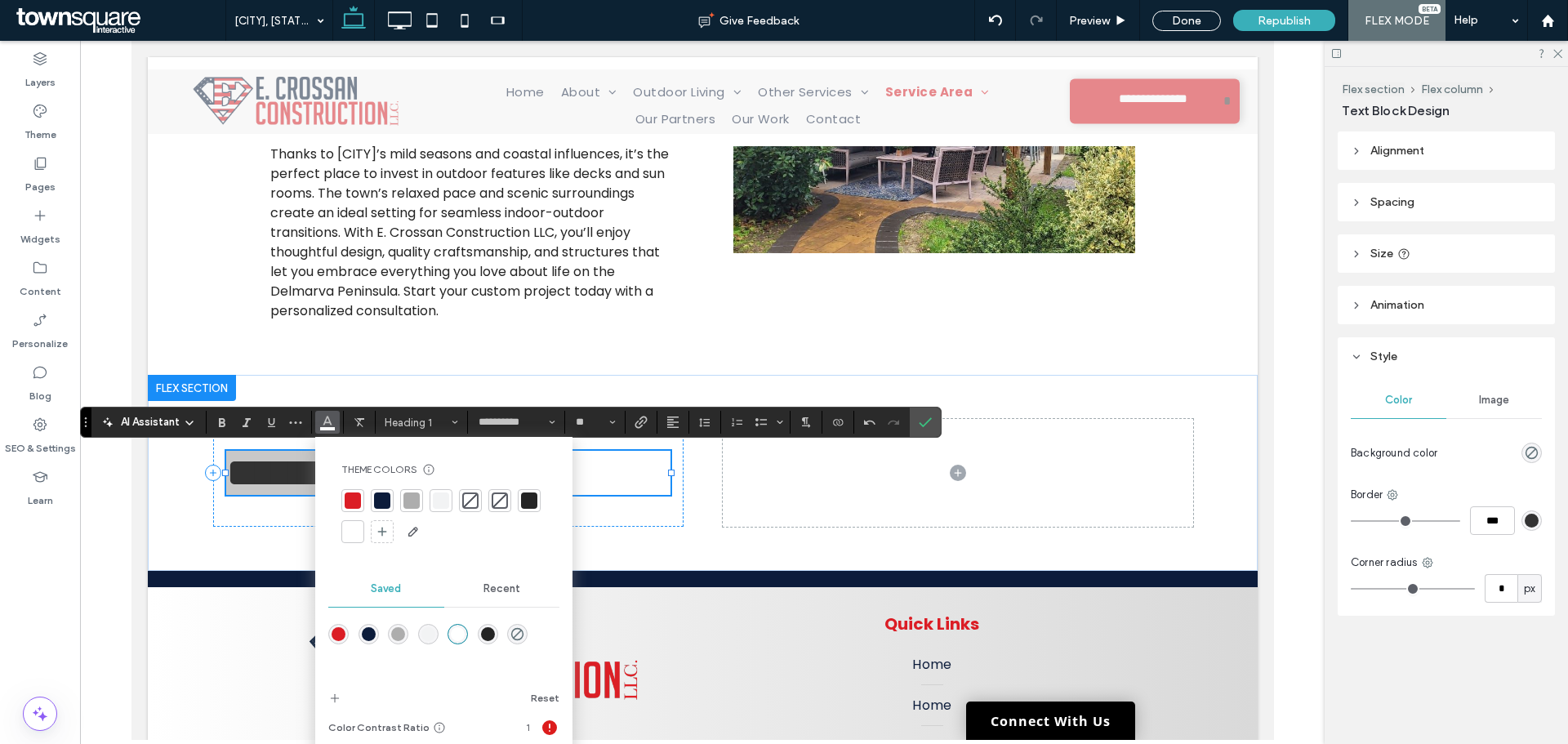 click at bounding box center [353, 501] 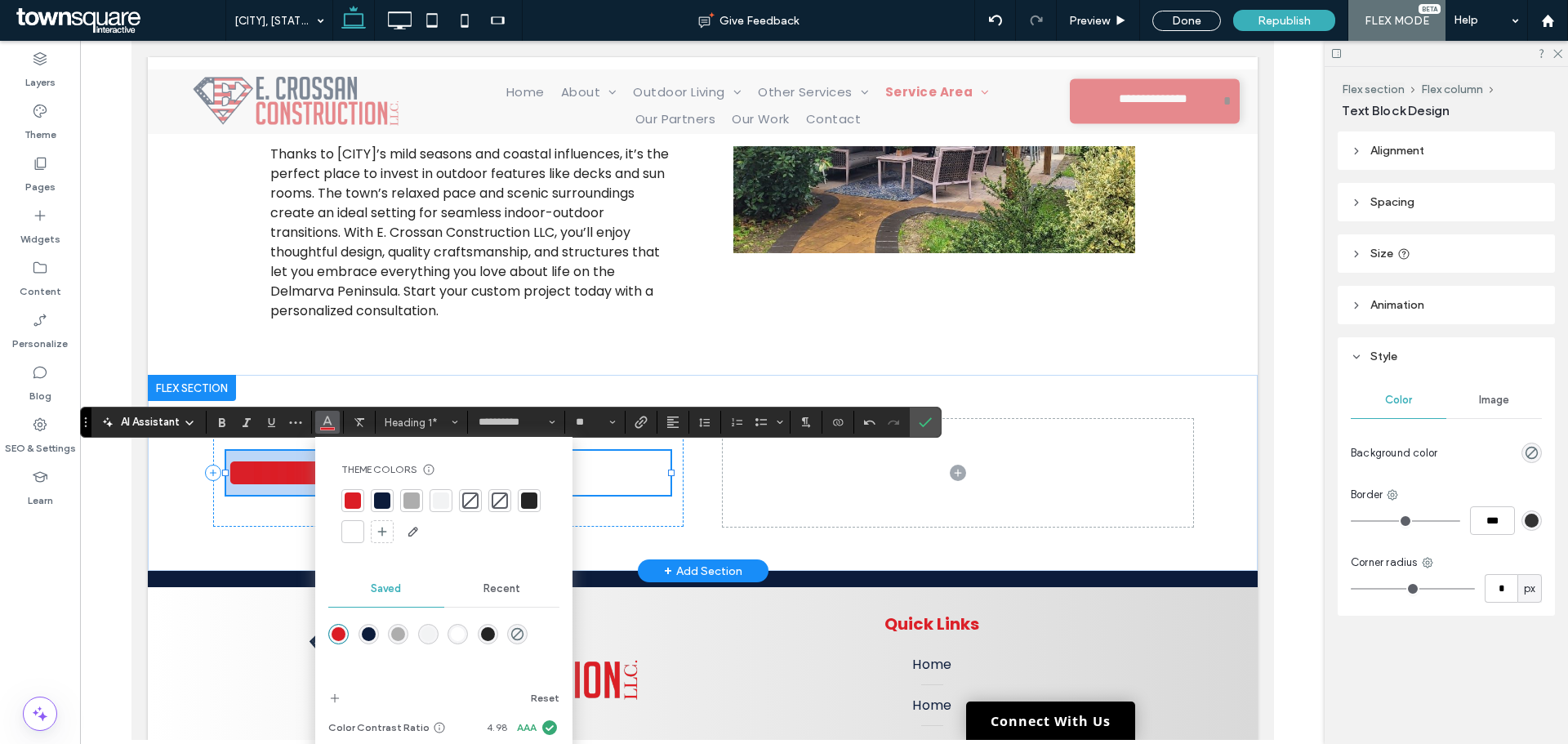 click on "**********" at bounding box center (448, 473) 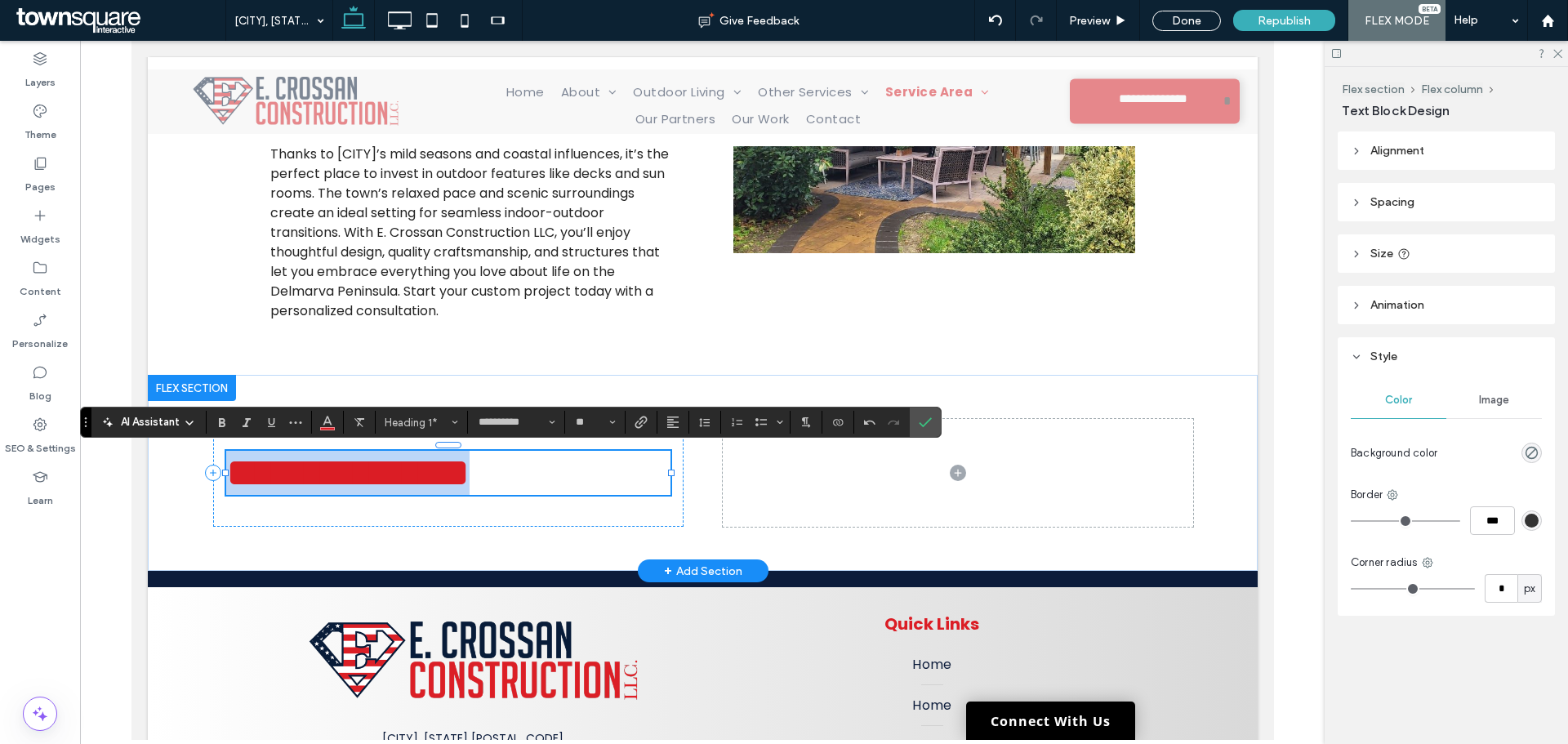 click on "**********" at bounding box center [448, 473] 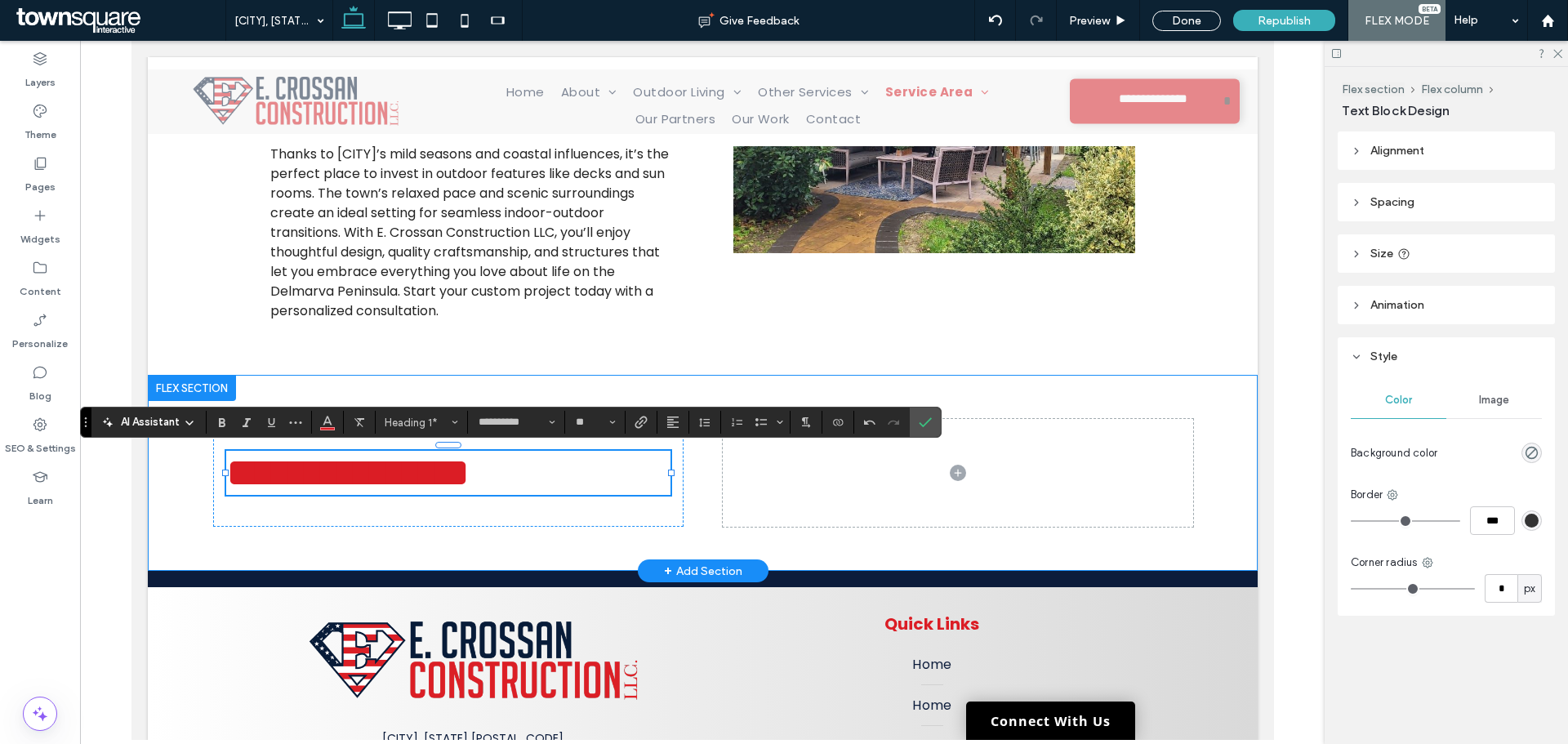 click on "**********" at bounding box center (702, 473) 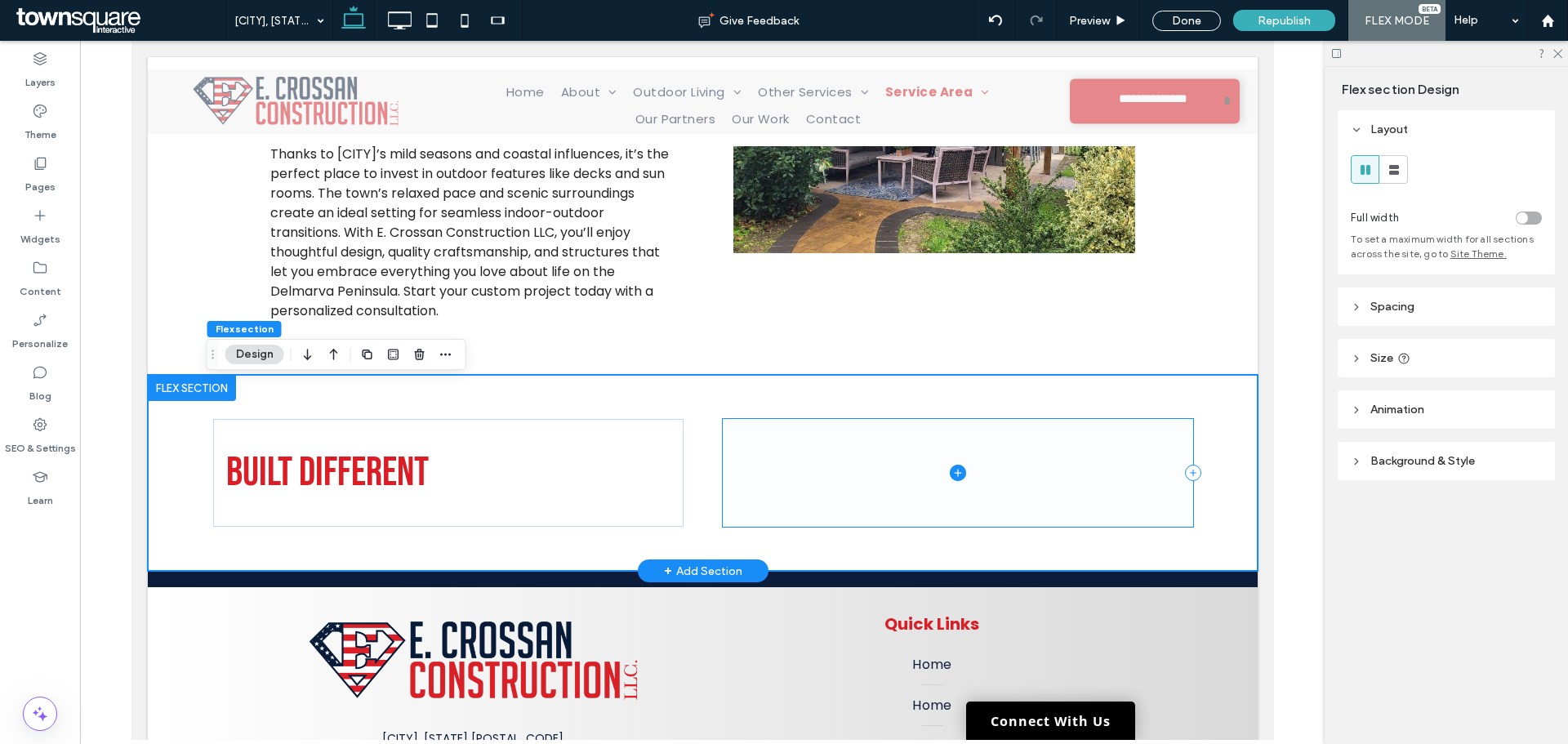 click 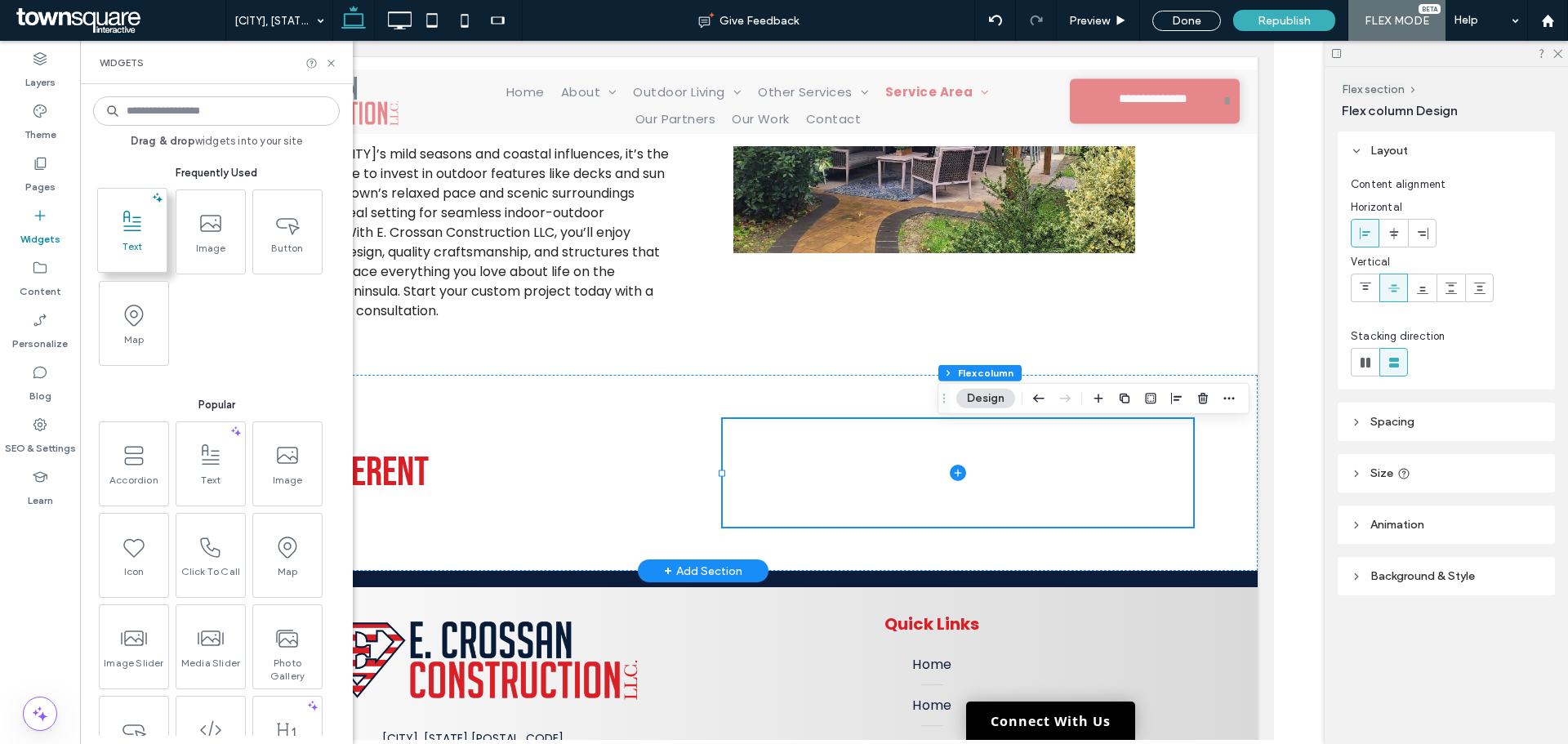 click at bounding box center (132, 221) 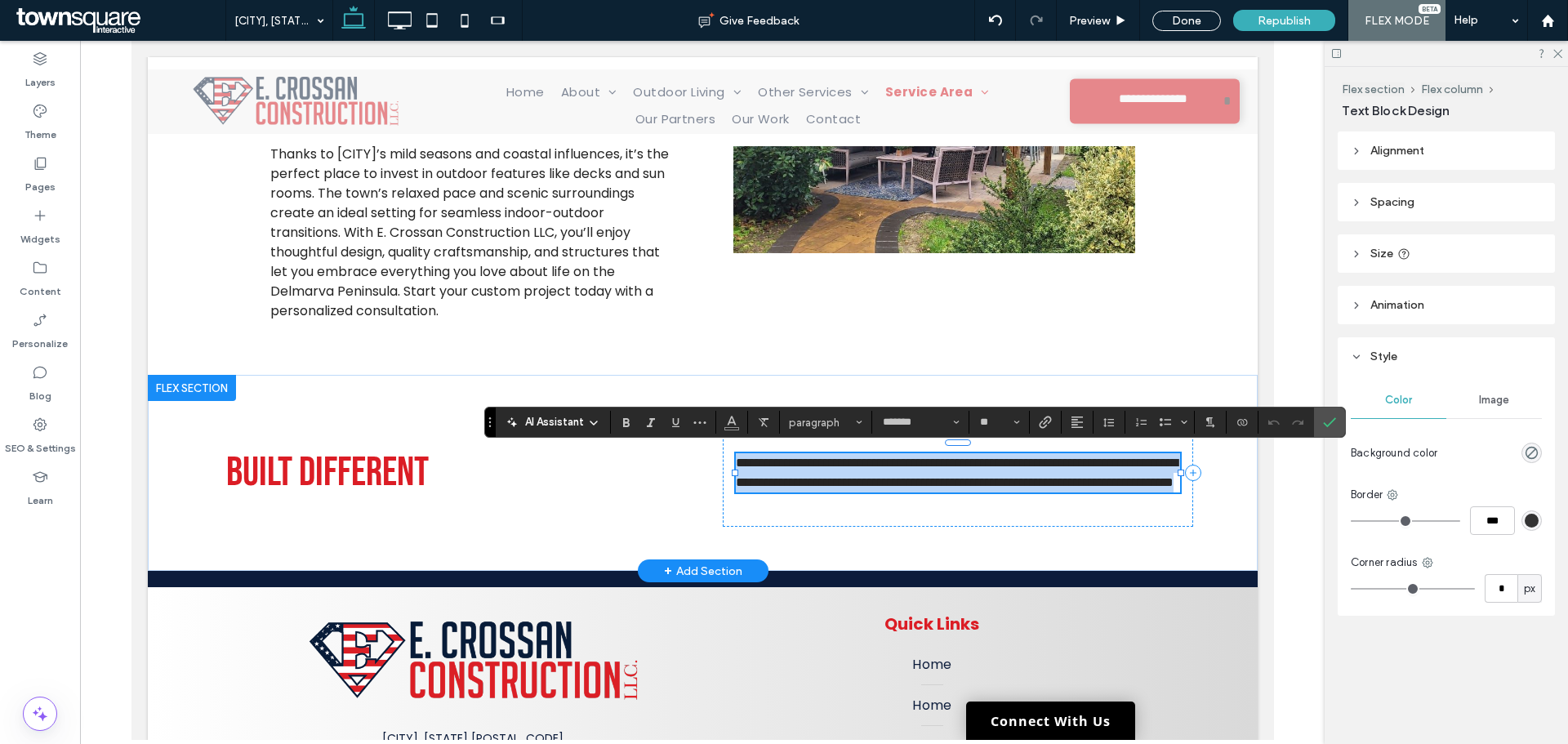 paste 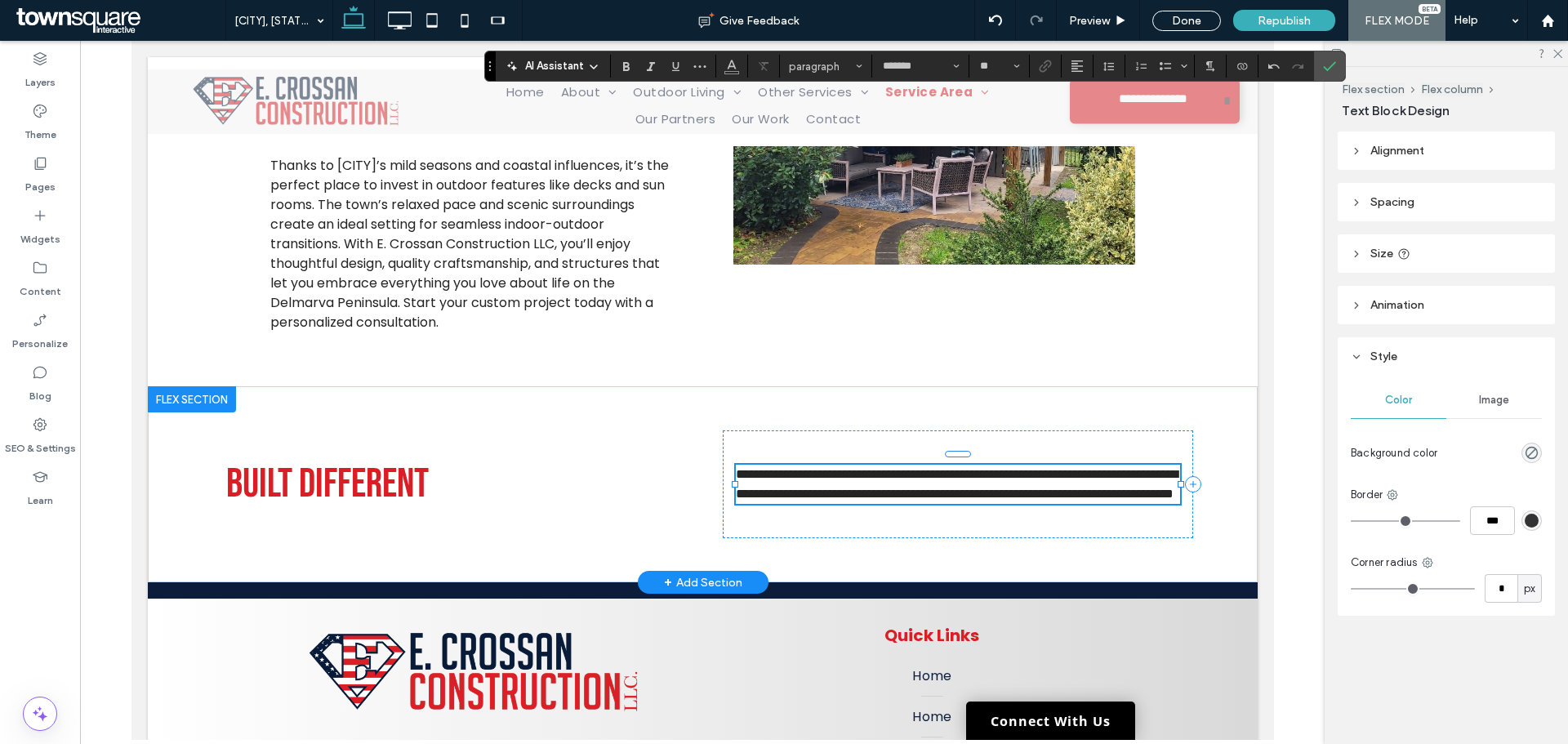 scroll, scrollTop: 216, scrollLeft: 0, axis: vertical 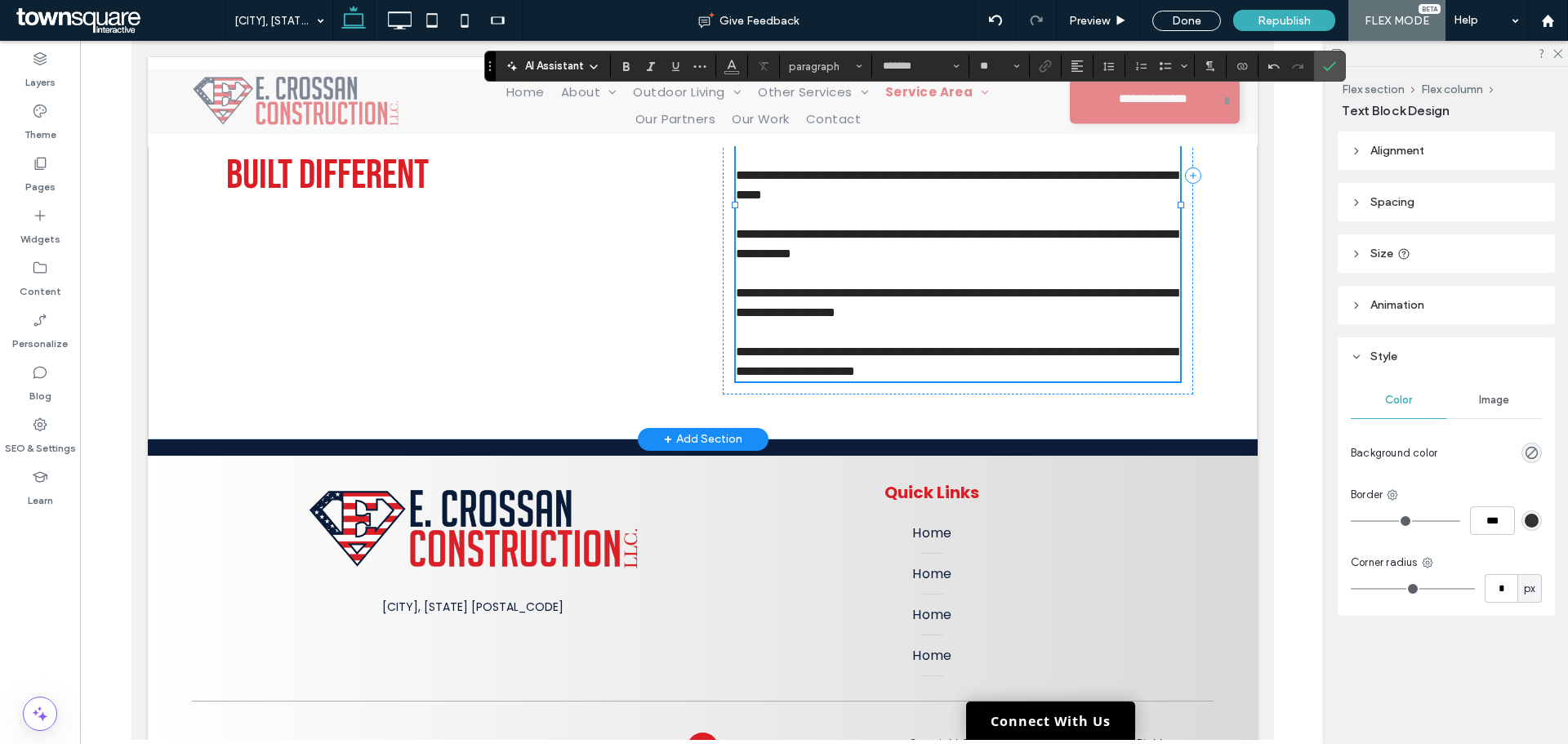 click on "﻿" at bounding box center [957, 332] 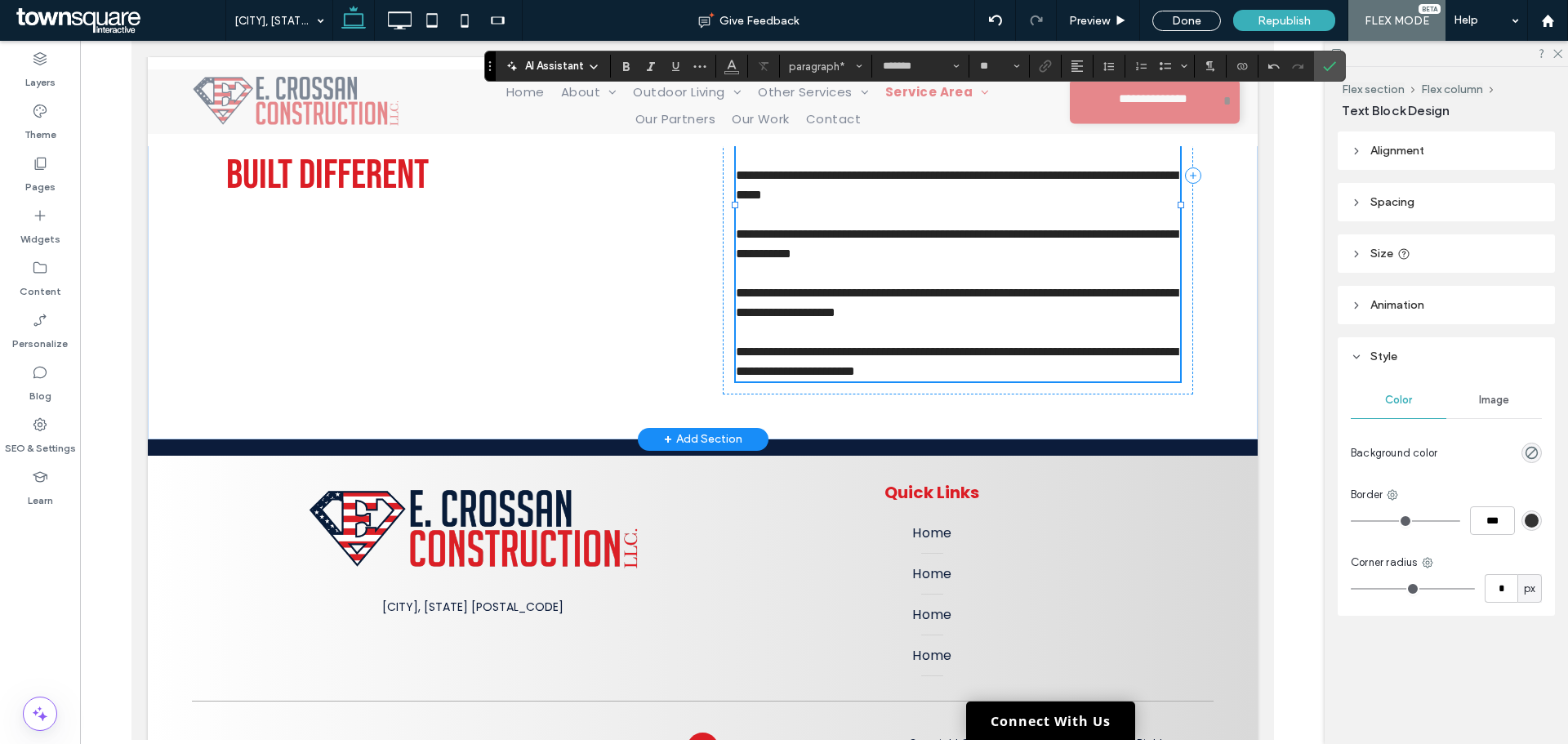 click at bounding box center (957, 274) 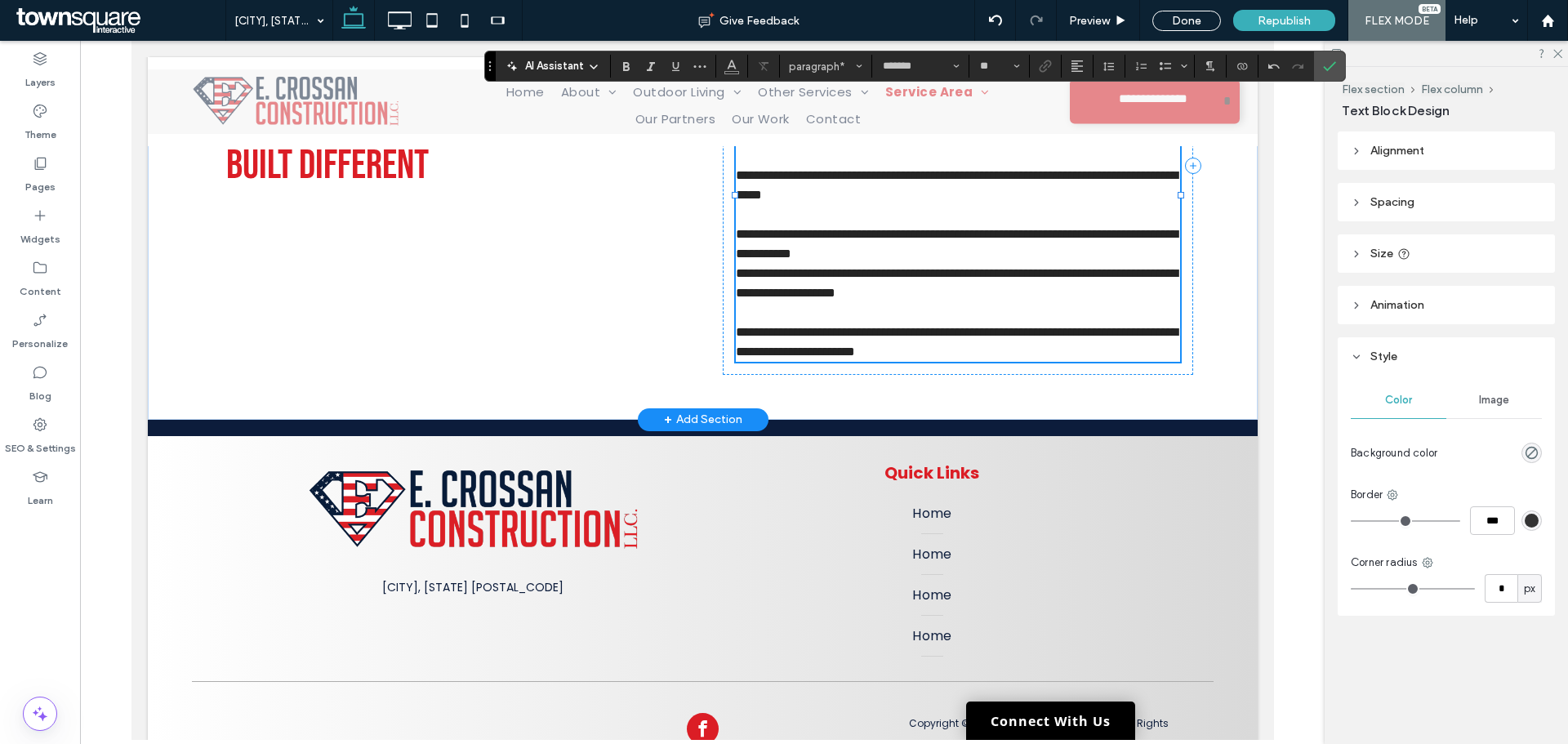 click at bounding box center [957, 215] 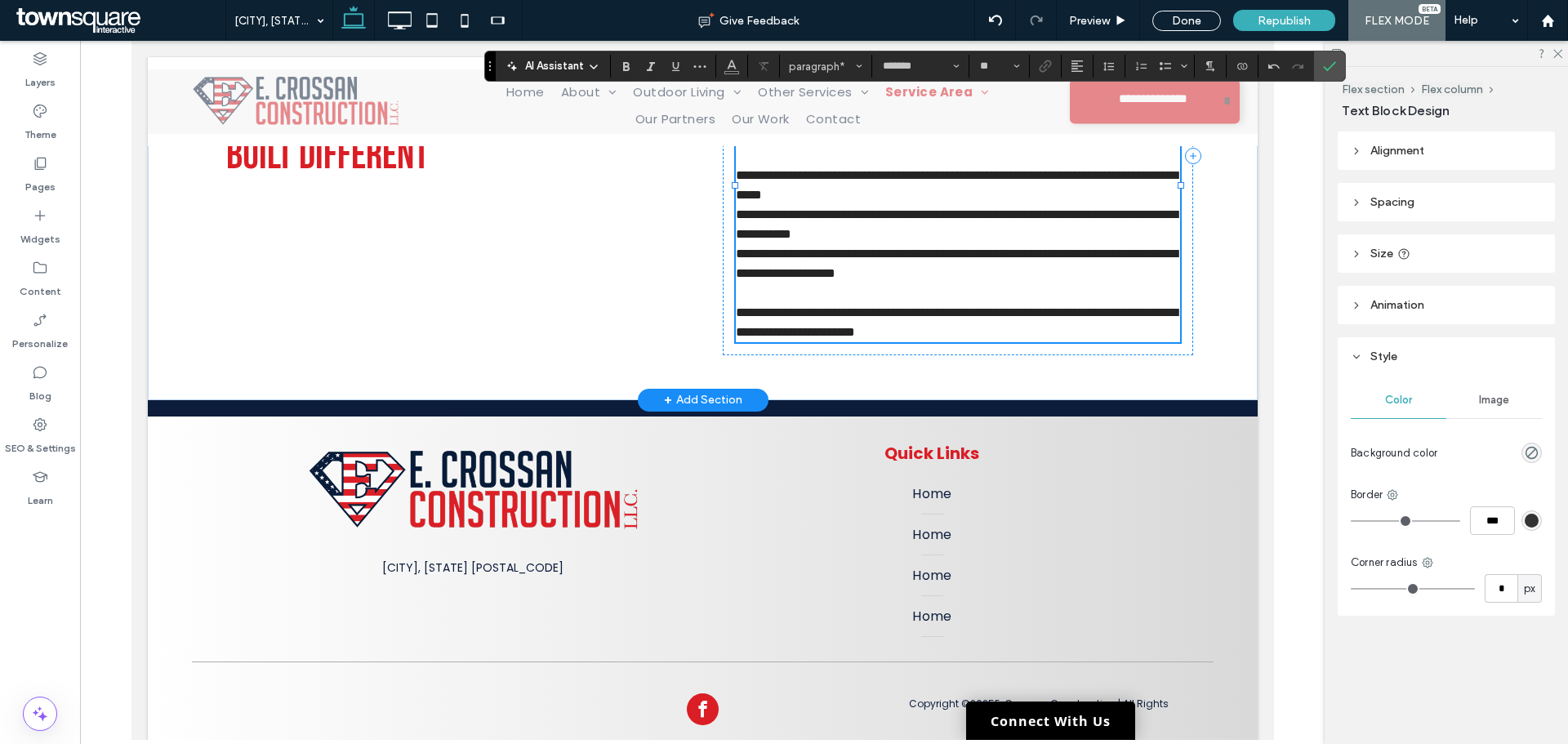 click at bounding box center [957, 156] 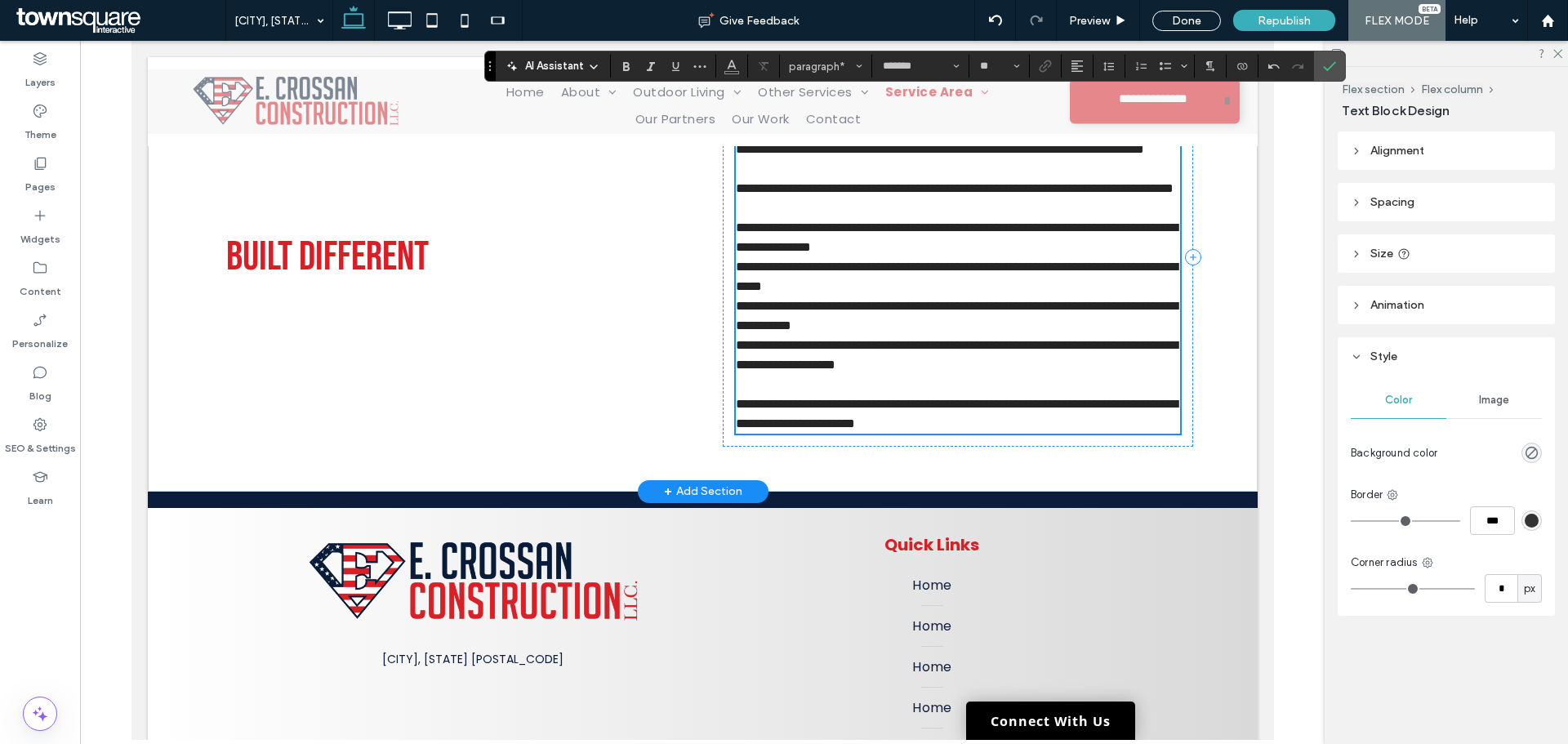 scroll, scrollTop: 887, scrollLeft: 0, axis: vertical 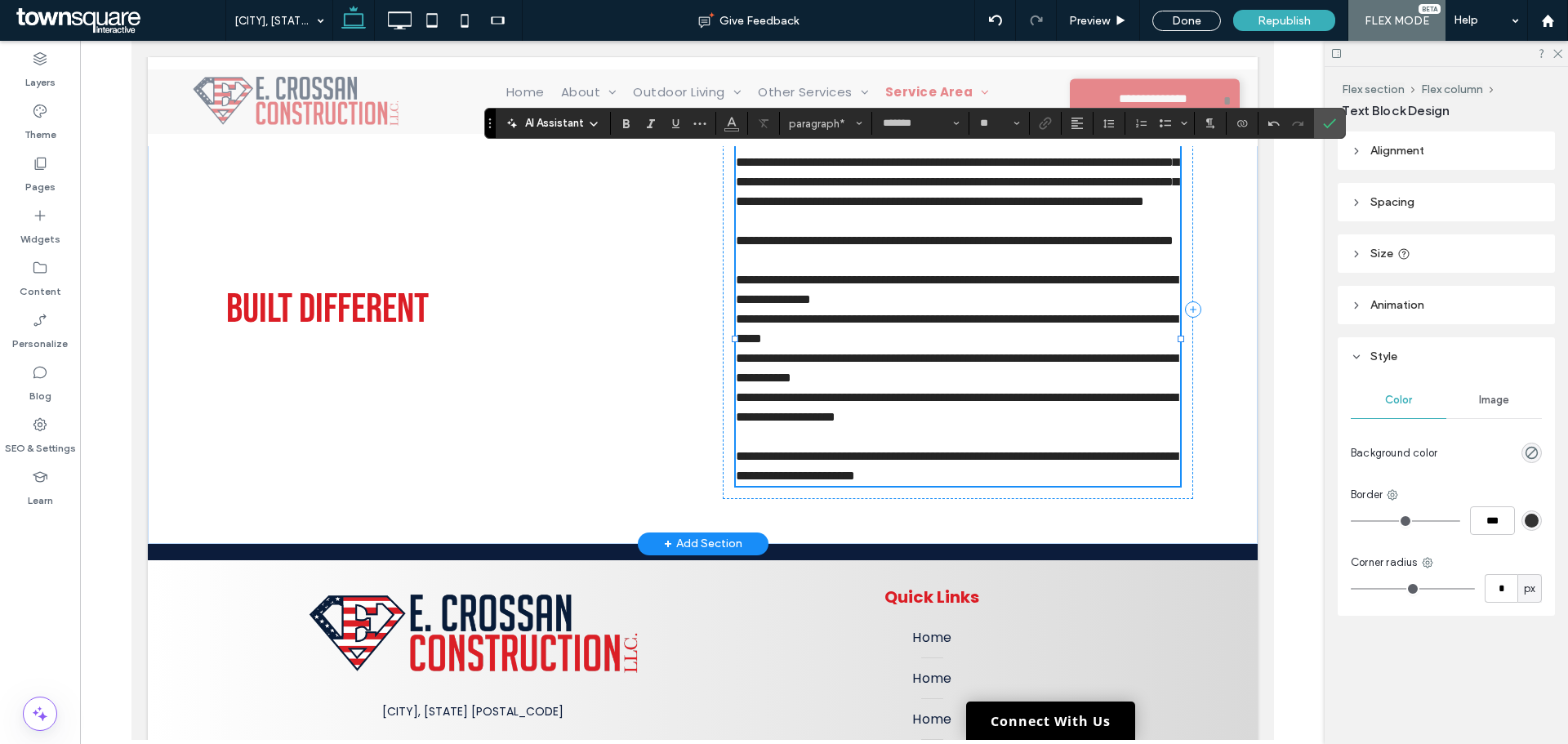 click at bounding box center (957, 261) 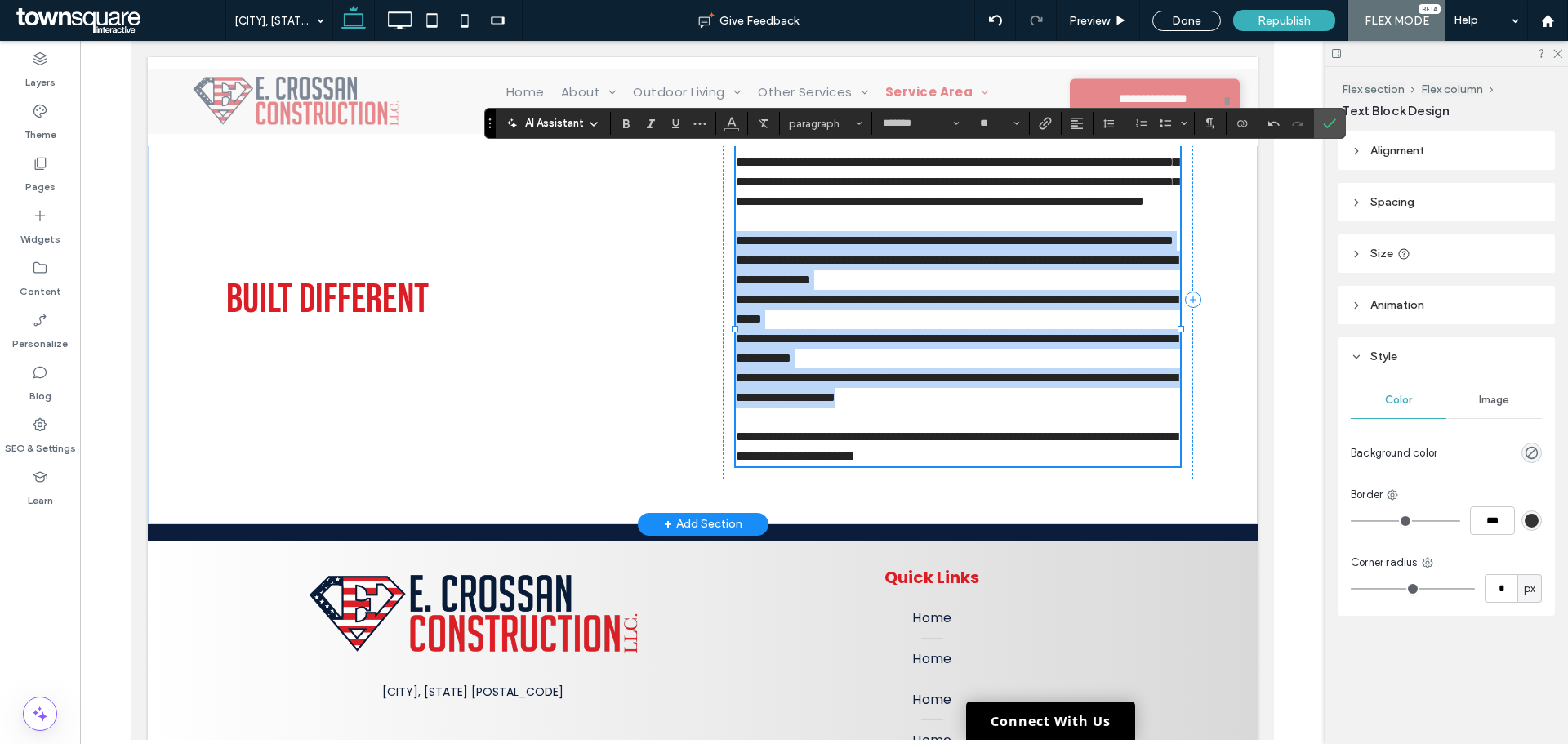 drag, startPoint x: 1007, startPoint y: 455, endPoint x: 737, endPoint y: 281, distance: 321.21021 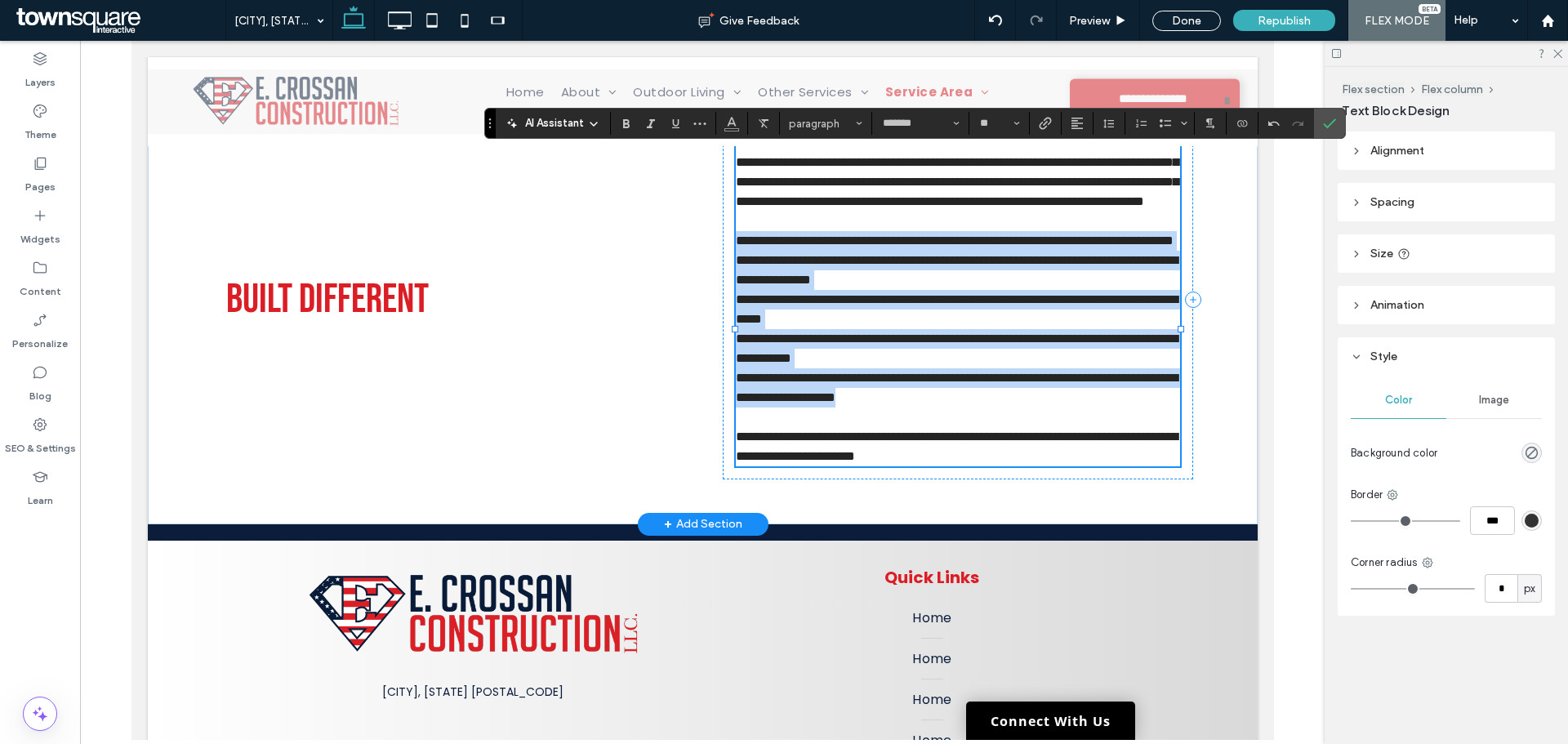 click on "**********" at bounding box center [957, 300] 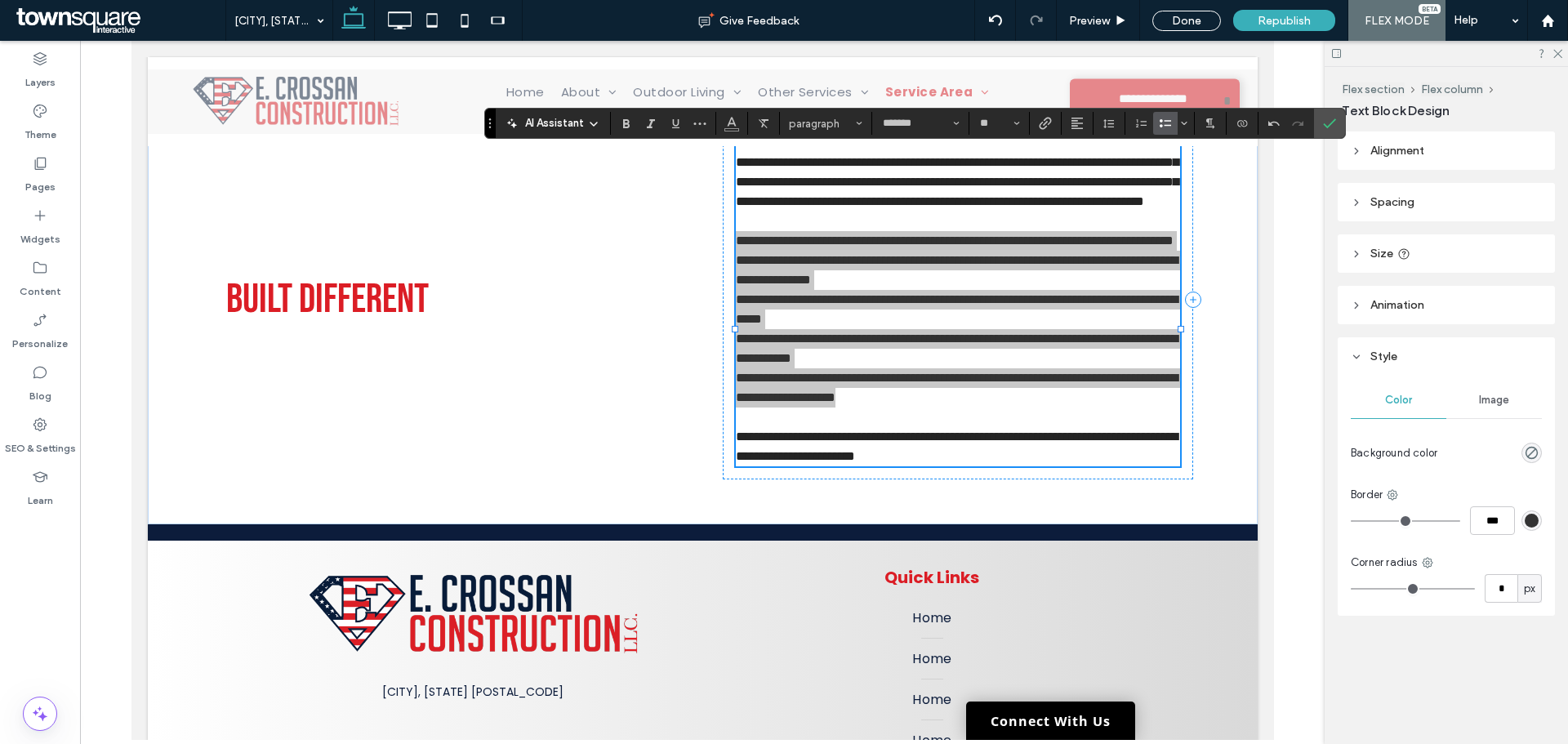 click 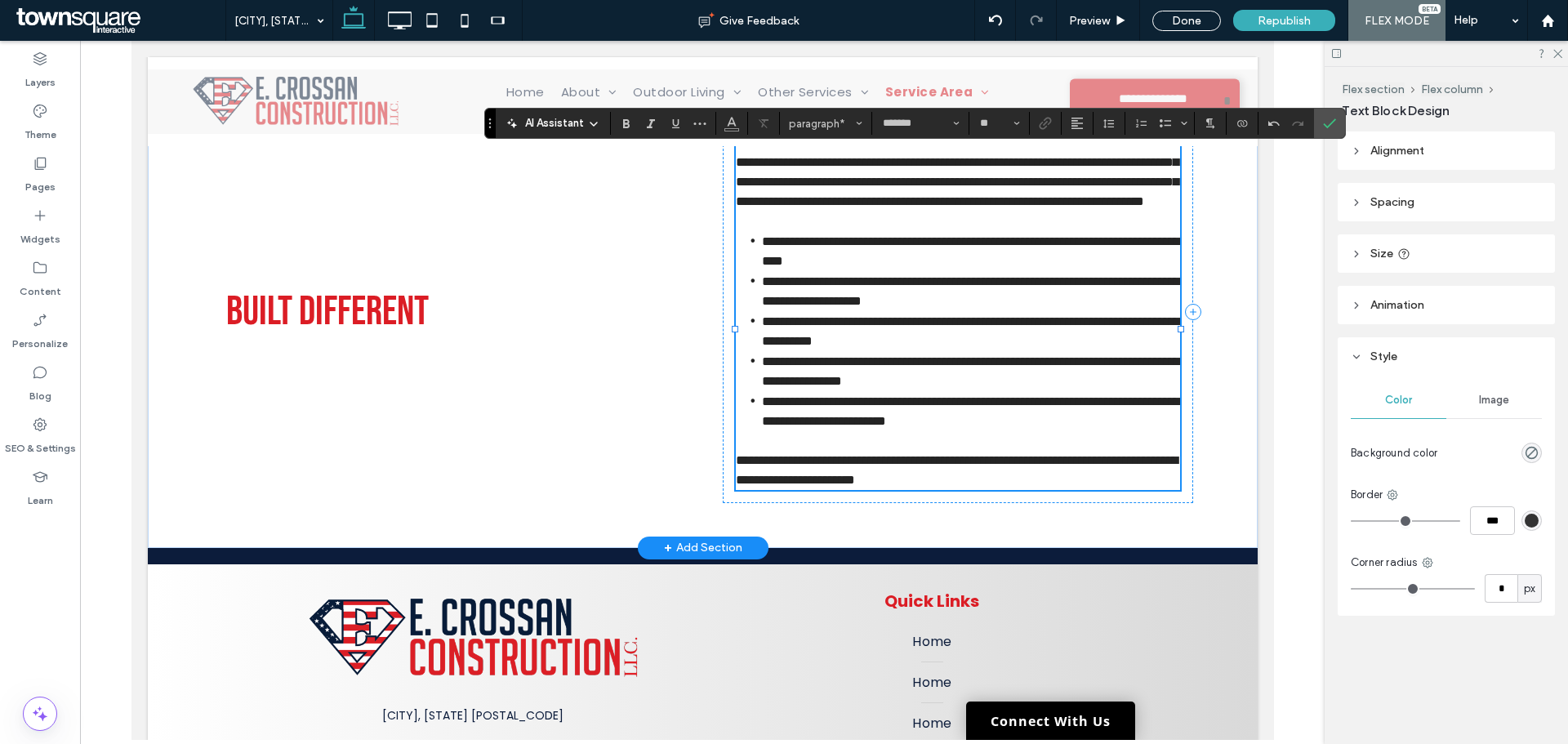 click on "**********" at bounding box center (957, 470) 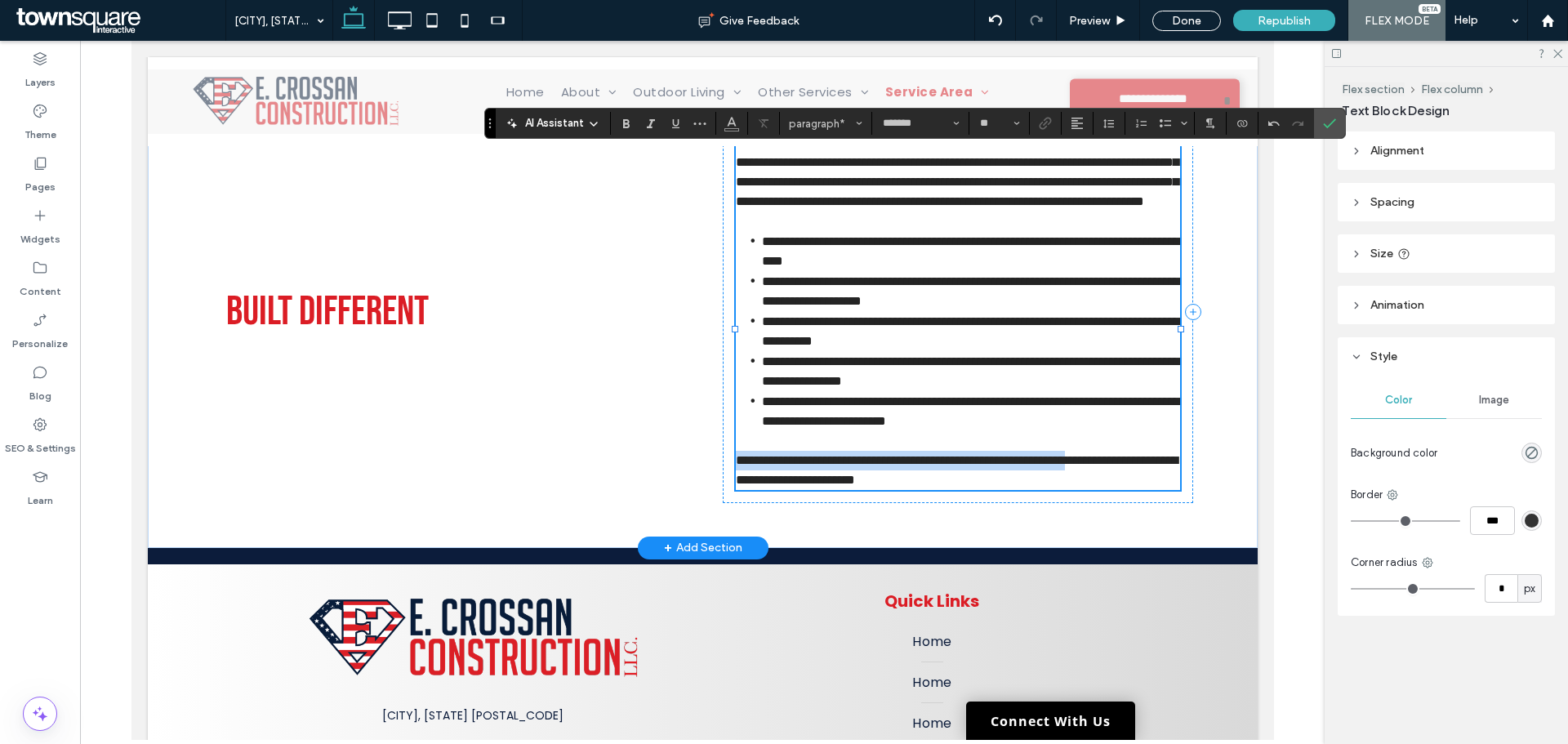 drag, startPoint x: 1070, startPoint y: 523, endPoint x: 761, endPoint y: 506, distance: 309.46728 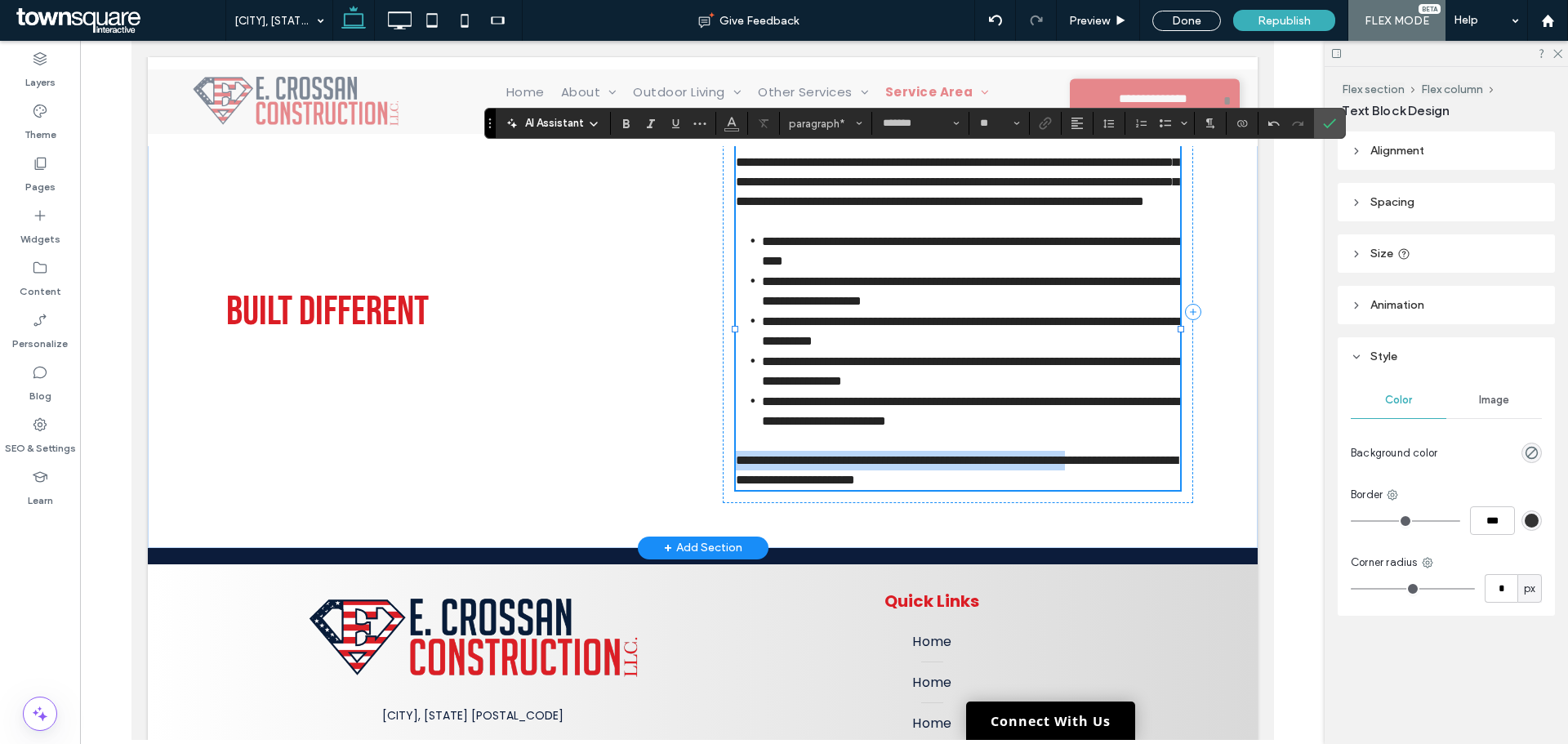 click on "**********" at bounding box center (957, 470) 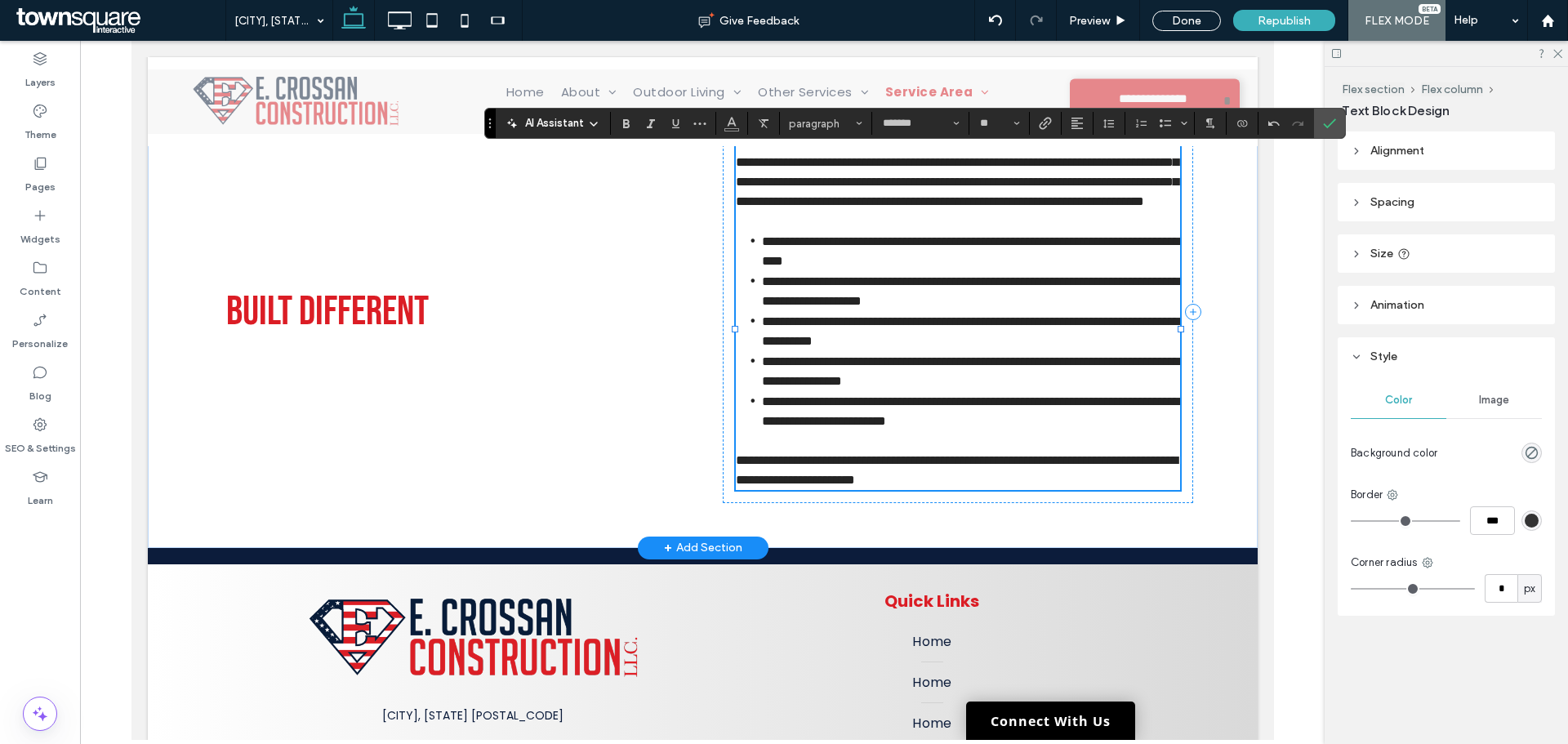 drag, startPoint x: 1023, startPoint y: 514, endPoint x: 1065, endPoint y: 520, distance: 42.42641 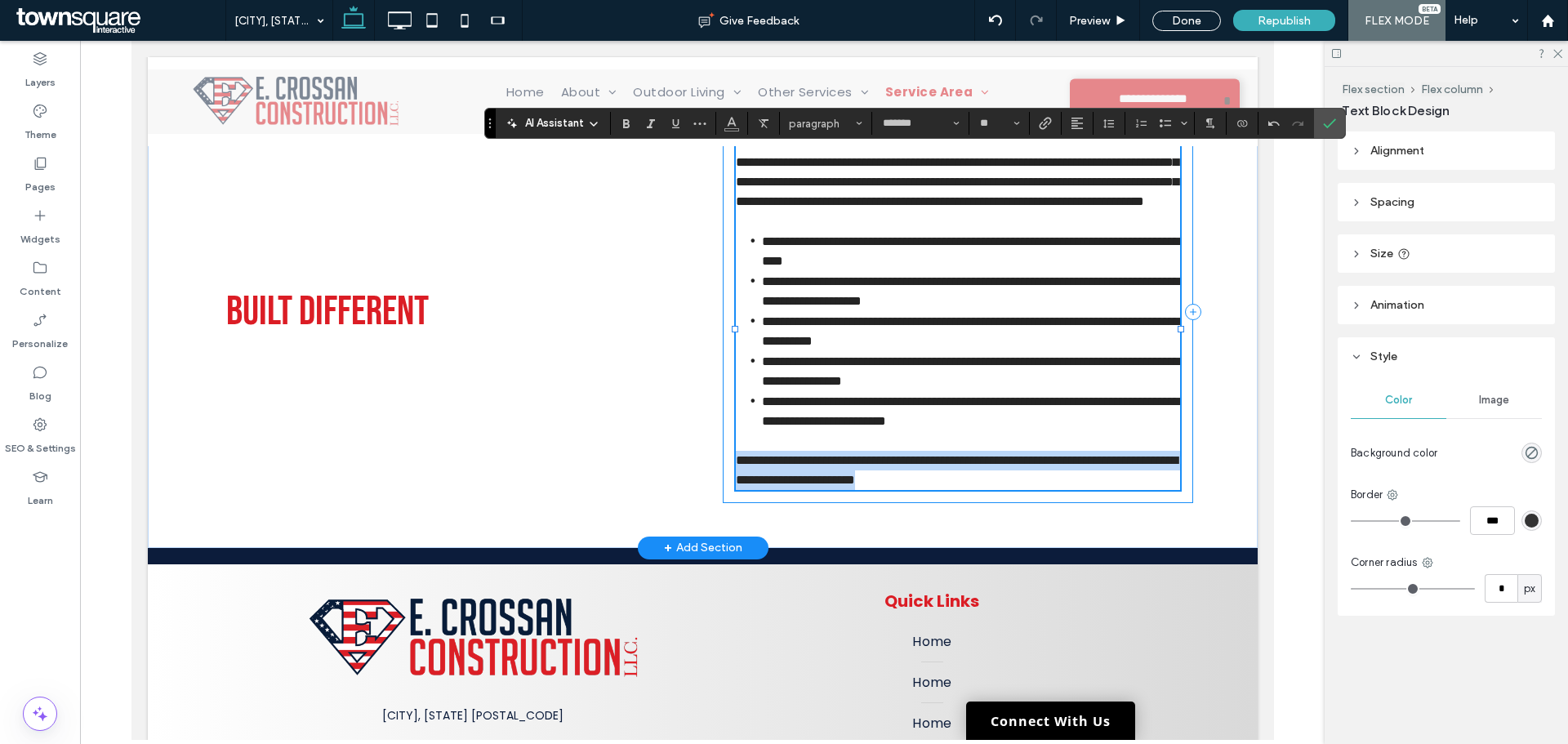 drag, startPoint x: 934, startPoint y: 507, endPoint x: 719, endPoint y: 503, distance: 215.03721 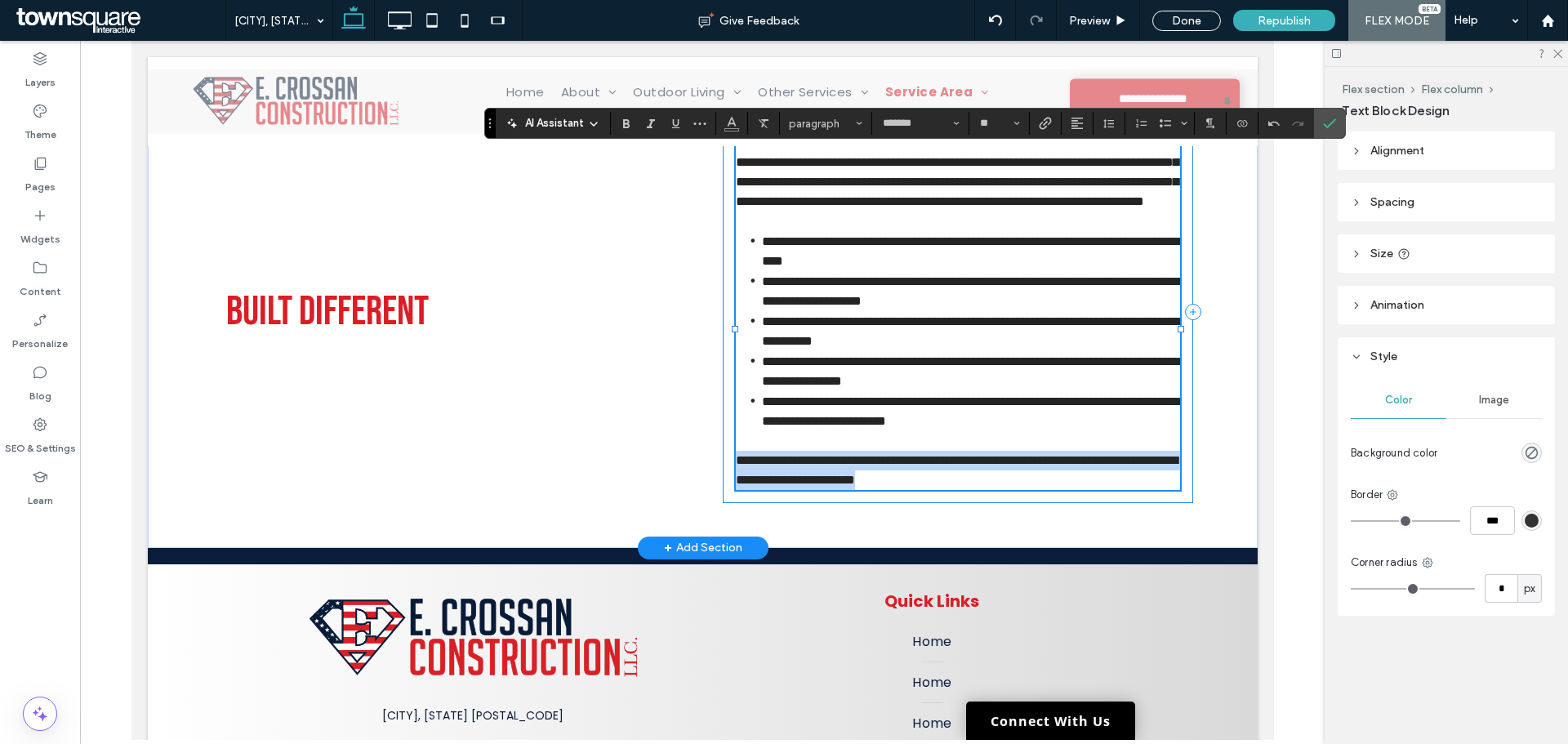 click on "**********" at bounding box center (957, 311) 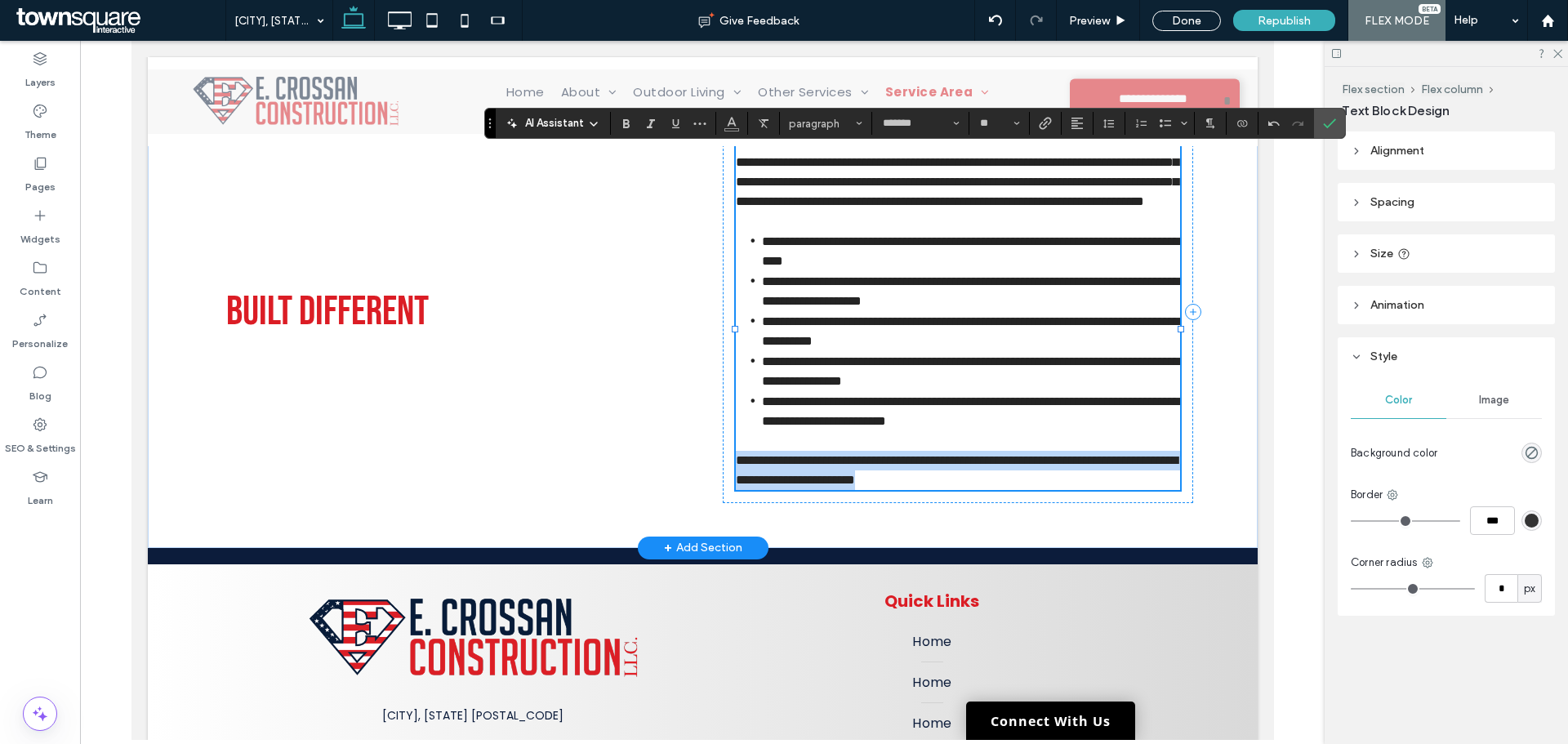 copy on "**********" 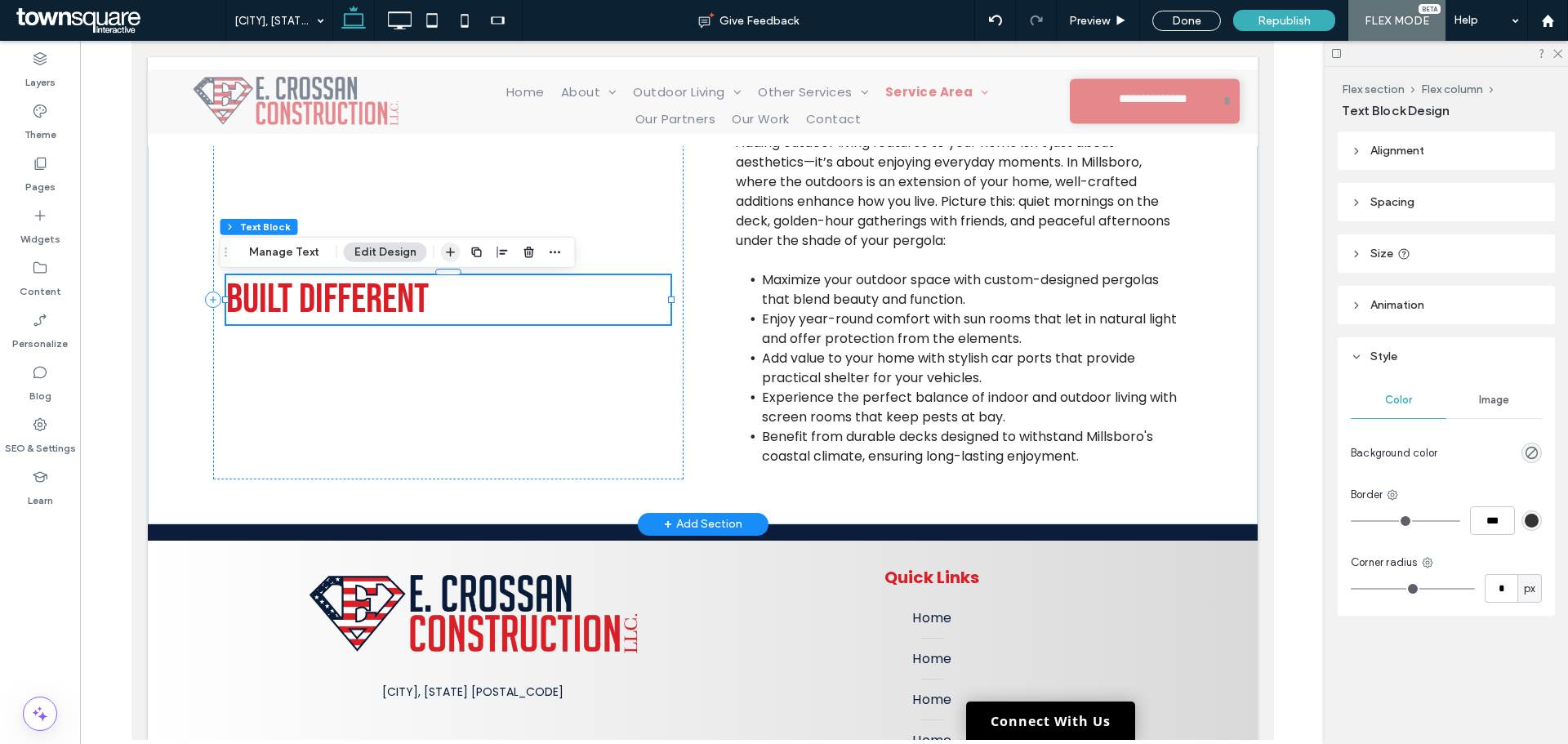 click 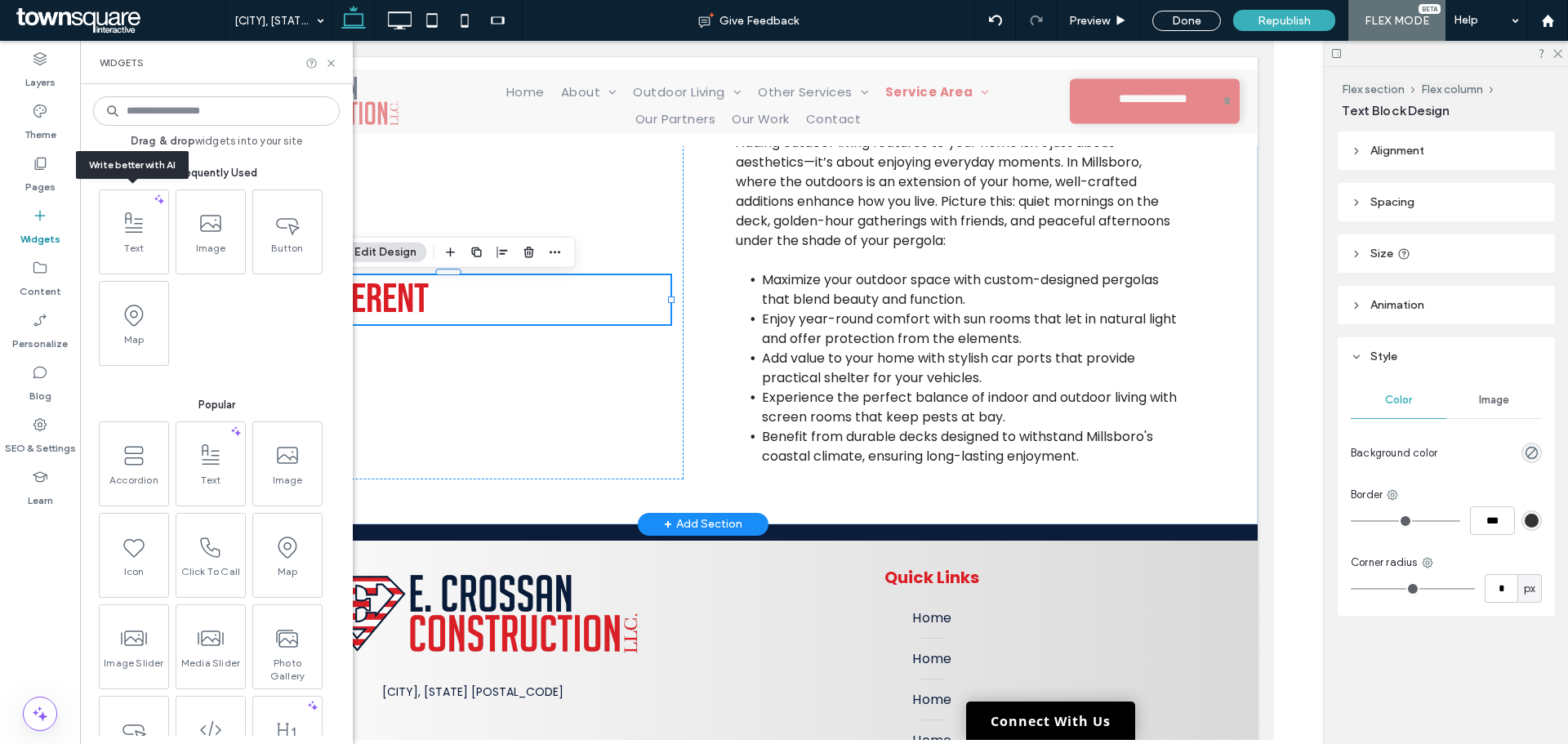 drag, startPoint x: 152, startPoint y: 250, endPoint x: 355, endPoint y: 332, distance: 218.93606 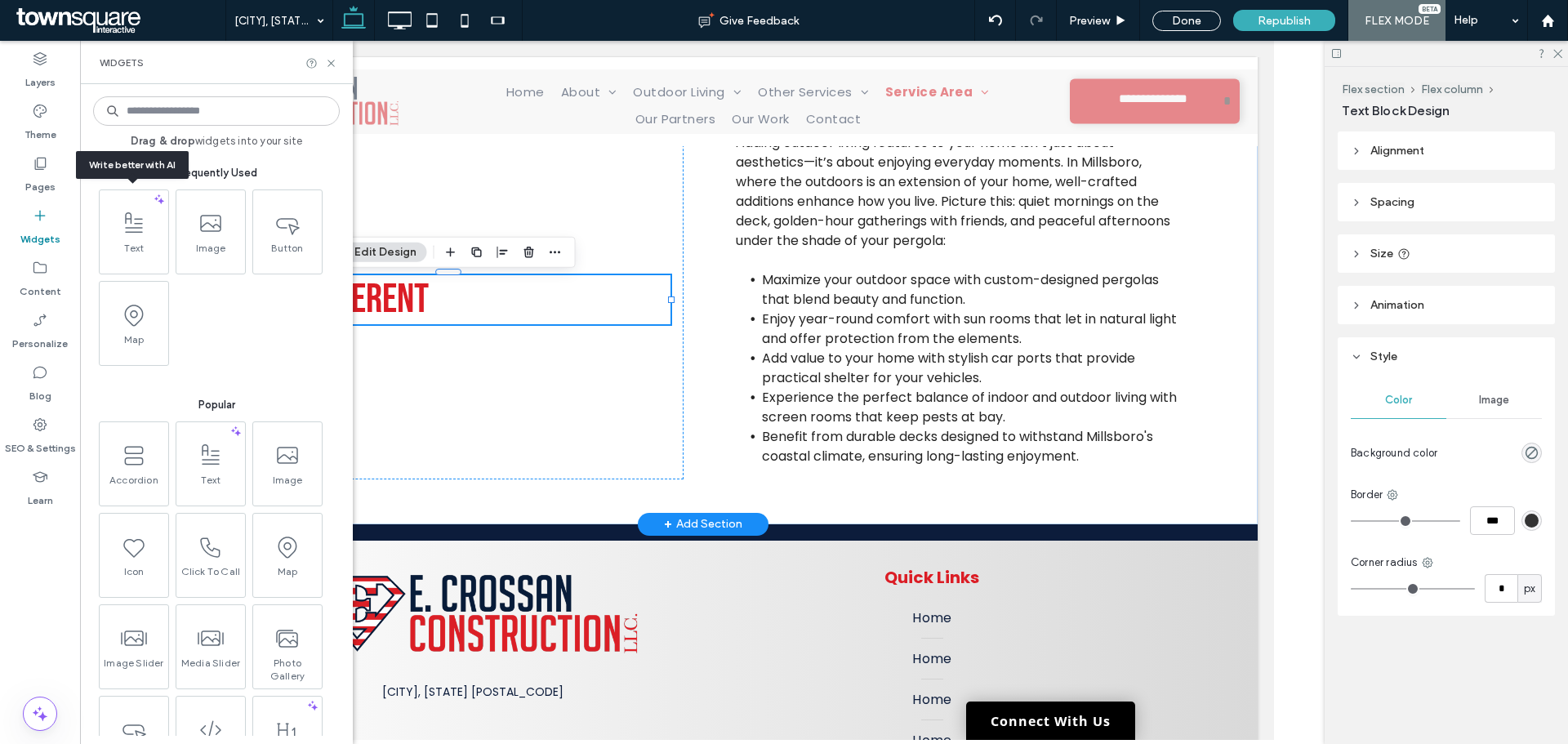 click on "Text" at bounding box center [134, 253] 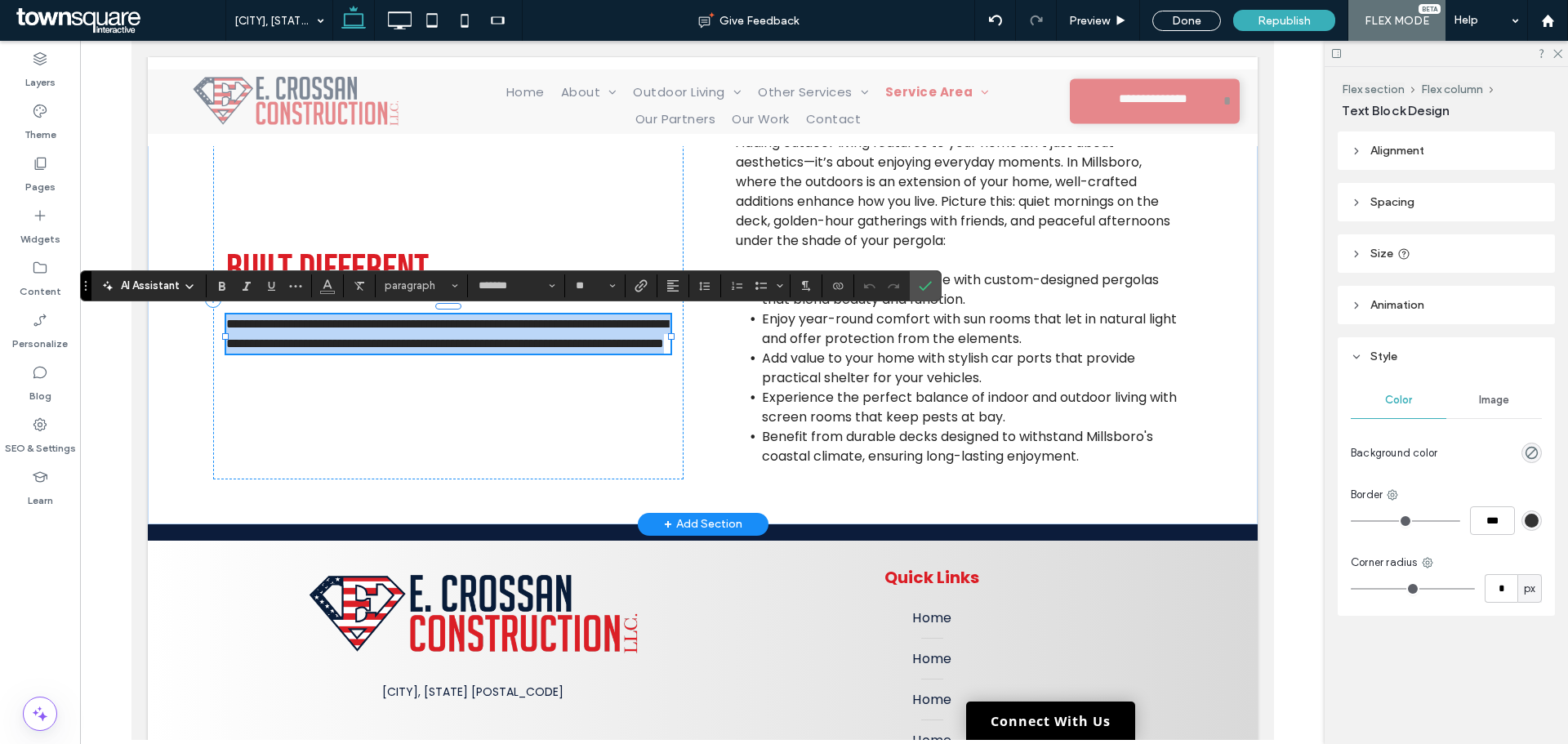 paste 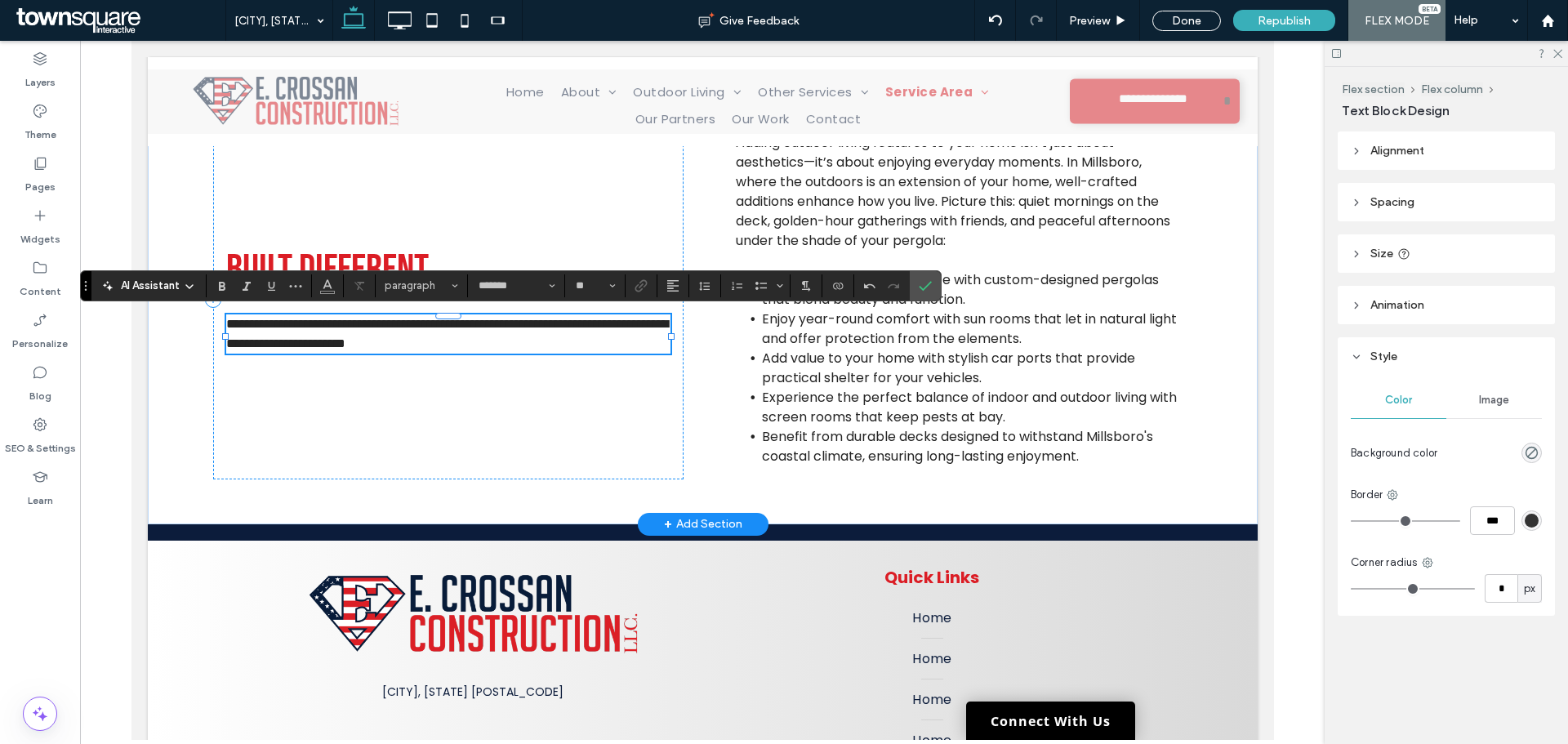 click on "**********" at bounding box center (446, 333) 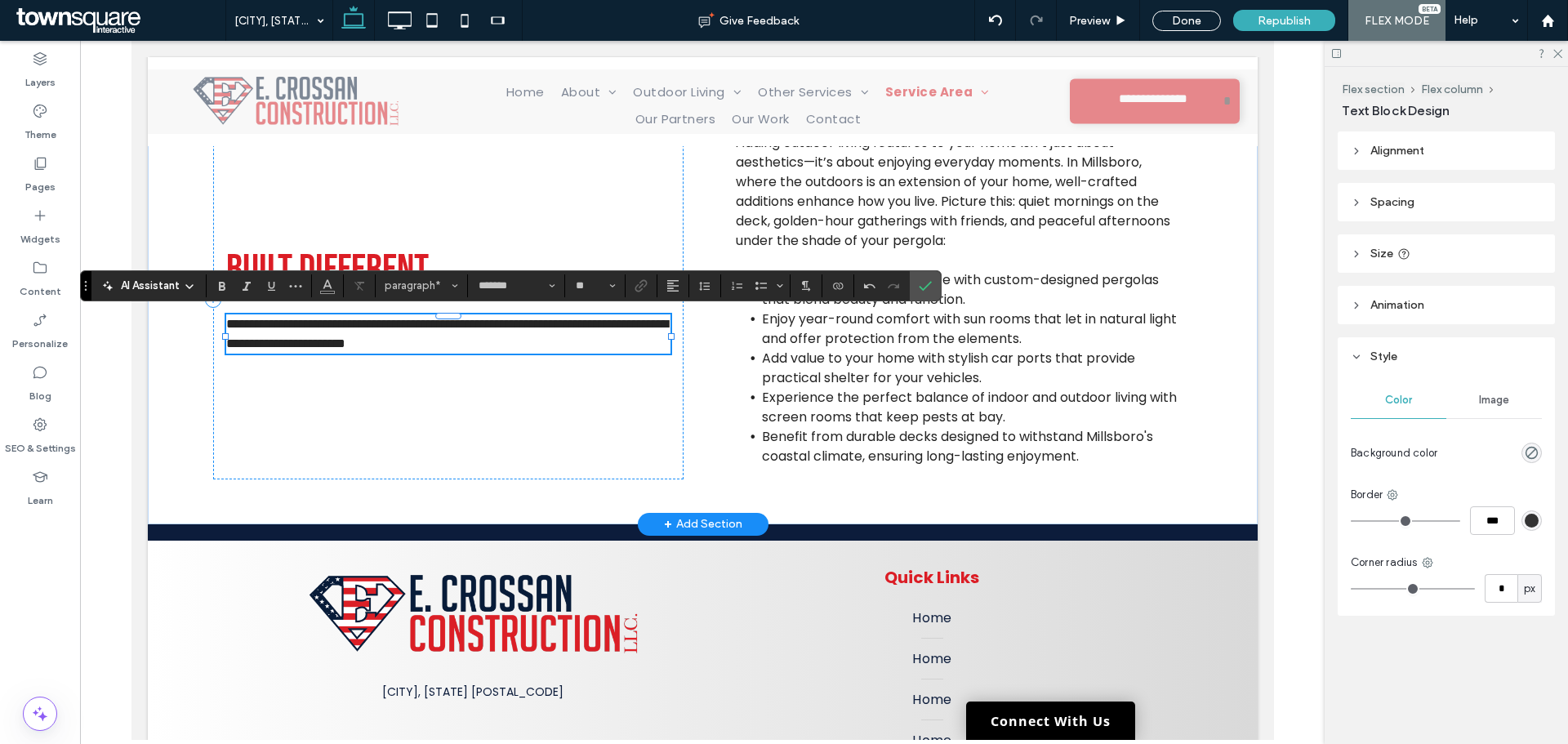 type 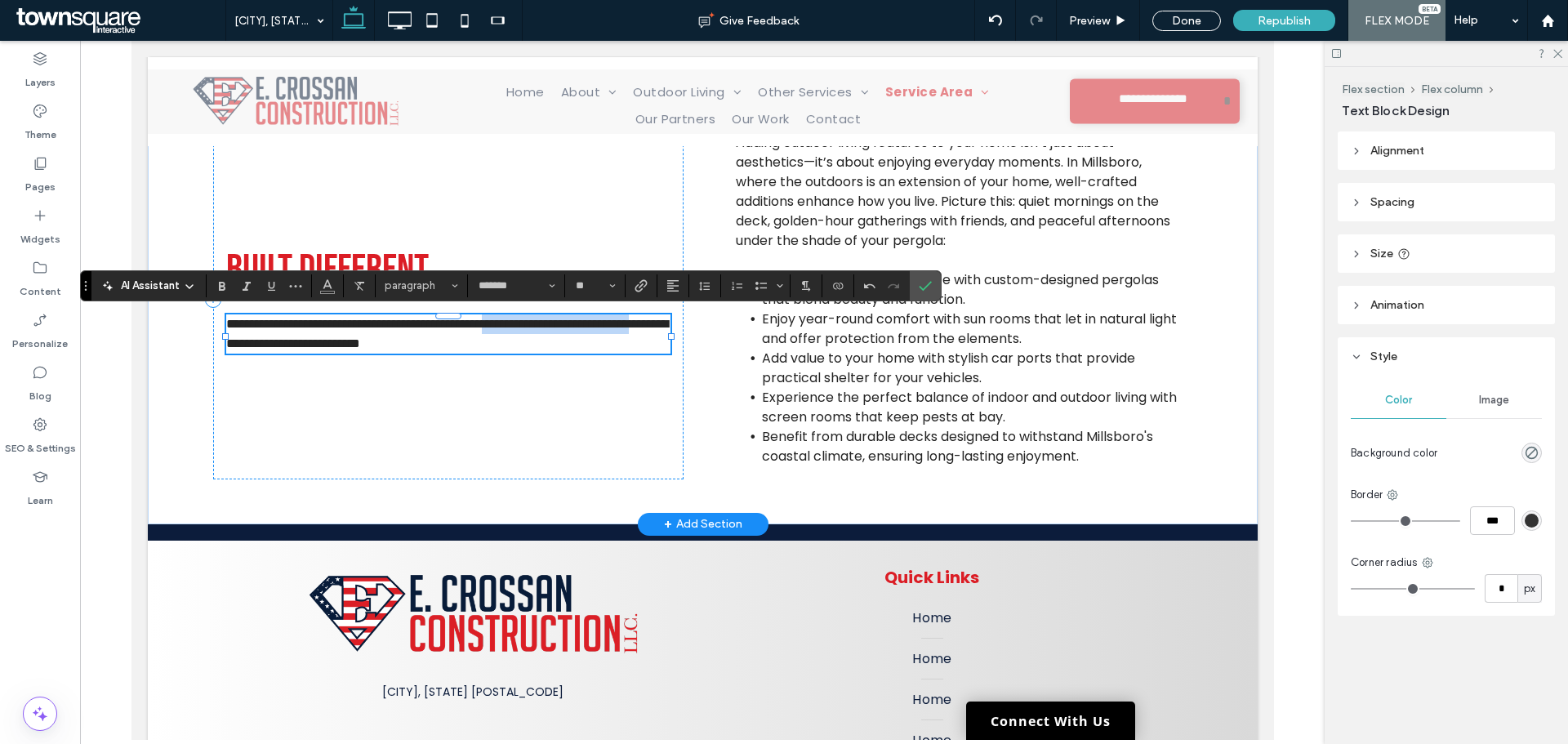 drag, startPoint x: 568, startPoint y: 342, endPoint x: 332, endPoint y: 349, distance: 236.10379 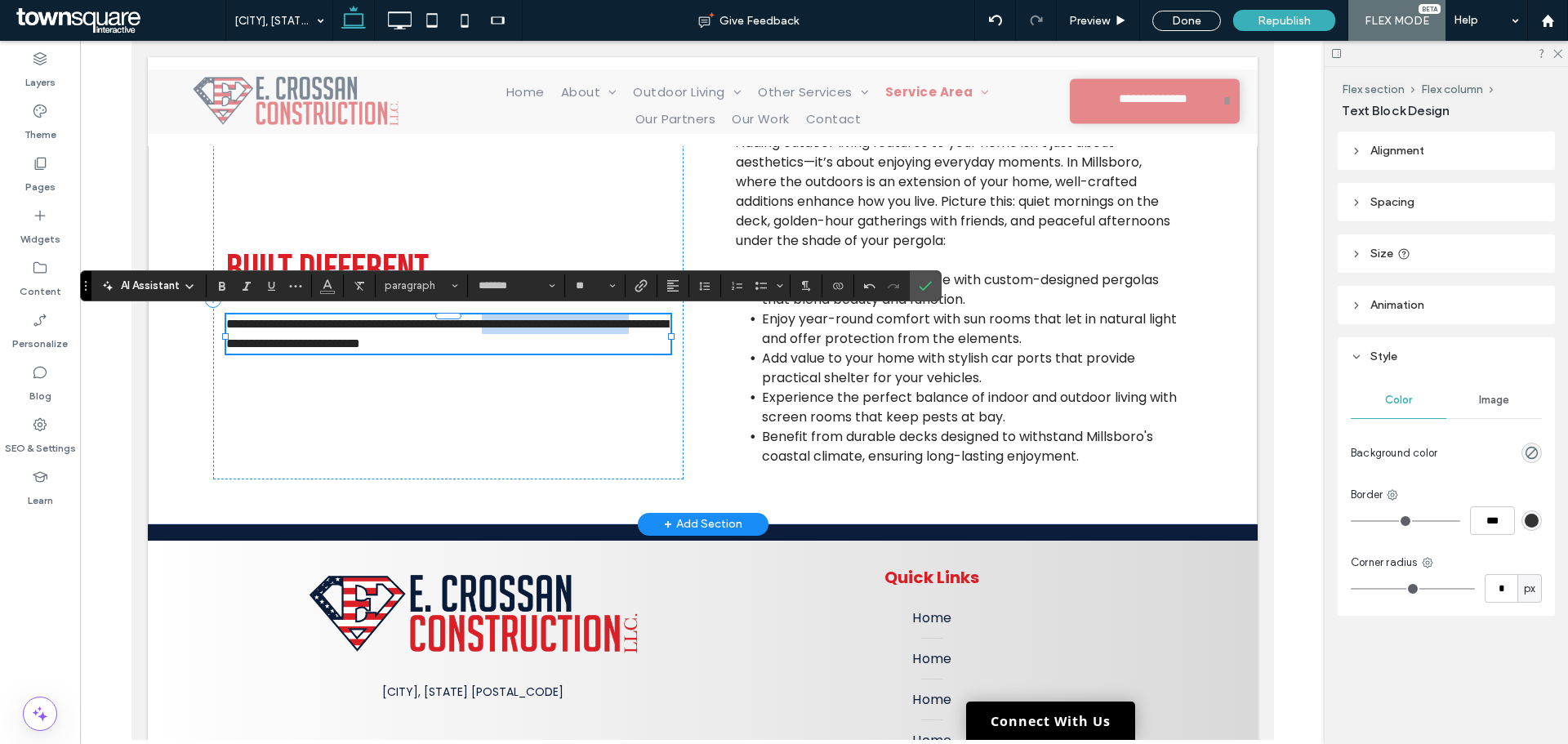 click on "**********" at bounding box center (448, 334) 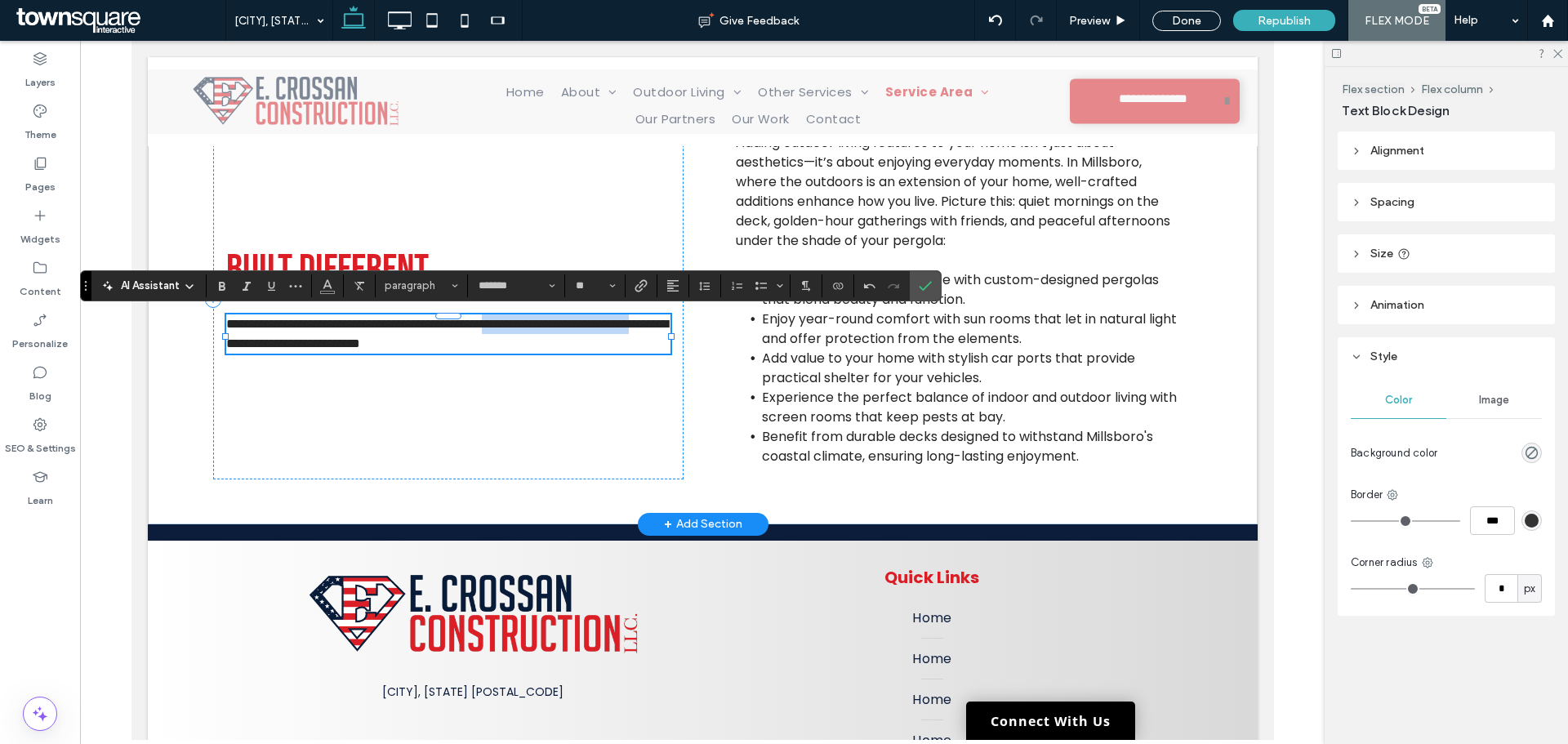 click on "**********" at bounding box center [446, 333] 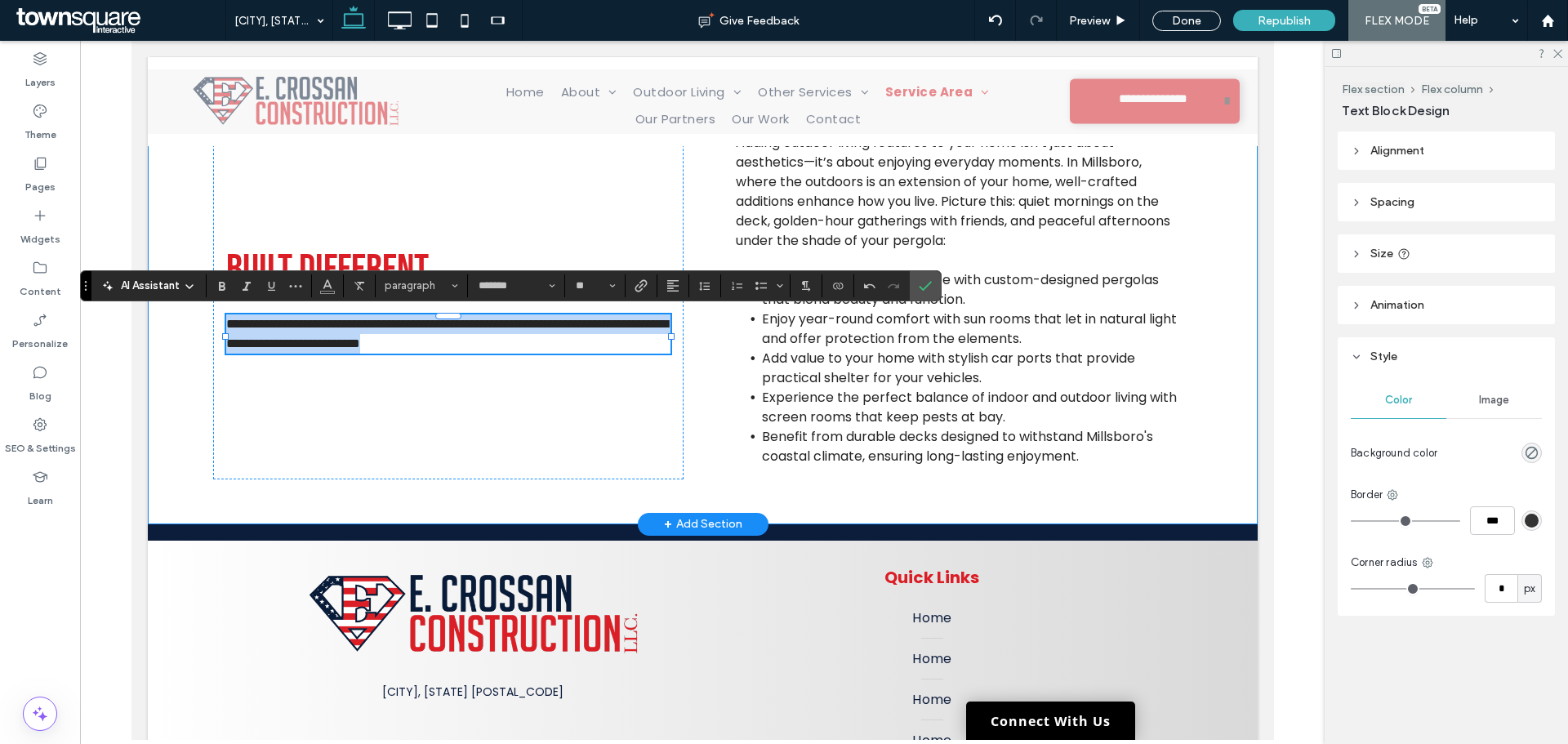 drag, startPoint x: 528, startPoint y: 356, endPoint x: 201, endPoint y: 329, distance: 328.11279 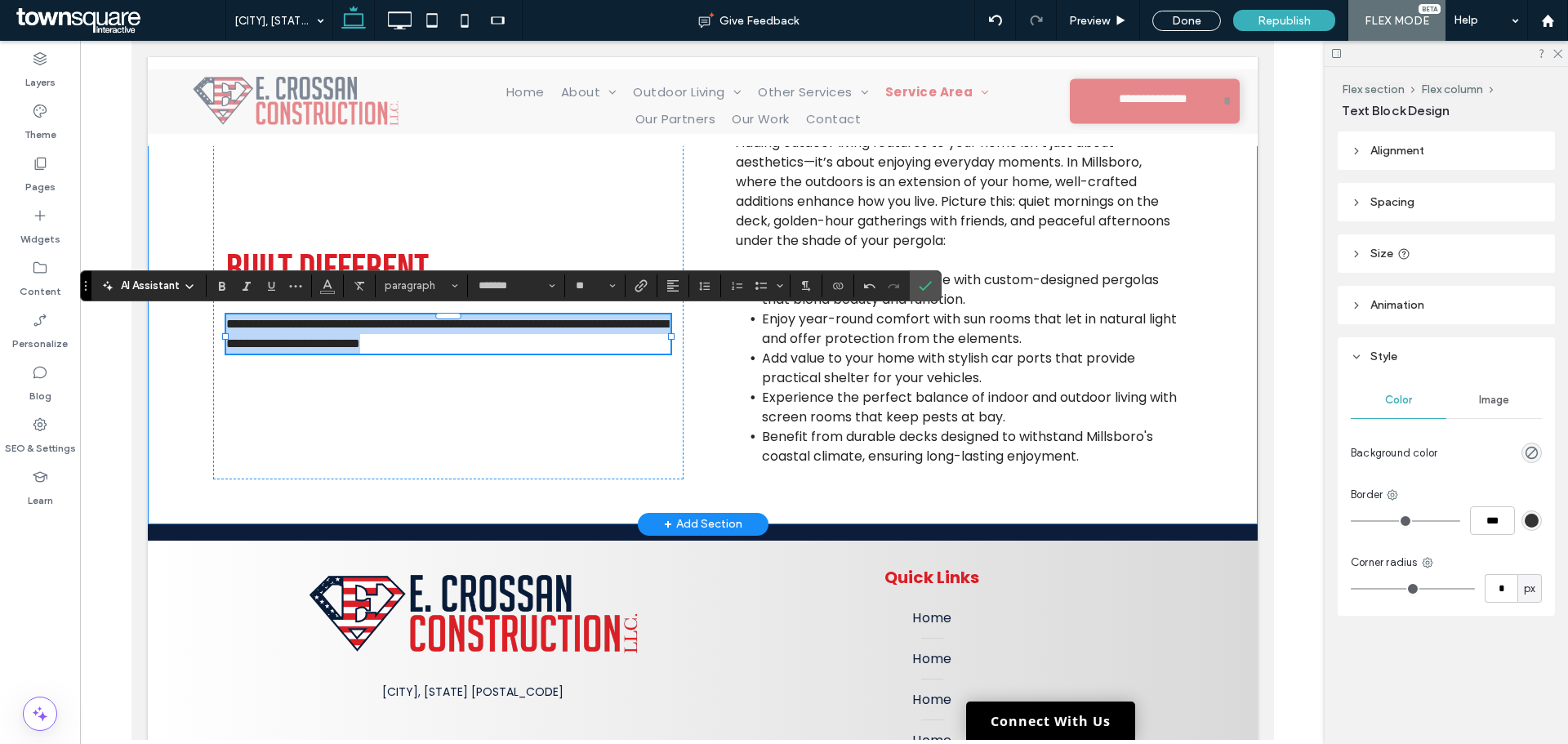 click on "**********" at bounding box center (702, 300) 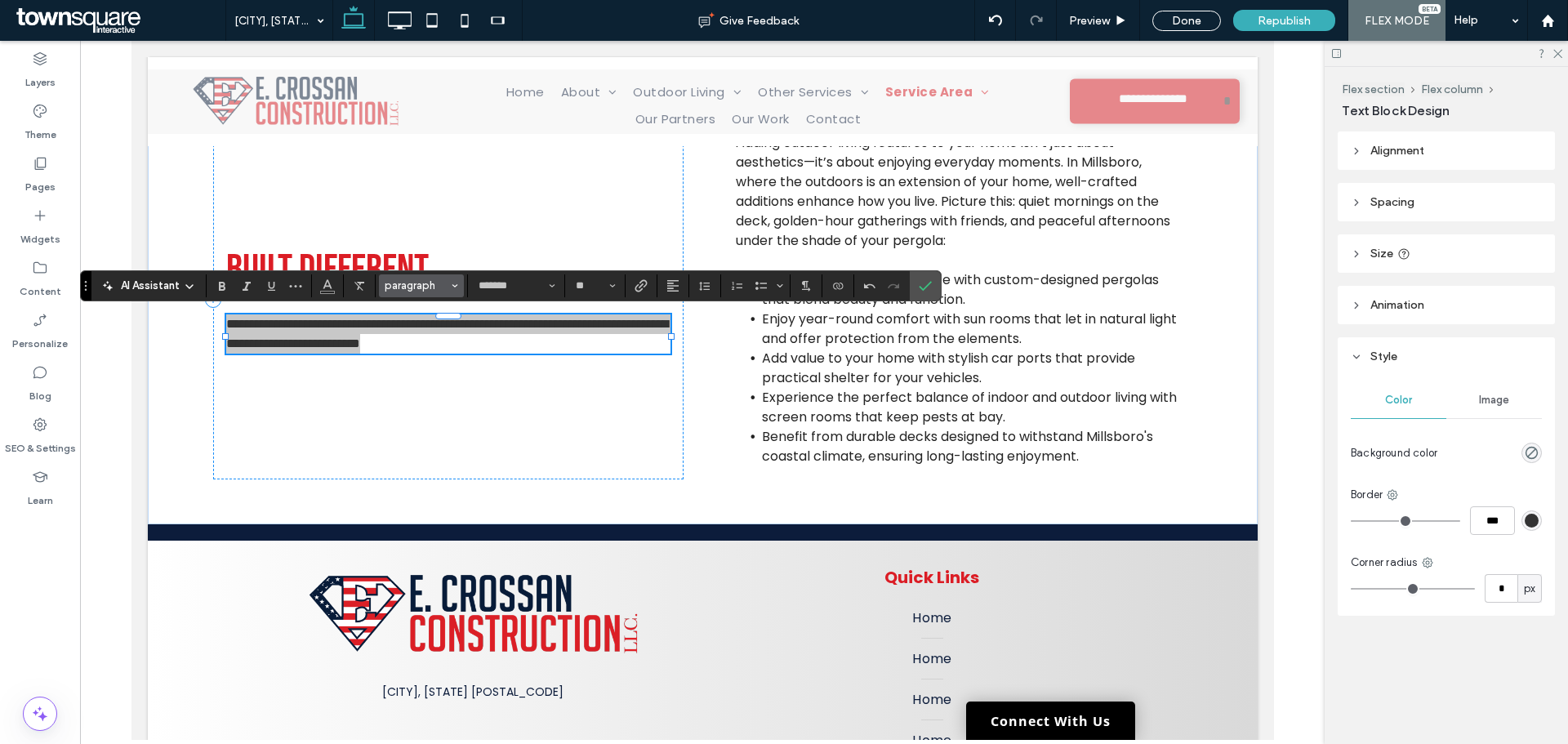 click on "paragraph" at bounding box center (416, 285) 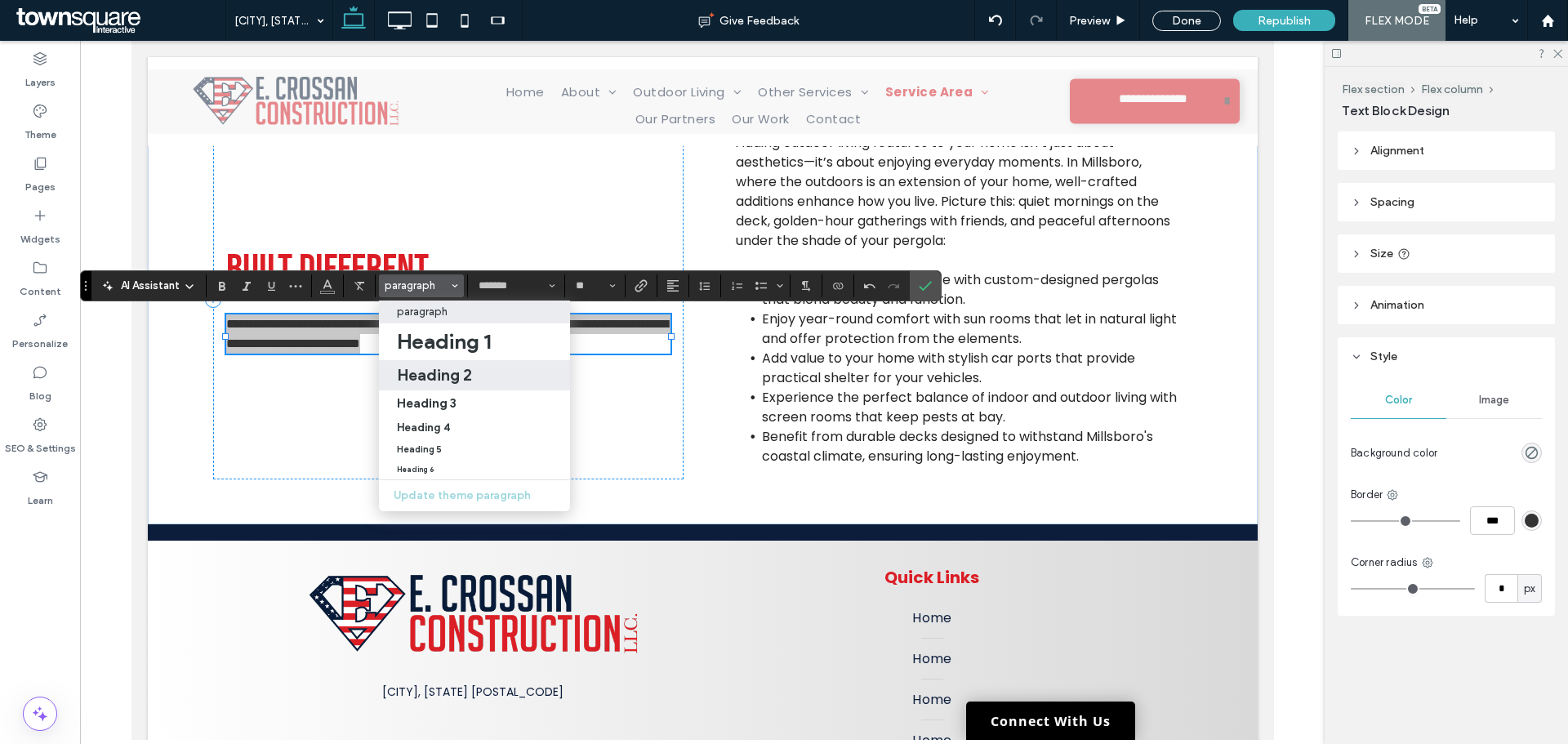 click on "Heading 2" at bounding box center [434, 375] 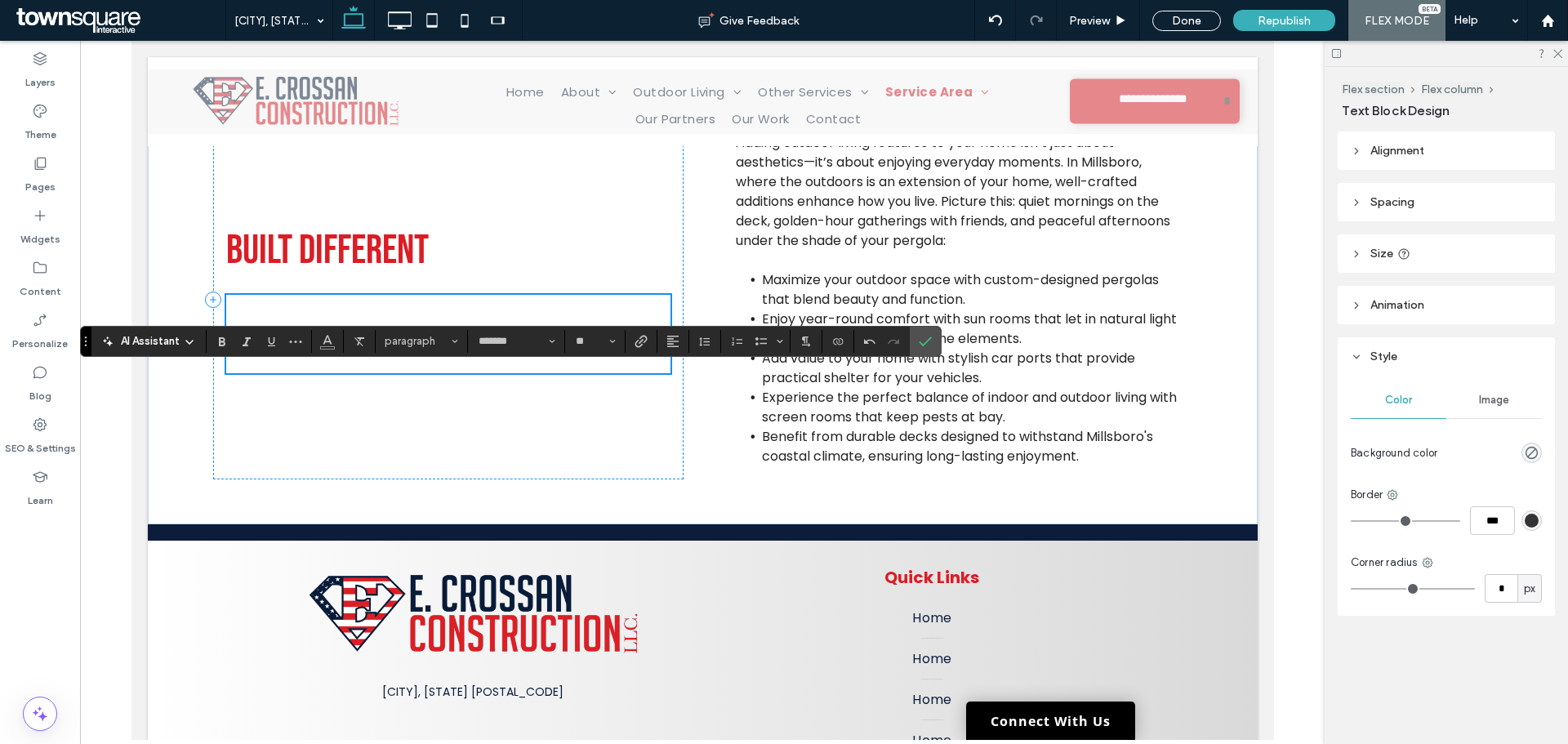 type on "**" 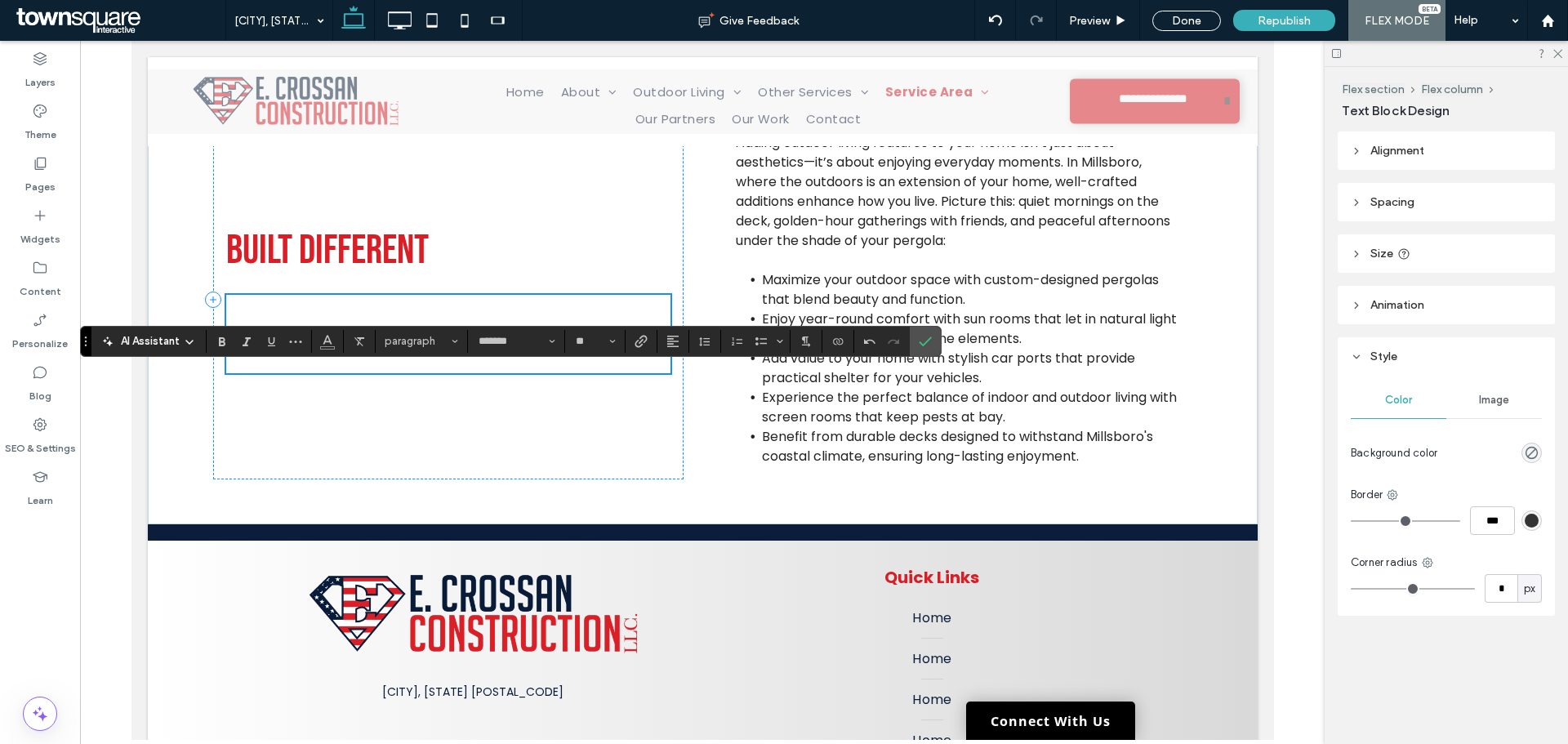scroll, scrollTop: 831, scrollLeft: 0, axis: vertical 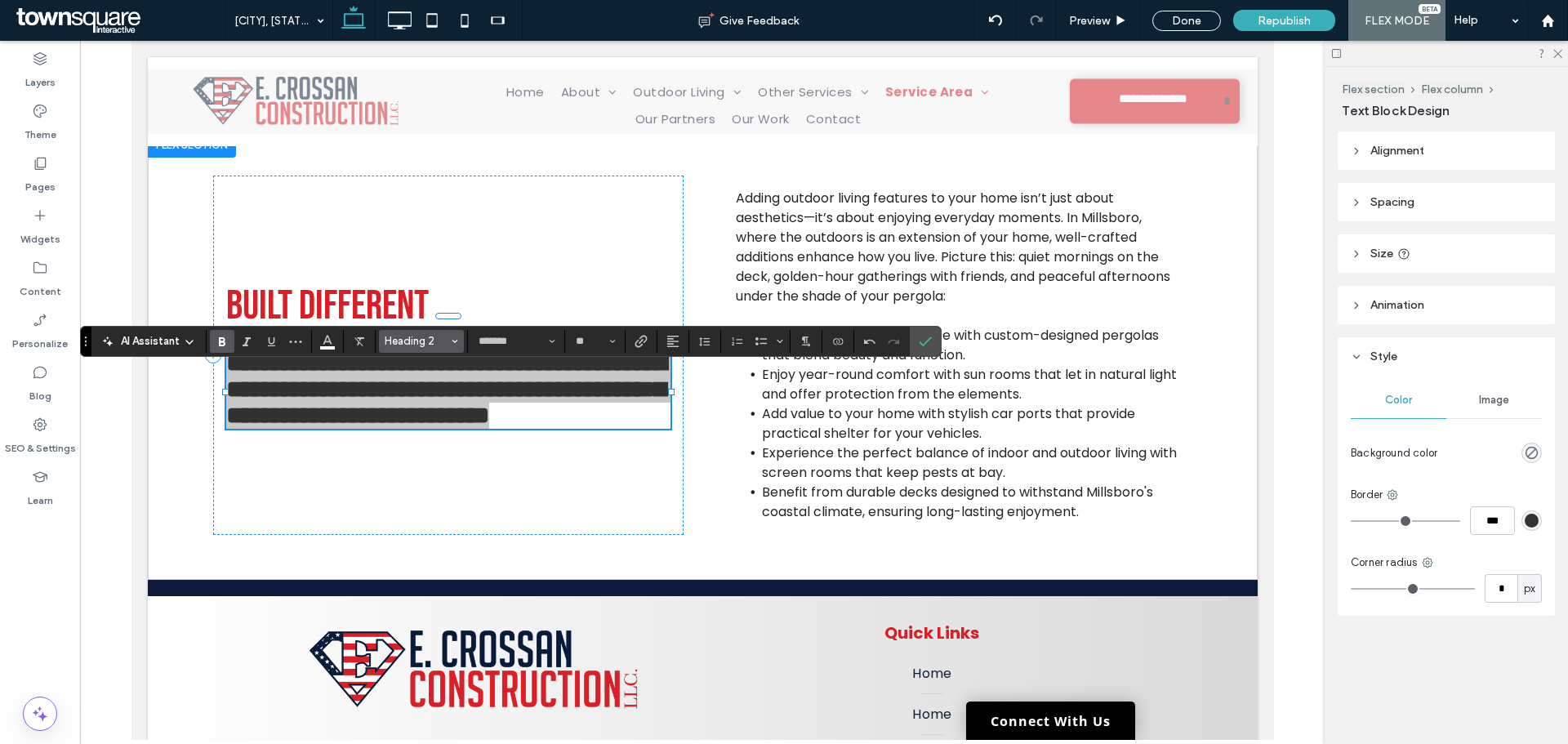drag, startPoint x: 442, startPoint y: 345, endPoint x: 318, endPoint y: 317, distance: 127.12199 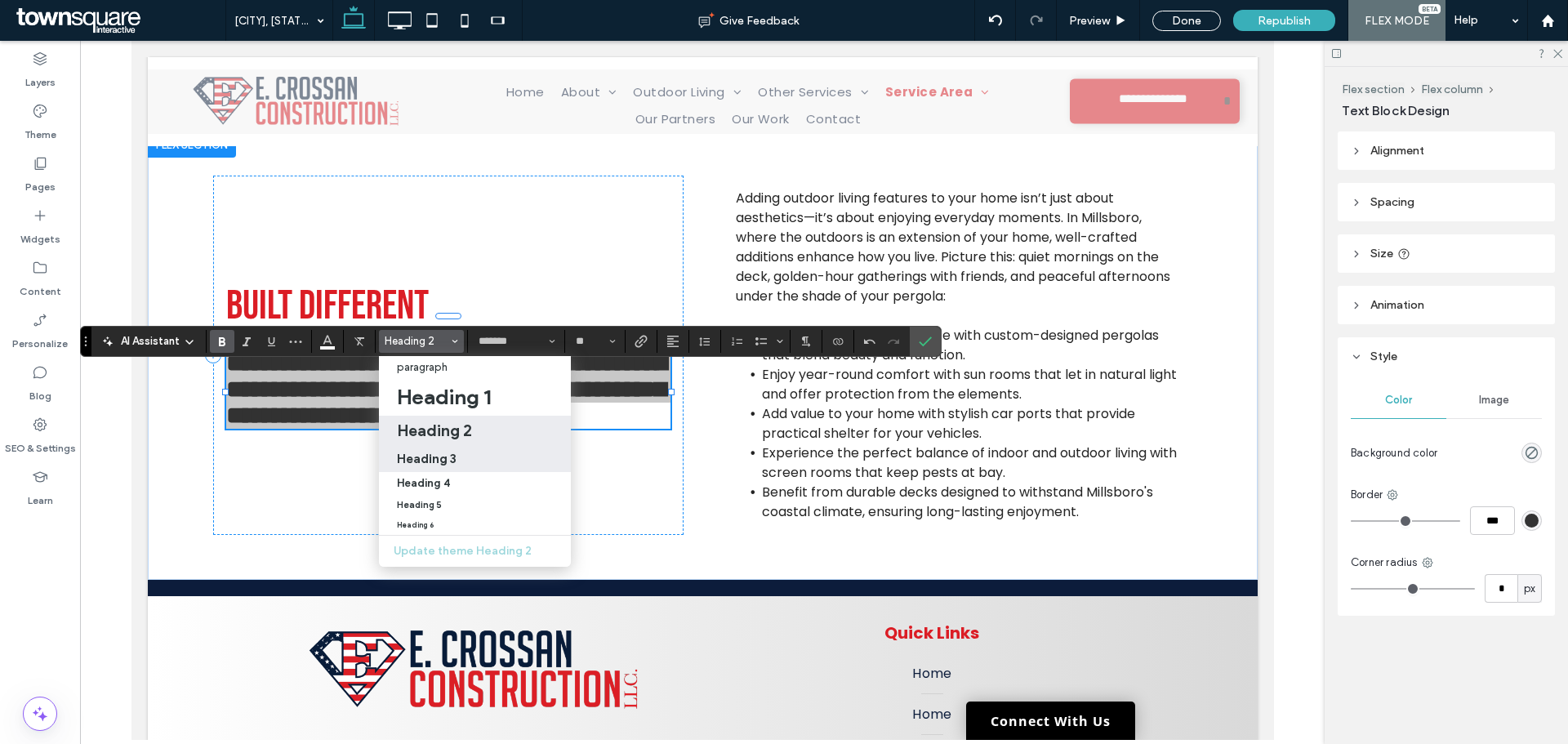 click on "Heading 3" at bounding box center (426, 458) 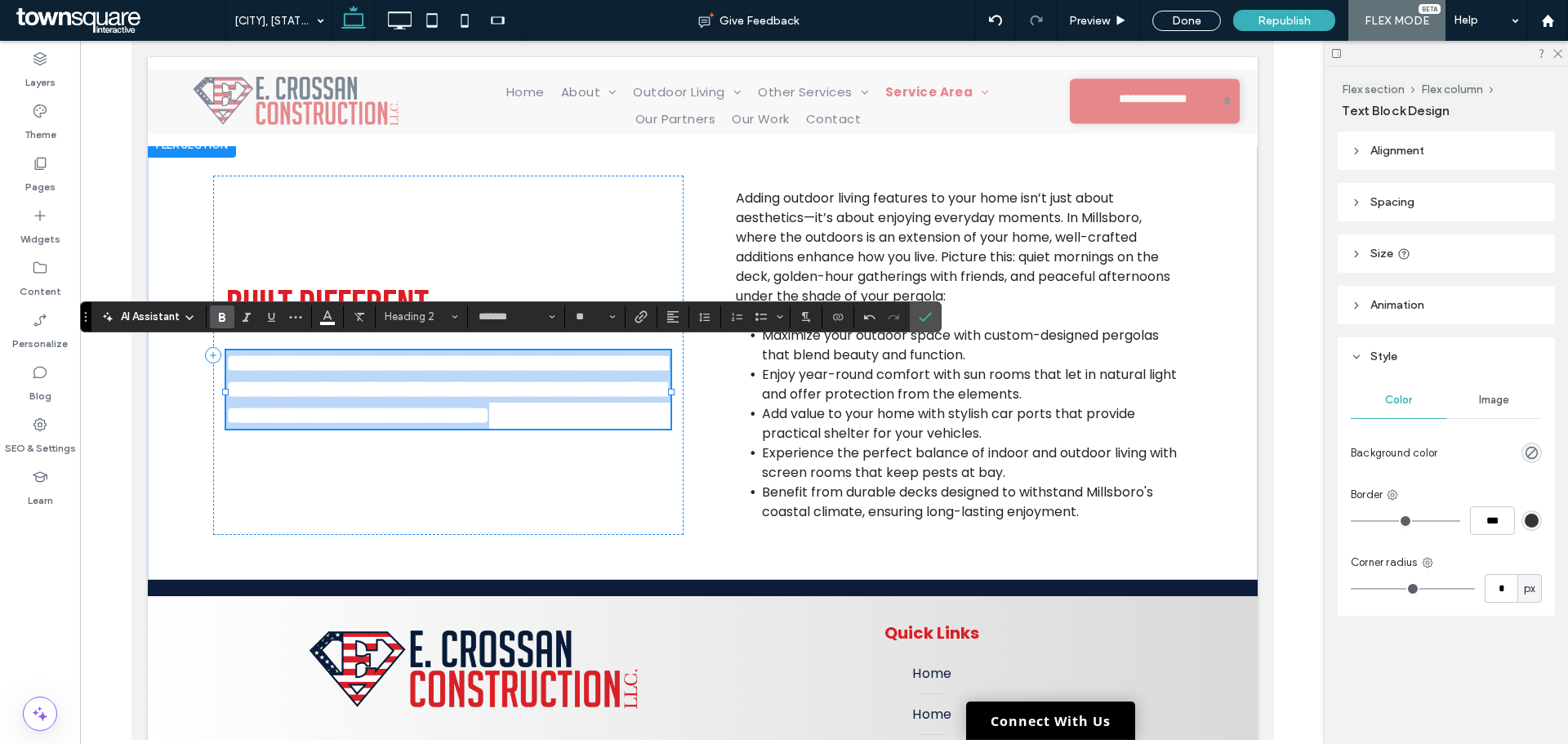 type on "**********" 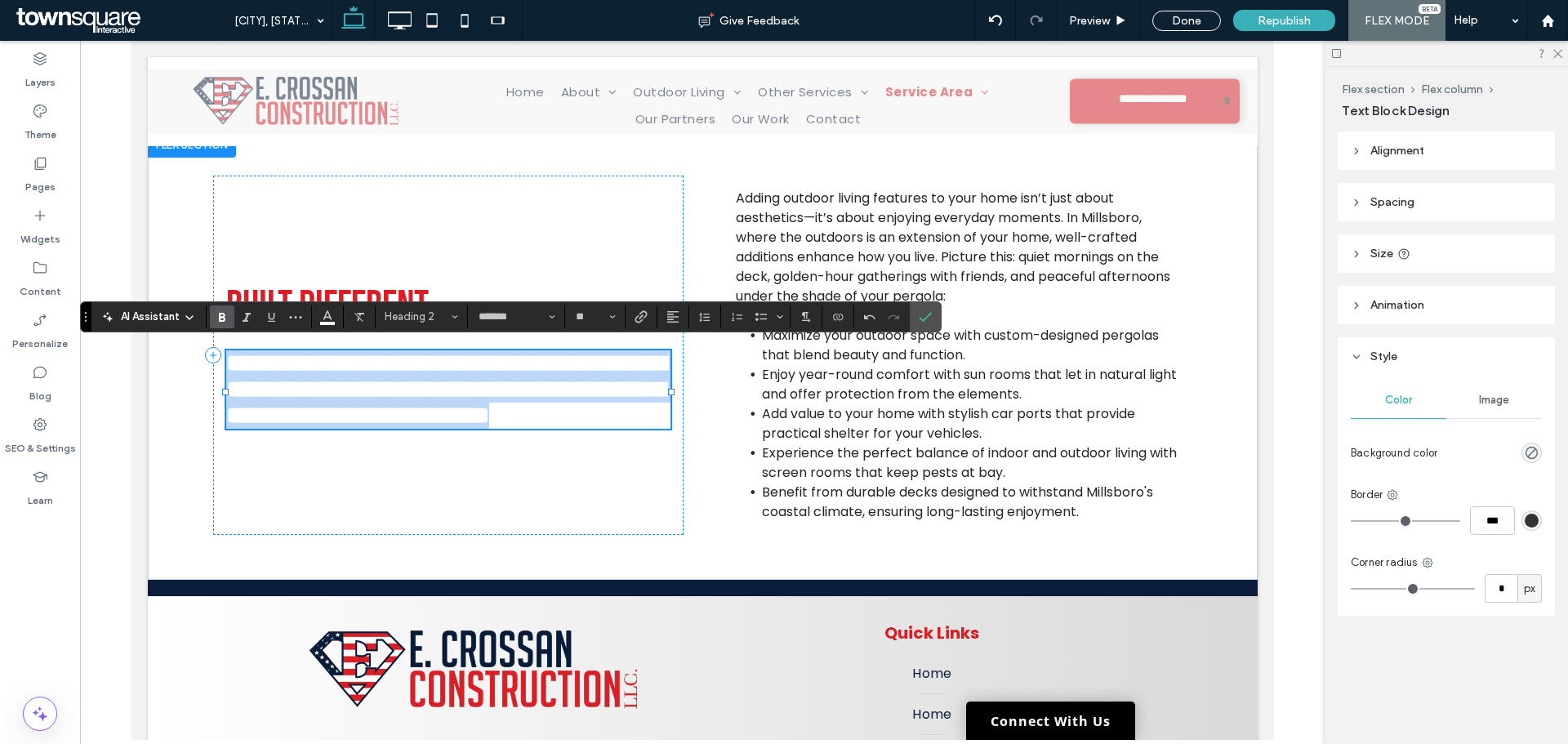 type on "**" 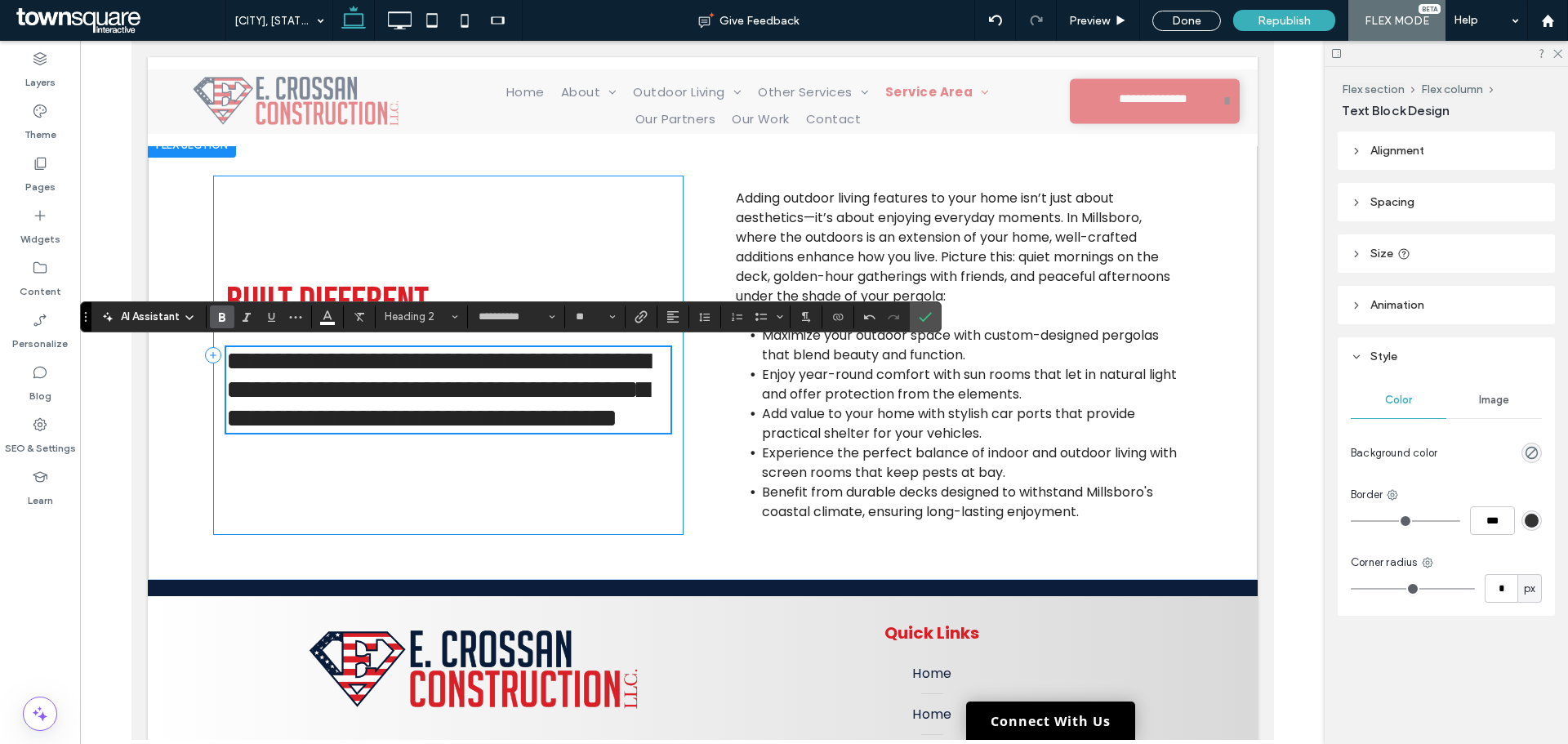 scroll, scrollTop: 856, scrollLeft: 0, axis: vertical 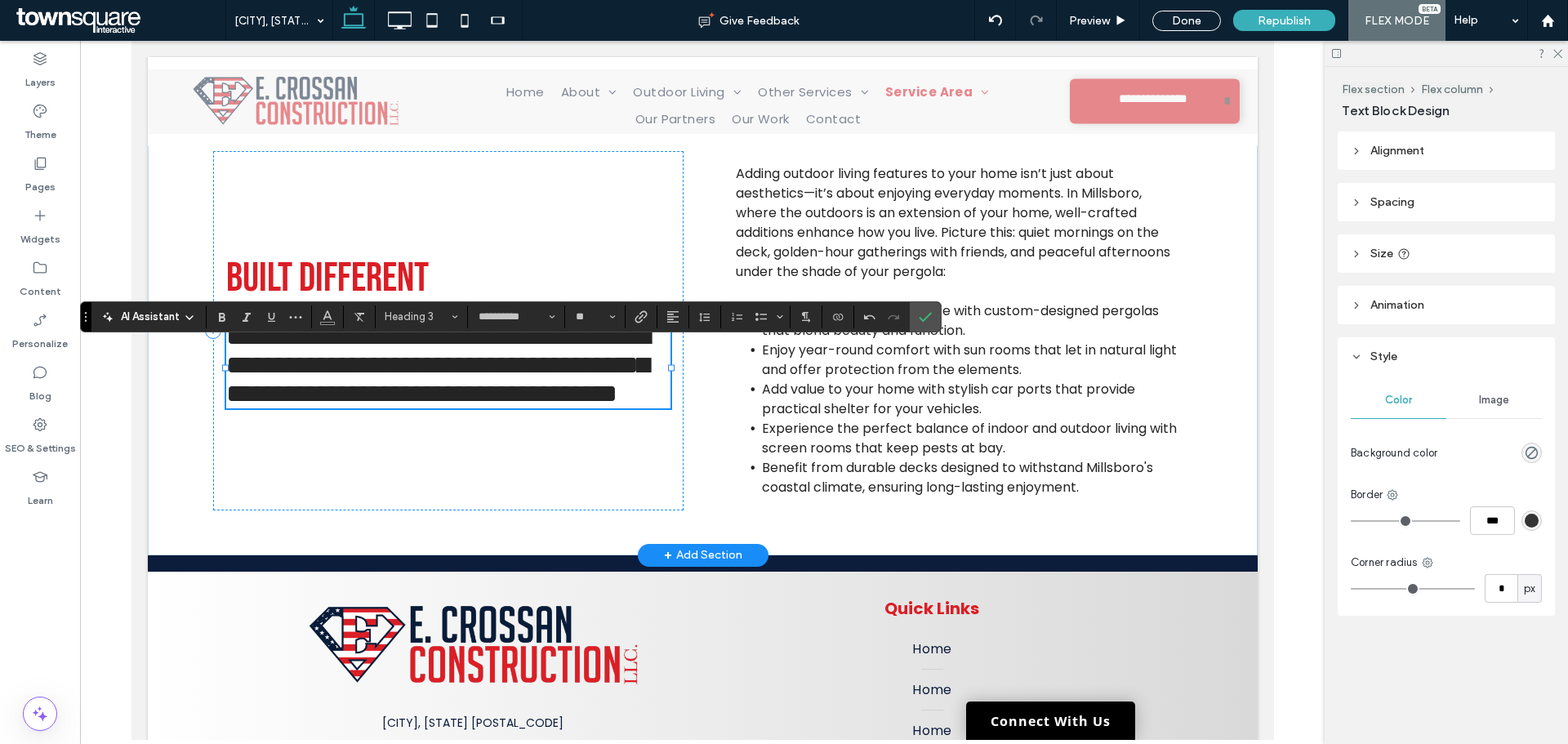 click on "**********" at bounding box center (448, 365) 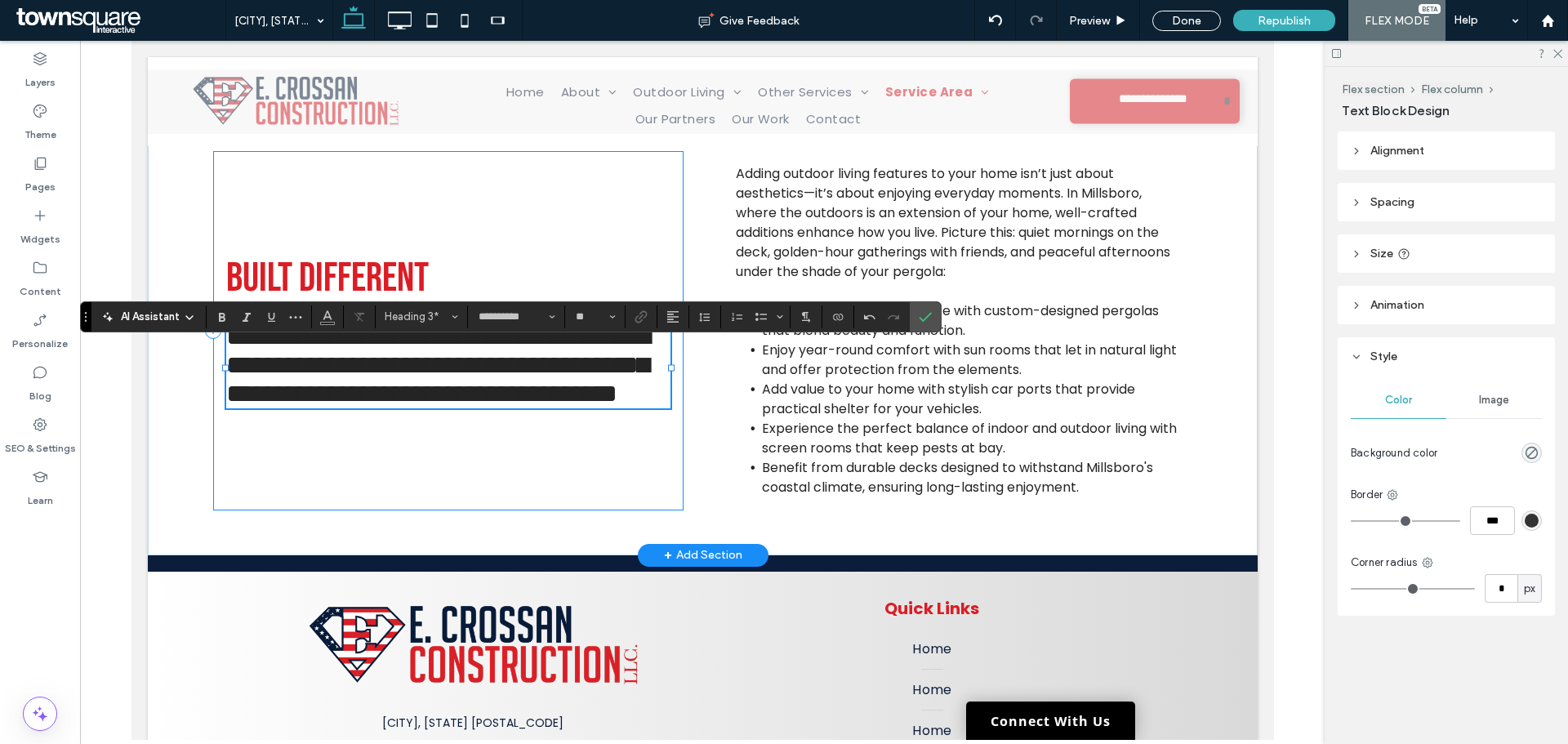 click on "**********" at bounding box center [448, 331] 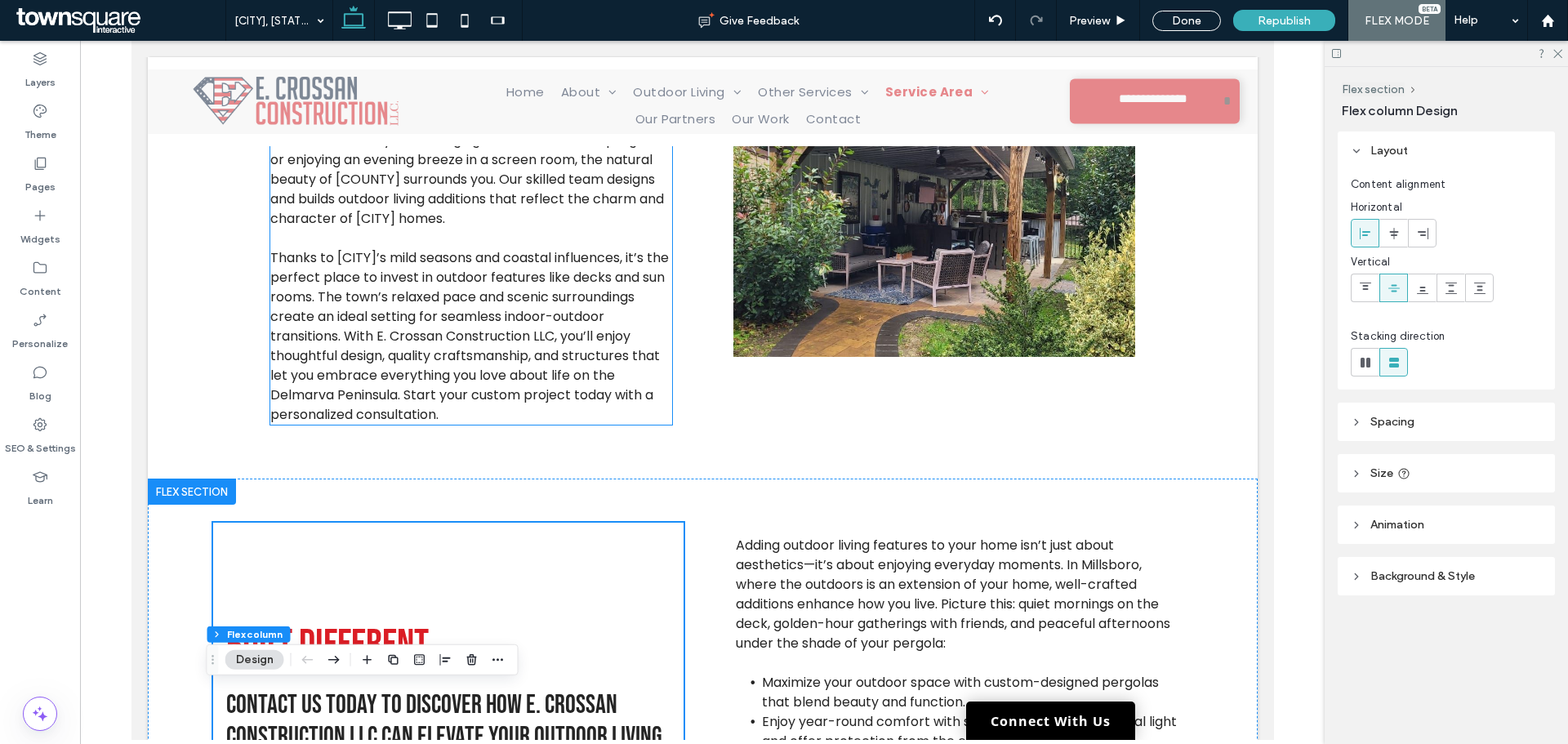 scroll, scrollTop: 572, scrollLeft: 0, axis: vertical 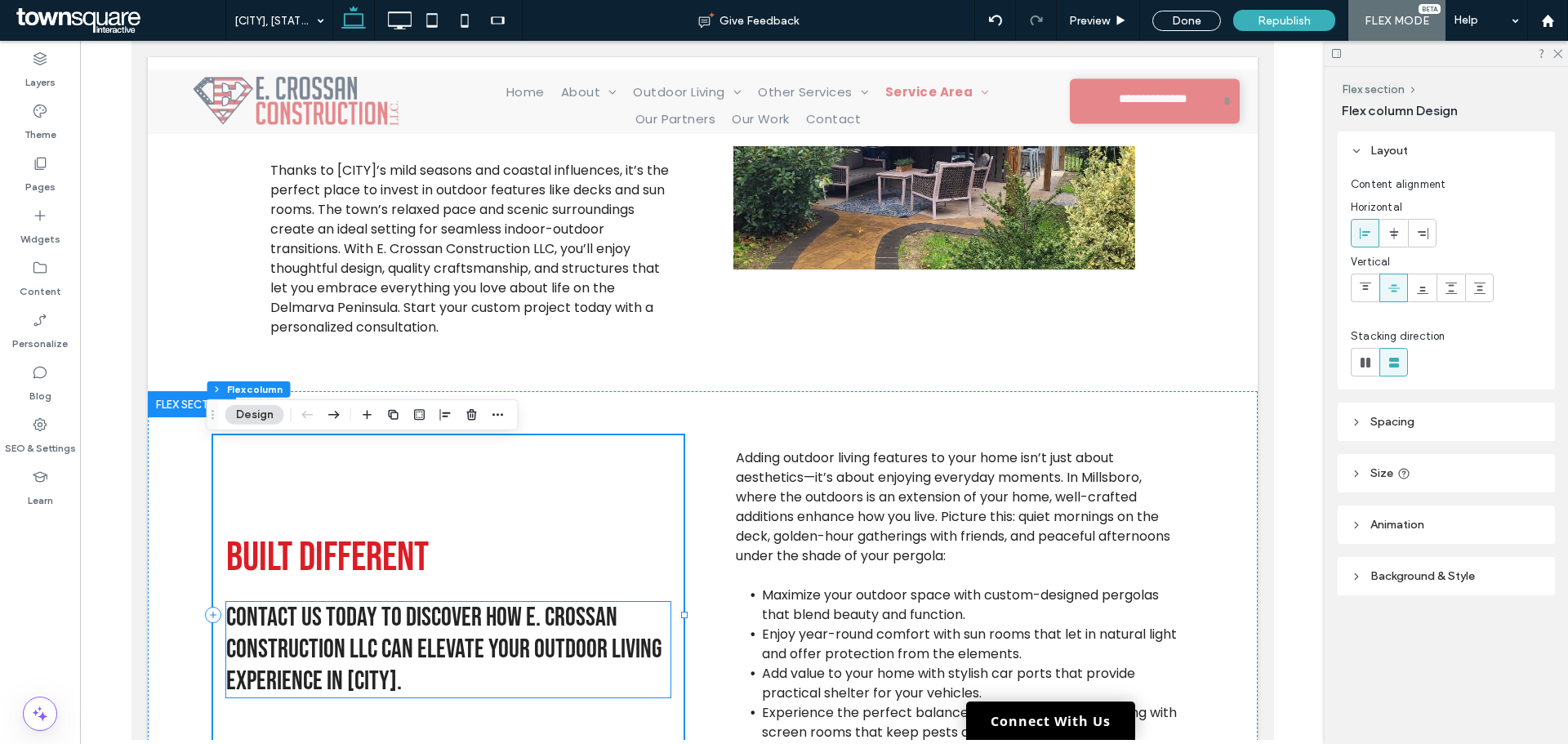 click on "Contact us today to discover how E. Crossan Construction LLC can elevate your outdoor living experience in Millsboro." at bounding box center (443, 649) 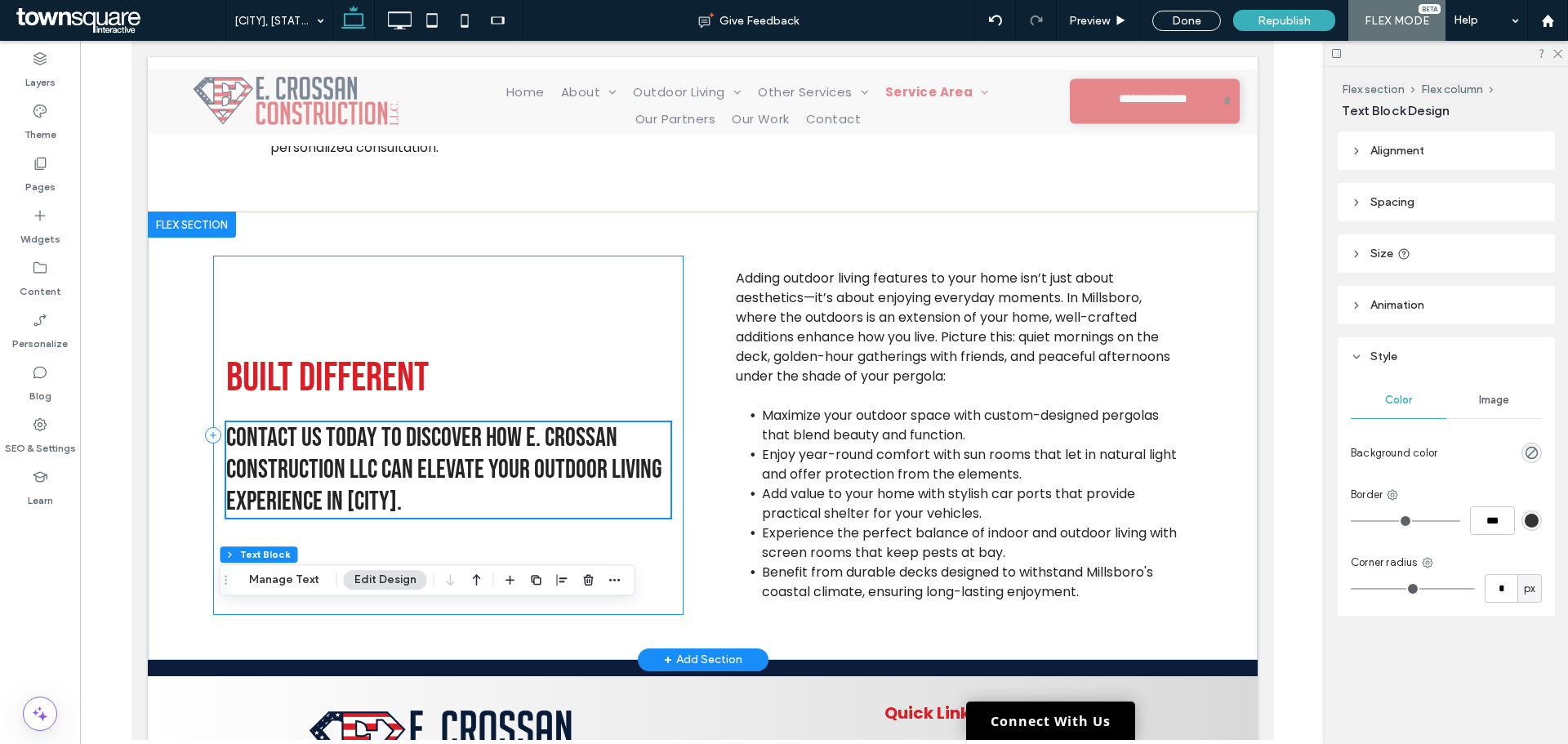 scroll, scrollTop: 898, scrollLeft: 0, axis: vertical 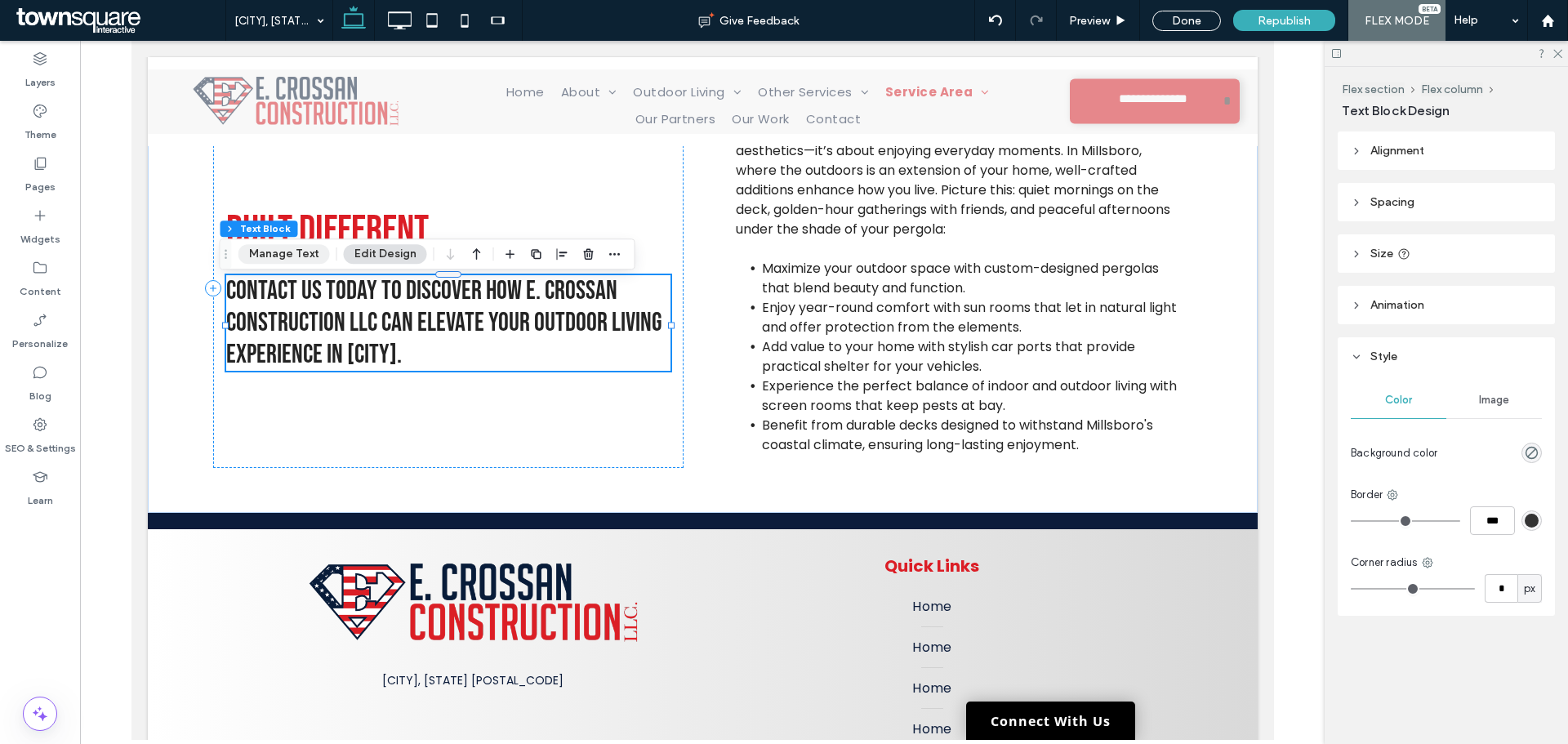 click on "Manage Text" at bounding box center [284, 254] 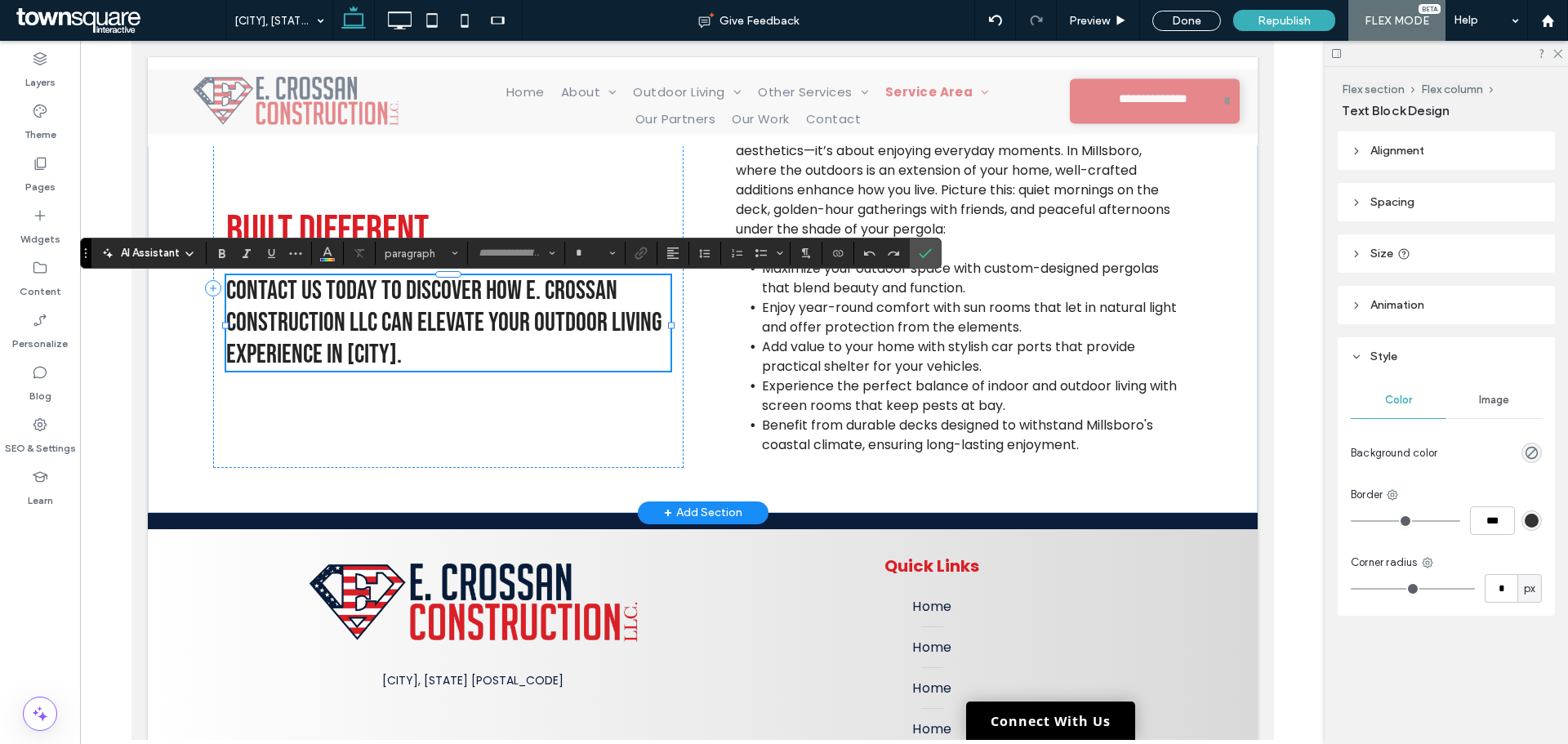 type on "**********" 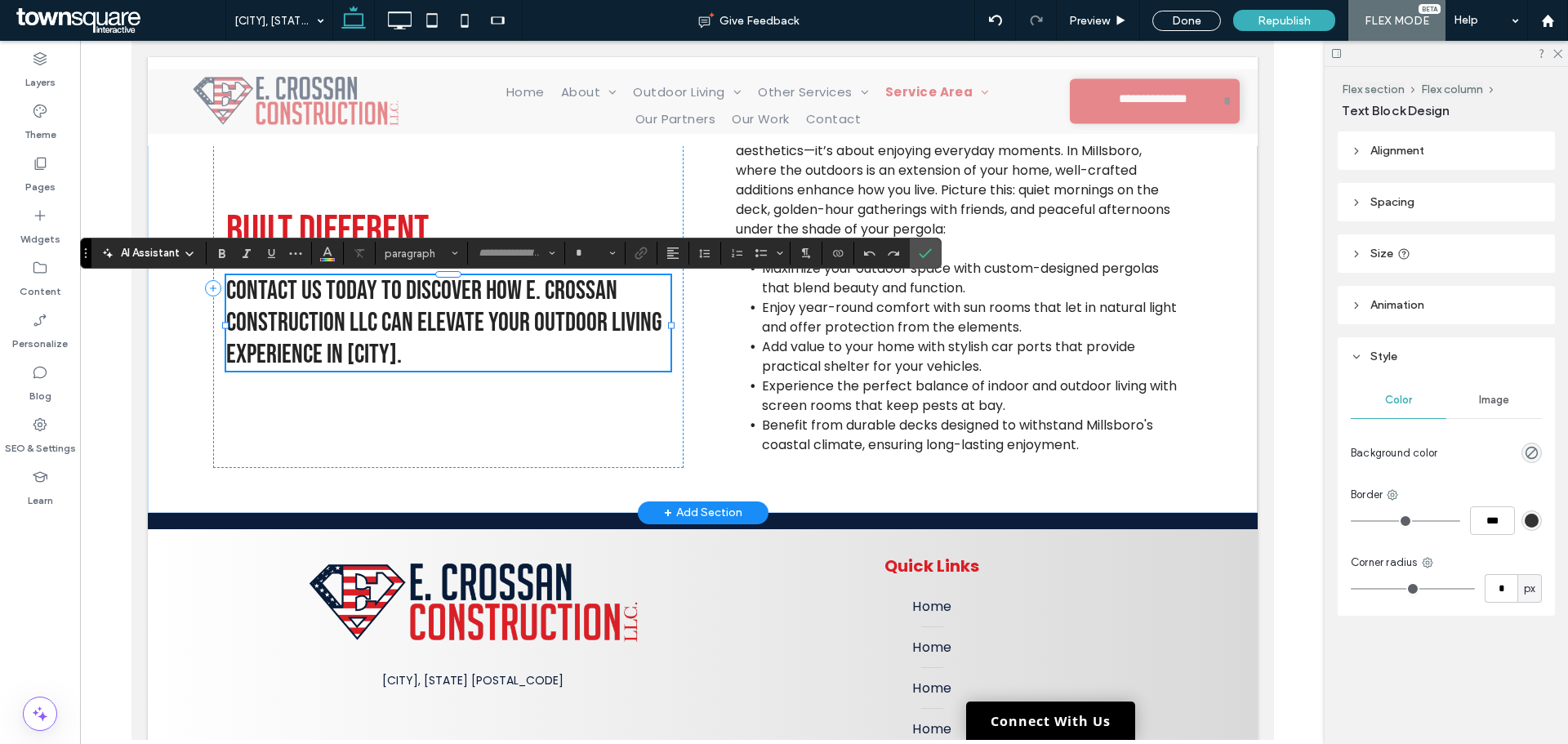 type on "**" 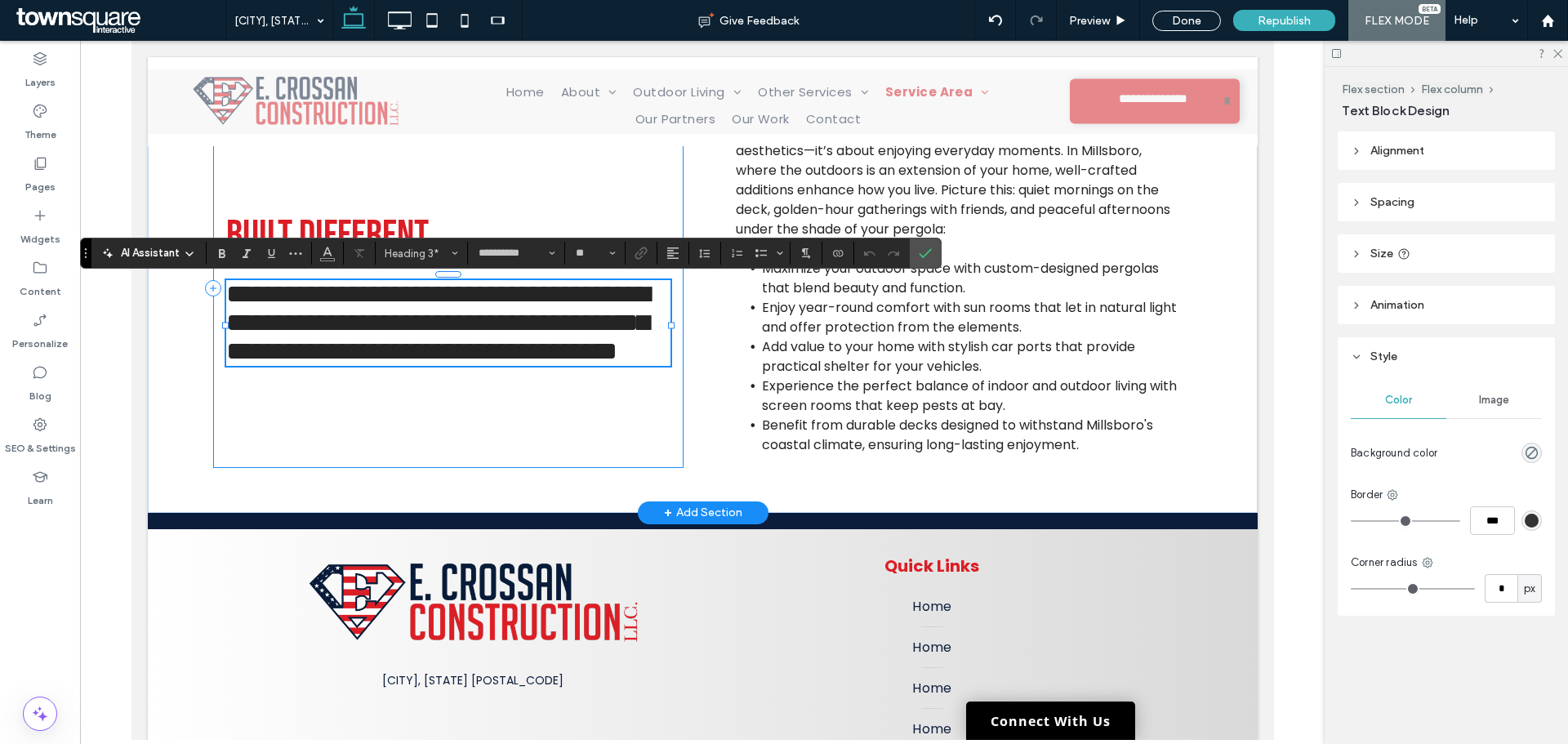 click on "**********" at bounding box center [448, 288] 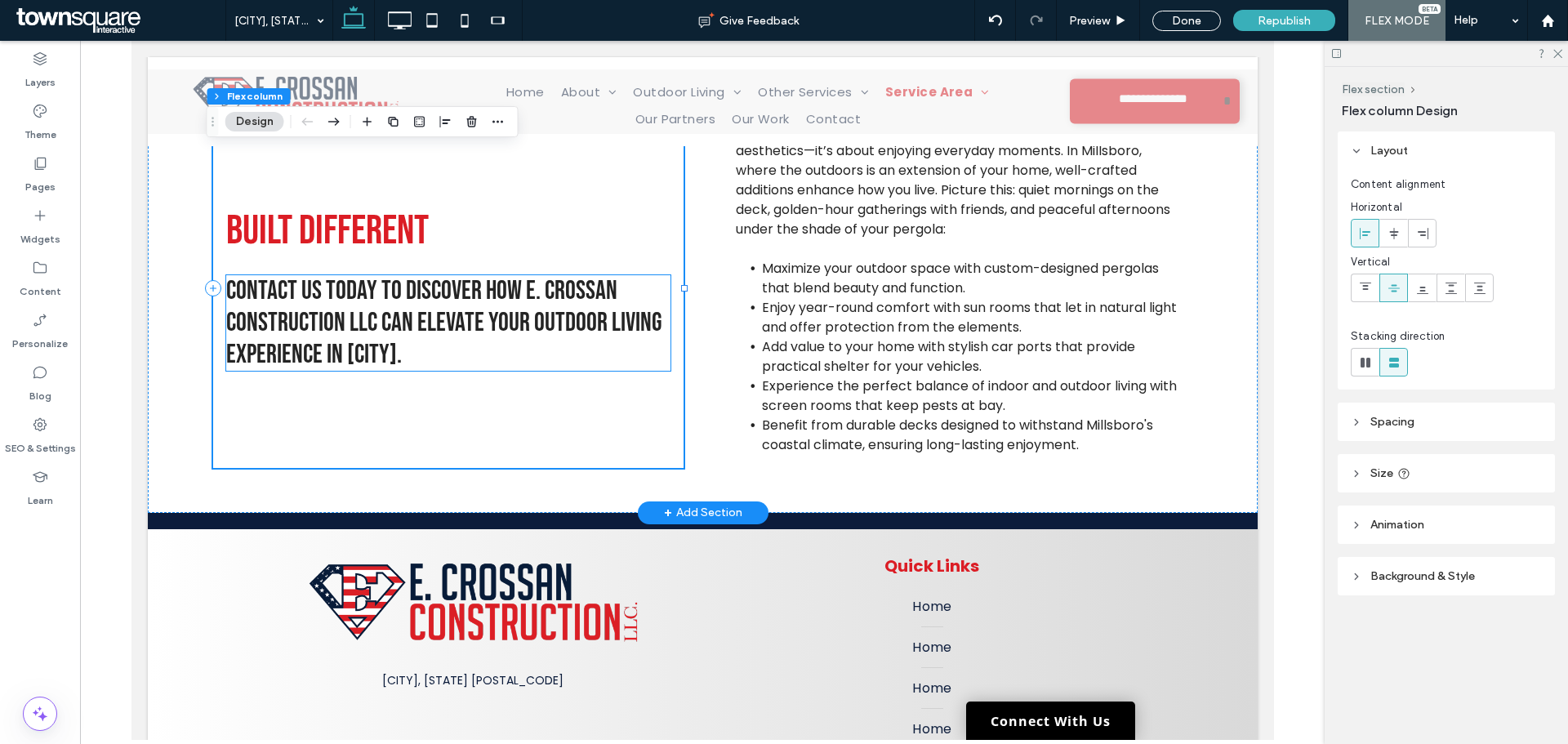 click on "Contact us today to discover how E. Crossan Construction LLC can elevate your outdoor living experience in Millsboro." at bounding box center (443, 323) 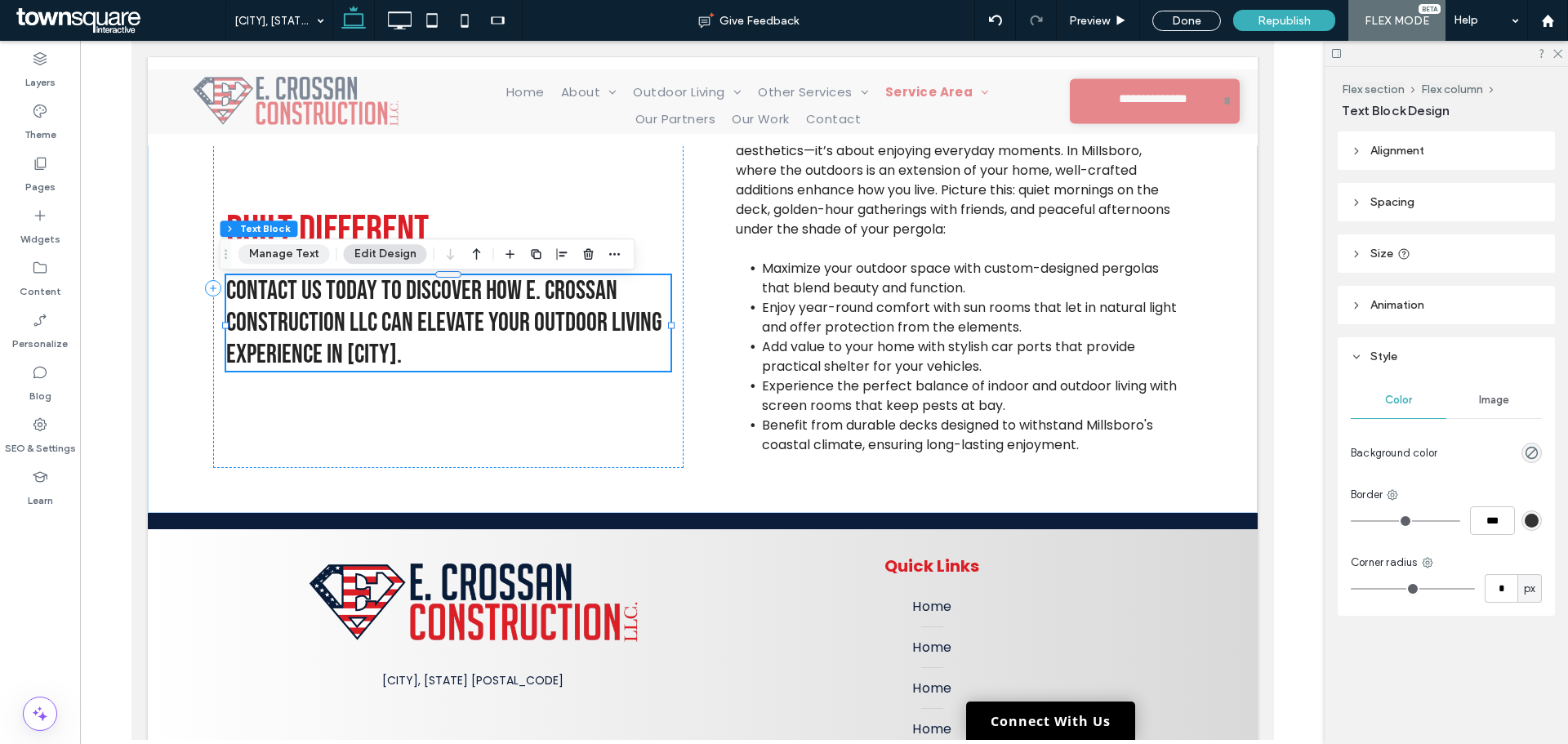 click on "Manage Text" at bounding box center [284, 254] 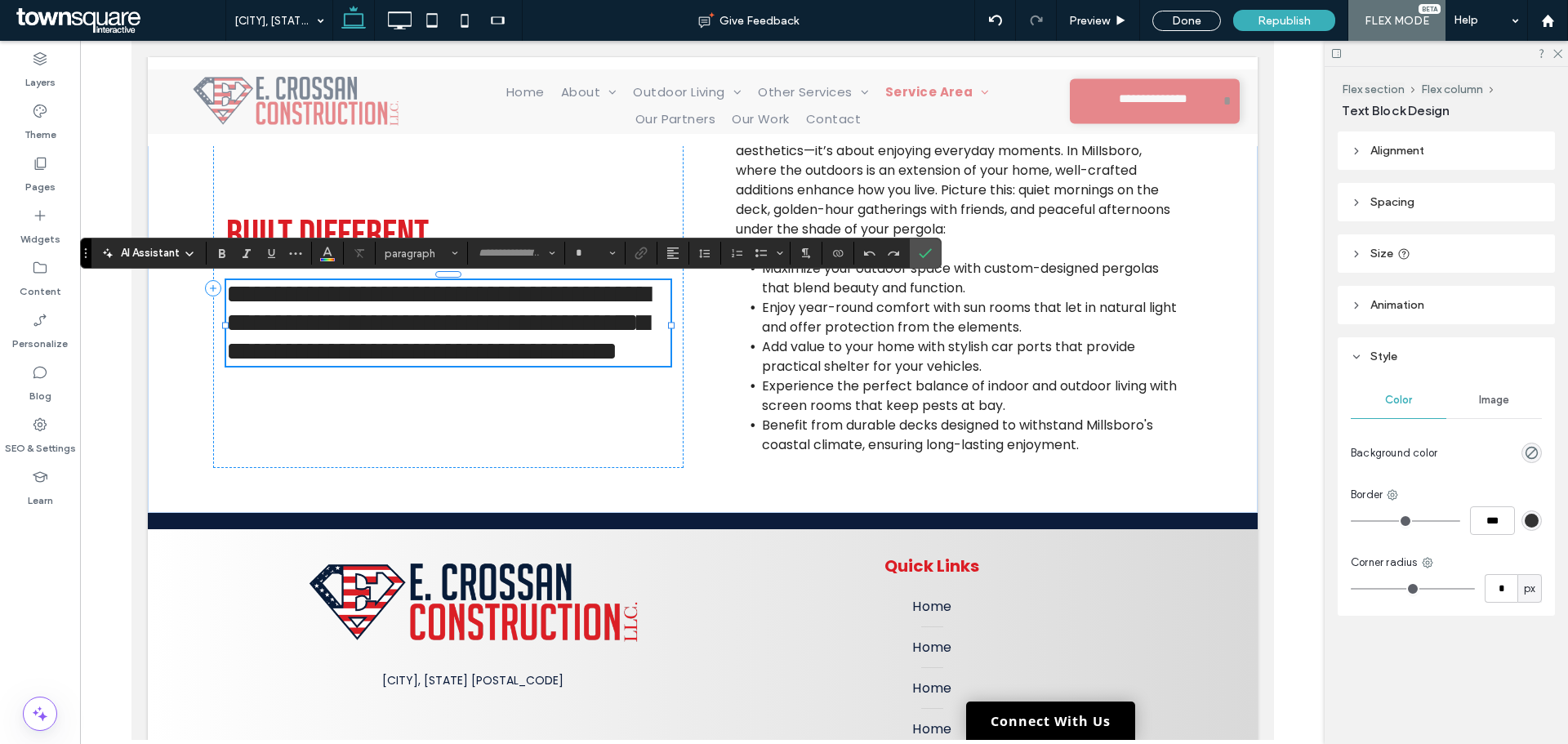type on "**********" 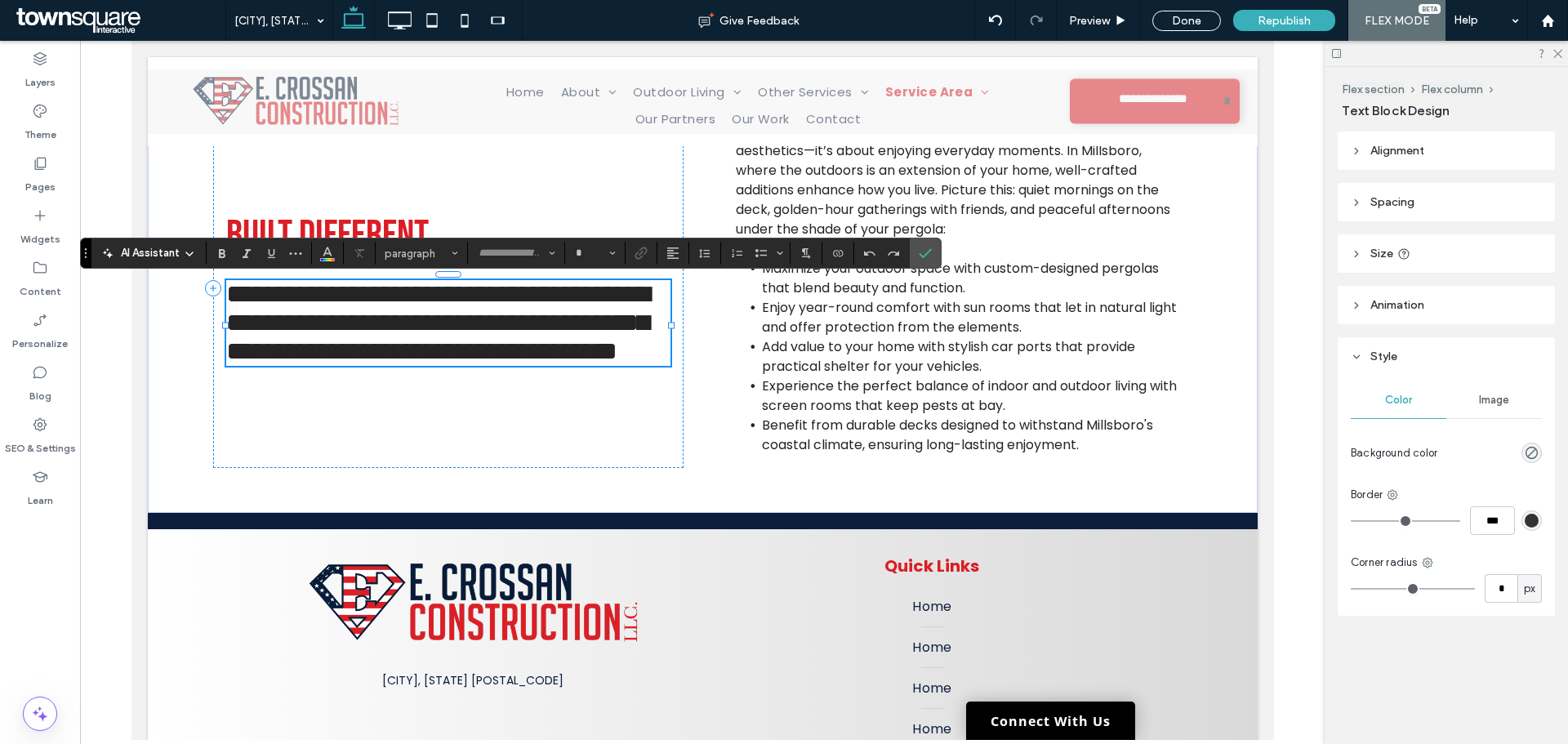 type on "**" 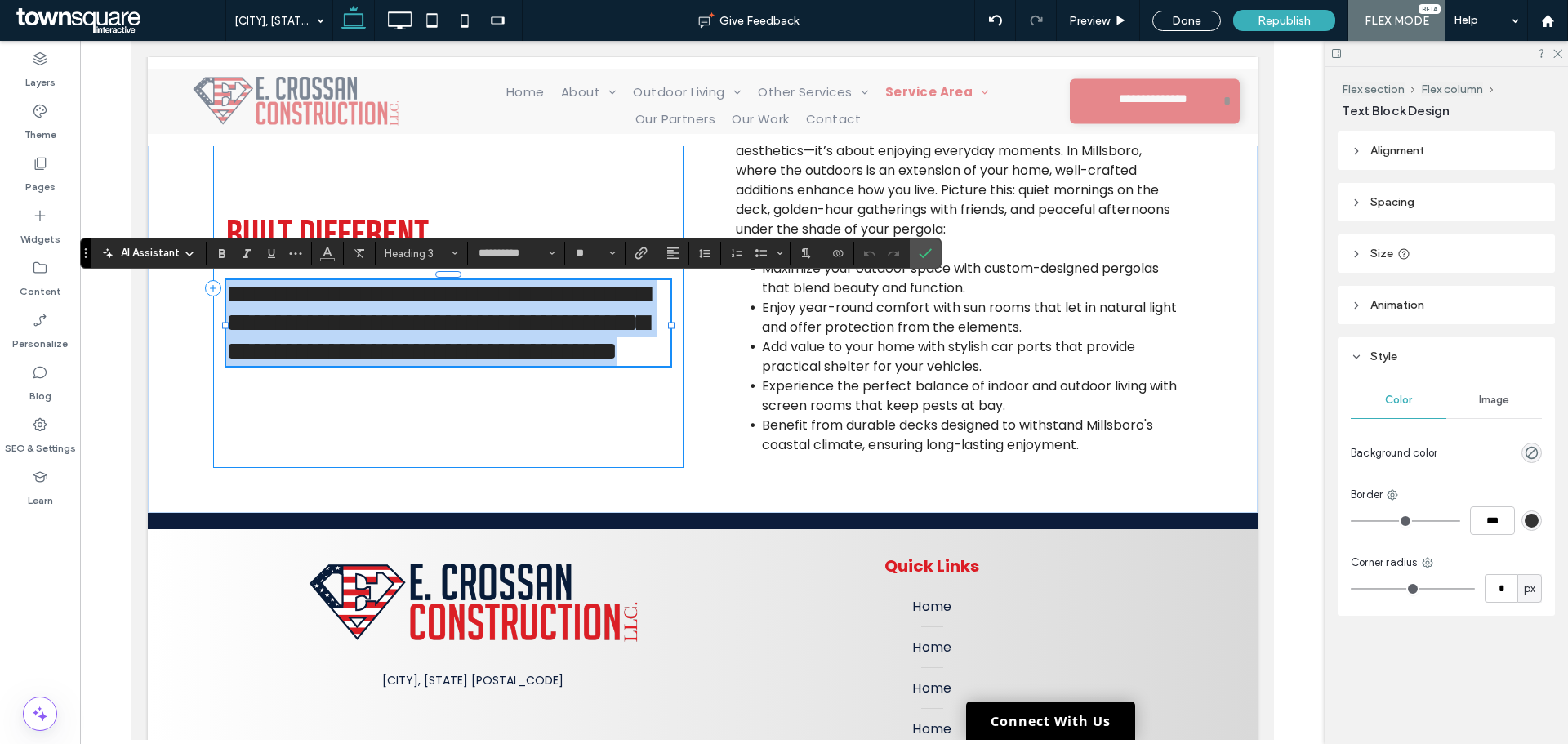 drag, startPoint x: 431, startPoint y: 355, endPoint x: 216, endPoint y: 298, distance: 222.42752 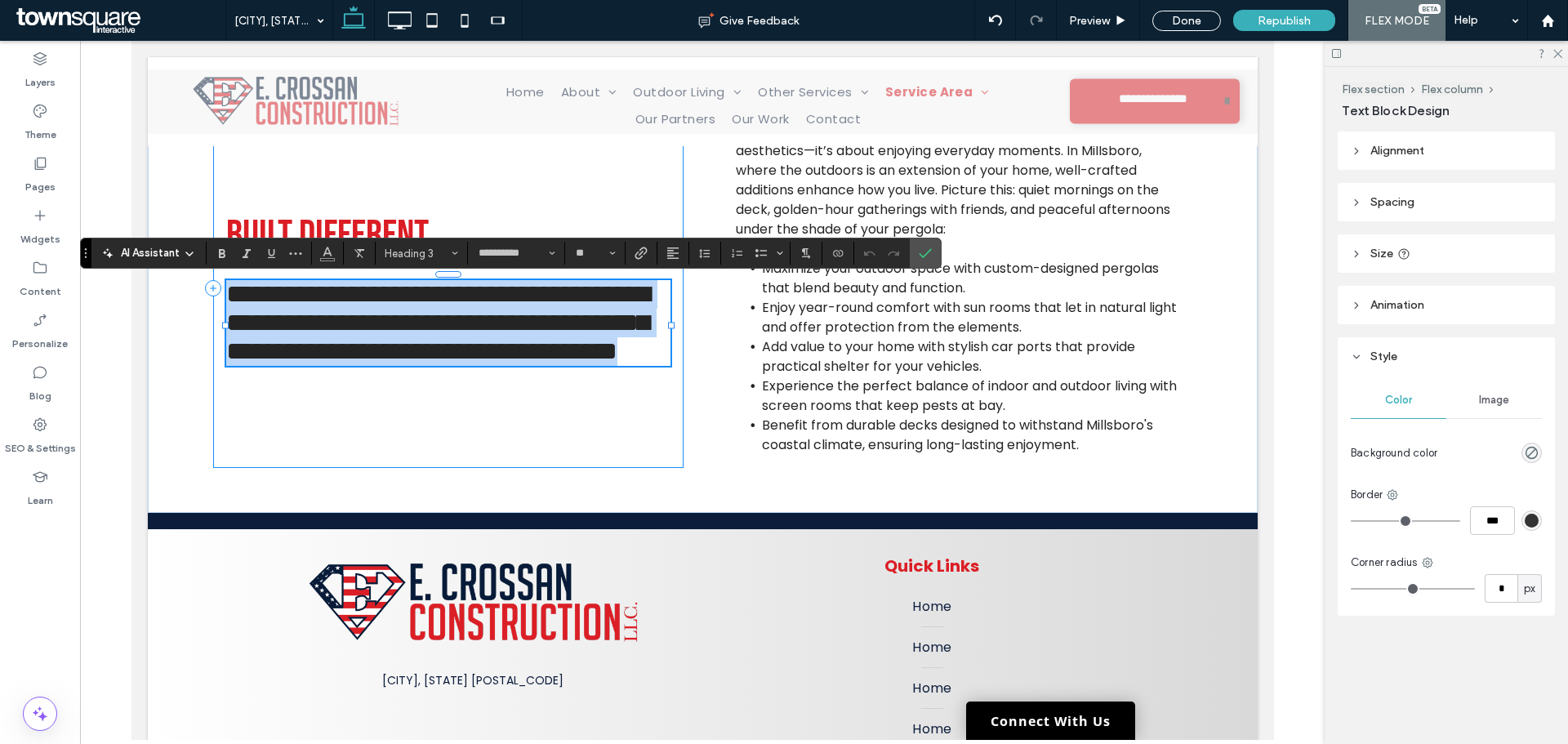 click on "**********" at bounding box center (448, 288) 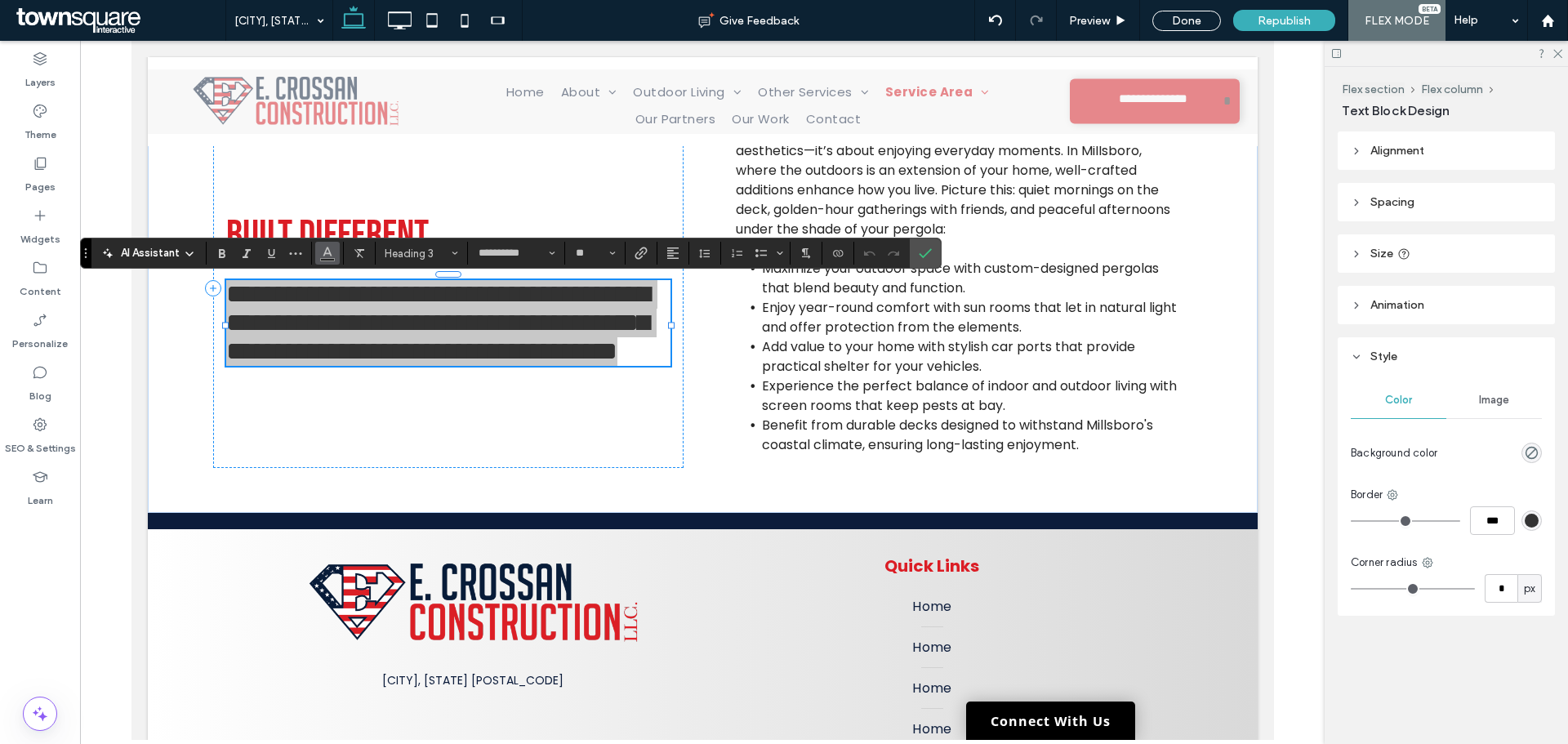 click 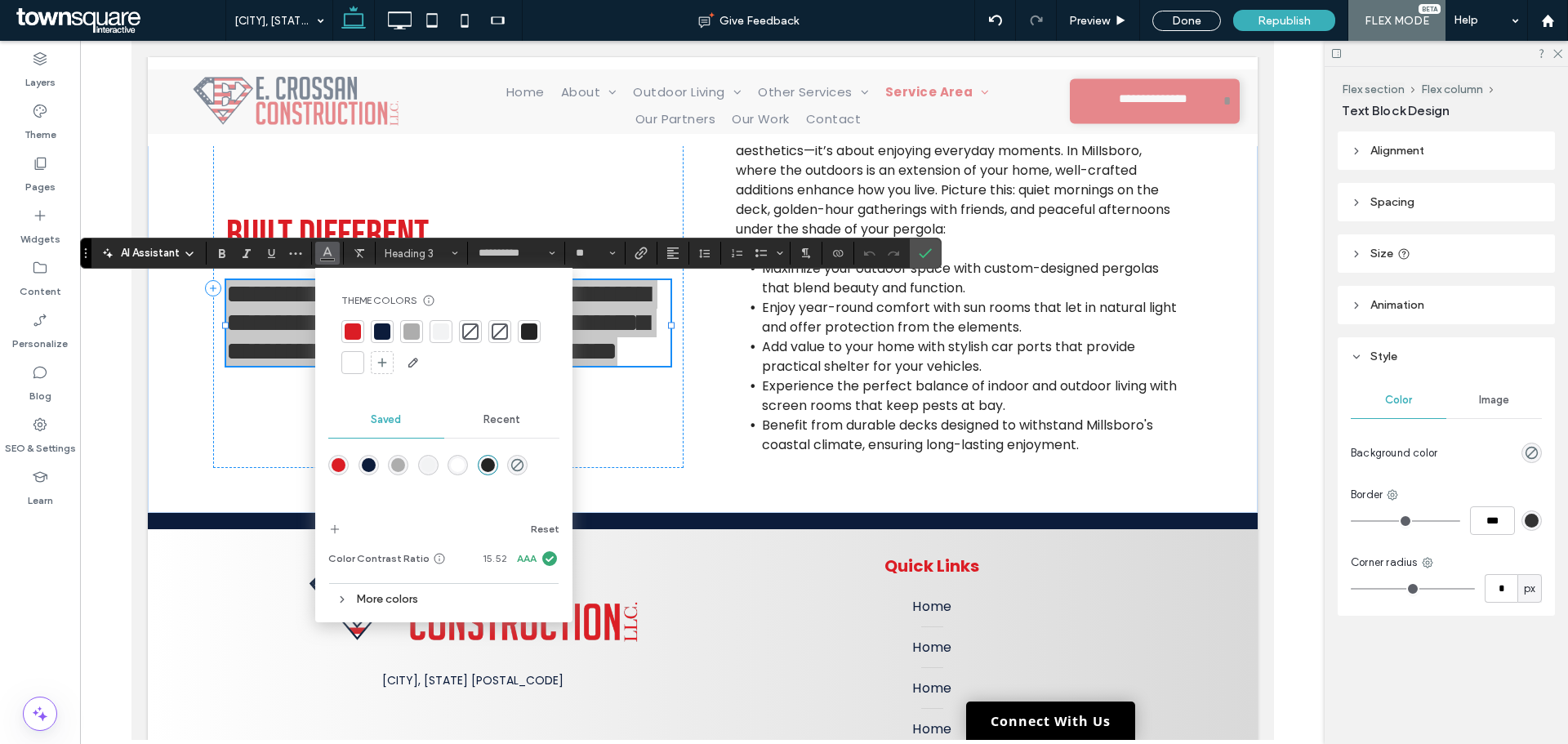 drag, startPoint x: 354, startPoint y: 332, endPoint x: 562, endPoint y: 386, distance: 214.89532 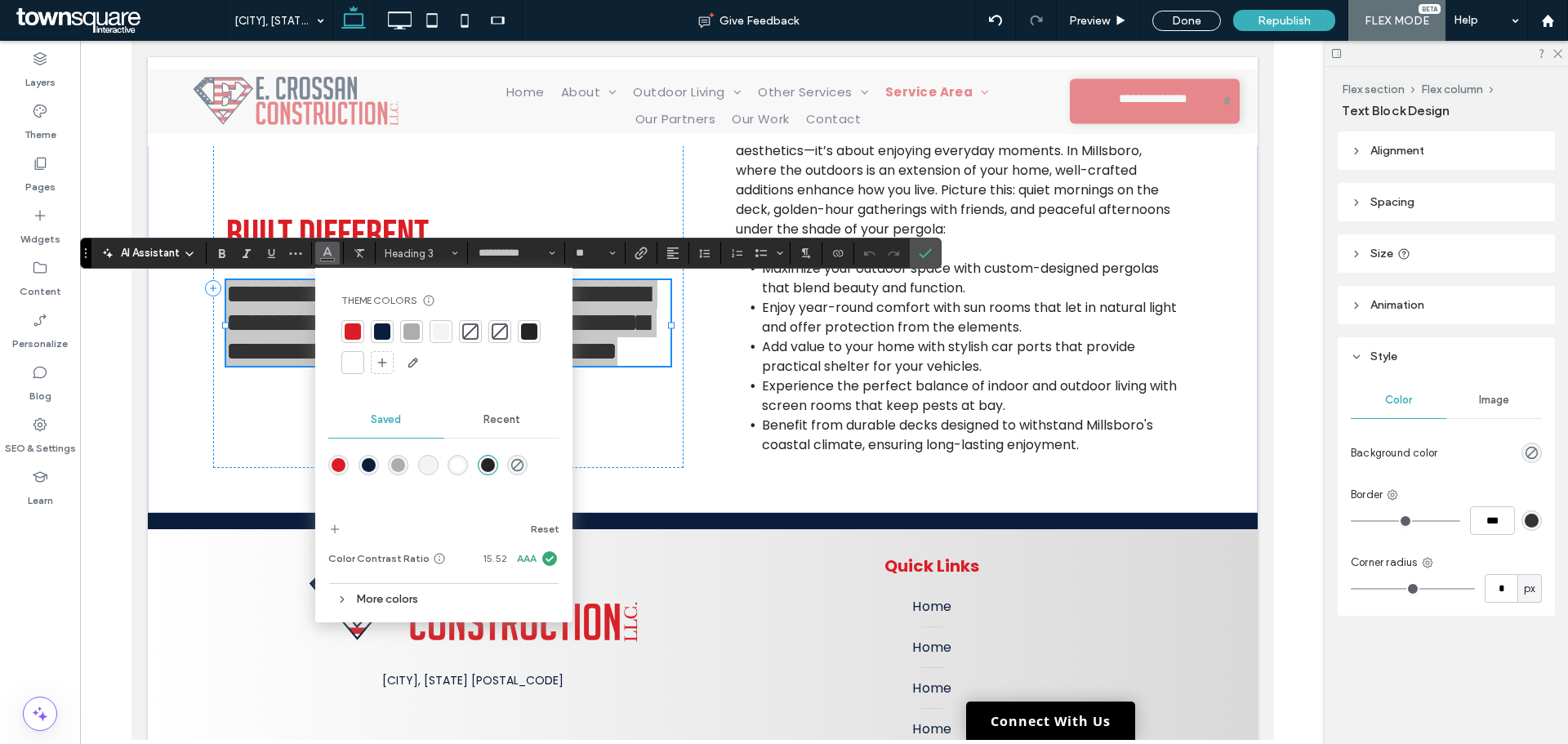 click at bounding box center (353, 332) 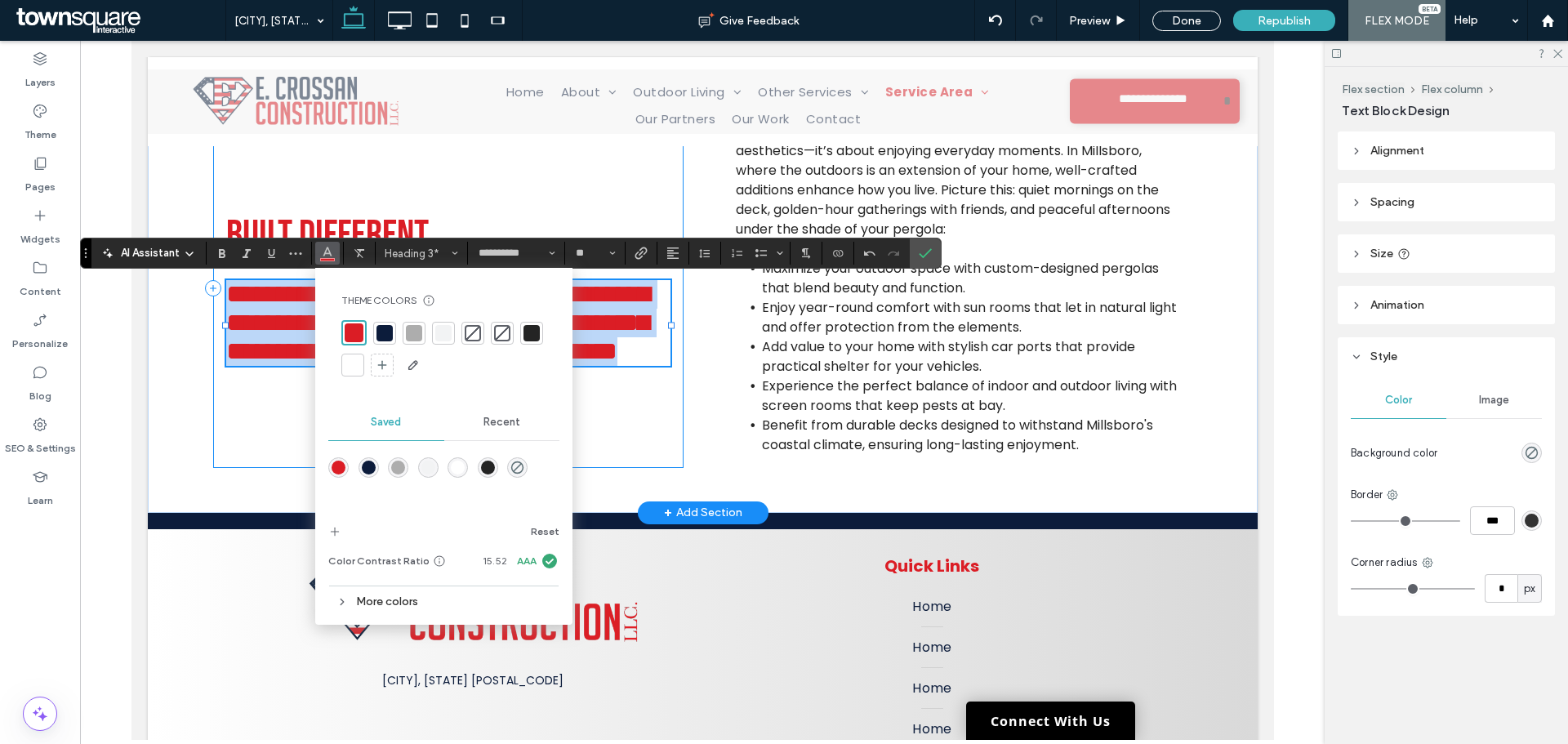 click on "**********" at bounding box center (448, 288) 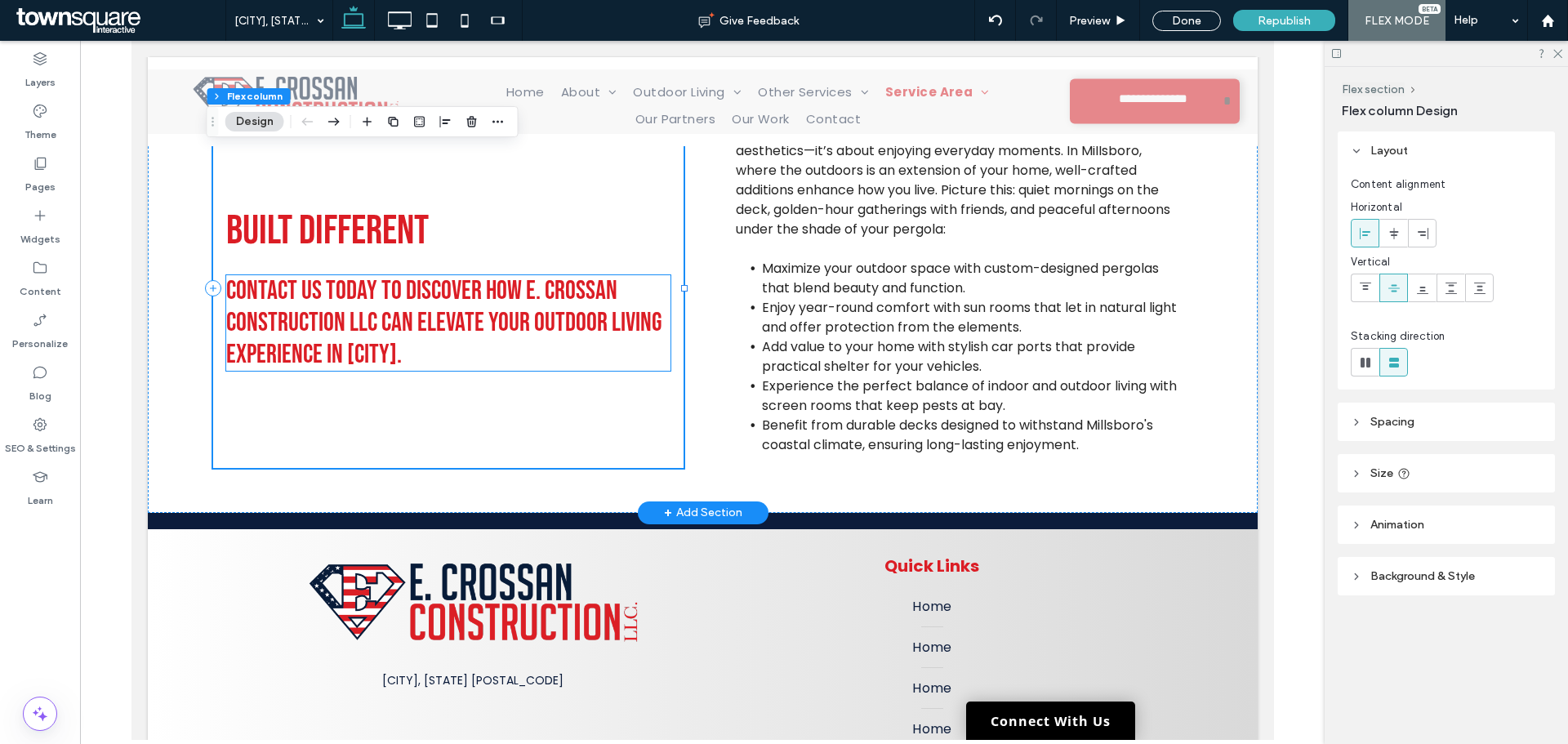 click on "Contact us today to discover how E. Crossan Construction LLC can elevate your outdoor living experience in Millsboro." at bounding box center (448, 323) 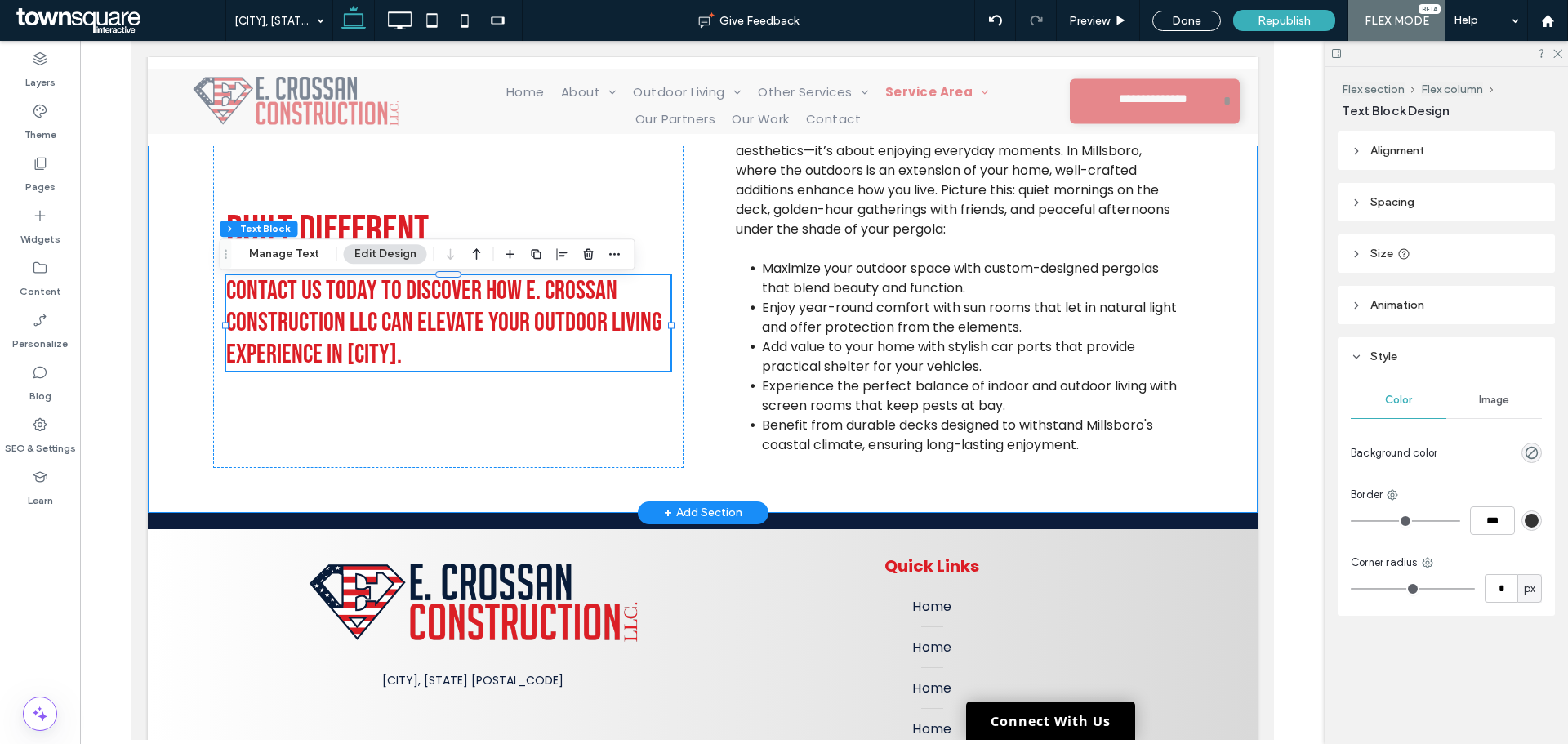 click on "Built Different Contact us today to discover how E. Crossan Construction LLC can elevate your outdoor living experience in Millsboro.
Adding outdoor living features to your home isn’t just about aesthetics—it’s about enjoying everyday moments. In Millsboro, where the outdoors is an extension of your home, well-crafted additions enhance how you live. Picture this: quiet mornings on the deck, golden-hour gatherings with friends, and peaceful afternoons under the shade of your pergola: Maximize your outdoor space with custom-designed pergolas that blend beauty and function. Enjoy year-round comfort with sun rooms that let in natural light and offer protection from the elements. Add value to your home with stylish car ports that provide practical shelter for your vehicles. Experience the perfect balance of indoor and outdoor living with screen rooms that keep pests at bay. Benefit from durable decks designed to withstand Millsboro's coastal climate, ensuring long-lasting enjoyment. ﻿" at bounding box center (702, 288) 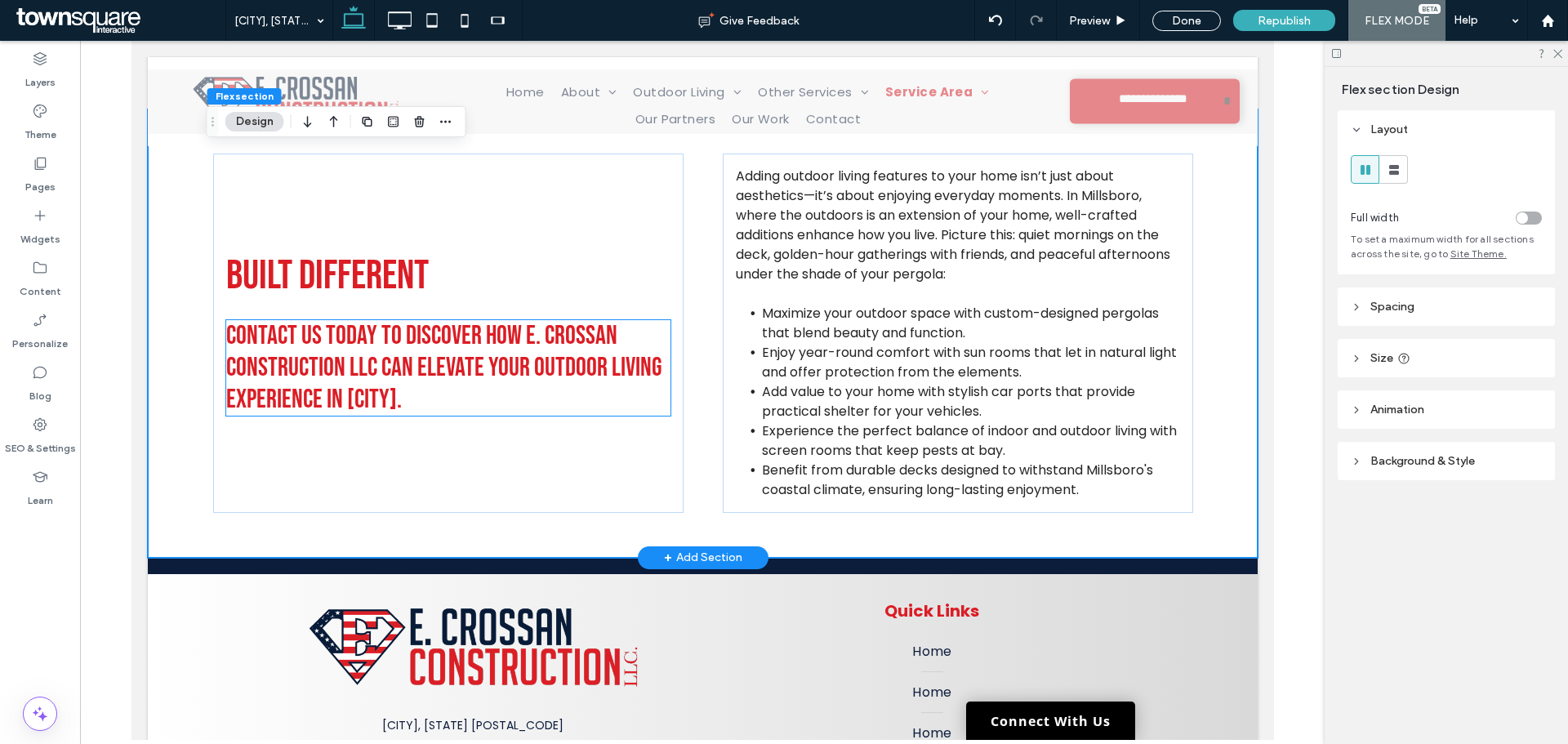scroll, scrollTop: 817, scrollLeft: 0, axis: vertical 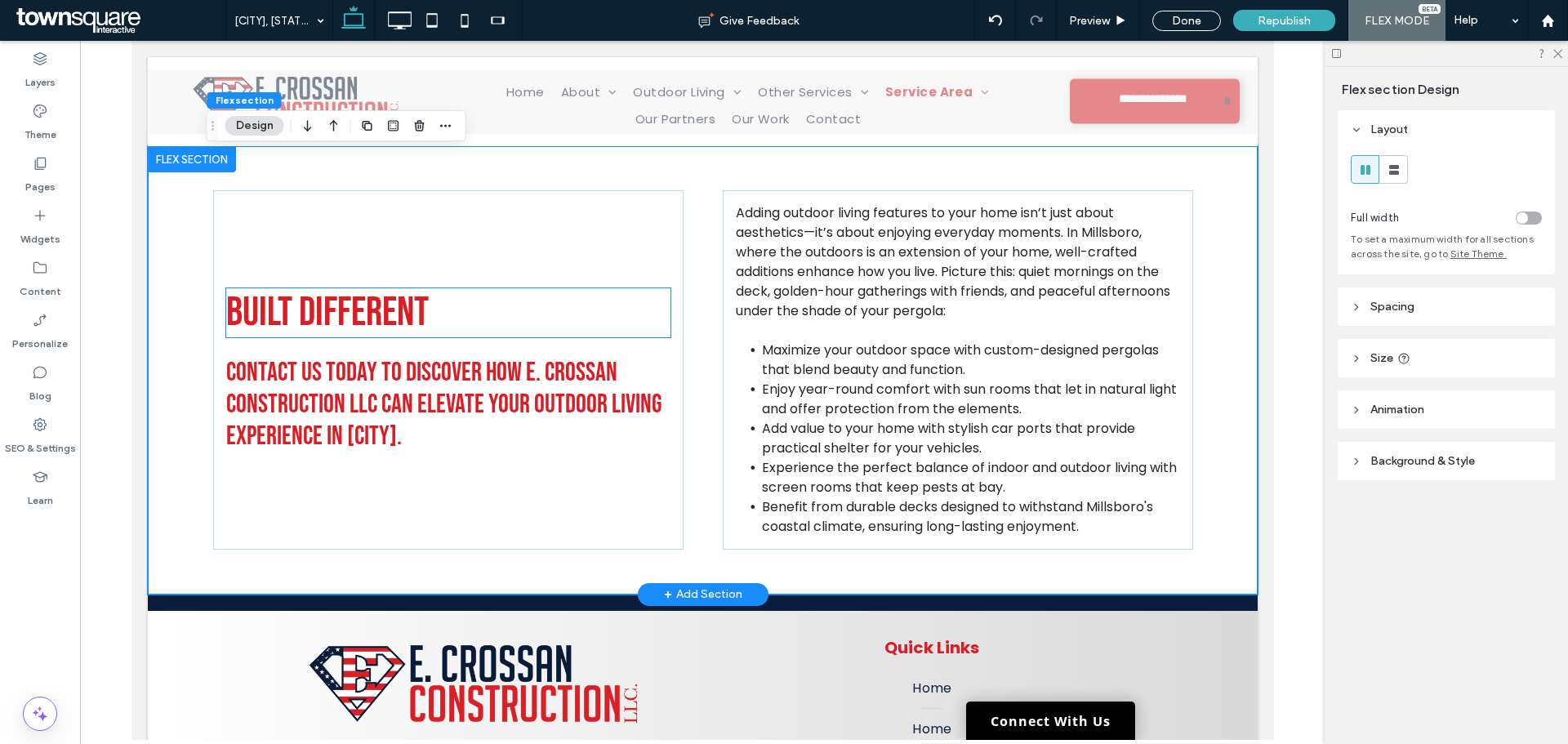 click on "Built Different" at bounding box center [327, 313] 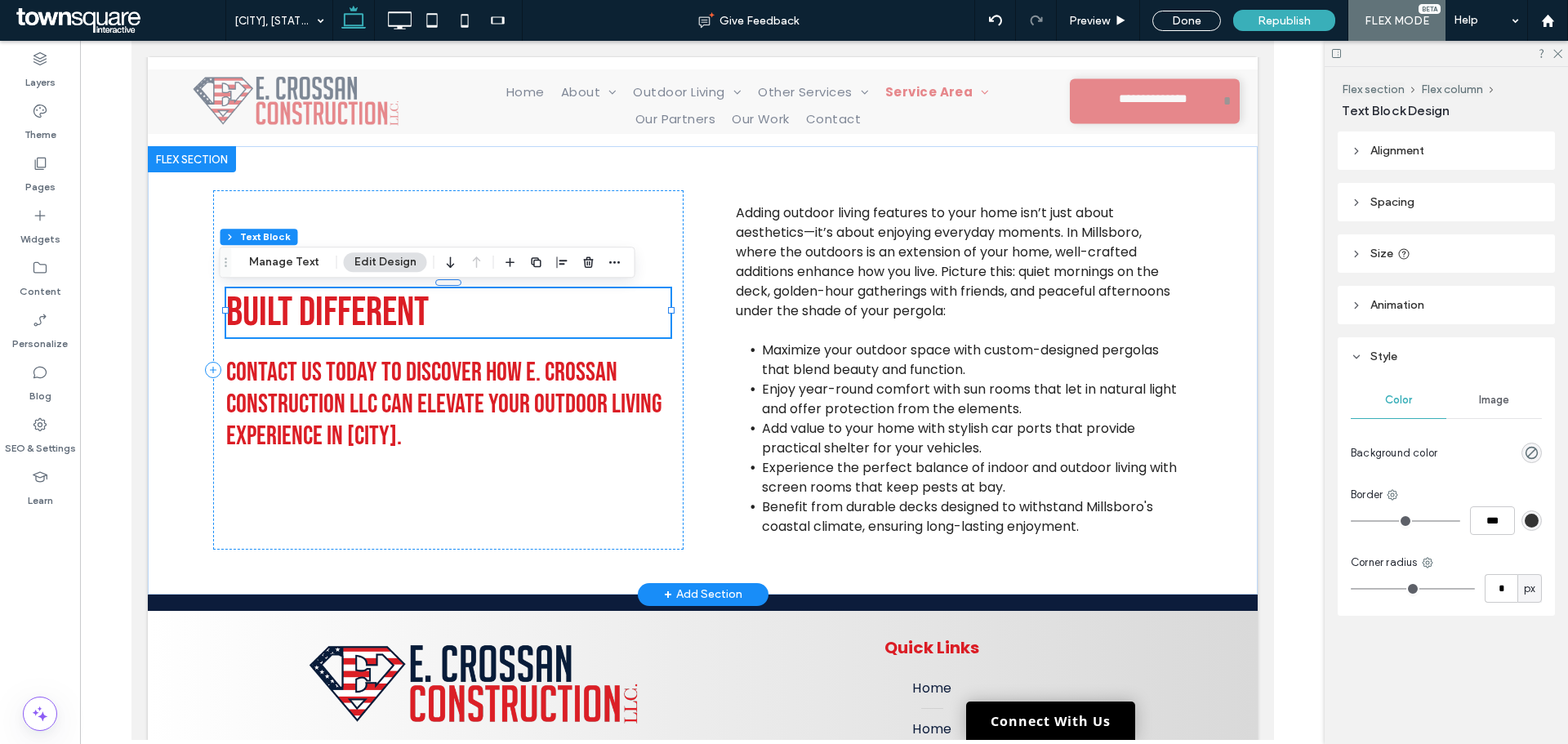 click on "Built Different" at bounding box center [448, 313] 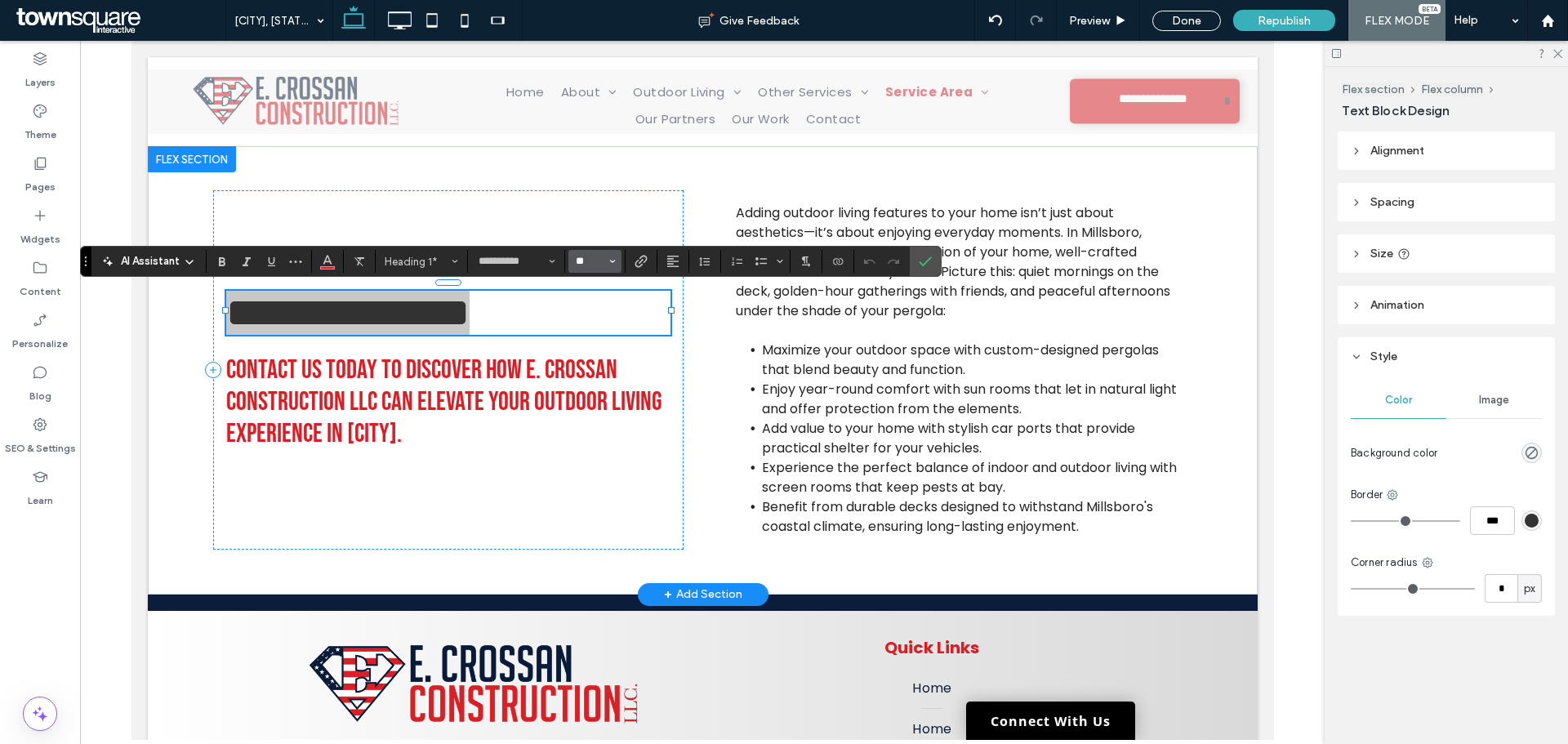 click on "**" at bounding box center [590, 261] 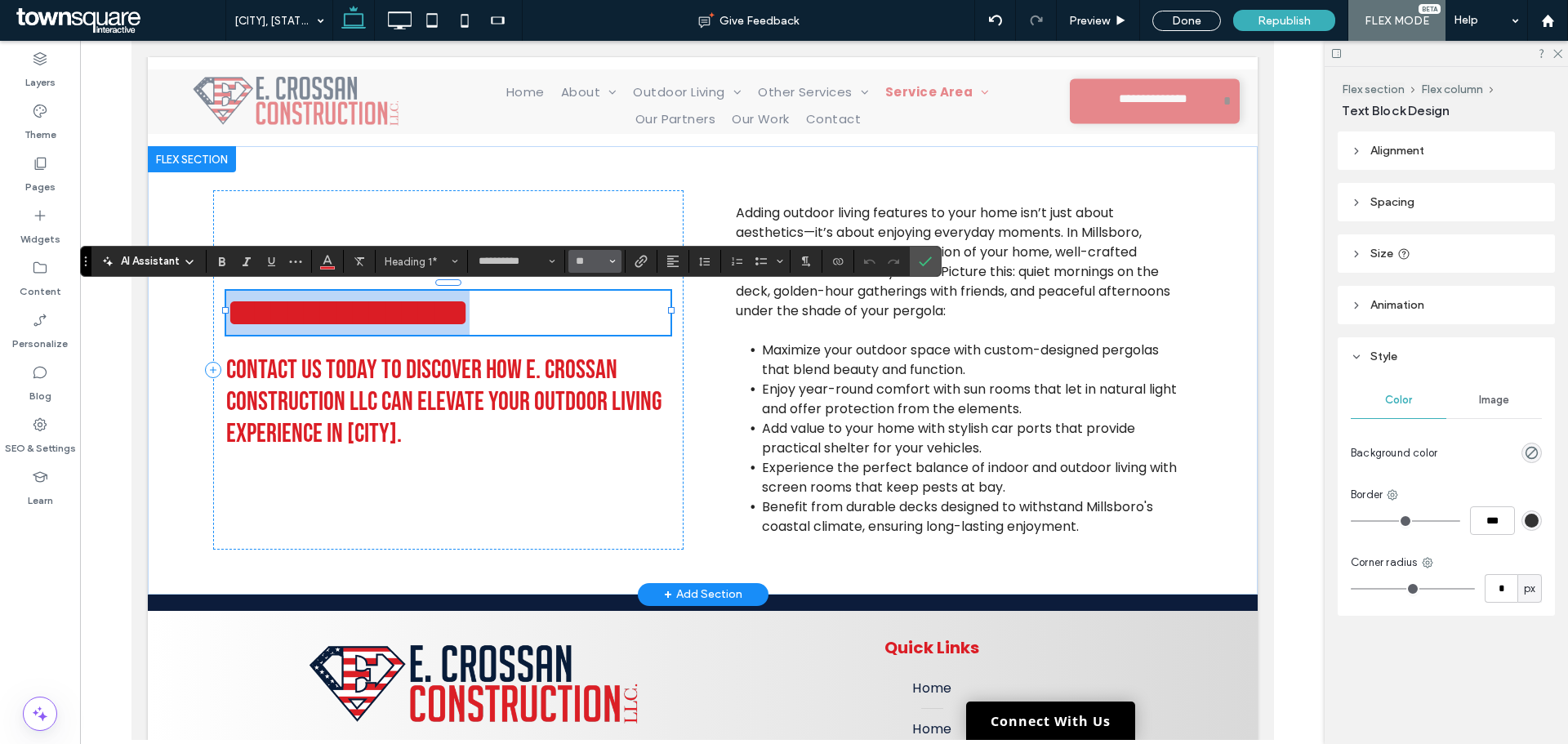 type on "**" 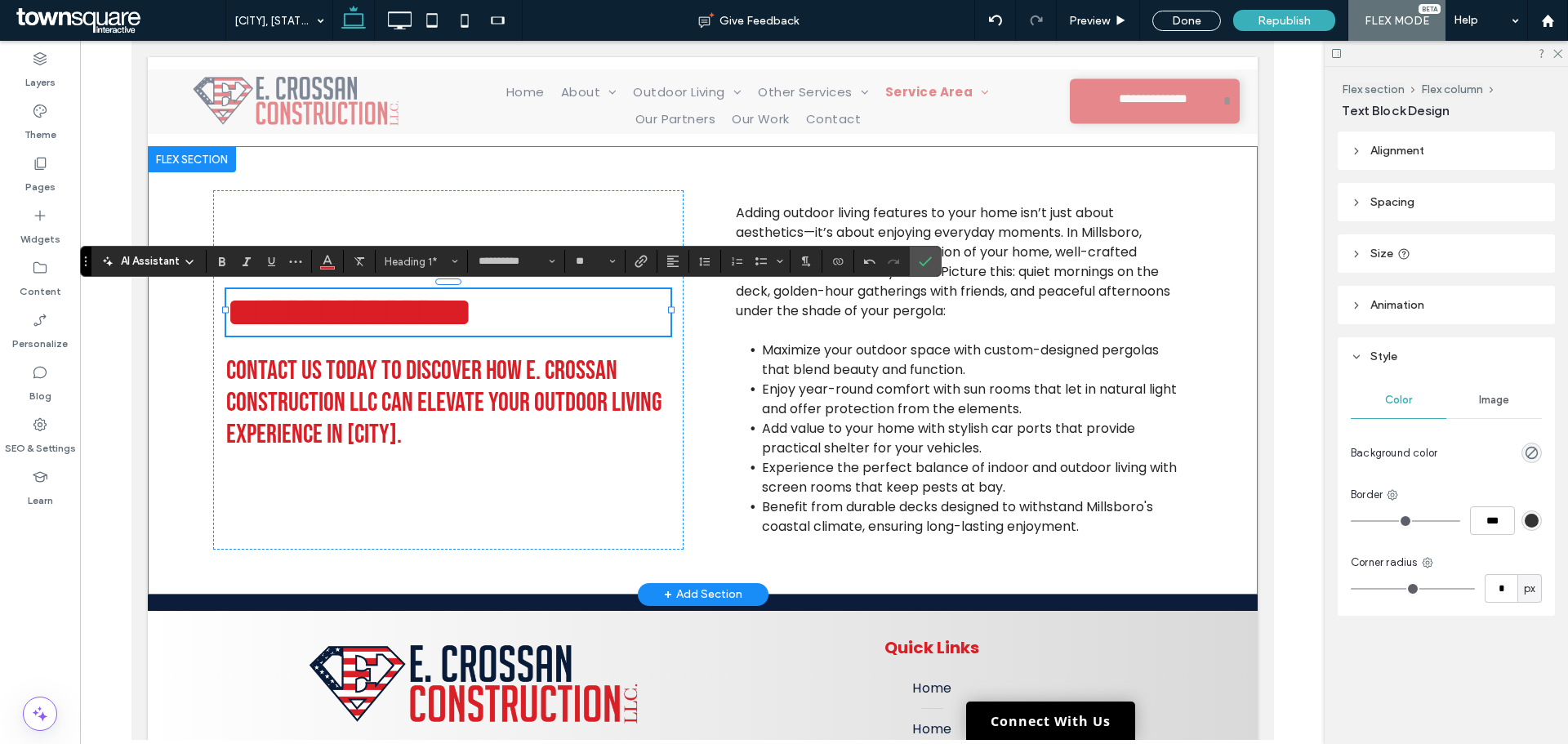 click on "**********" at bounding box center [702, 370] 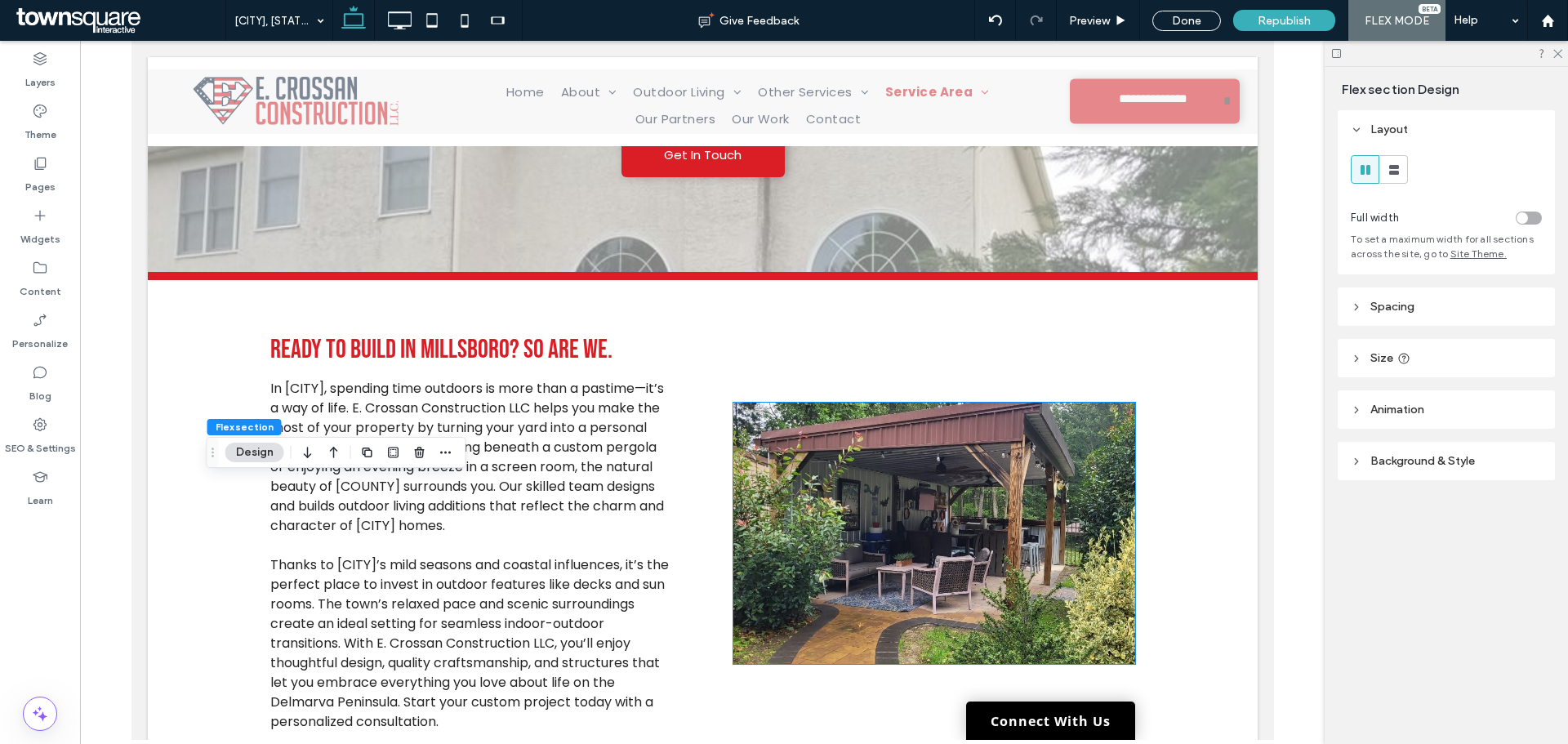 scroll, scrollTop: 0, scrollLeft: 0, axis: both 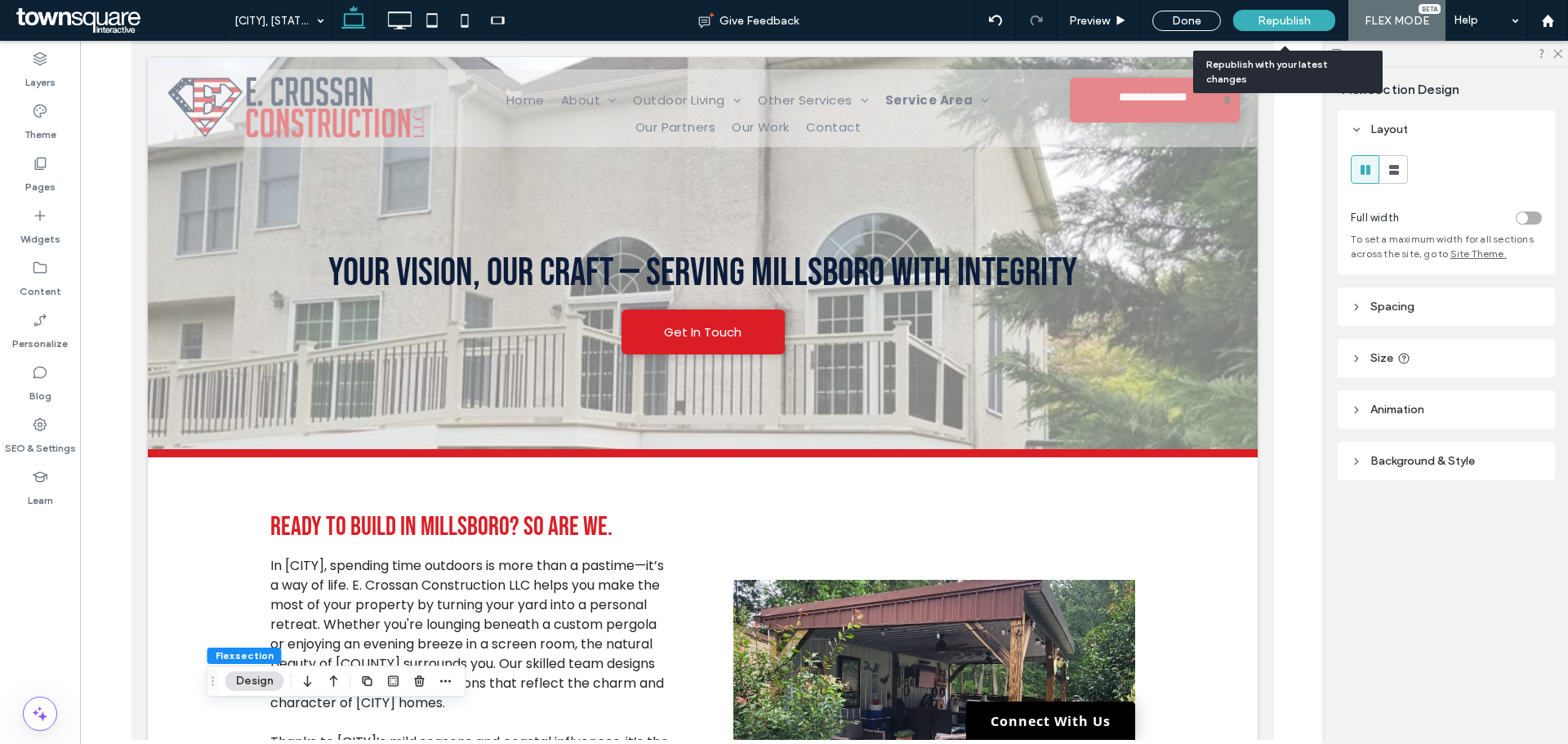 click on "Republish" at bounding box center [1284, 20] 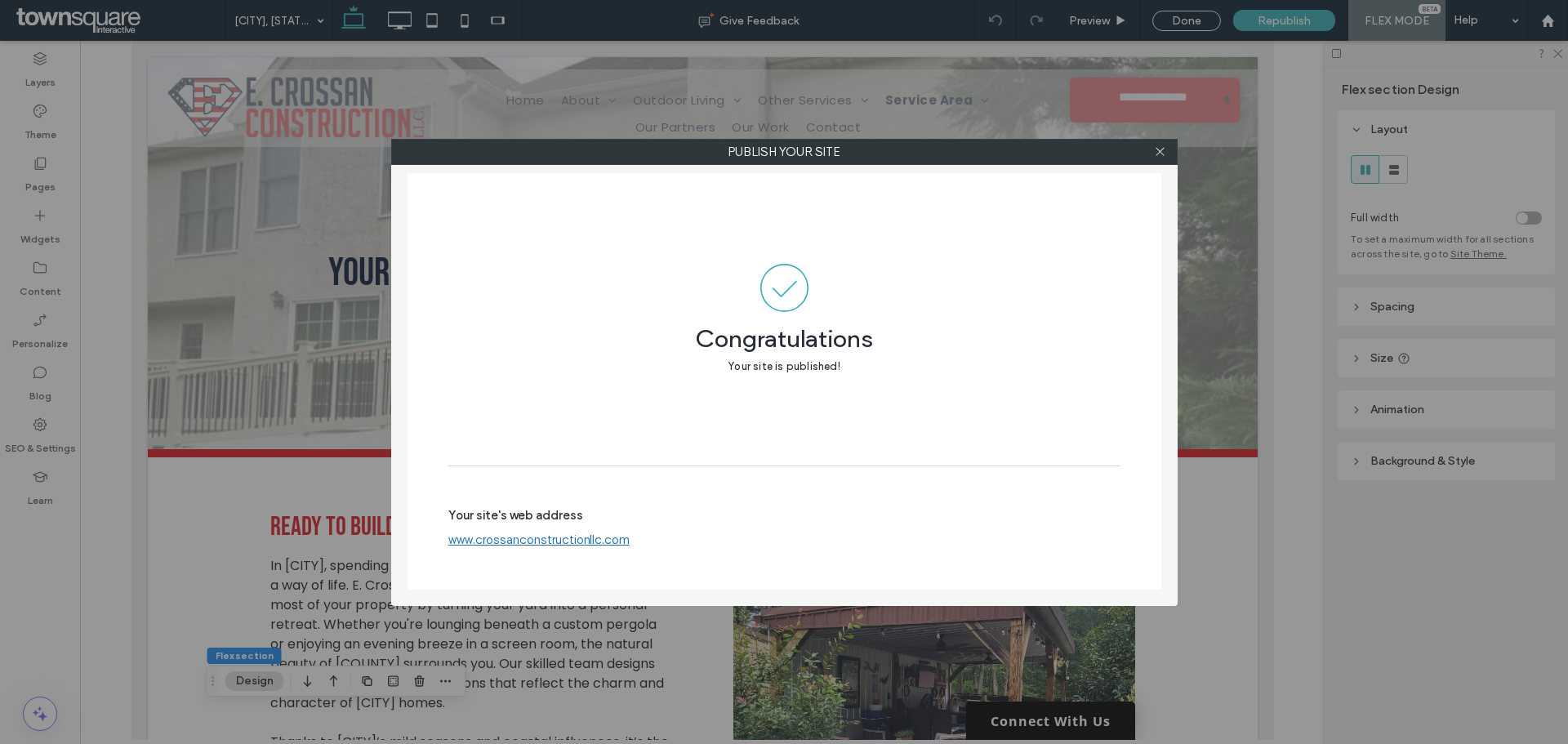 click on "www.crossanconstructionllc.com" at bounding box center (539, 540) 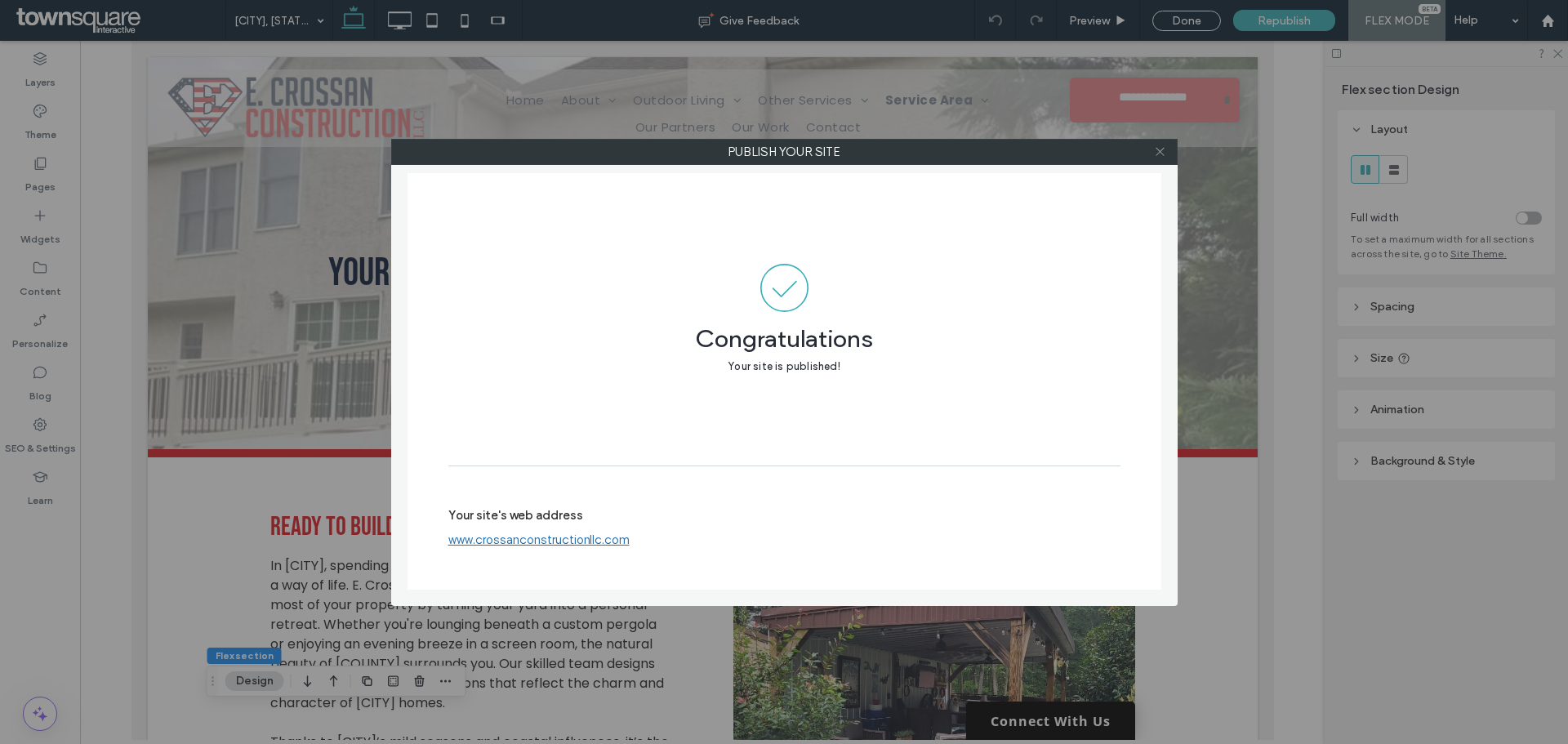 click 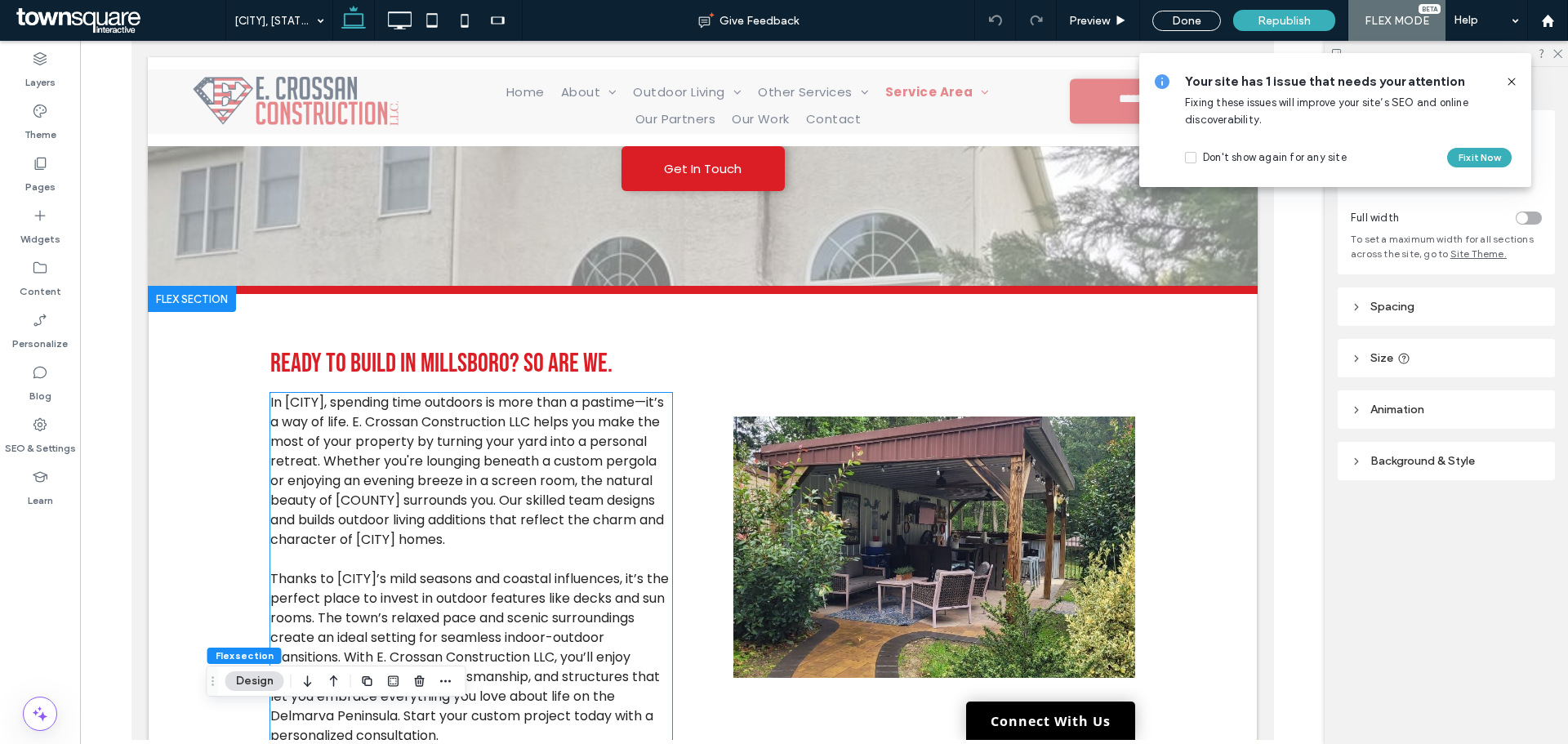 click on "In Millsboro, spending time outdoors is more than a pastime—it’s a way of life. E. Crossan Construction LLC helps you make the most of your property by turning your yard into a personal retreat. Whether you're lounging beneath a custom pergola or enjoying an evening breeze in a screen room, the natural beauty of Sussex County surrounds you. Our skilled team designs and builds outdoor living additions that reflect the charm and character of Millsboro homes." at bounding box center (466, 470) 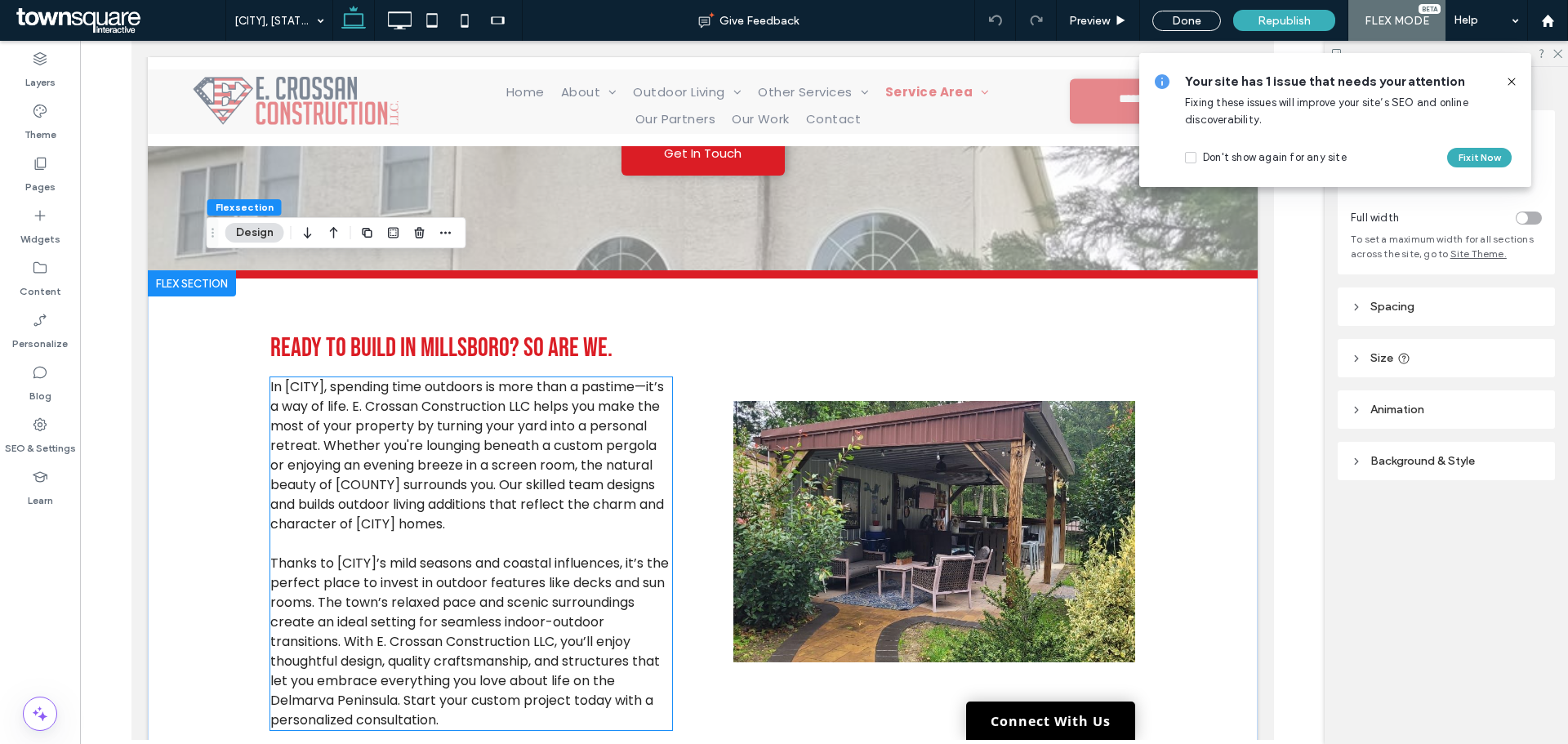 scroll, scrollTop: 229, scrollLeft: 0, axis: vertical 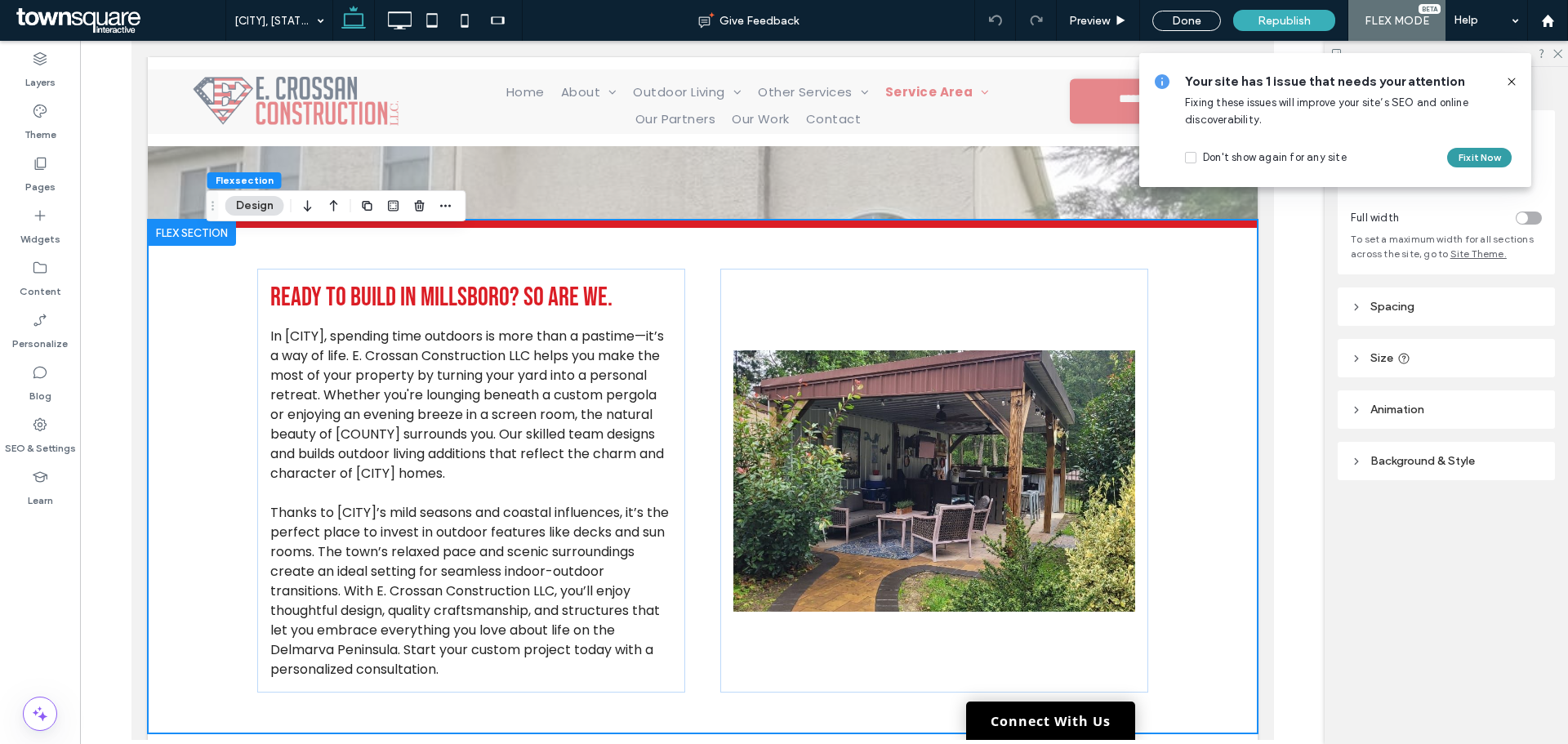 click on "Fix it Now" at bounding box center (1479, 158) 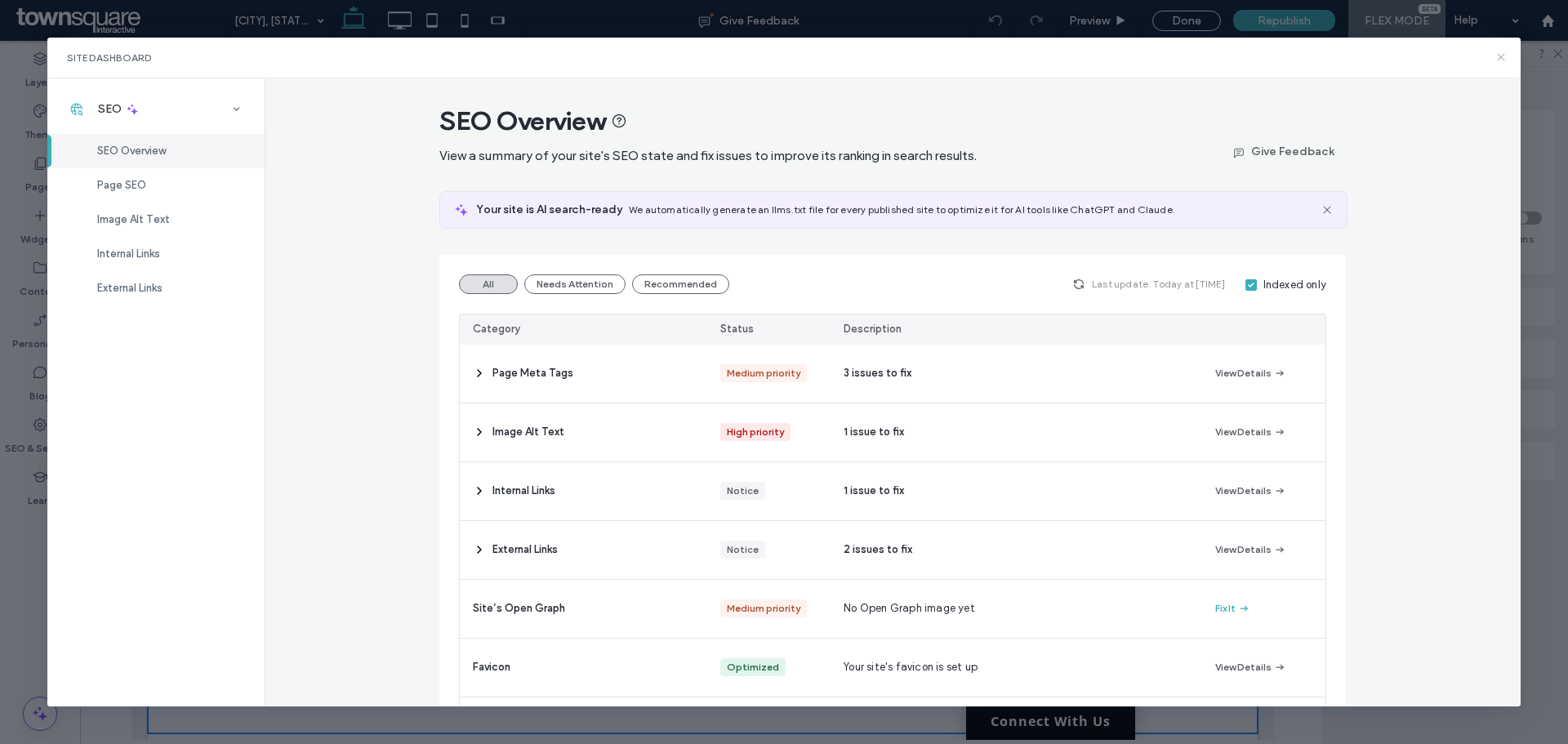 click 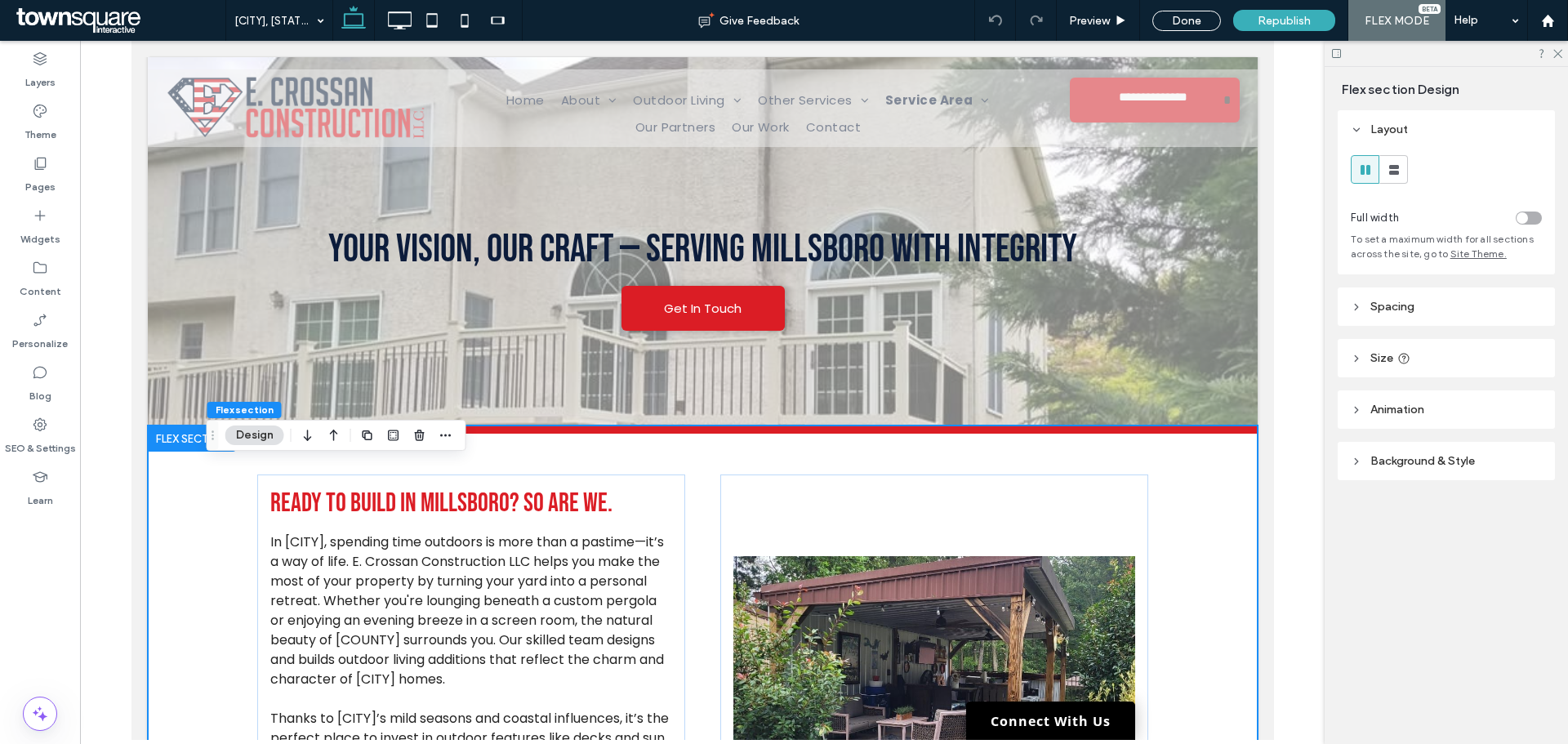 scroll, scrollTop: 0, scrollLeft: 0, axis: both 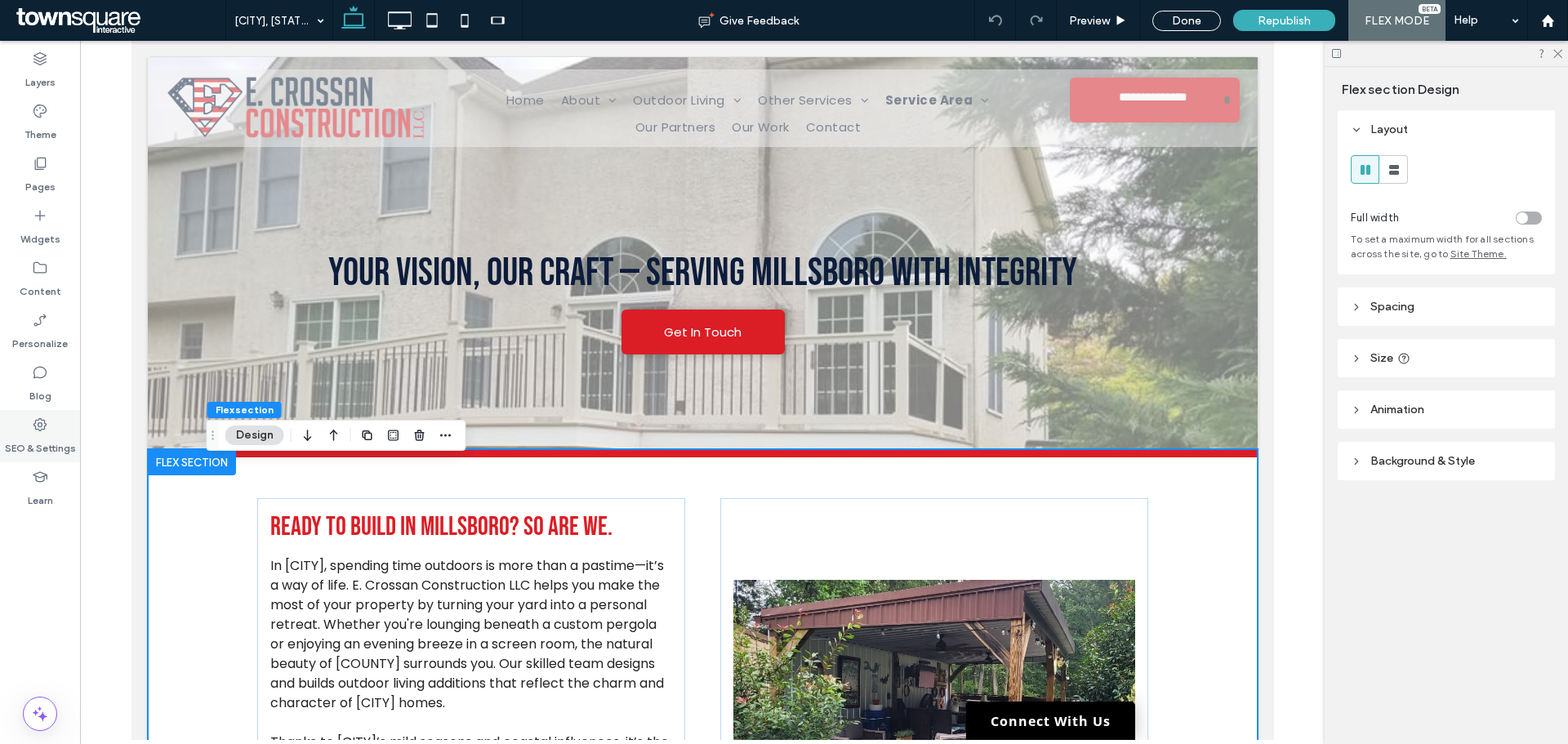 click on "SEO & Settings" at bounding box center [40, 444] 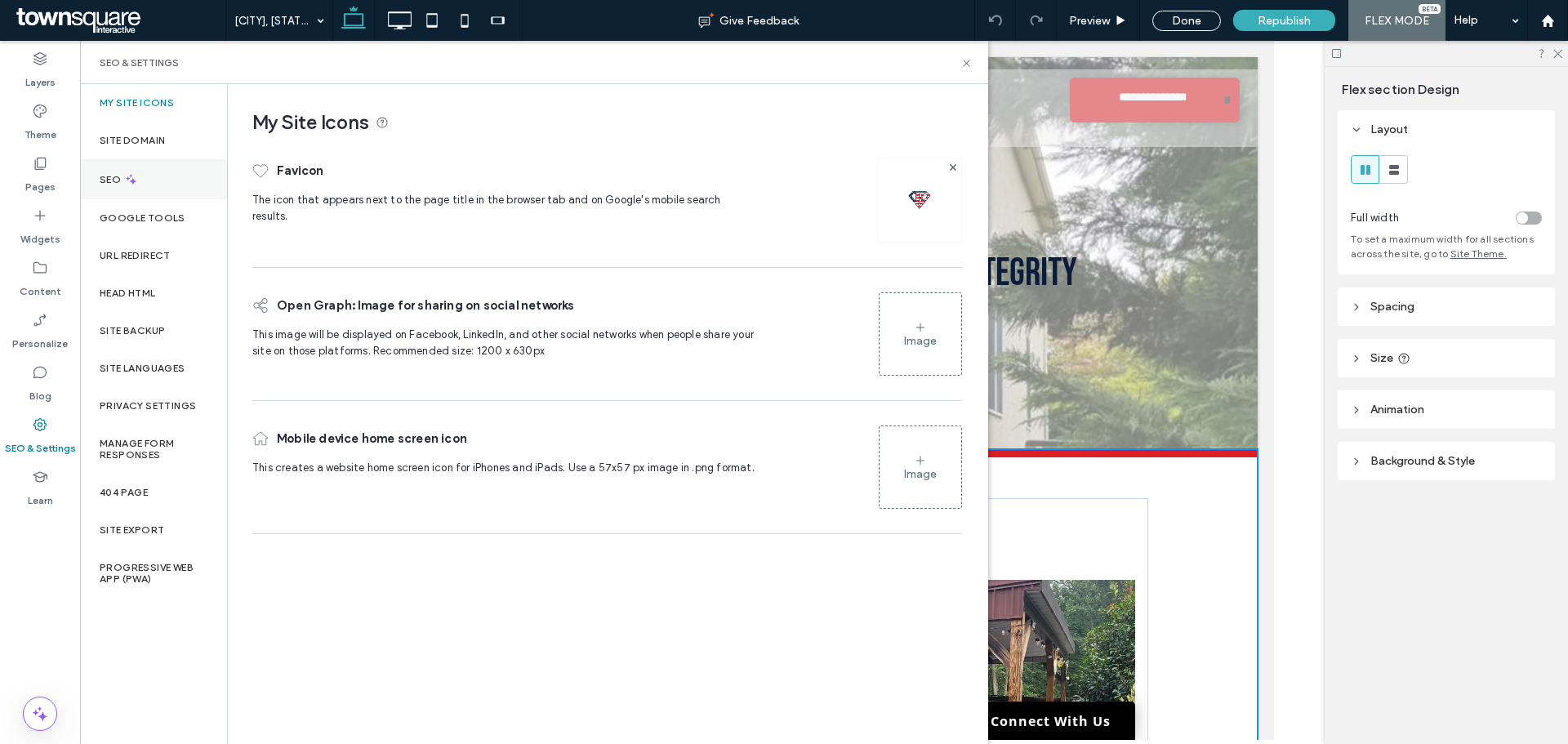 click 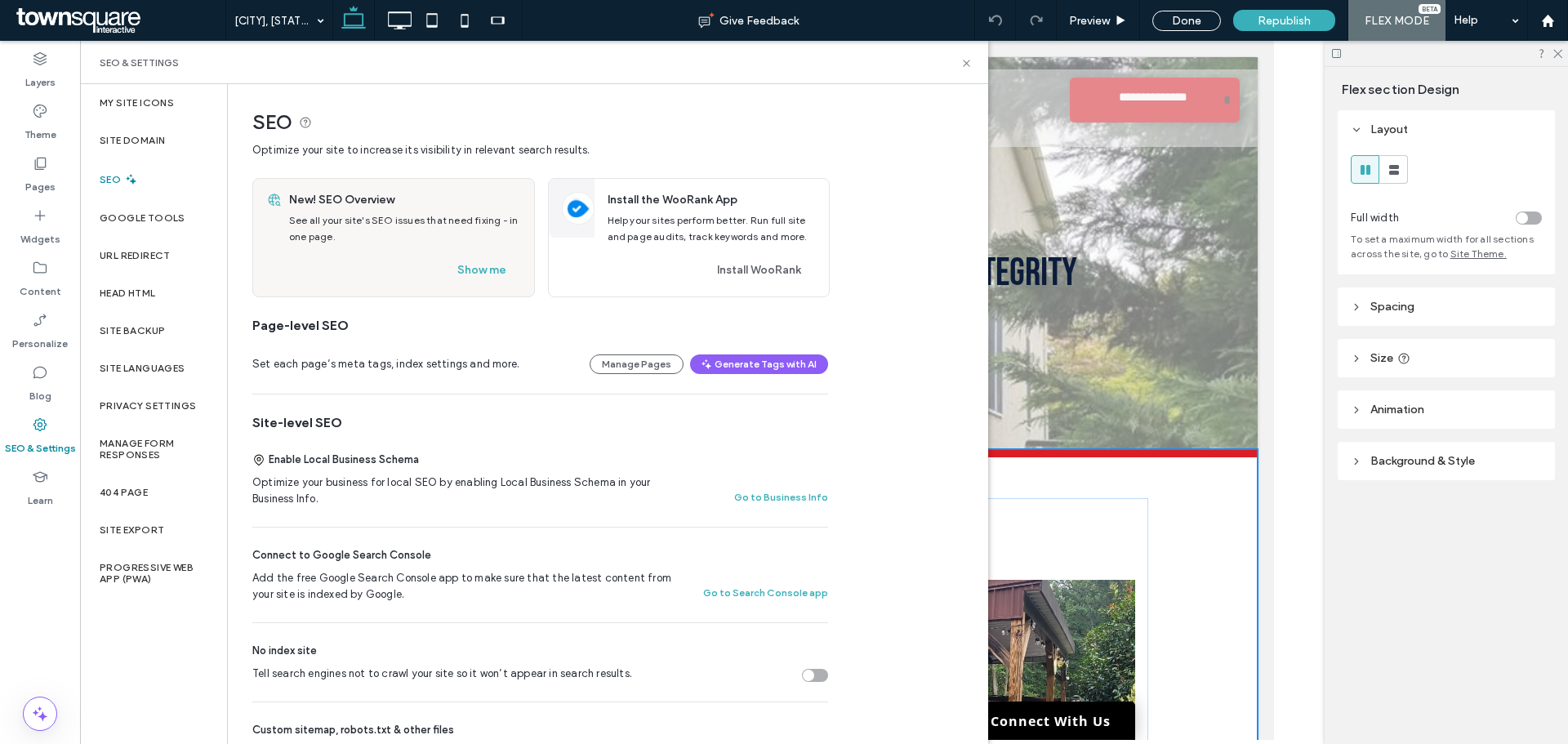 scroll, scrollTop: 163, scrollLeft: 0, axis: vertical 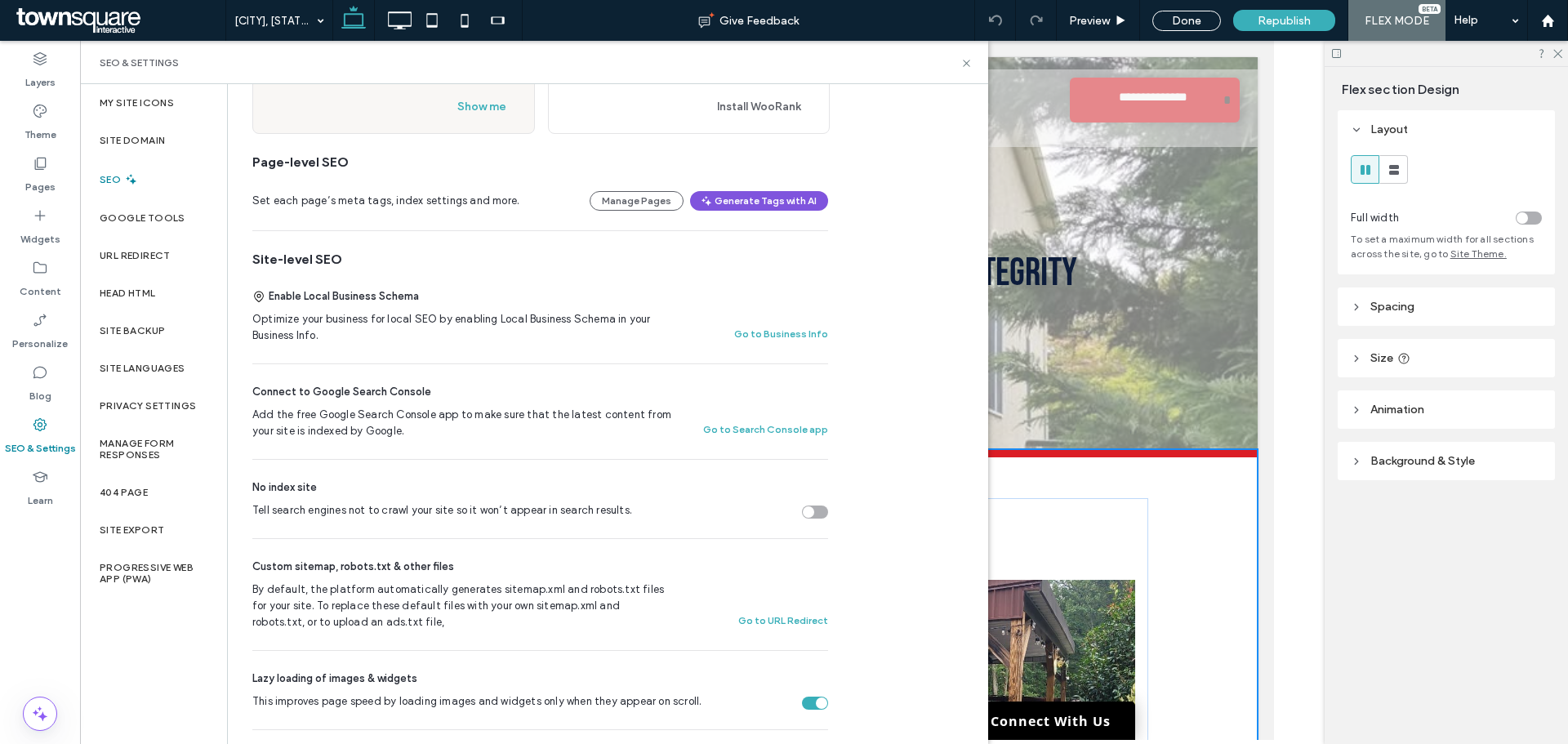 click on "Generate Tags with AI" at bounding box center (759, 201) 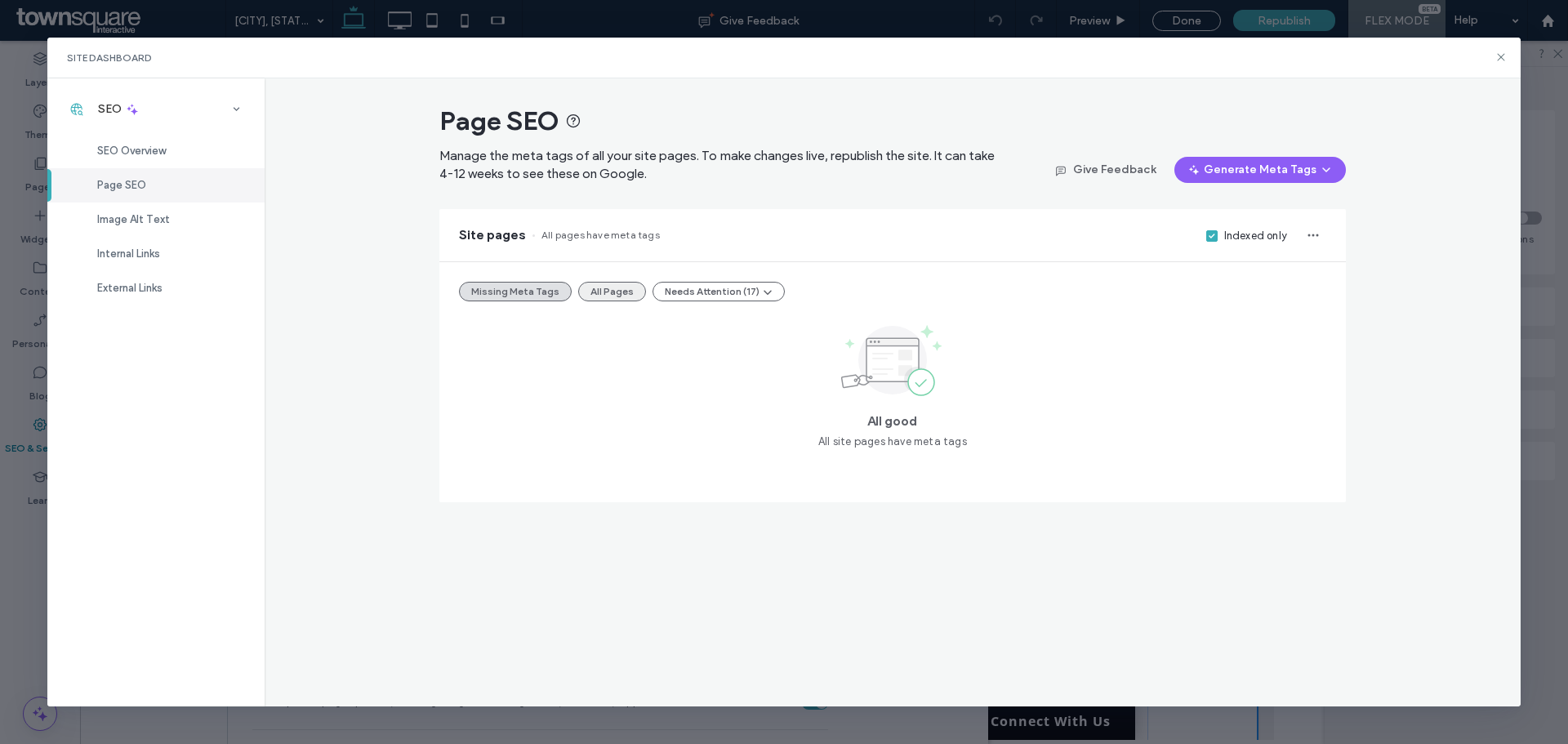 click on "All Pages" at bounding box center [612, 292] 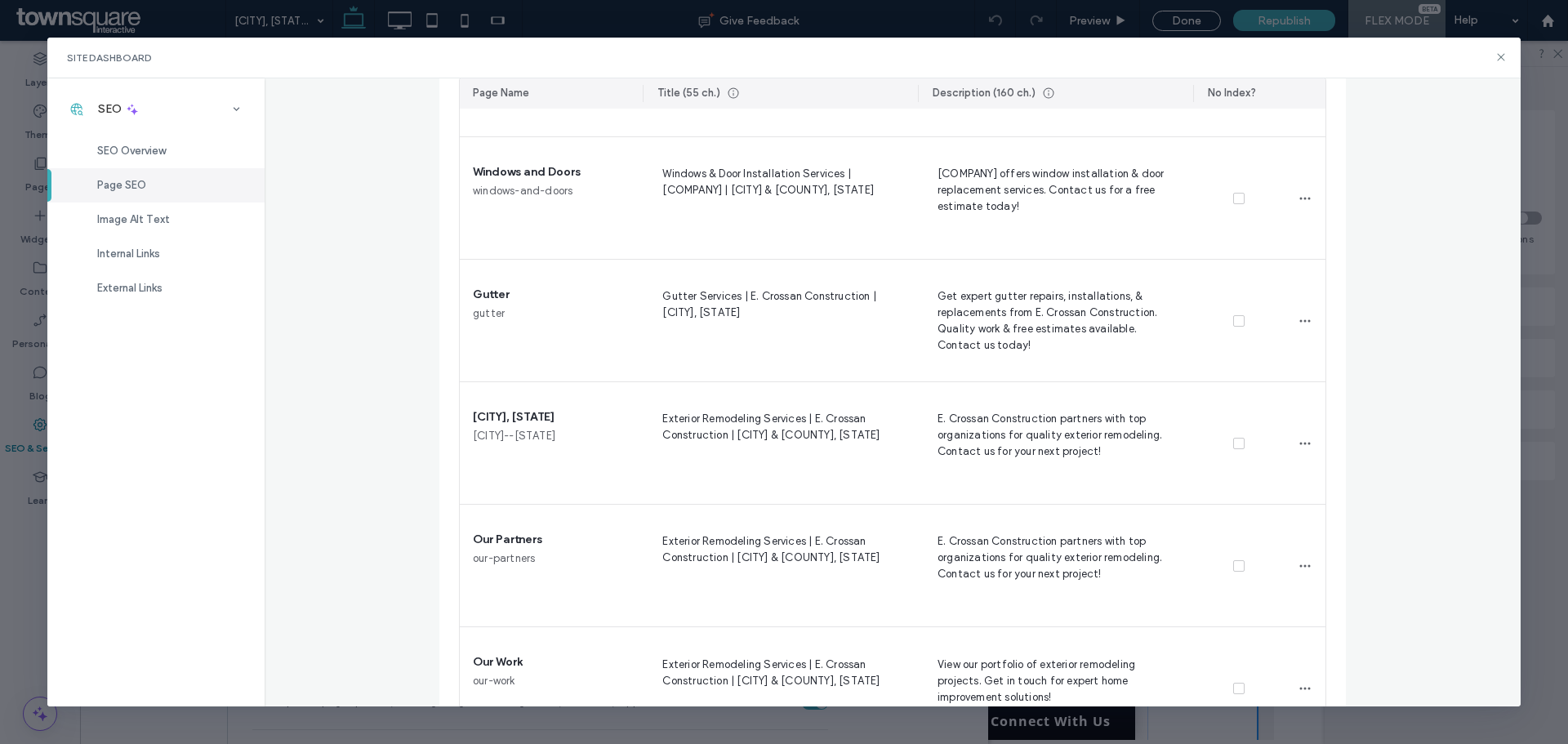 scroll, scrollTop: 1013, scrollLeft: 0, axis: vertical 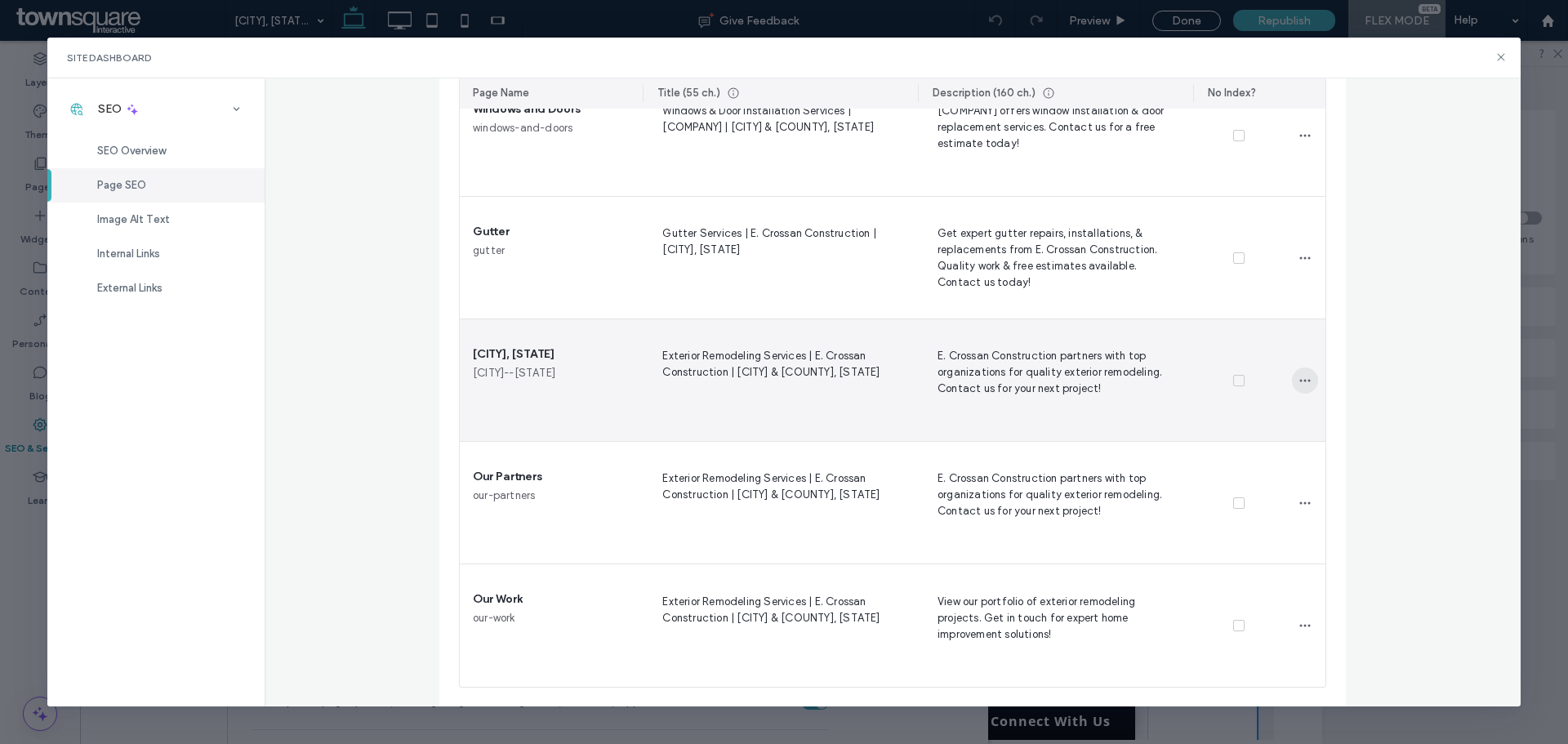 click at bounding box center [1305, 381] 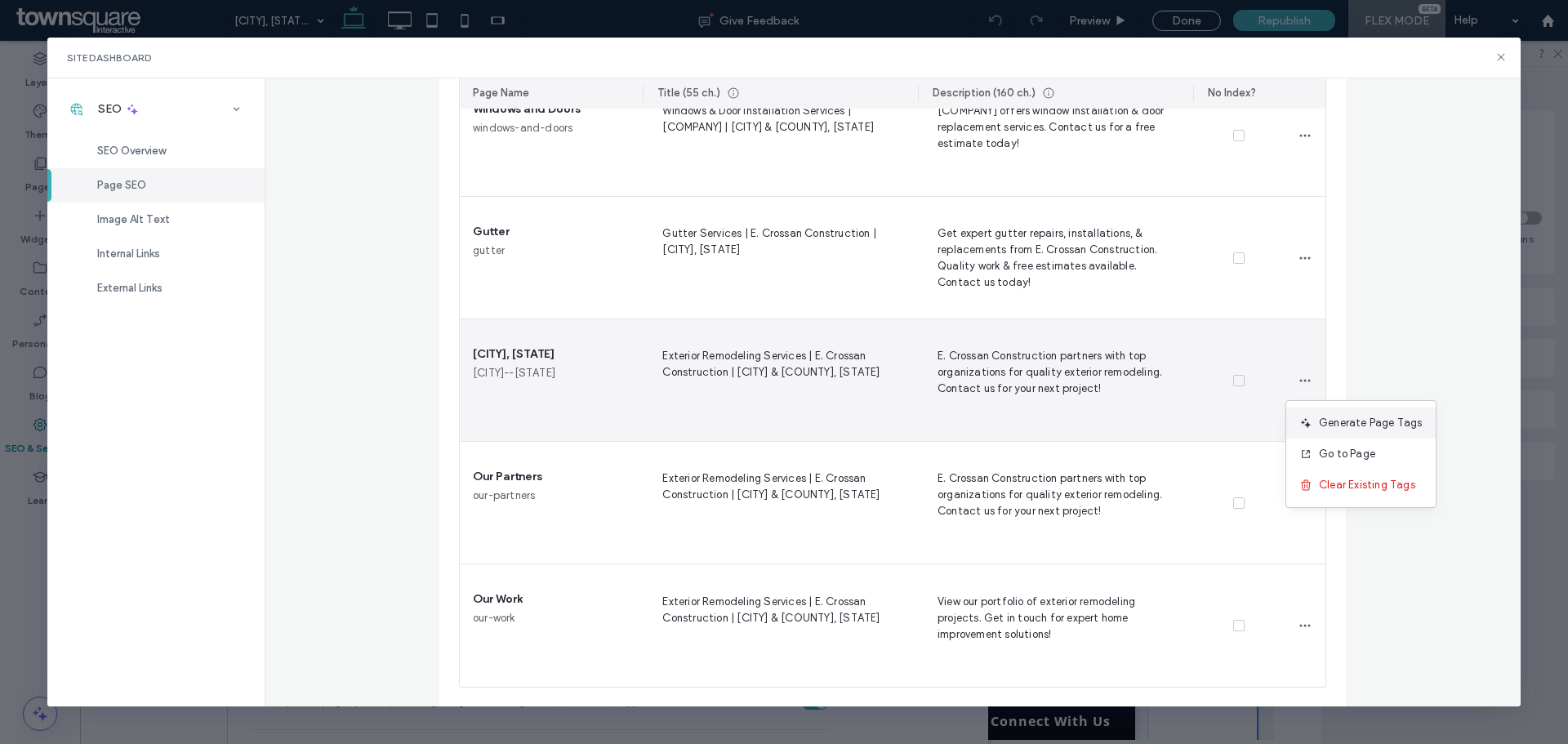 click on "Generate Page Tags" at bounding box center (1370, 423) 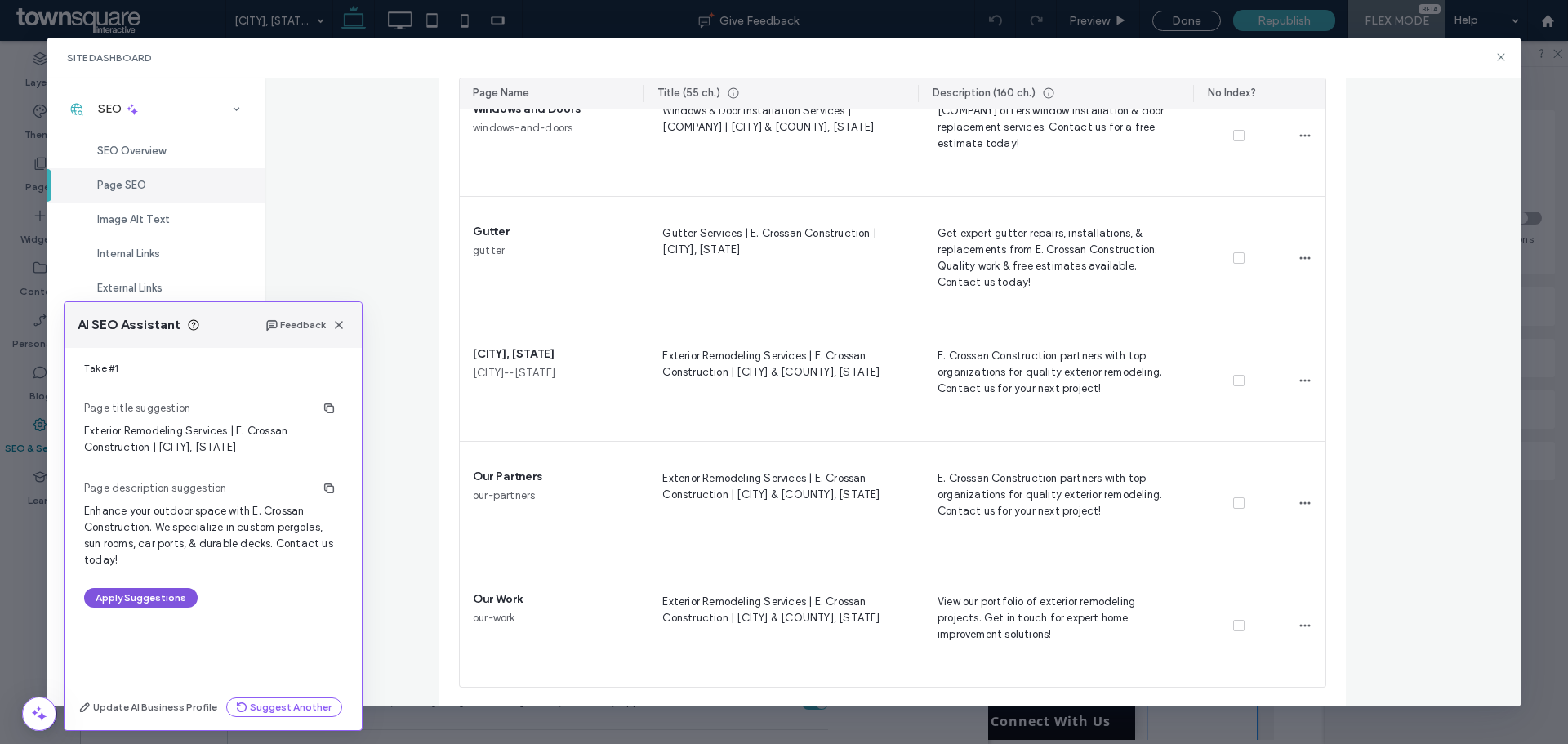 click on "Apply Suggestions" at bounding box center (140, 598) 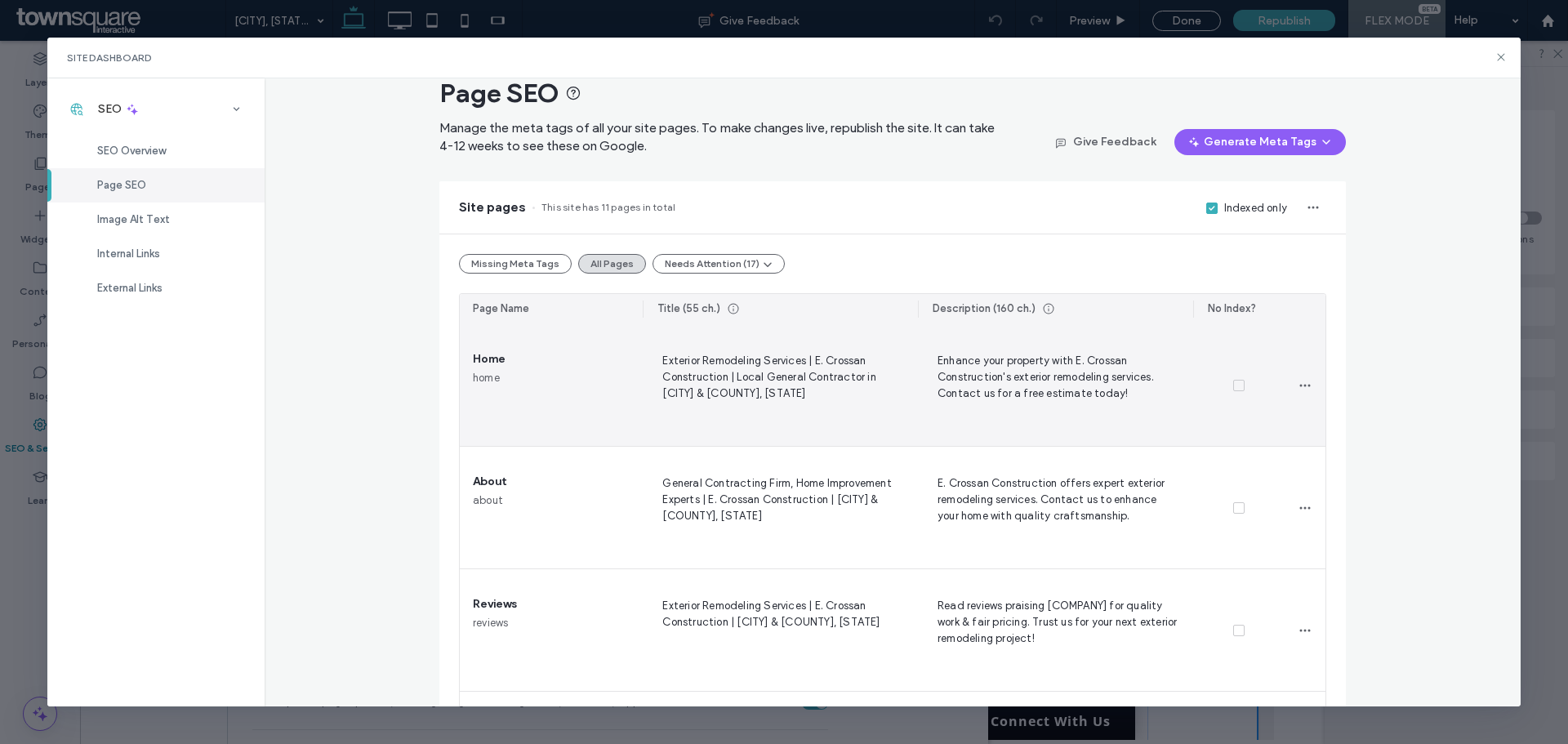 scroll, scrollTop: 0, scrollLeft: 0, axis: both 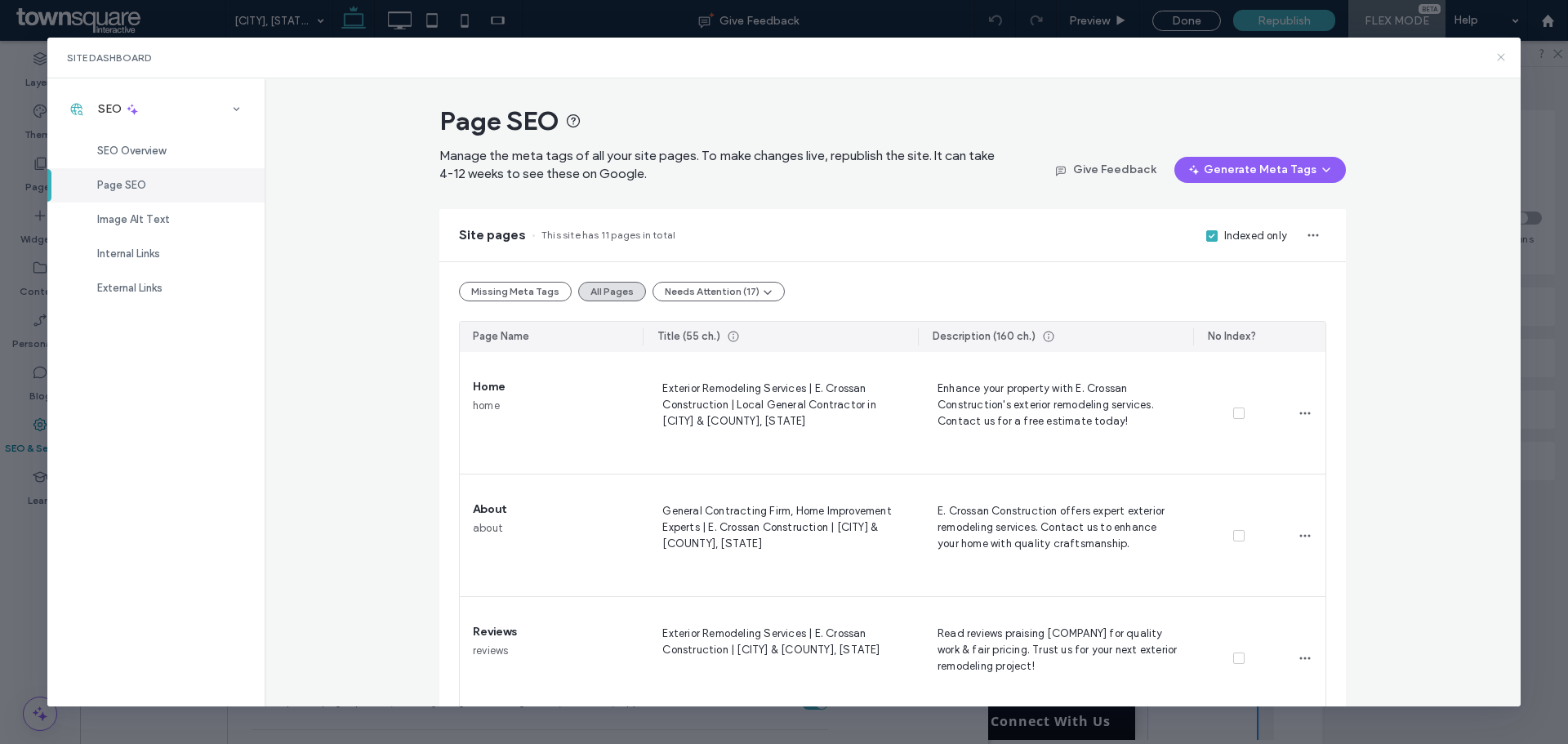 click 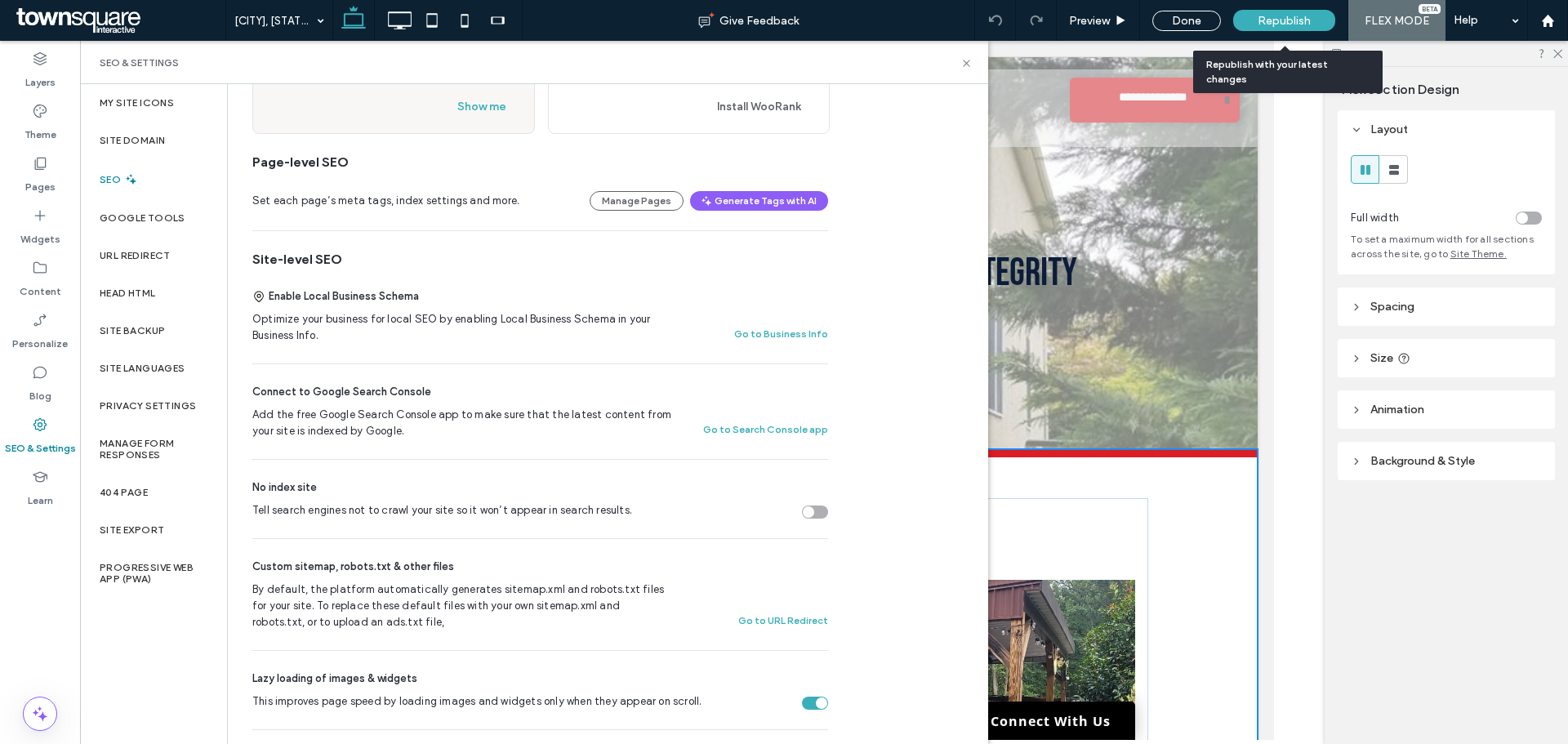 click on "Republish" at bounding box center [1284, 20] 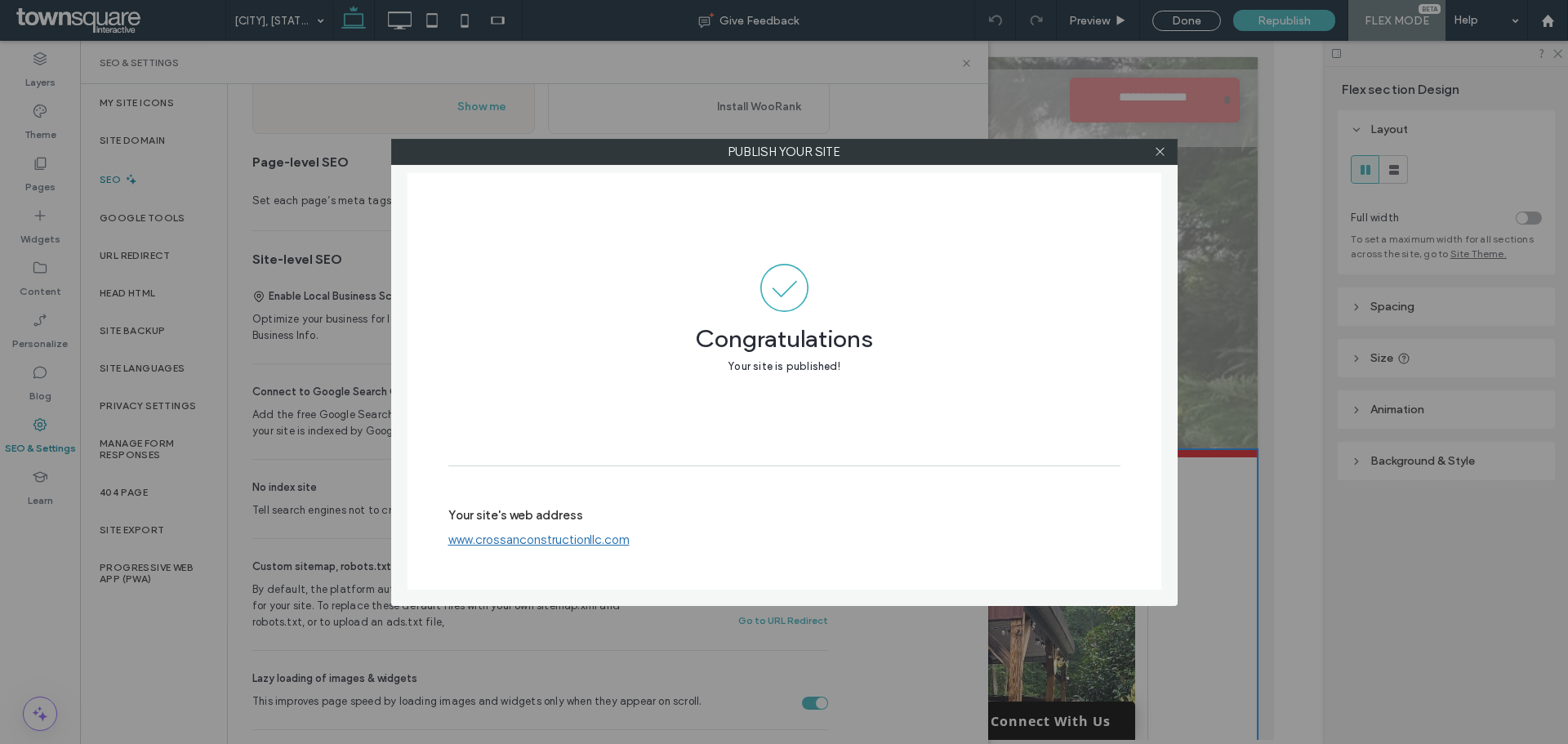 click on "www.crossanconstructionllc.com" at bounding box center [539, 540] 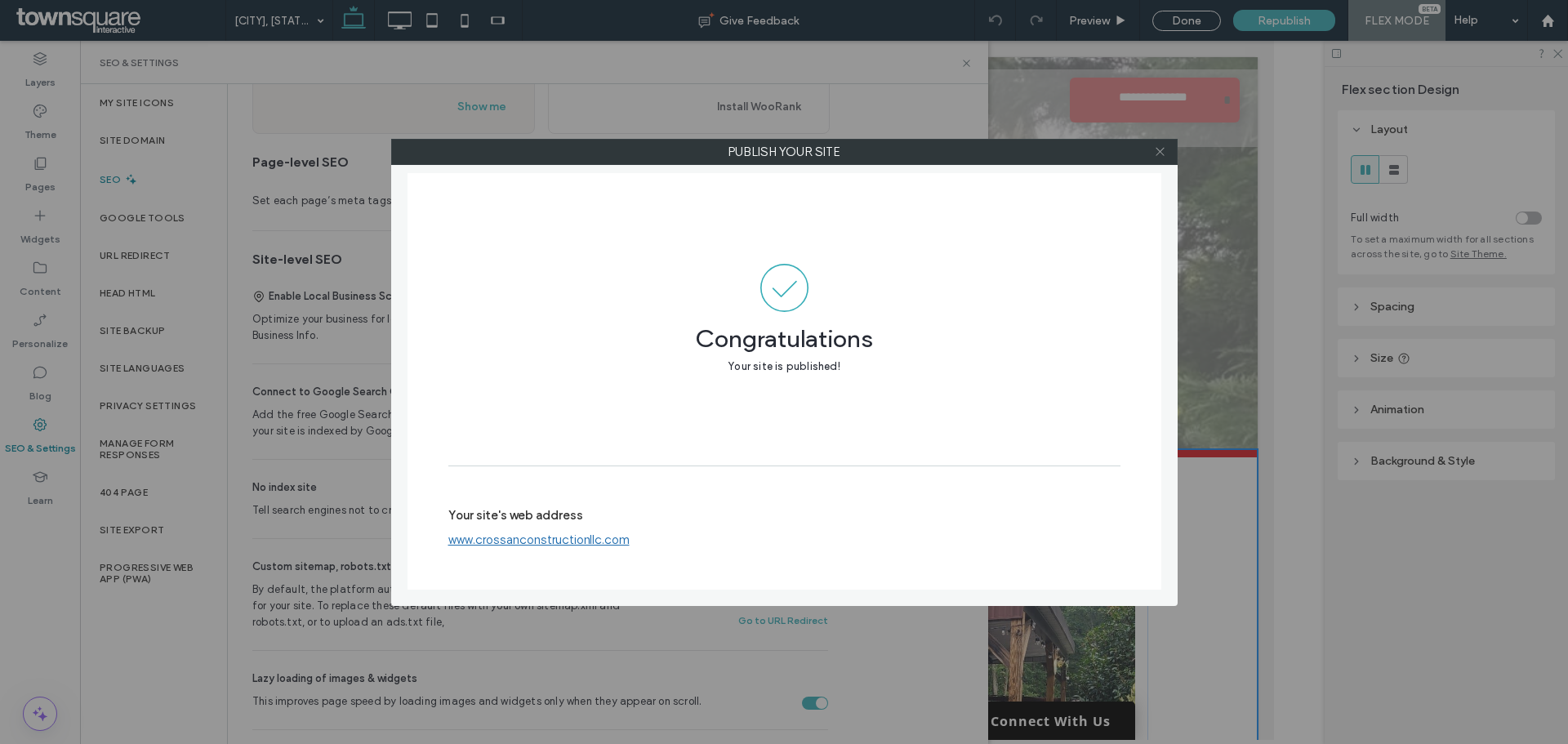 click 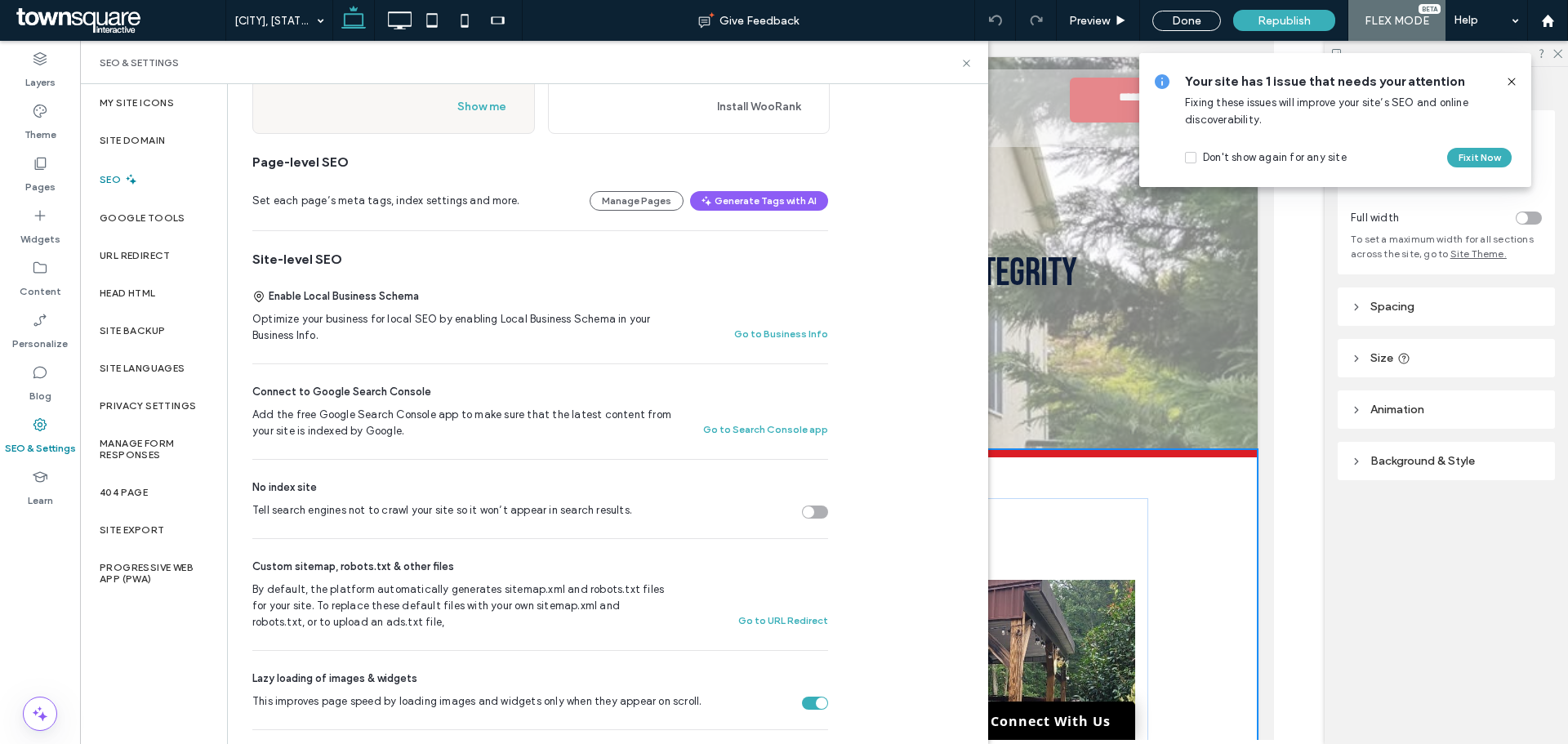 scroll, scrollTop: 0, scrollLeft: 0, axis: both 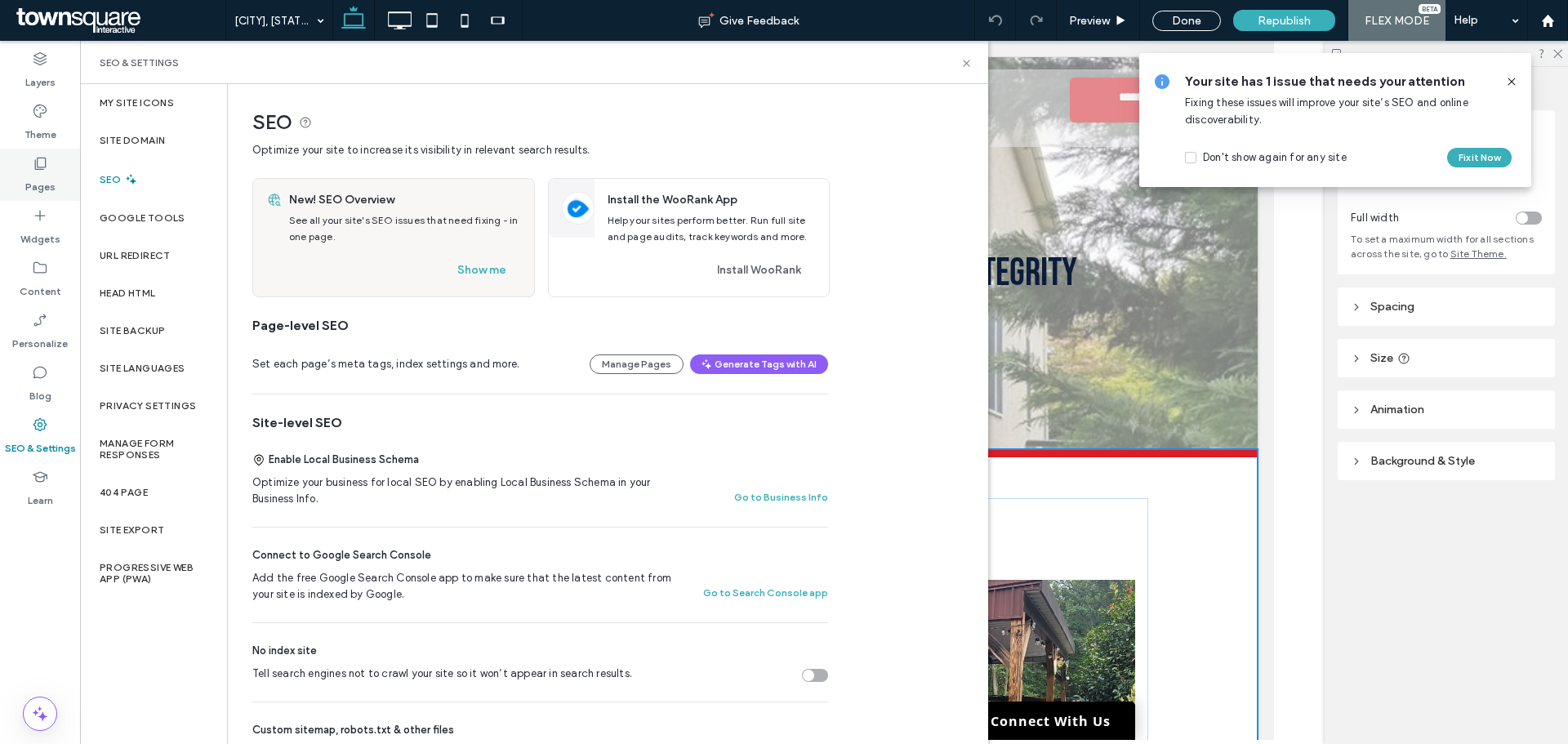click on "Pages" at bounding box center [40, 183] 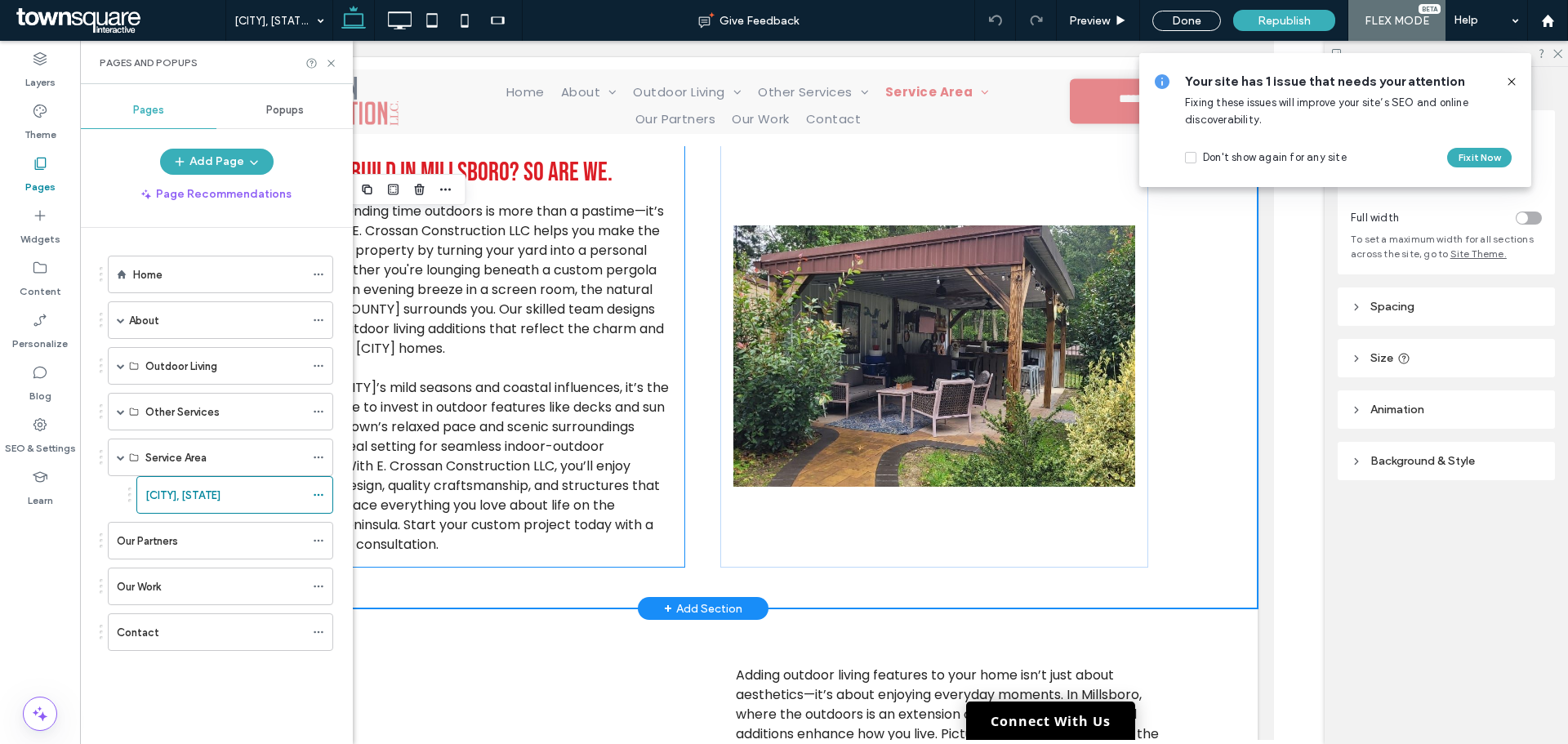 scroll, scrollTop: 408, scrollLeft: 0, axis: vertical 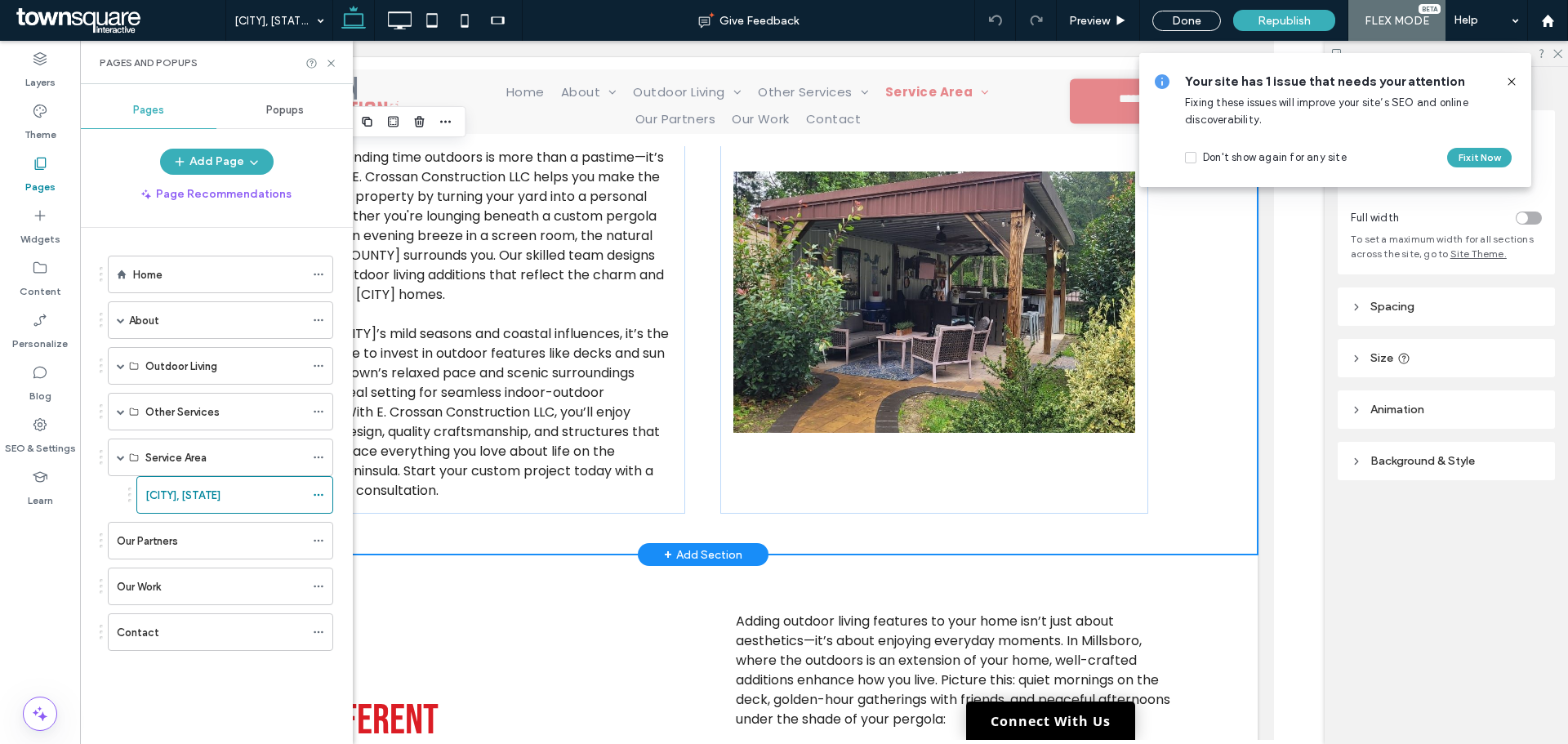 click on "Ready to Build in Millsboro? So Are We.
In Millsboro, spending time outdoors is more than a pastime—it’s a way of life. E. Crossan Construction LLC helps you make the most of your property by turning your yard into a personal retreat. Whether you're lounging beneath a custom pergola or enjoying an evening breeze in a screen room, the natural beauty of Sussex County surrounds you. Our skilled team designs and builds outdoor living additions that reflect the charm and character of Millsboro homes." at bounding box center [702, 301] 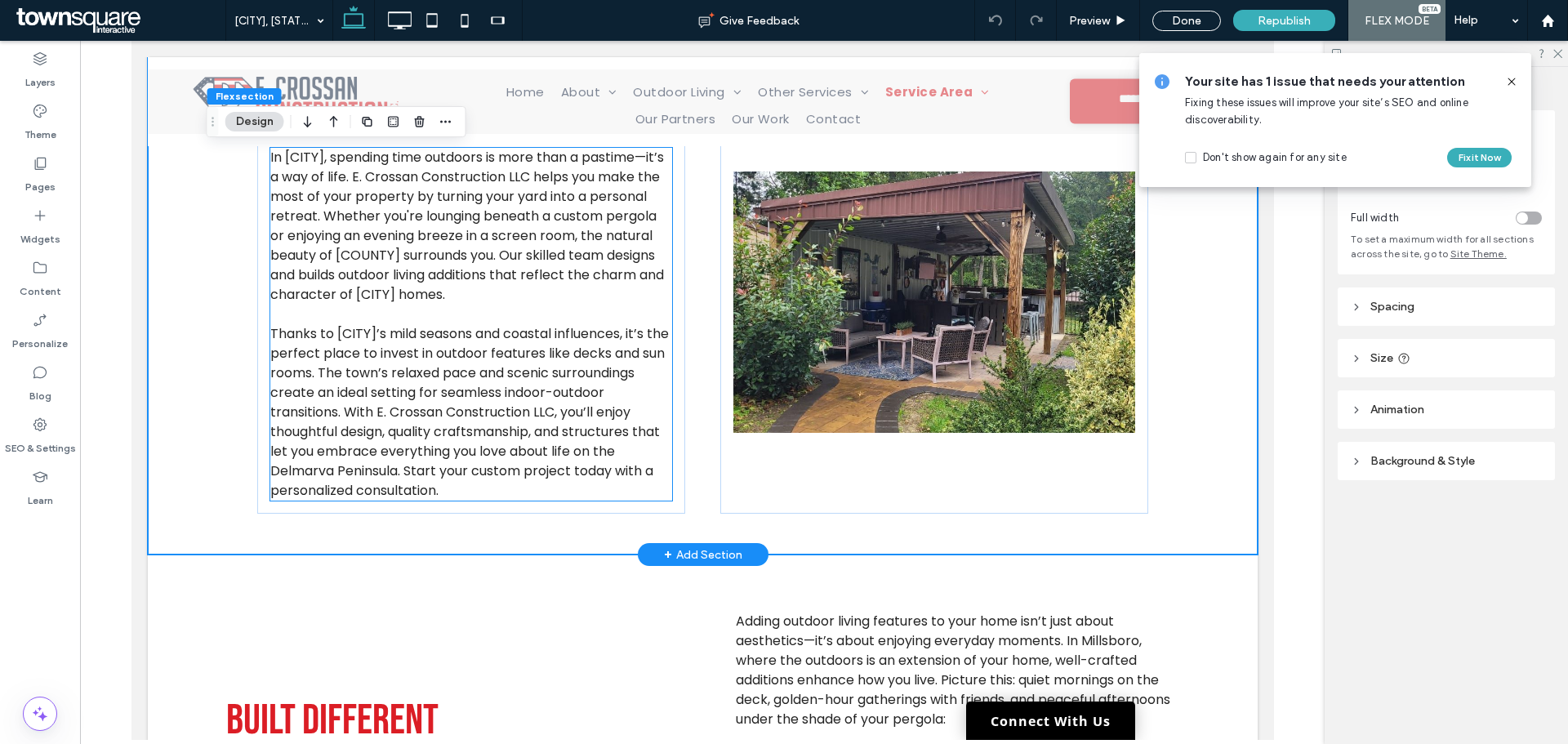 click on "Thanks to Millsboro’s mild seasons and coastal influences, it’s the perfect place to invest in outdoor features like decks and sun rooms. The town’s relaxed pace and scenic surroundings create an ideal setting for seamless indoor-outdoor transitions. With E. Crossan Construction LLC, you’ll enjoy thoughtful design, quality craftsmanship, and structures that let you embrace everything you love about life on the Delmarva Peninsula. Start your custom project today with a personalized consultation." at bounding box center [469, 412] 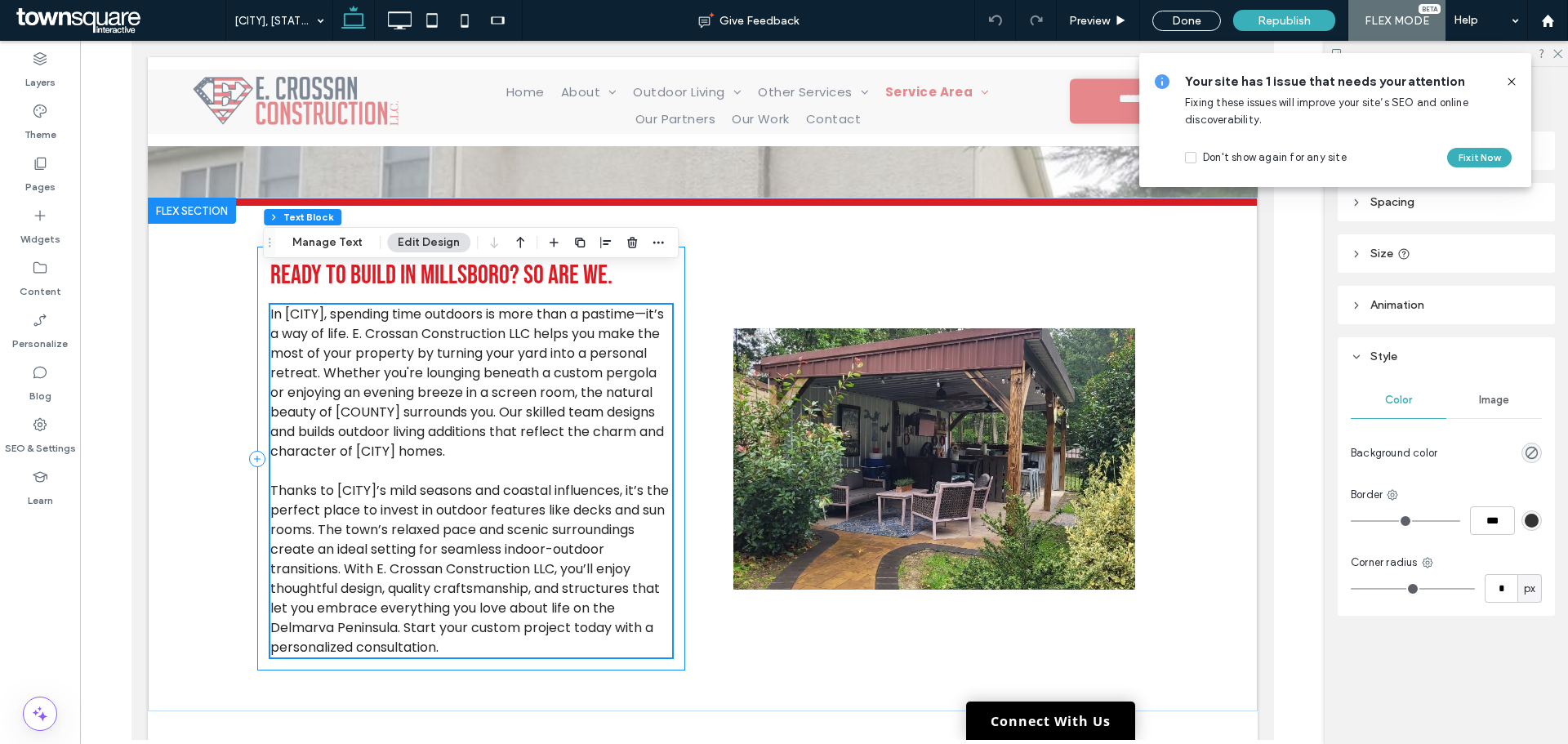 scroll, scrollTop: 163, scrollLeft: 0, axis: vertical 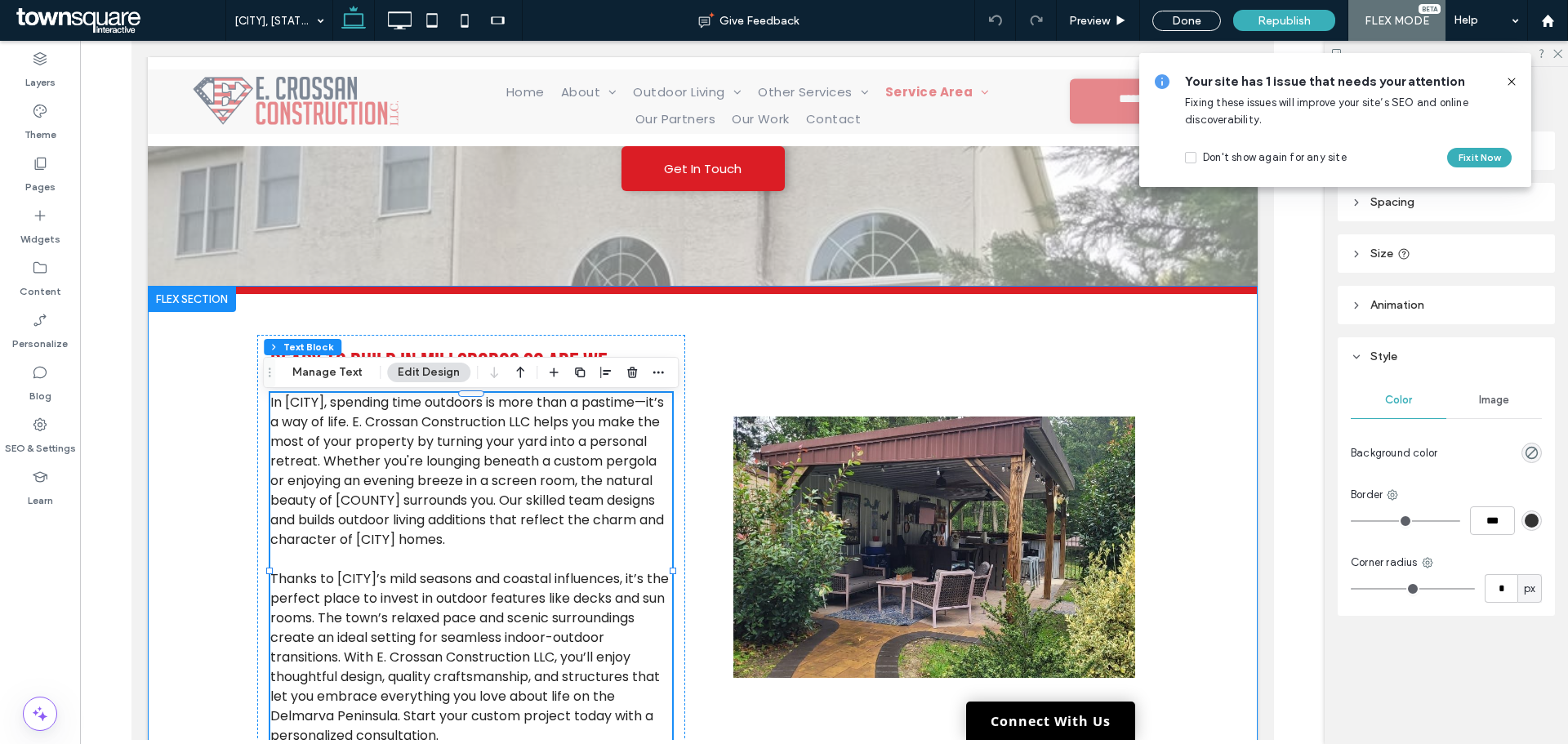 click on "Ready to Build in Millsboro? So Are We.
In Millsboro, spending time outdoors is more than a pastime—it’s a way of life. E. Crossan Construction LLC helps you make the most of your property by turning your yard into a personal retreat. Whether you're lounging beneath a custom pergola or enjoying an evening breeze in a screen room, the natural beauty of Sussex County surrounds you. Our skilled team designs and builds outdoor living additions that reflect the charm and character of Millsboro homes." at bounding box center (702, 546) 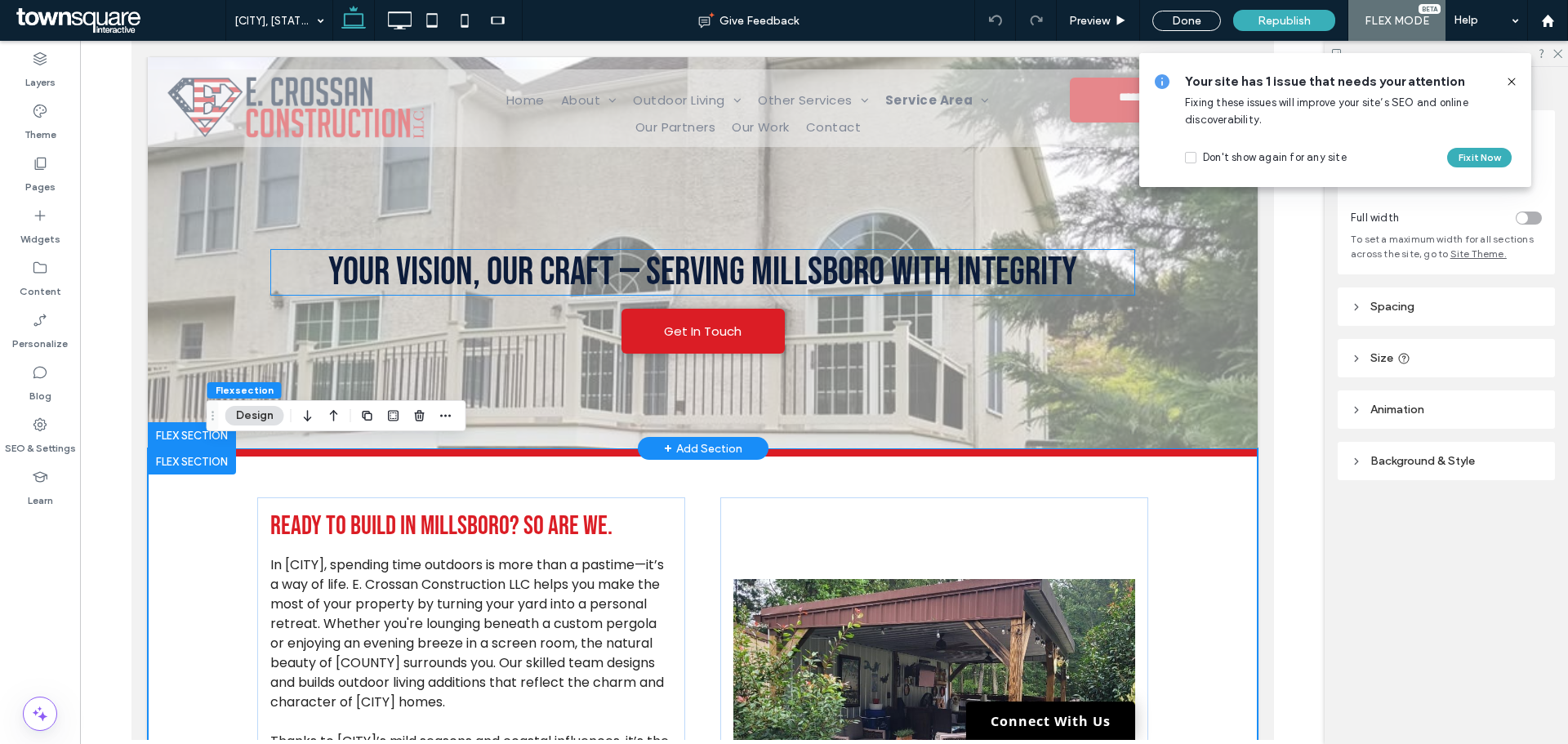 scroll, scrollTop: 0, scrollLeft: 0, axis: both 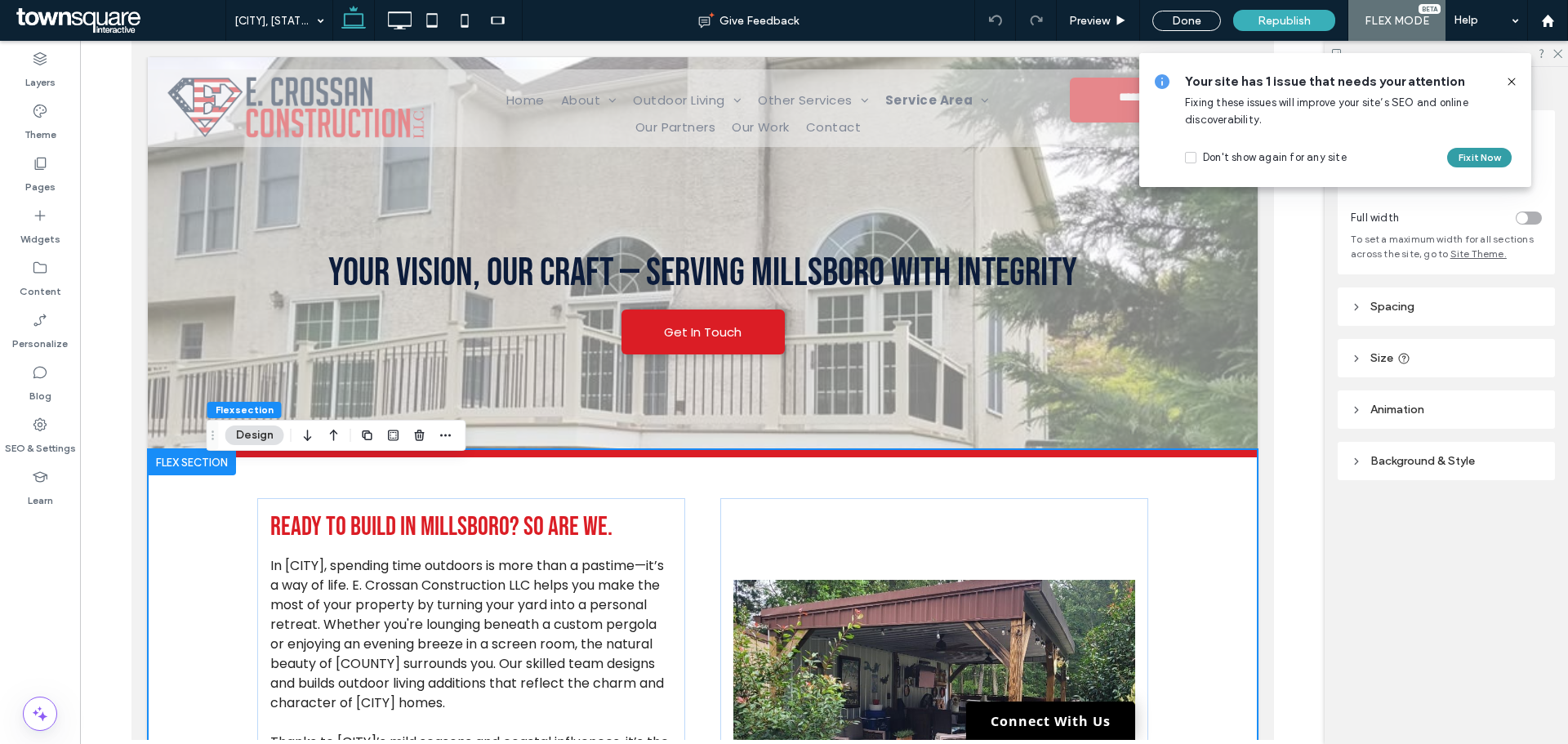 click on "Fix it Now" at bounding box center (1479, 158) 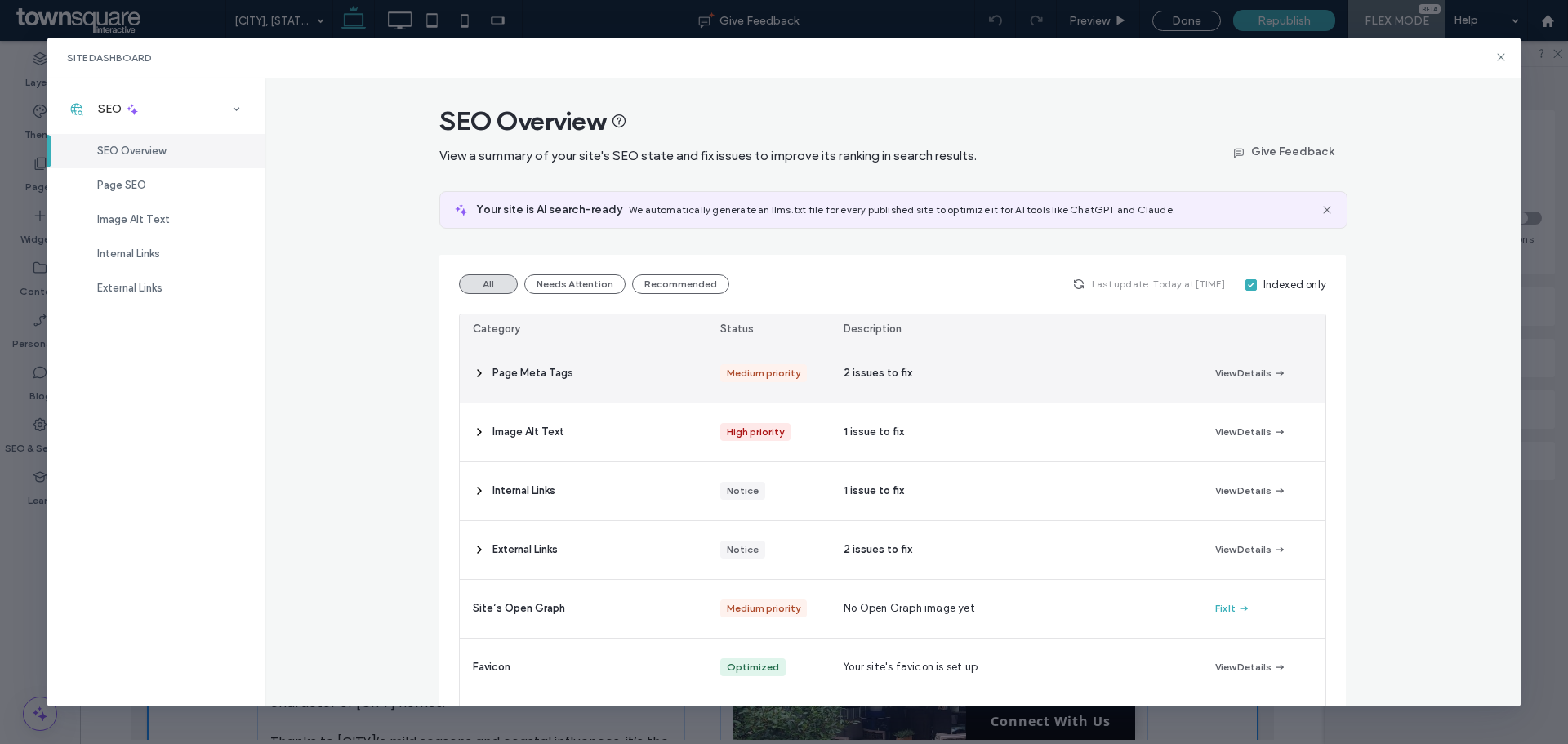 click on "2 issues to fix" at bounding box center [878, 373] 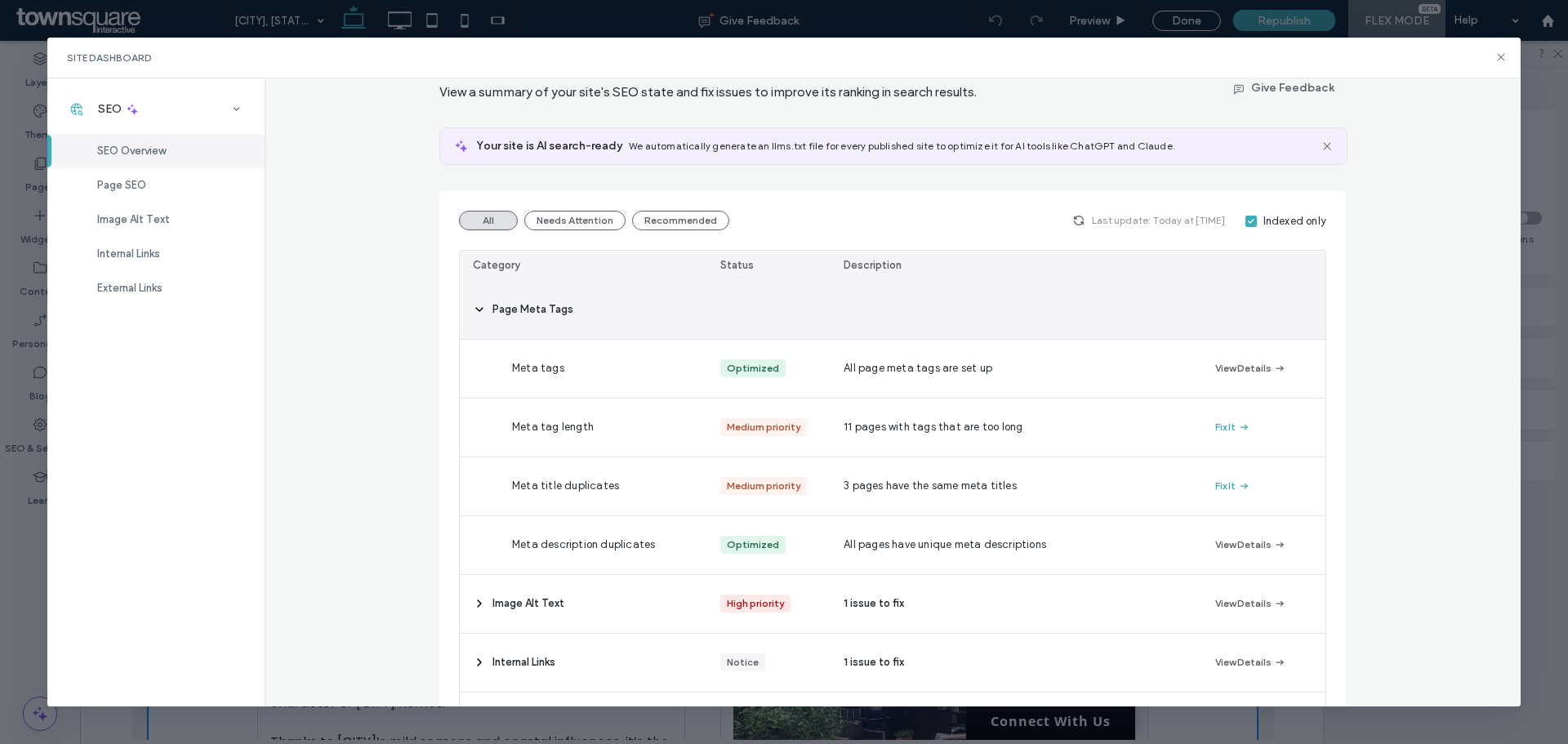 scroll, scrollTop: 82, scrollLeft: 0, axis: vertical 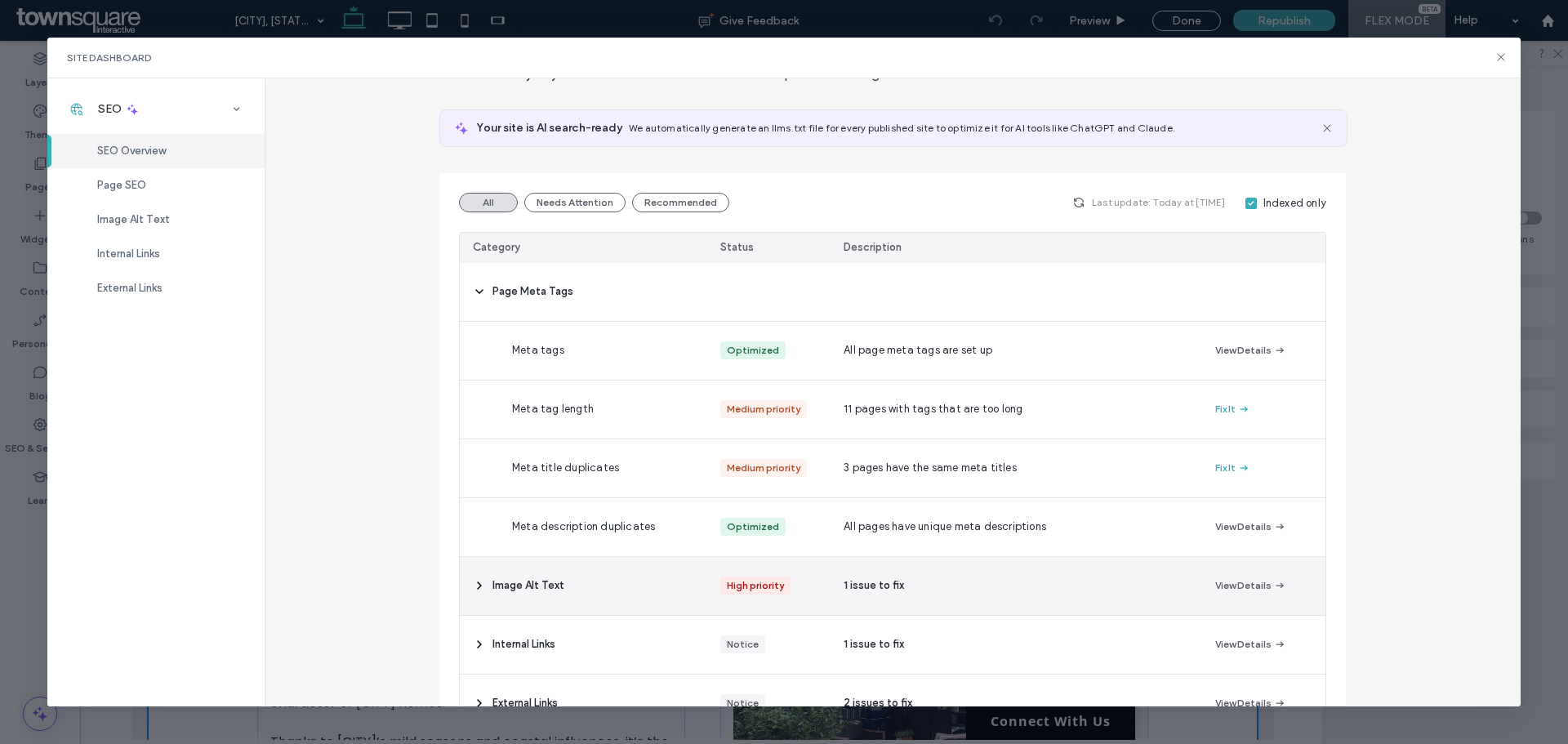 click on "1 issue to fix" at bounding box center (1016, 586) 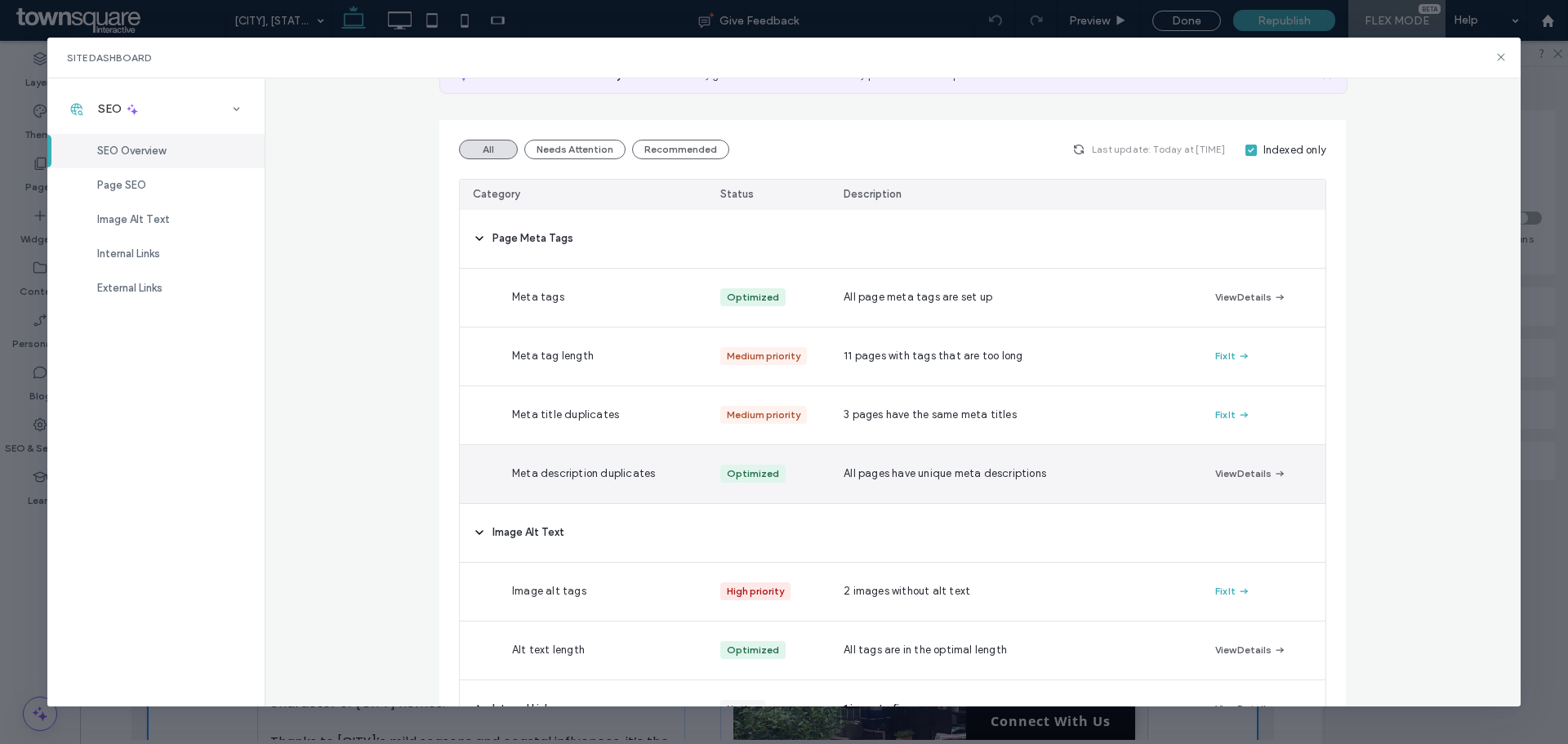 scroll, scrollTop: 163, scrollLeft: 0, axis: vertical 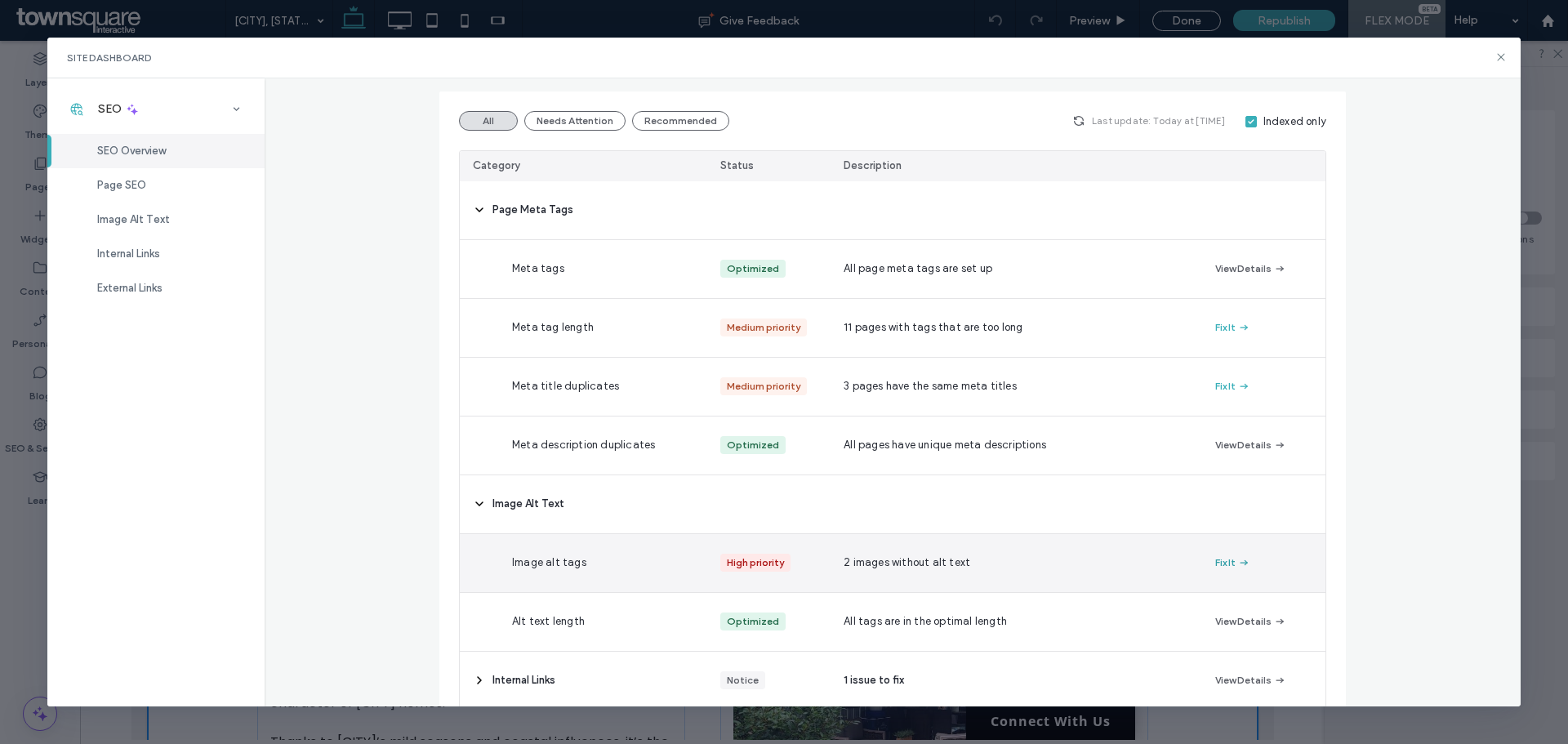 click on "Fix It" at bounding box center (1232, 563) 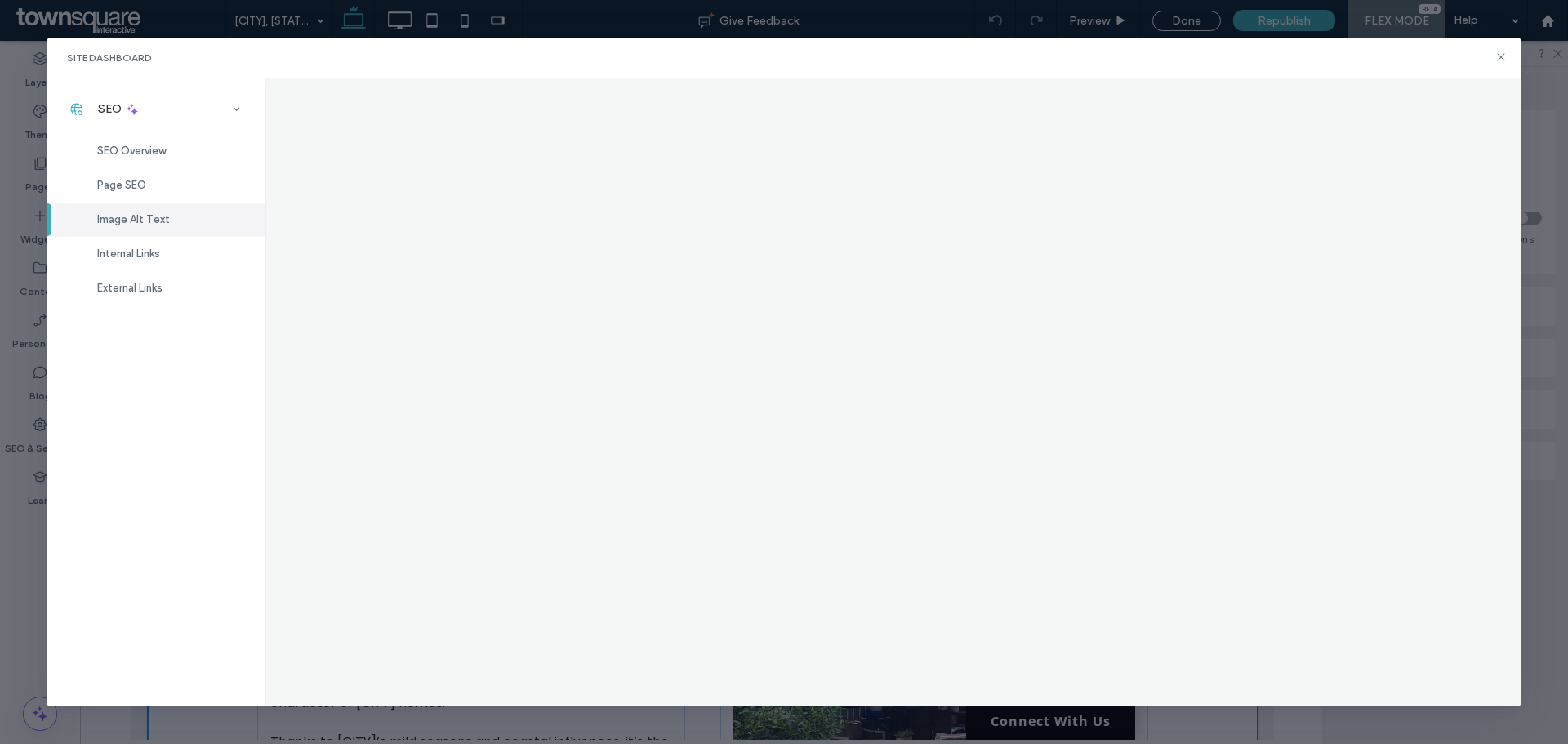 scroll, scrollTop: 0, scrollLeft: 0, axis: both 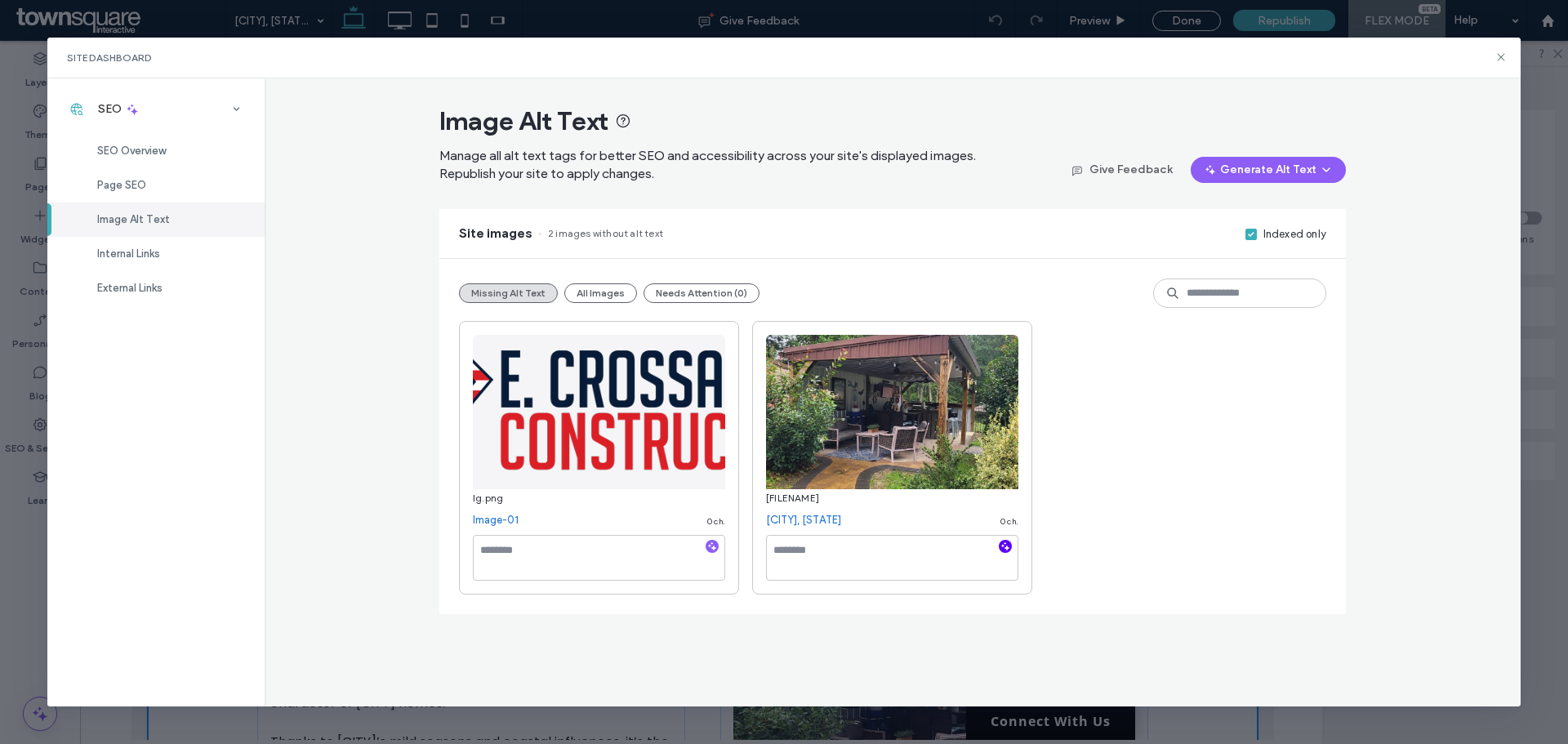 click 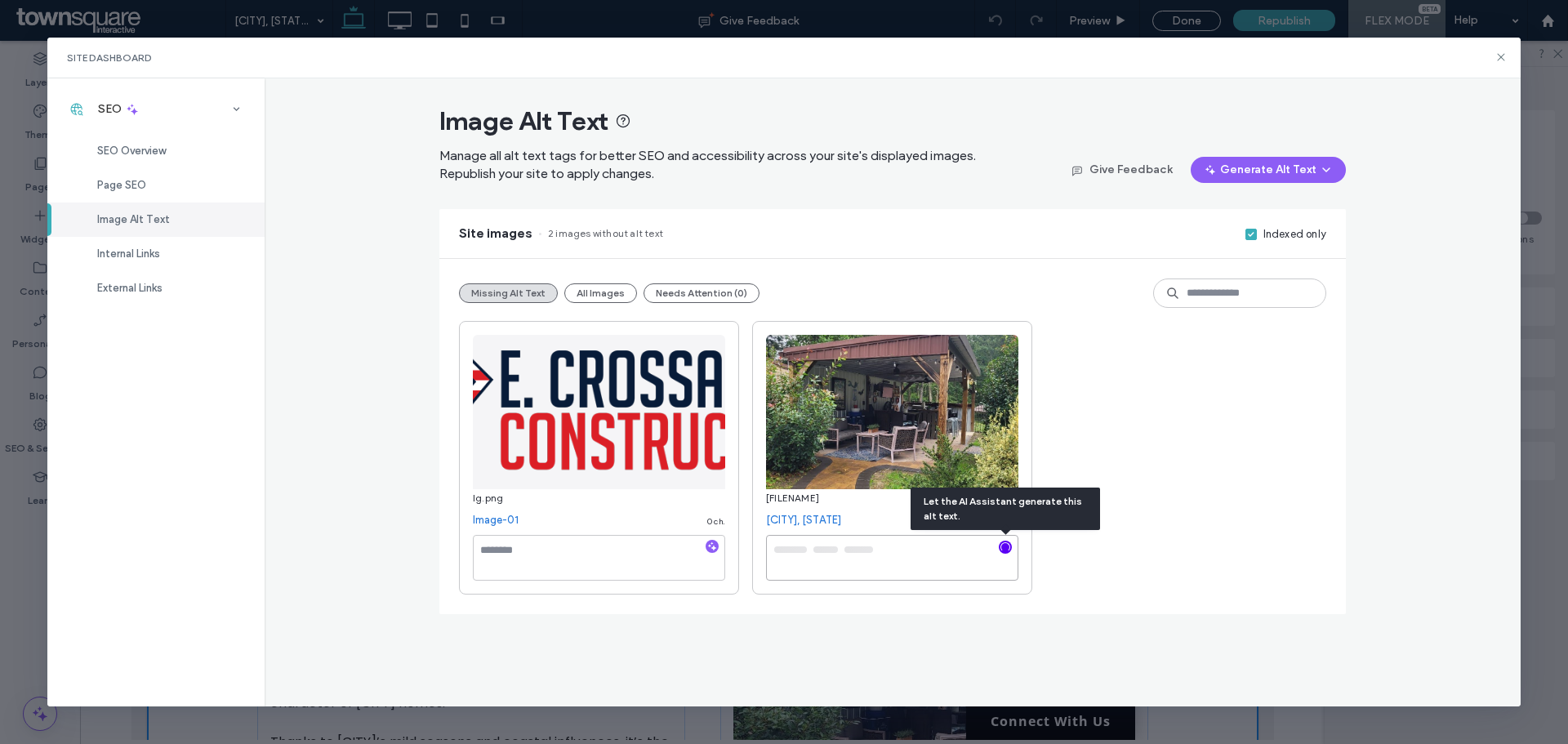 type on "**********" 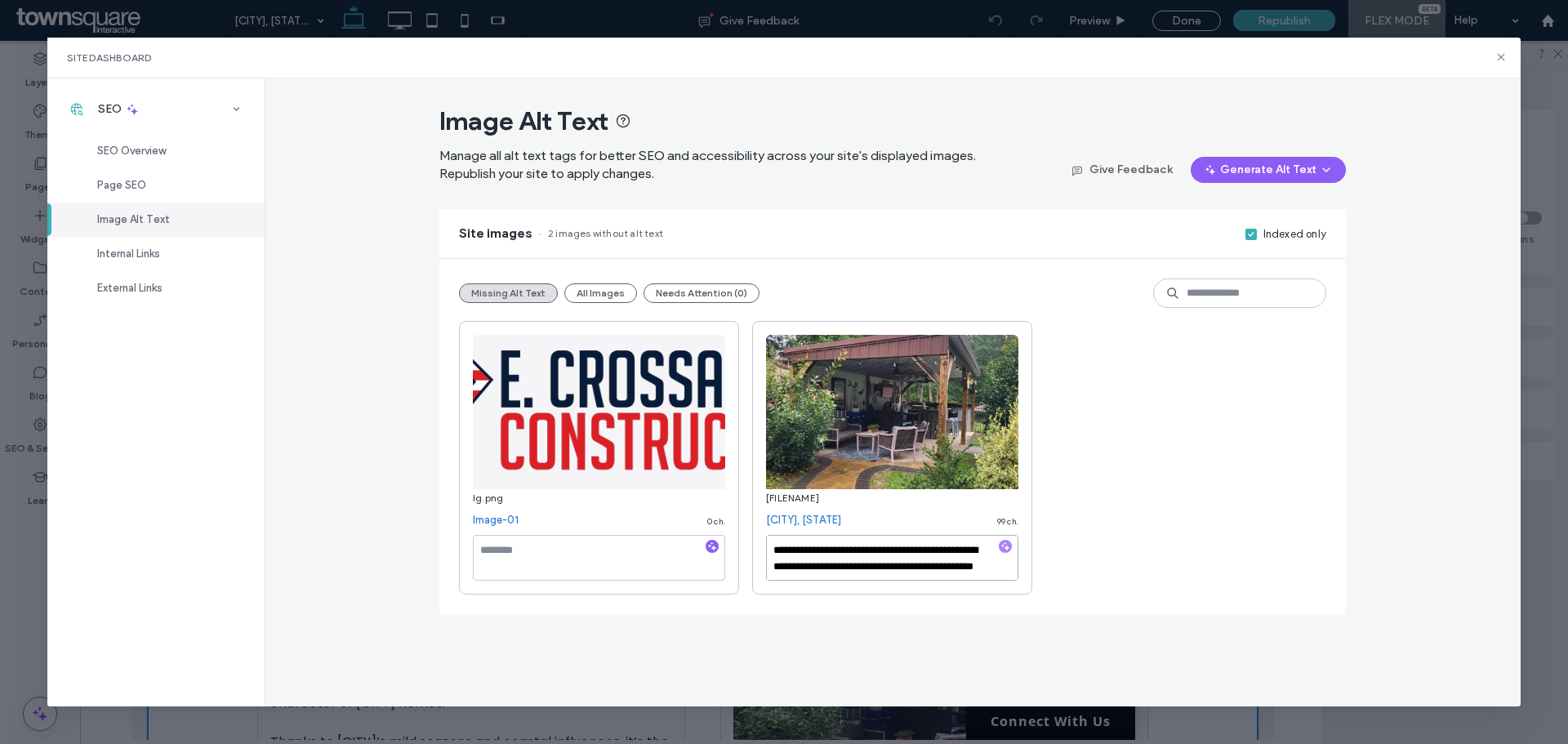 scroll, scrollTop: 18, scrollLeft: 0, axis: vertical 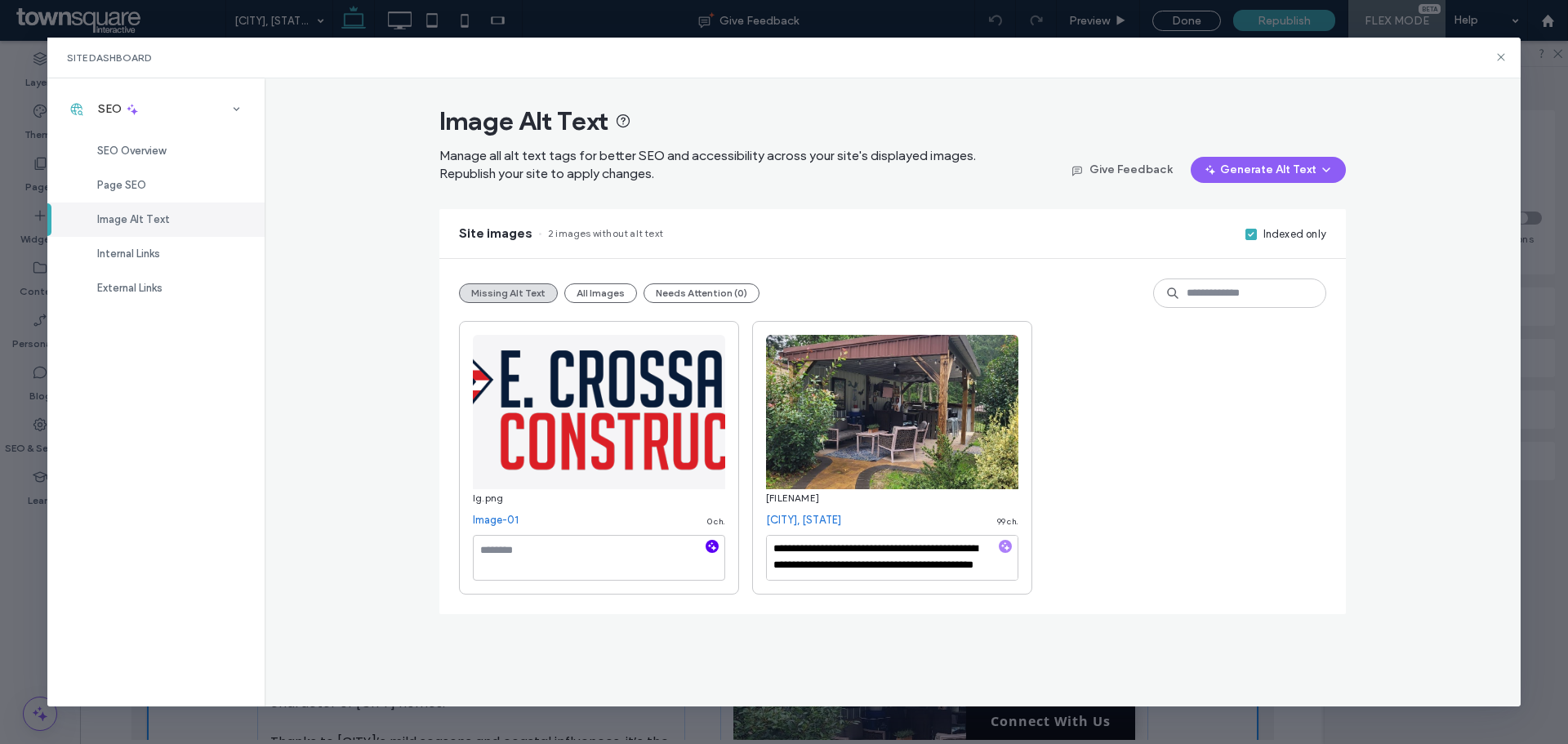 click 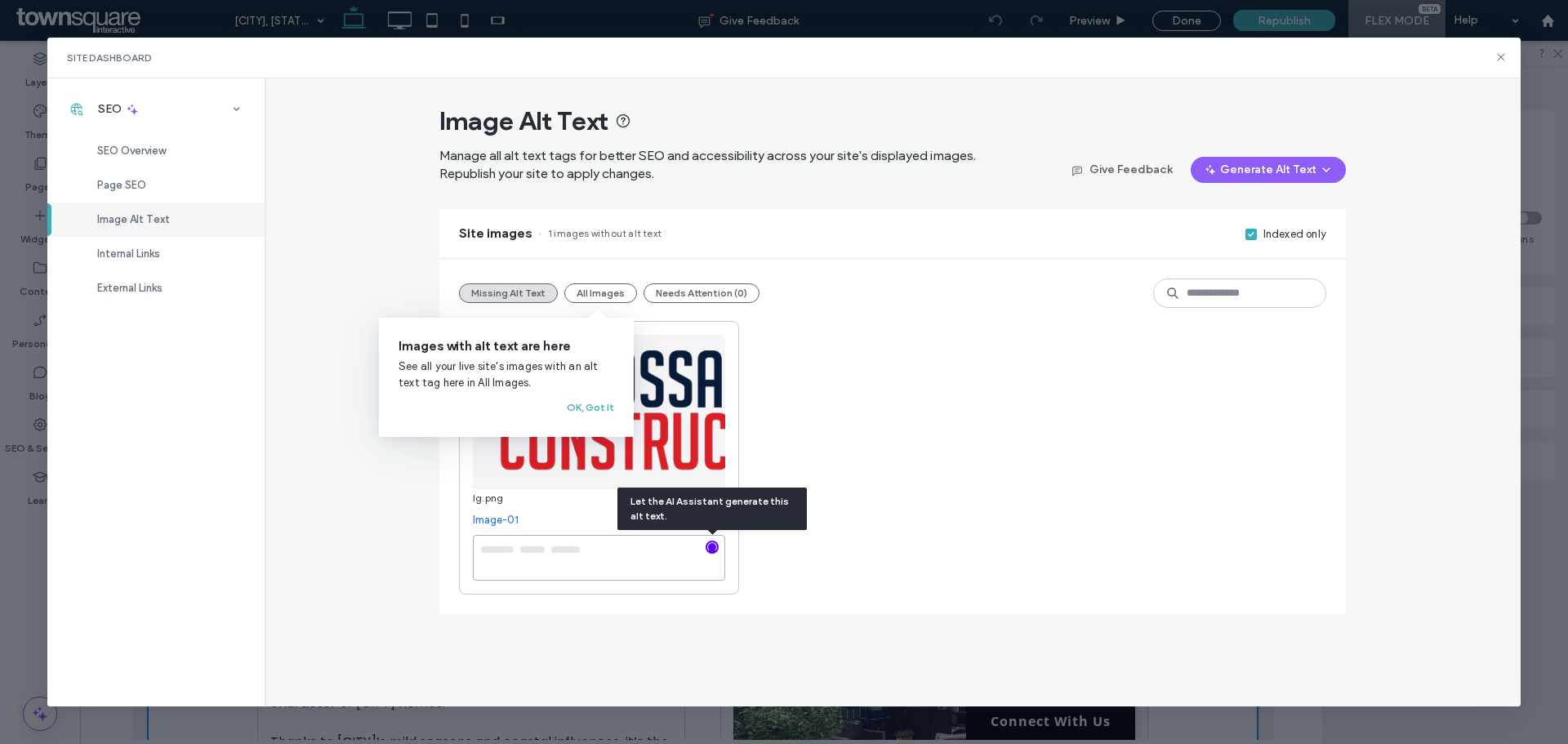 type on "**********" 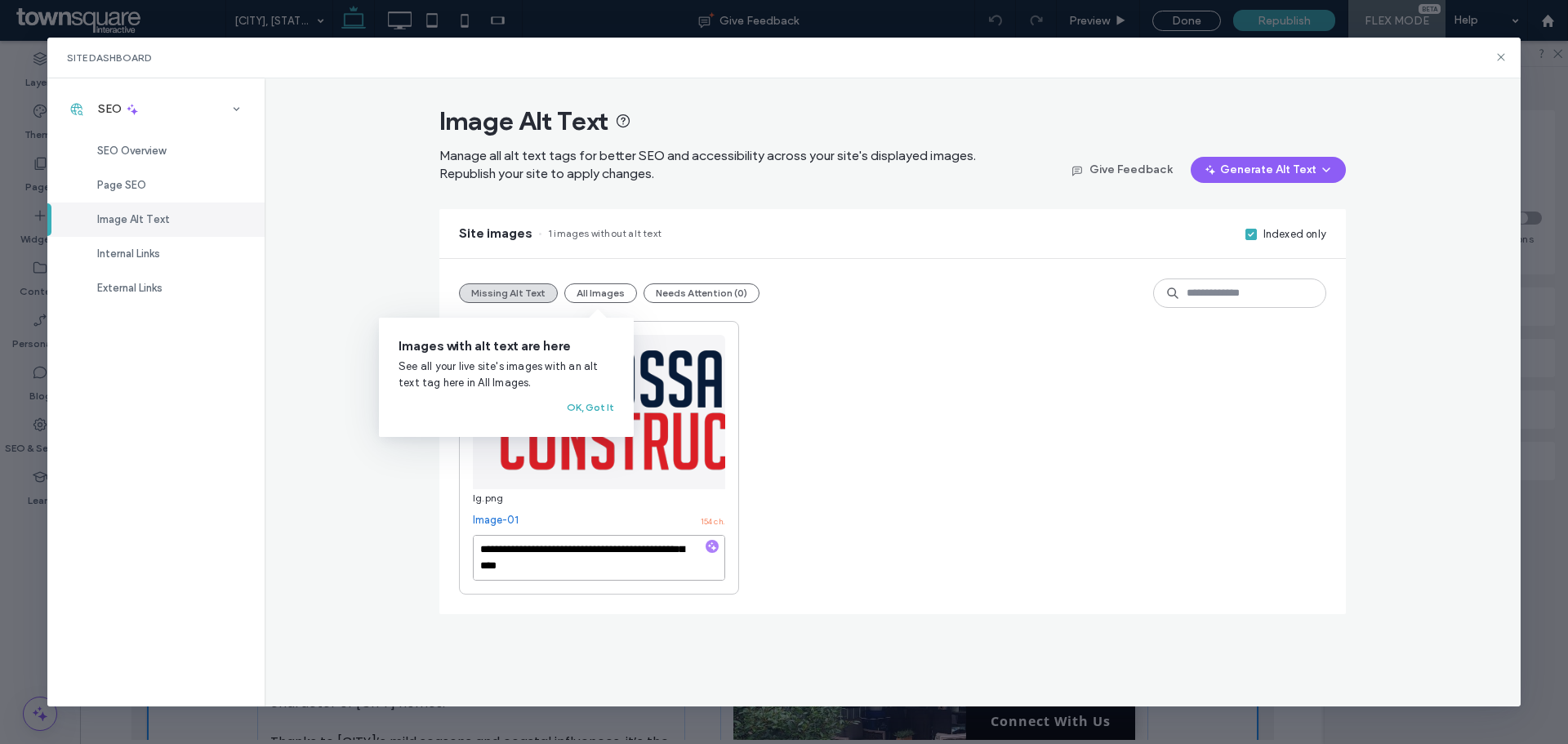 scroll, scrollTop: 51, scrollLeft: 0, axis: vertical 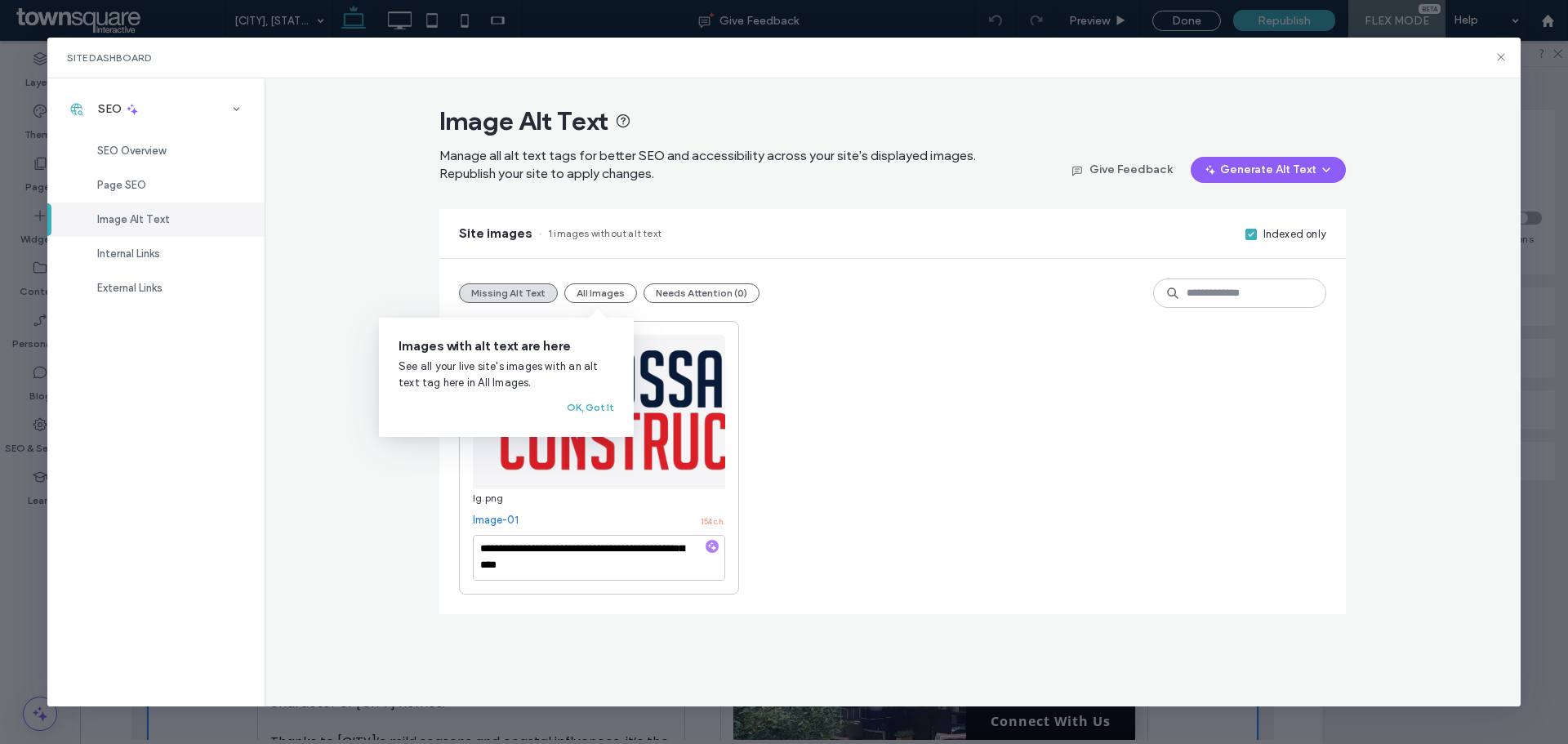 click on "**********" at bounding box center (893, 457) 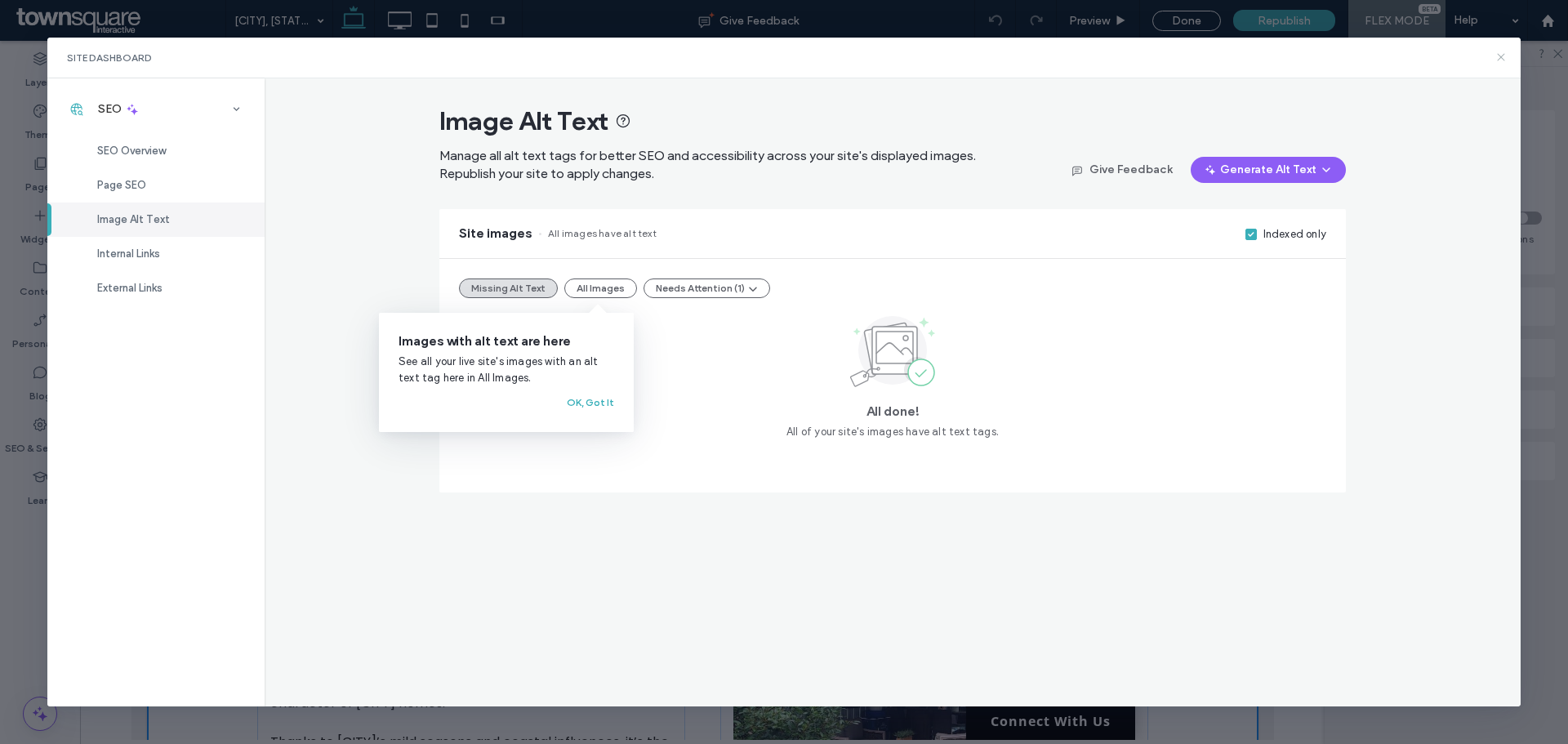click 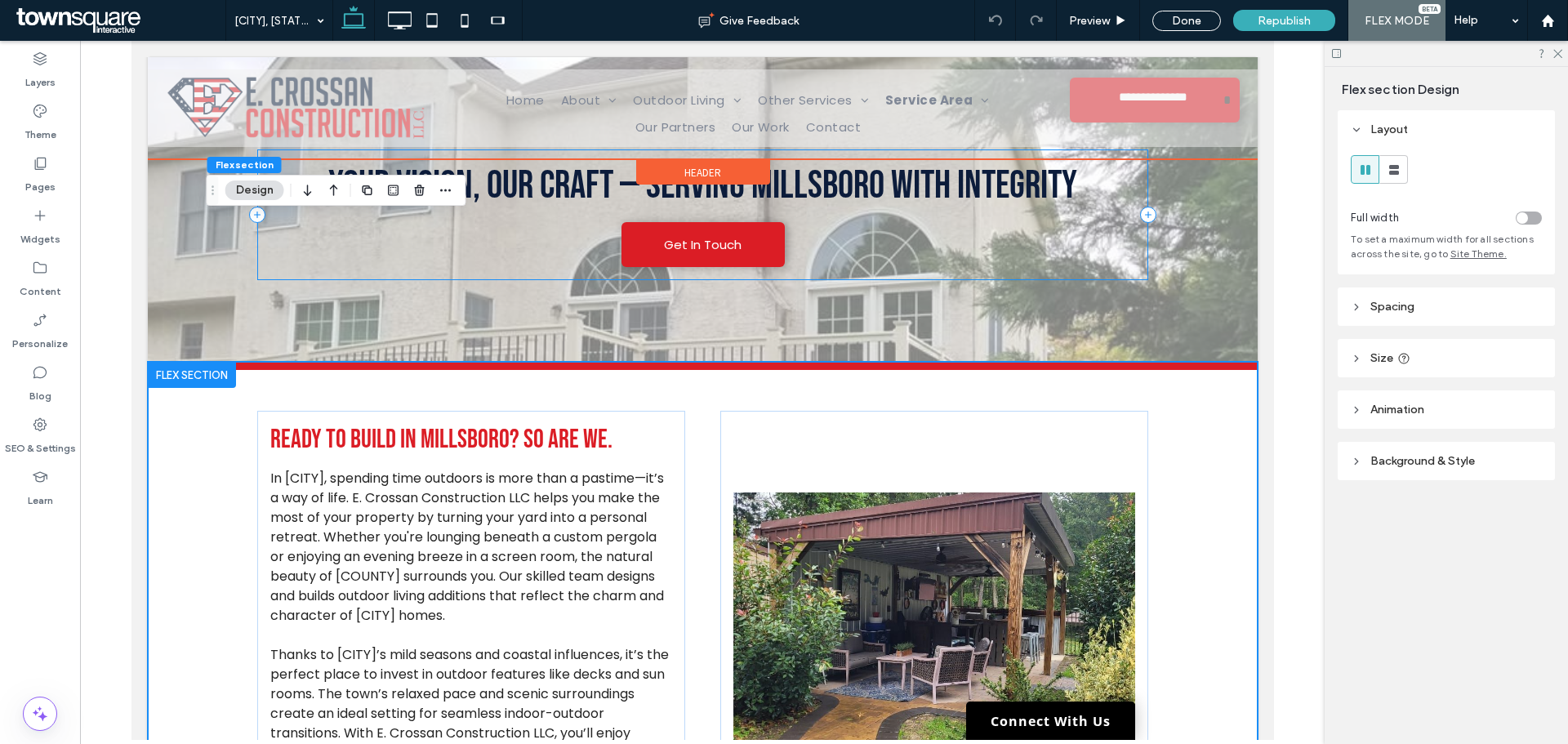 scroll, scrollTop: 245, scrollLeft: 0, axis: vertical 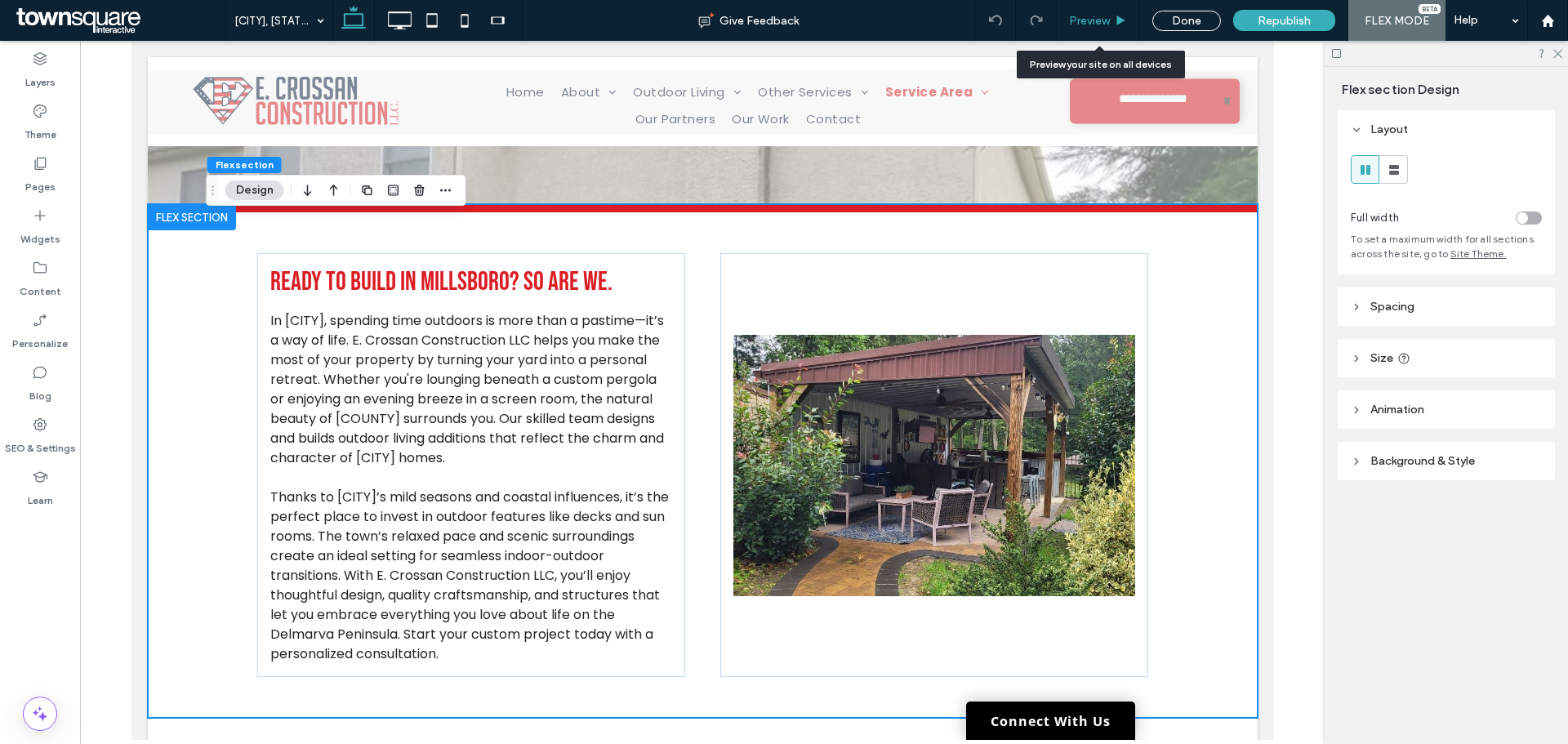 click on "Preview" at bounding box center (1098, 20) 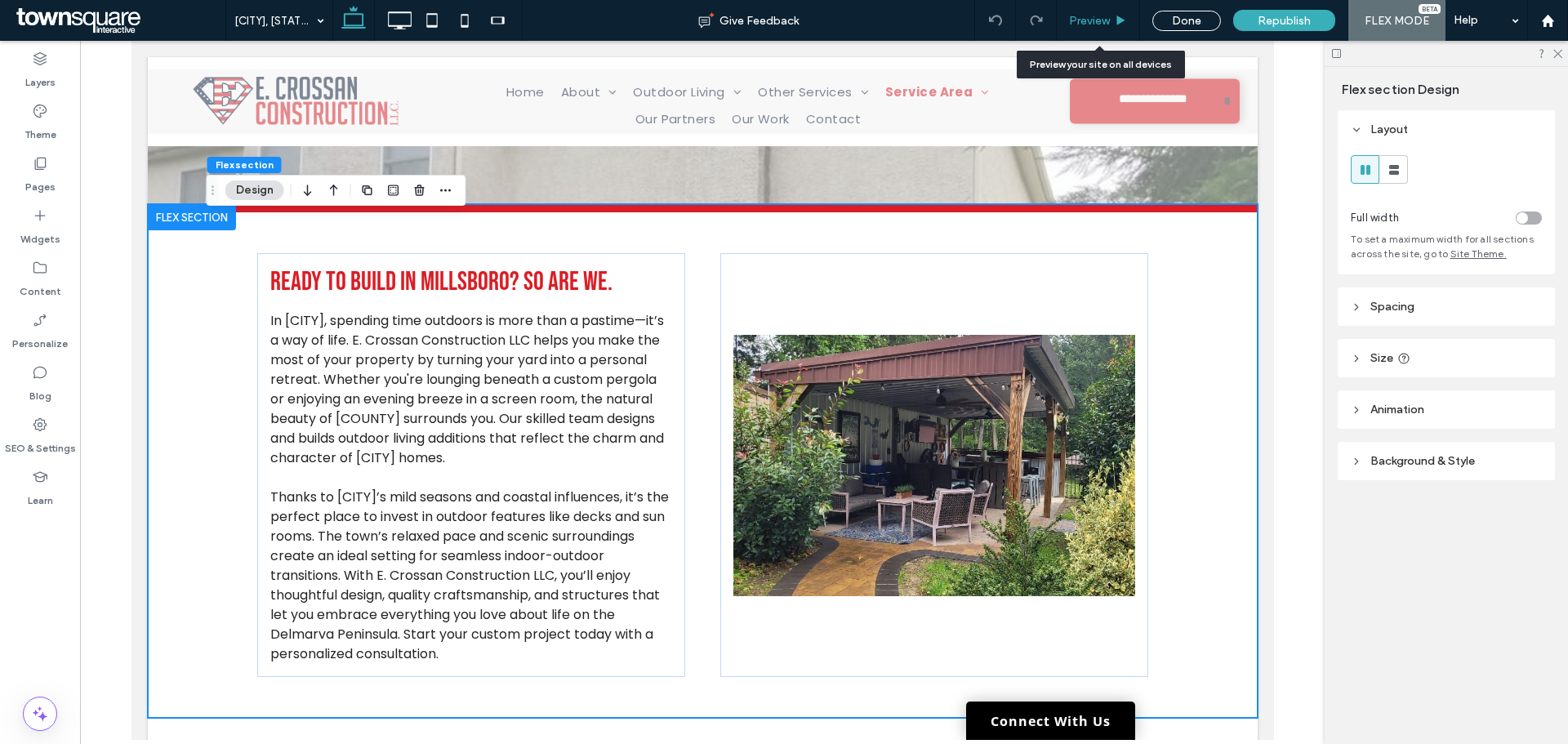 drag, startPoint x: 1112, startPoint y: 24, endPoint x: 774, endPoint y: 323, distance: 451.2704 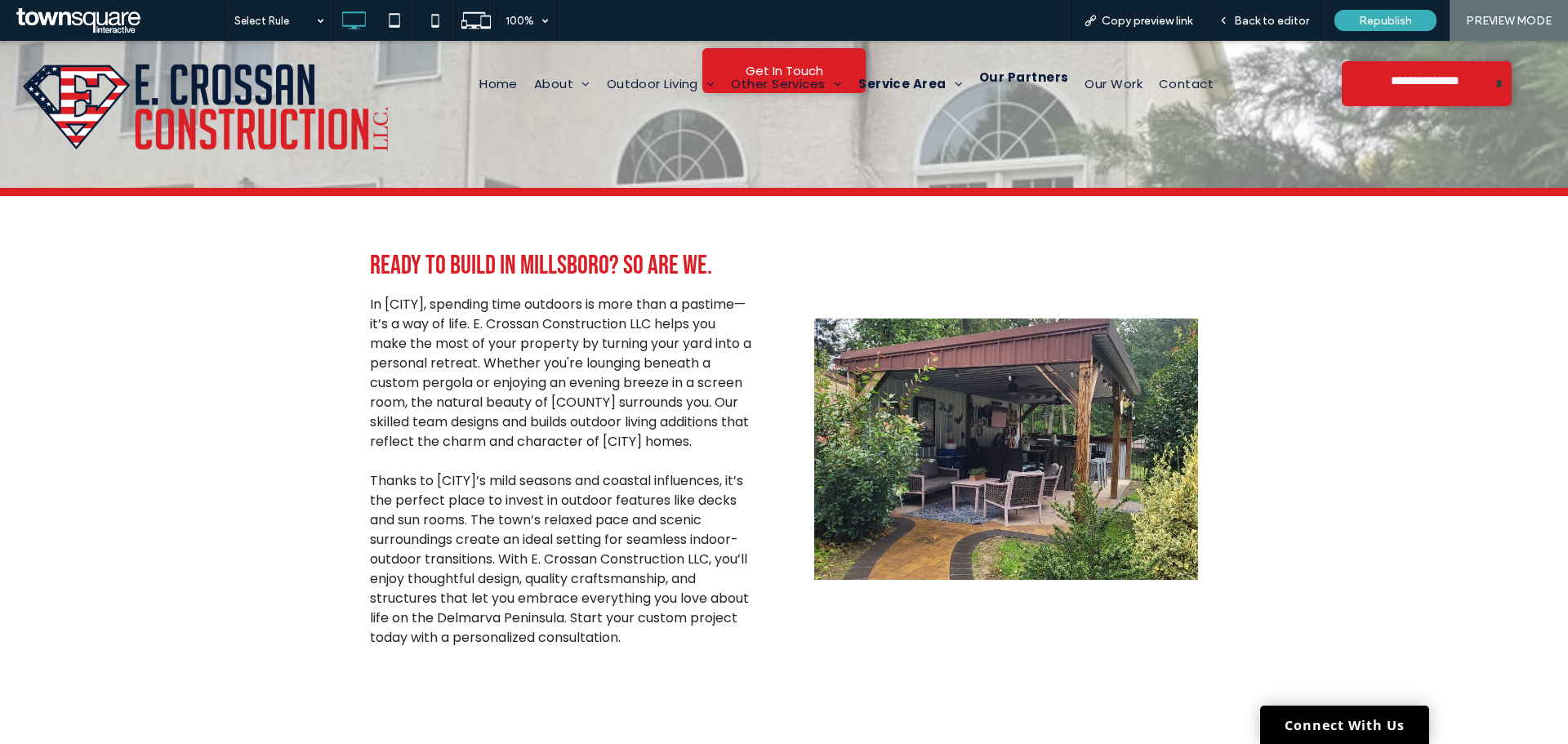 click on "Our Partners" at bounding box center (1023, 78) 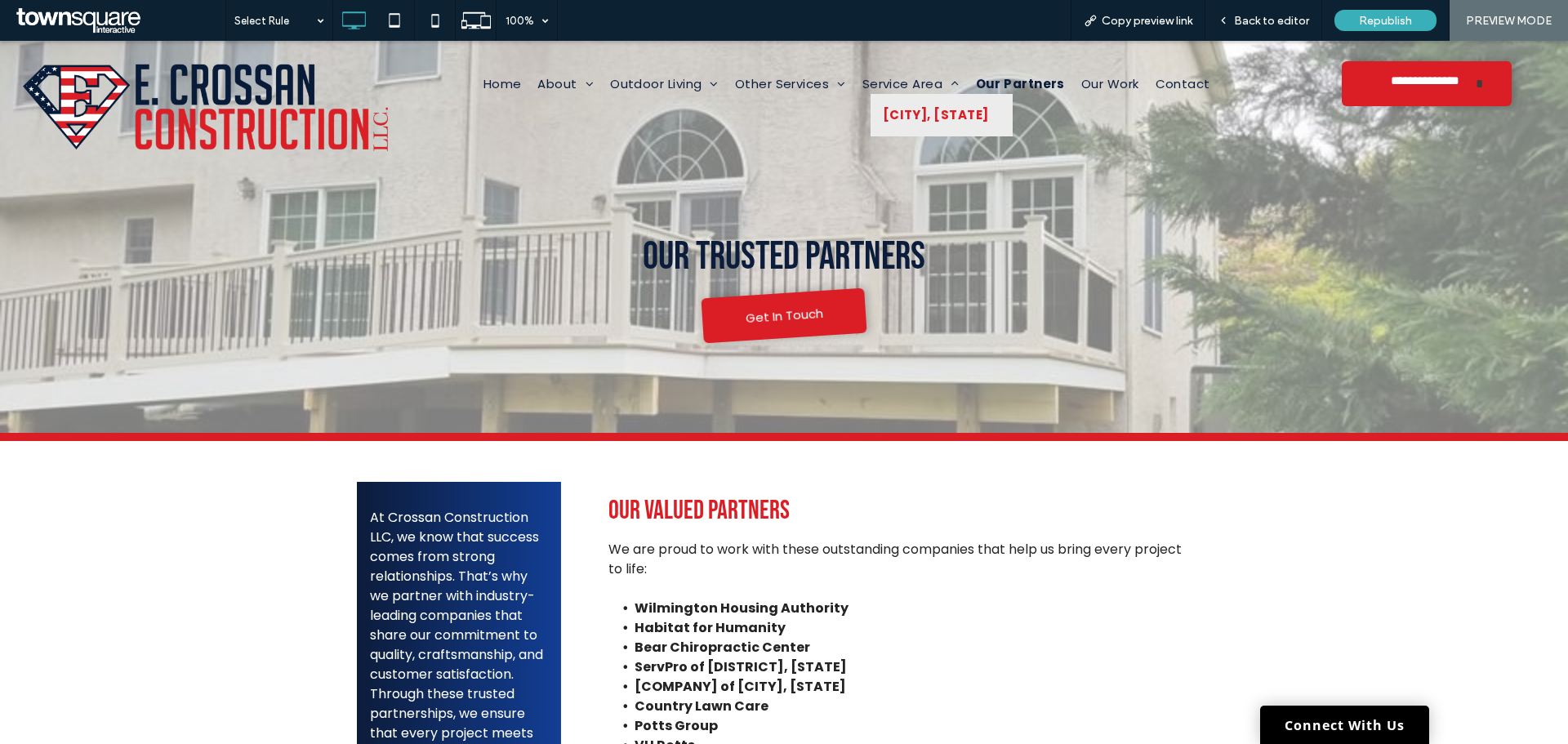 scroll, scrollTop: 0, scrollLeft: 0, axis: both 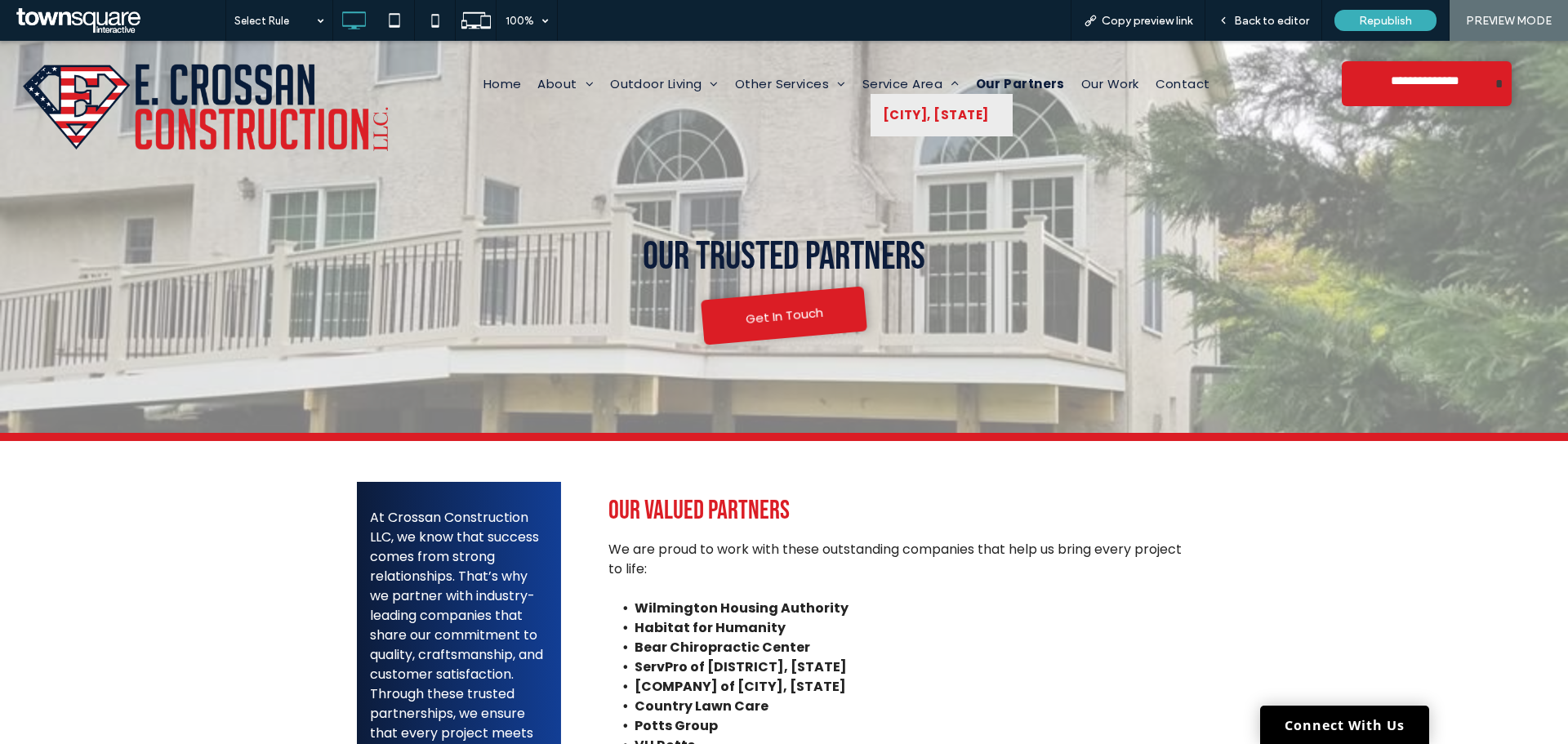 click on "Millsboro, DE" at bounding box center (942, 115) 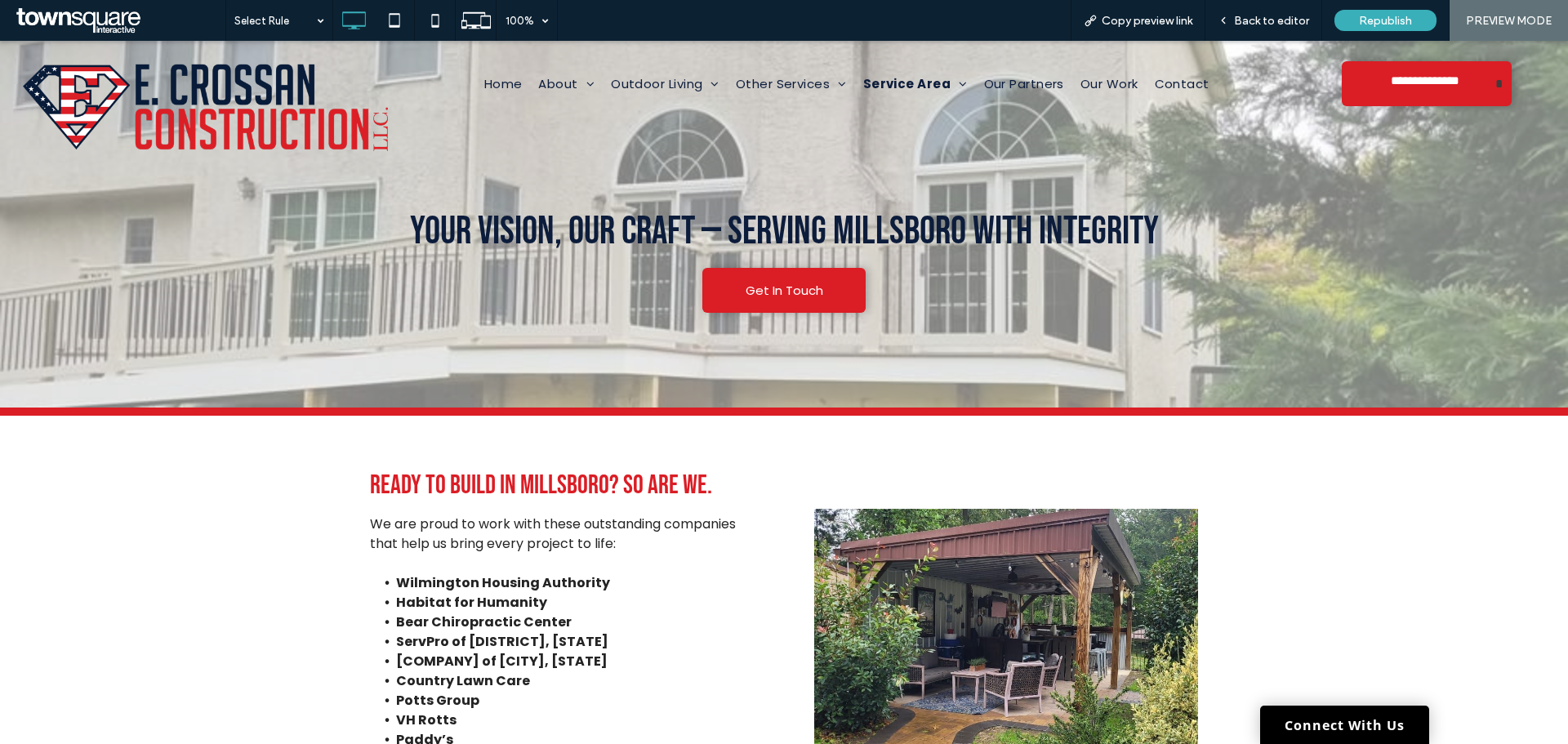 scroll, scrollTop: 0, scrollLeft: 0, axis: both 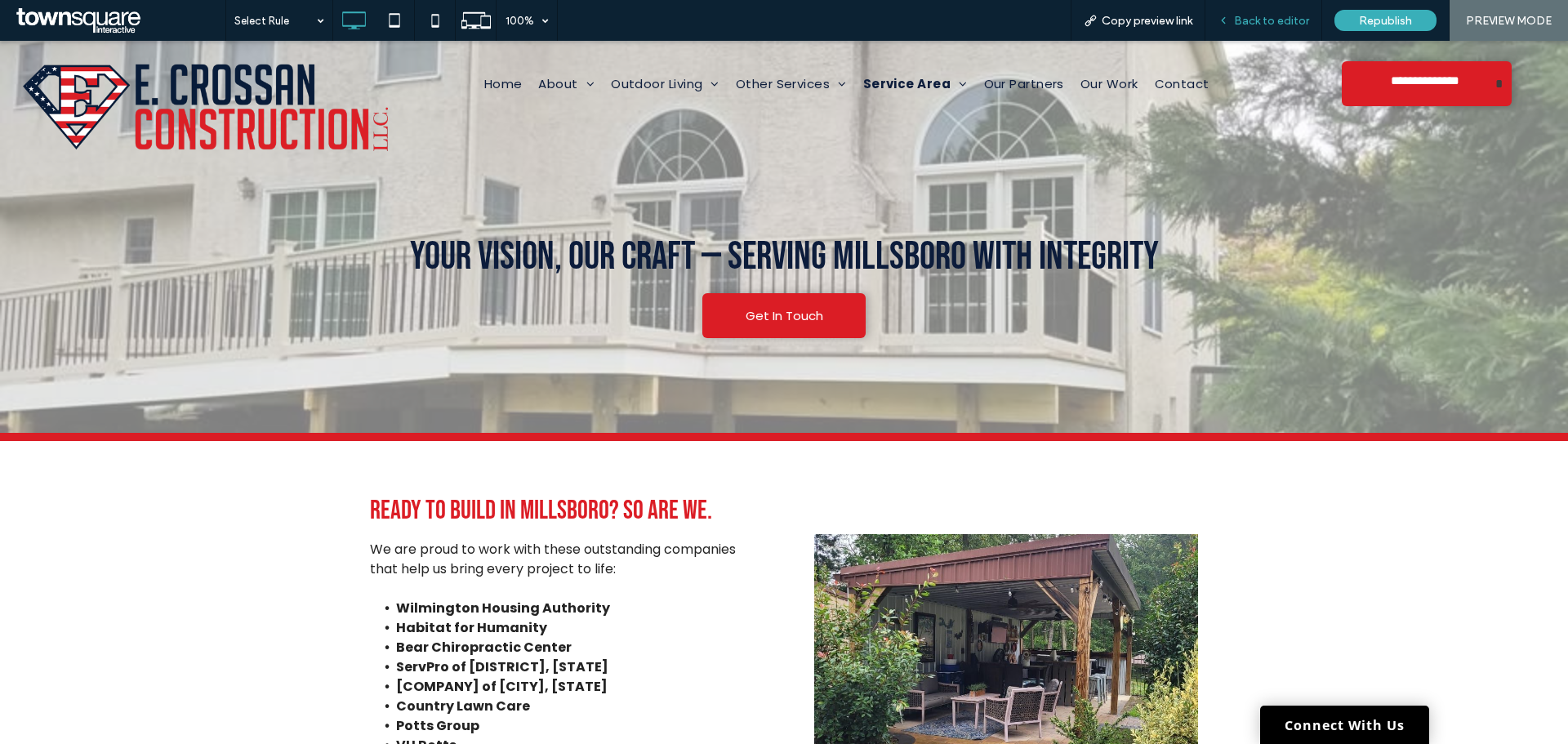 click on "Back to editor" at bounding box center [1272, 20] 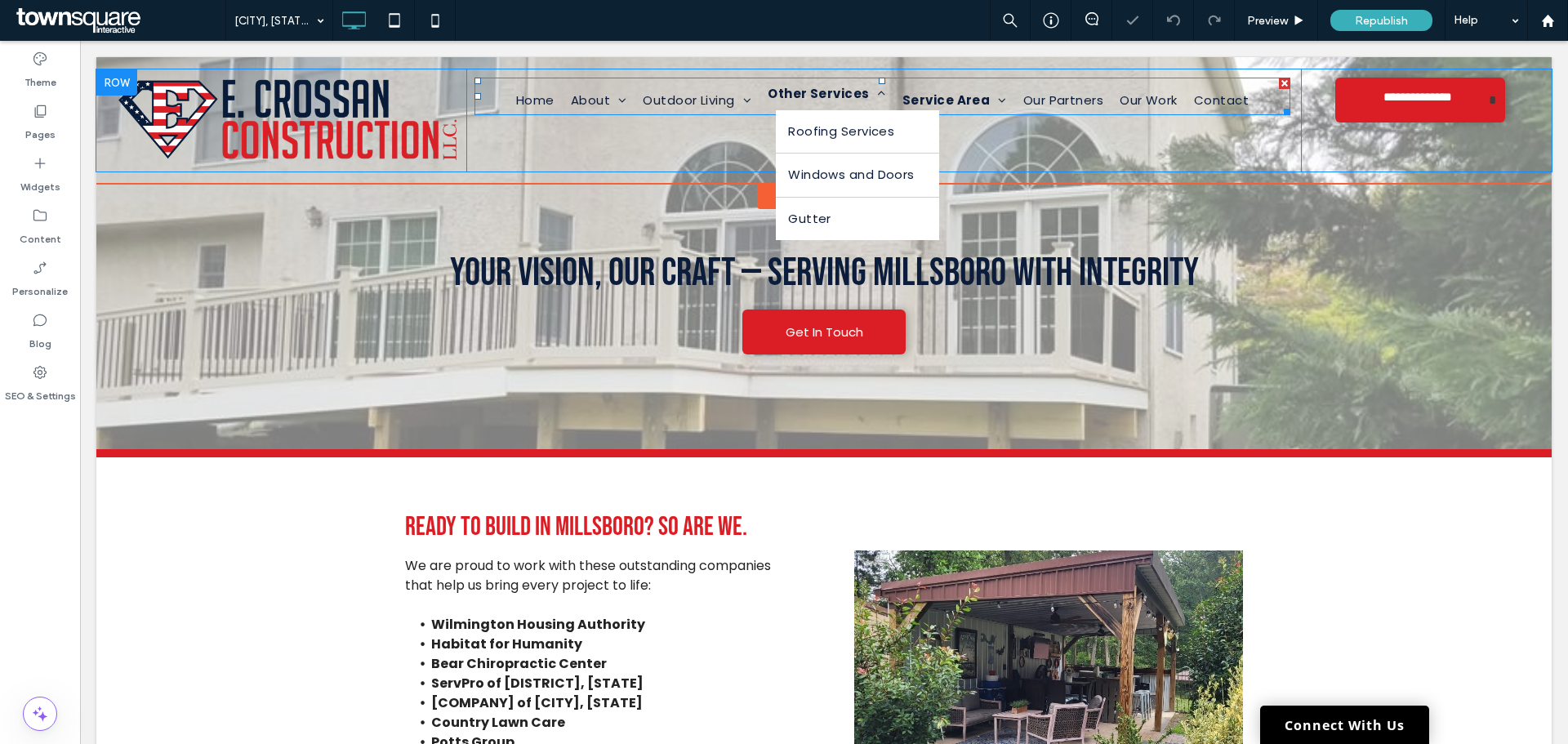 click on "Other Services" at bounding box center (826, 94) 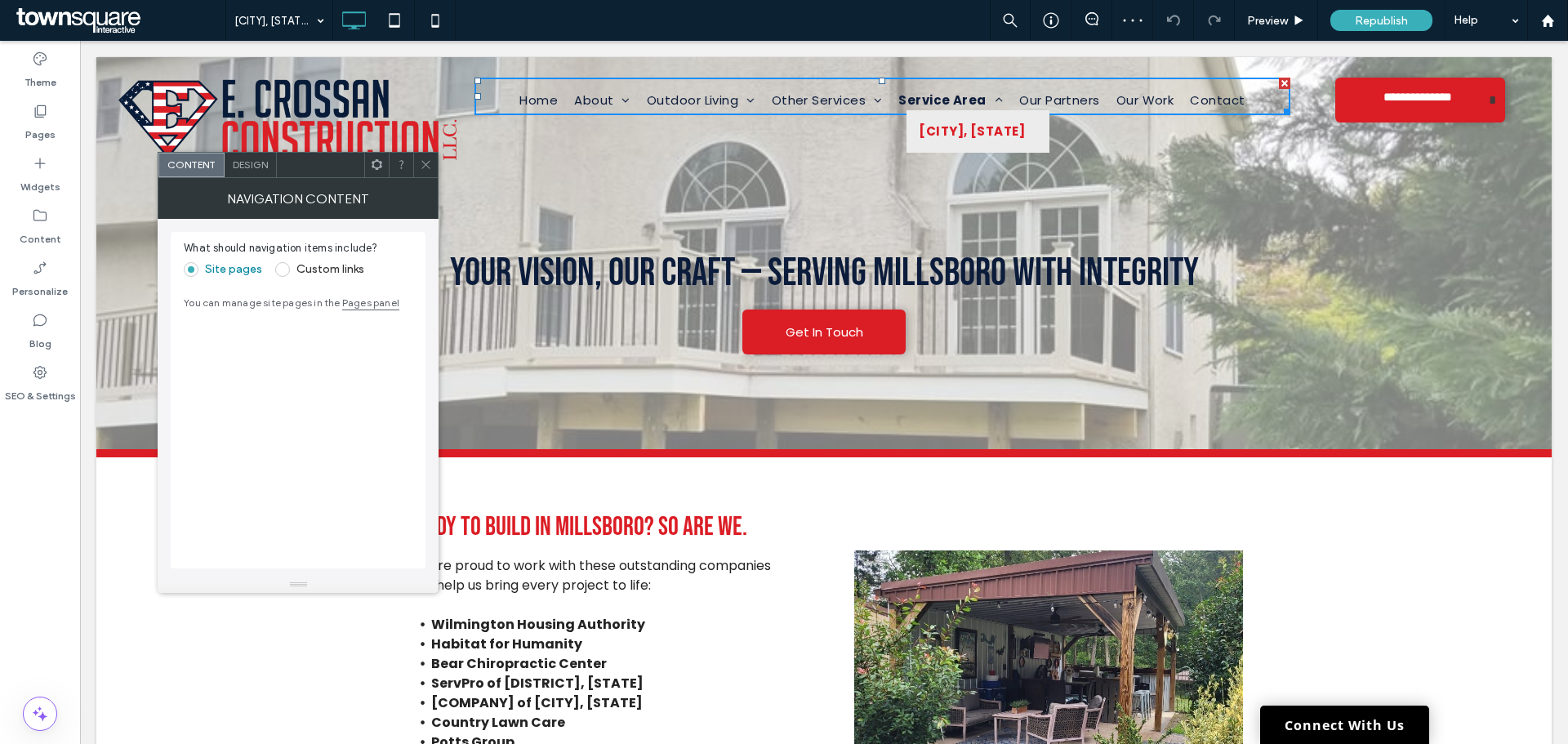 click on "Millsboro, DE" at bounding box center [972, 131] 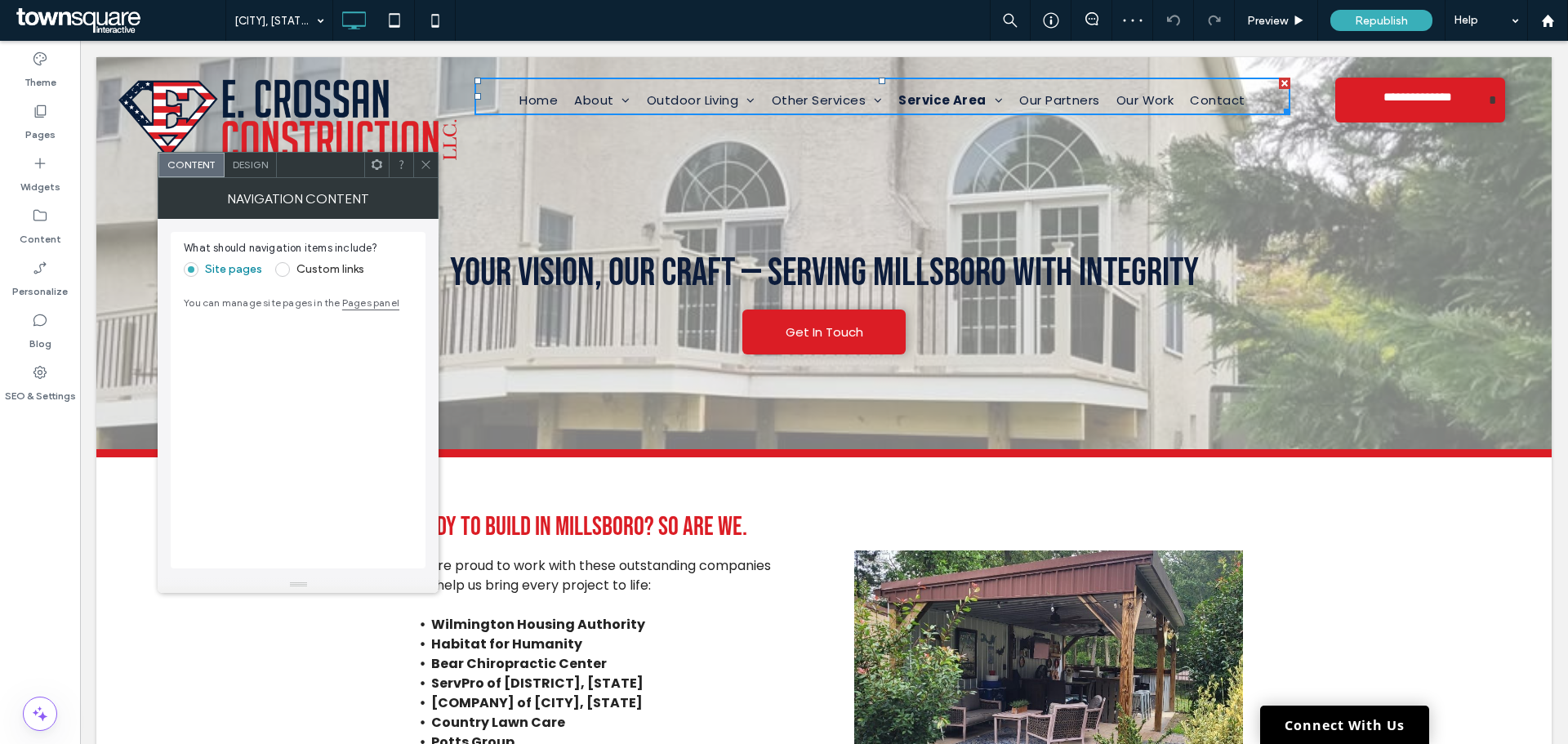 click 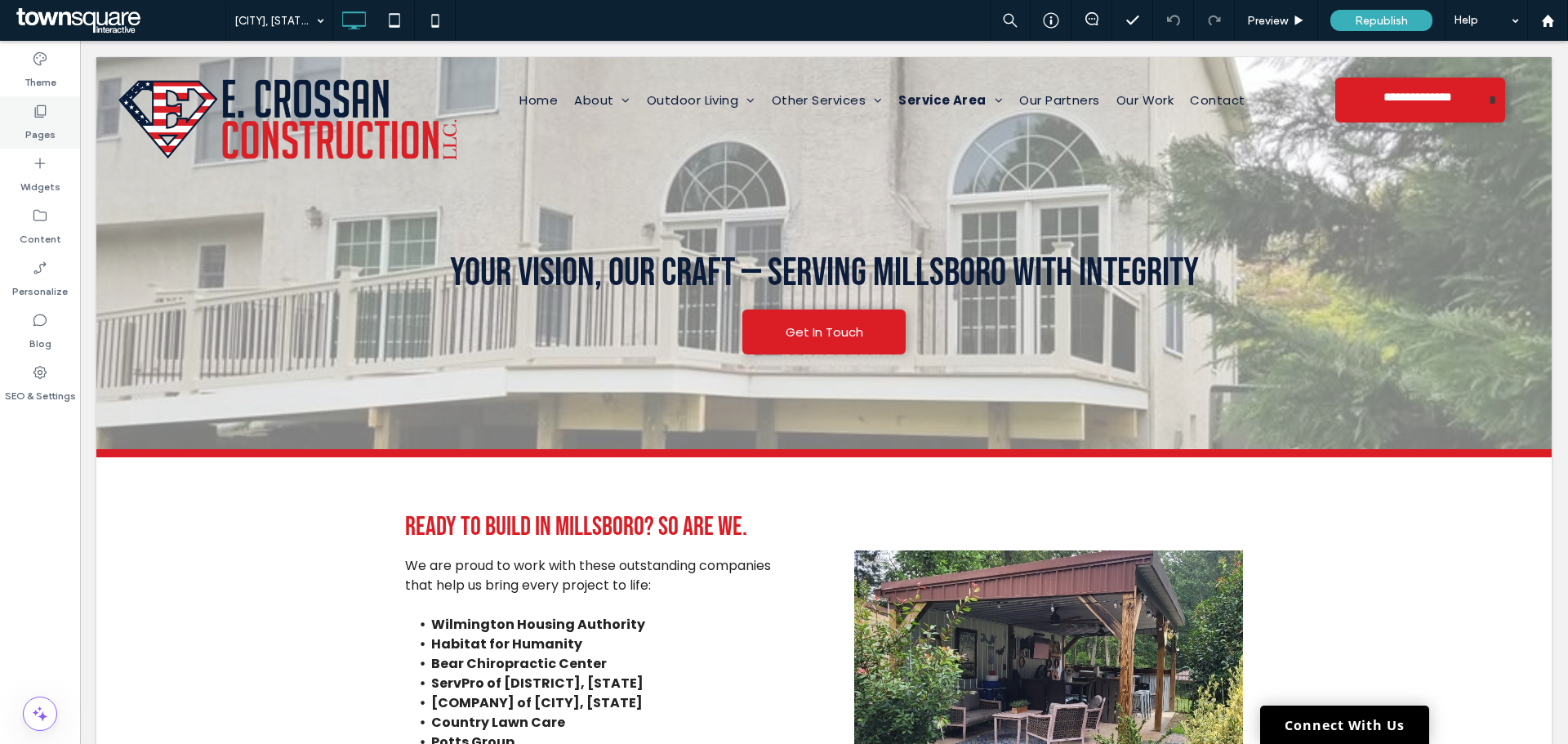 click on "Pages" at bounding box center (40, 131) 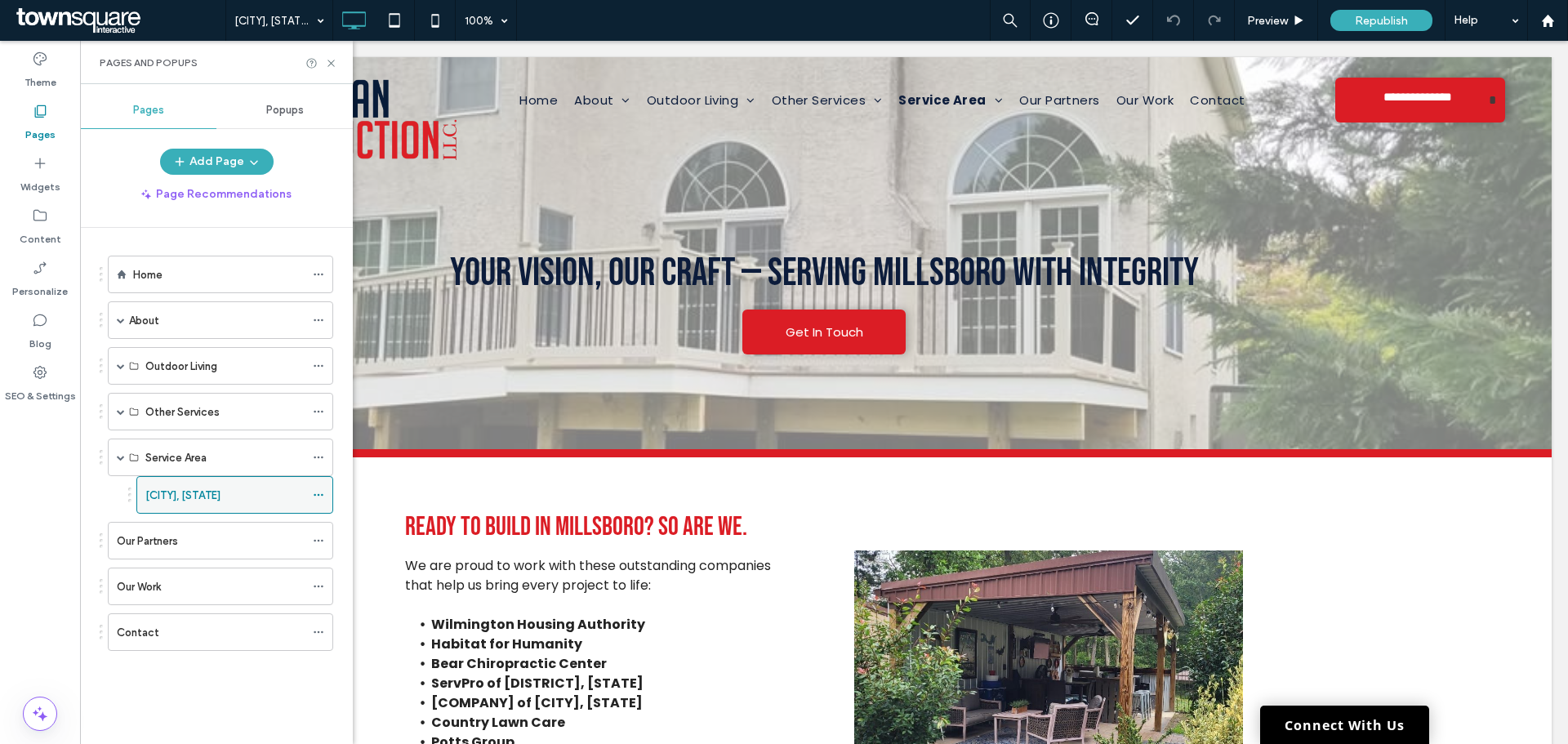 click on "Millsboro, DE" at bounding box center (183, 495) 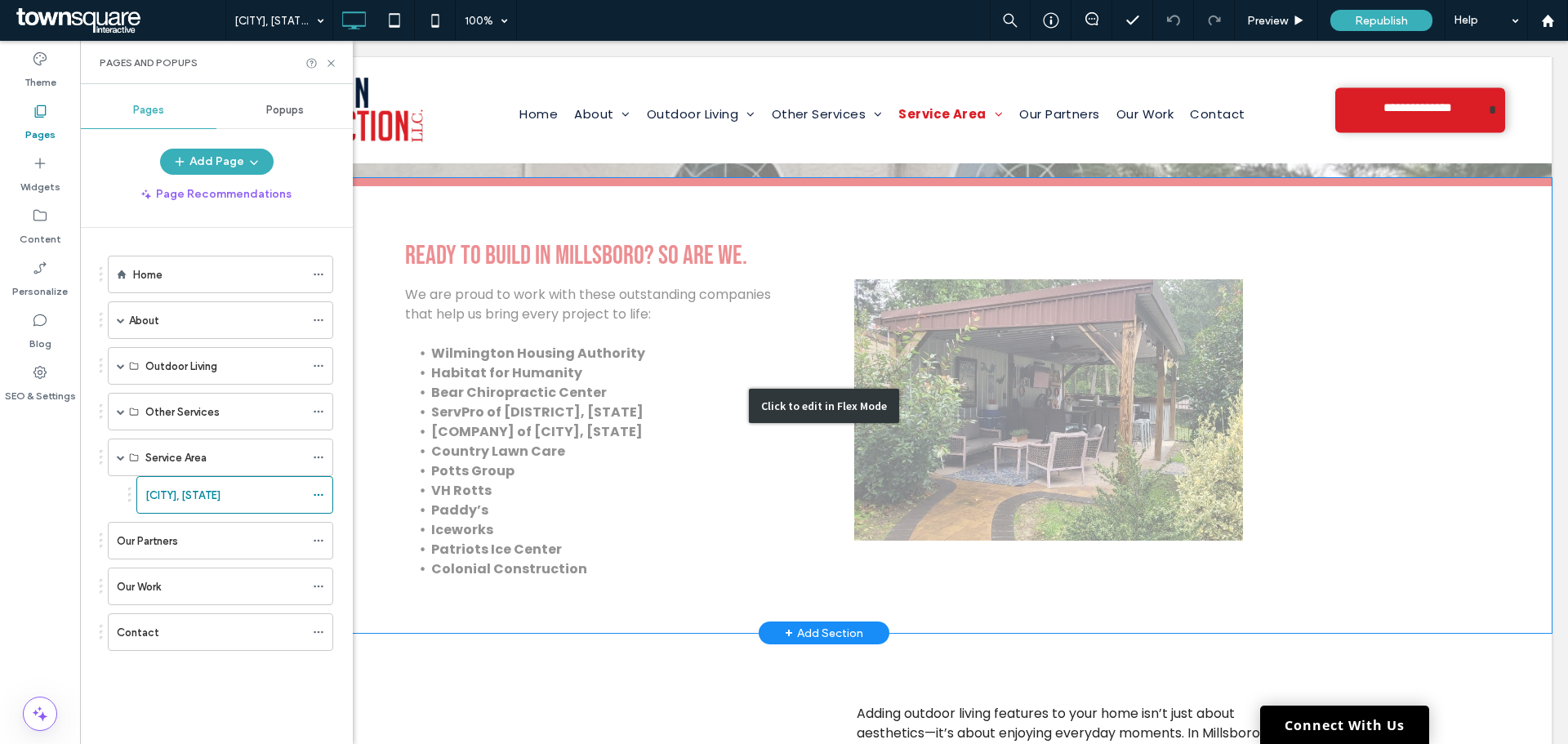 scroll, scrollTop: 245, scrollLeft: 0, axis: vertical 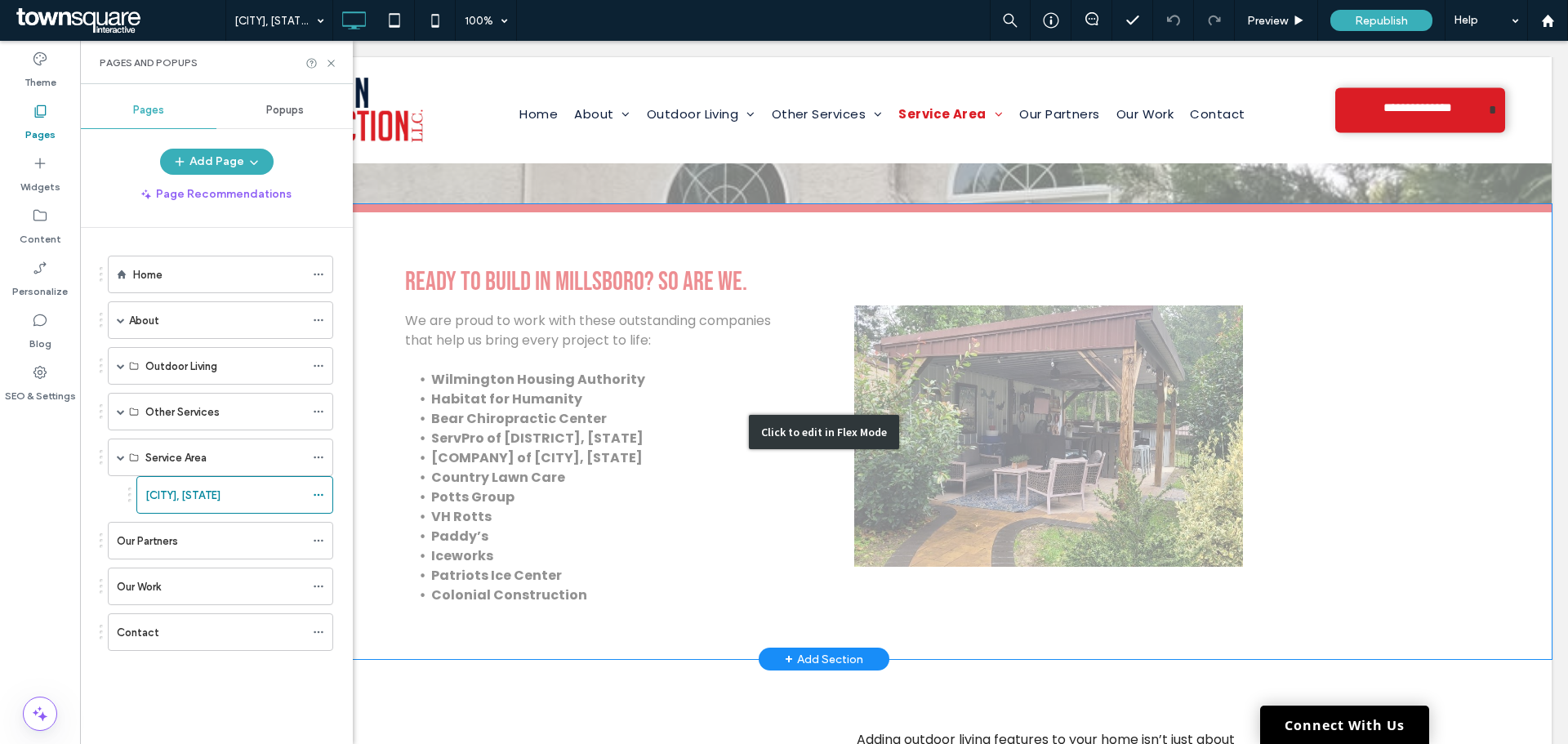 click on "Click to edit in Flex Mode" at bounding box center [824, 431] 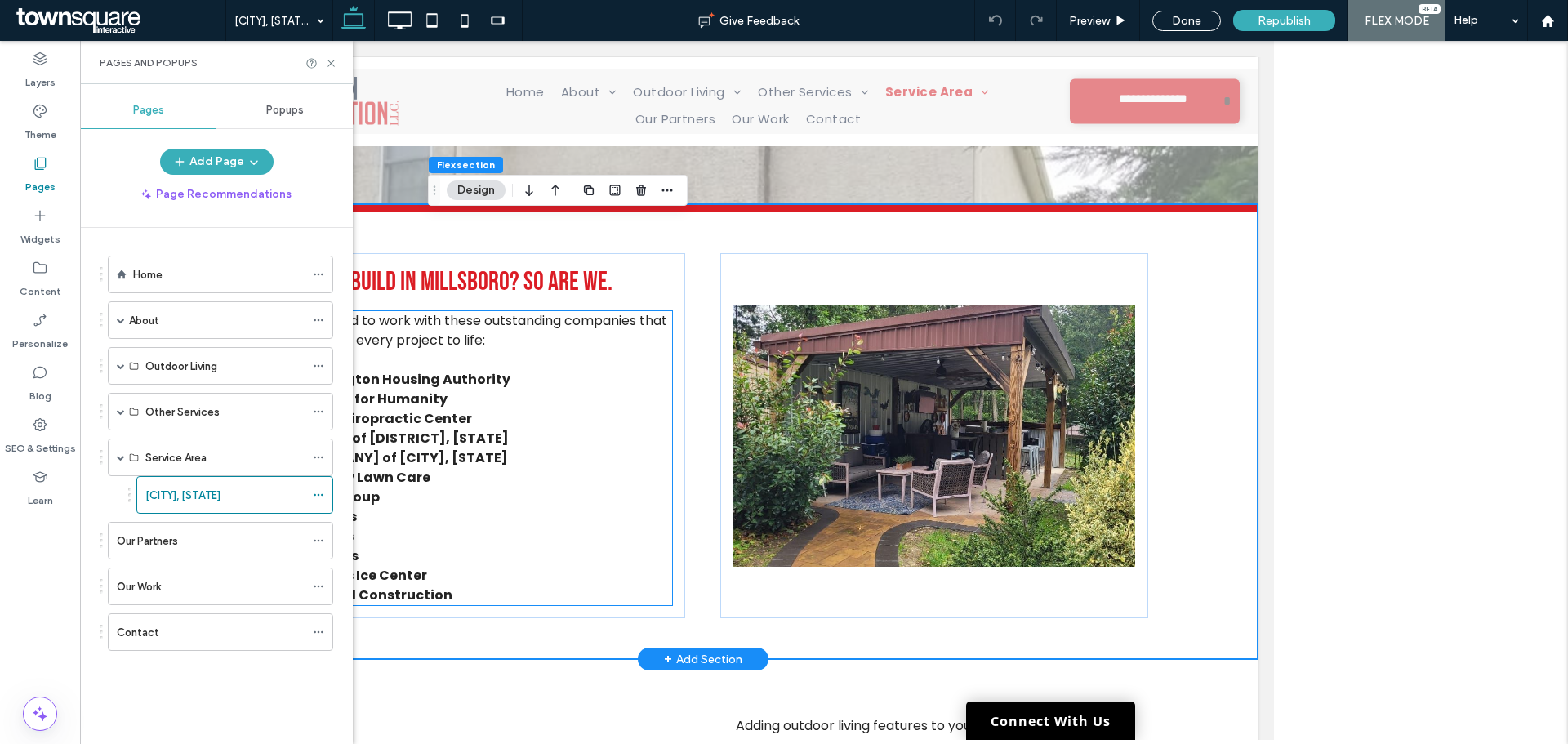 click on "Bear Chiropractic Center" at bounding box center [483, 419] 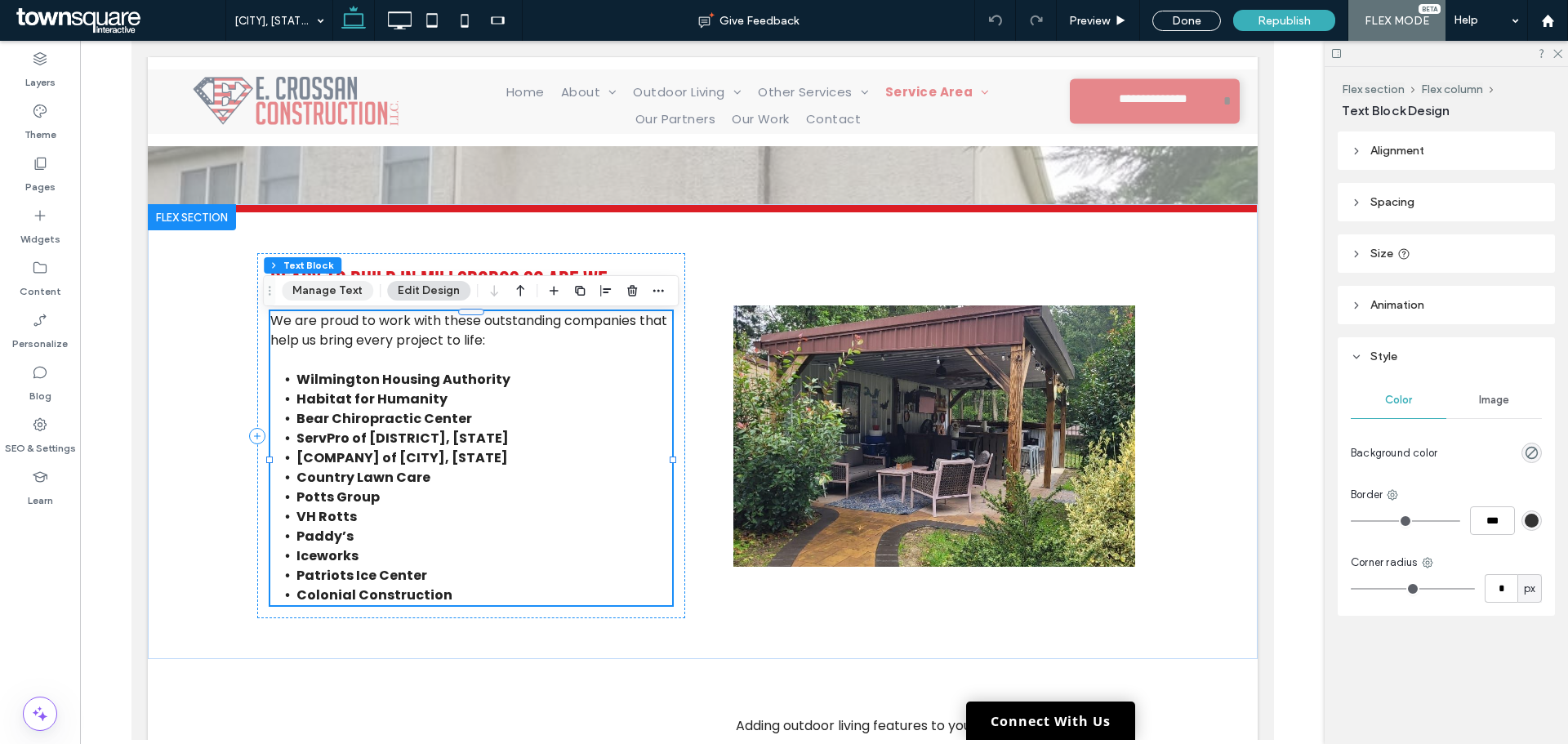 click on "Manage Text" at bounding box center (327, 291) 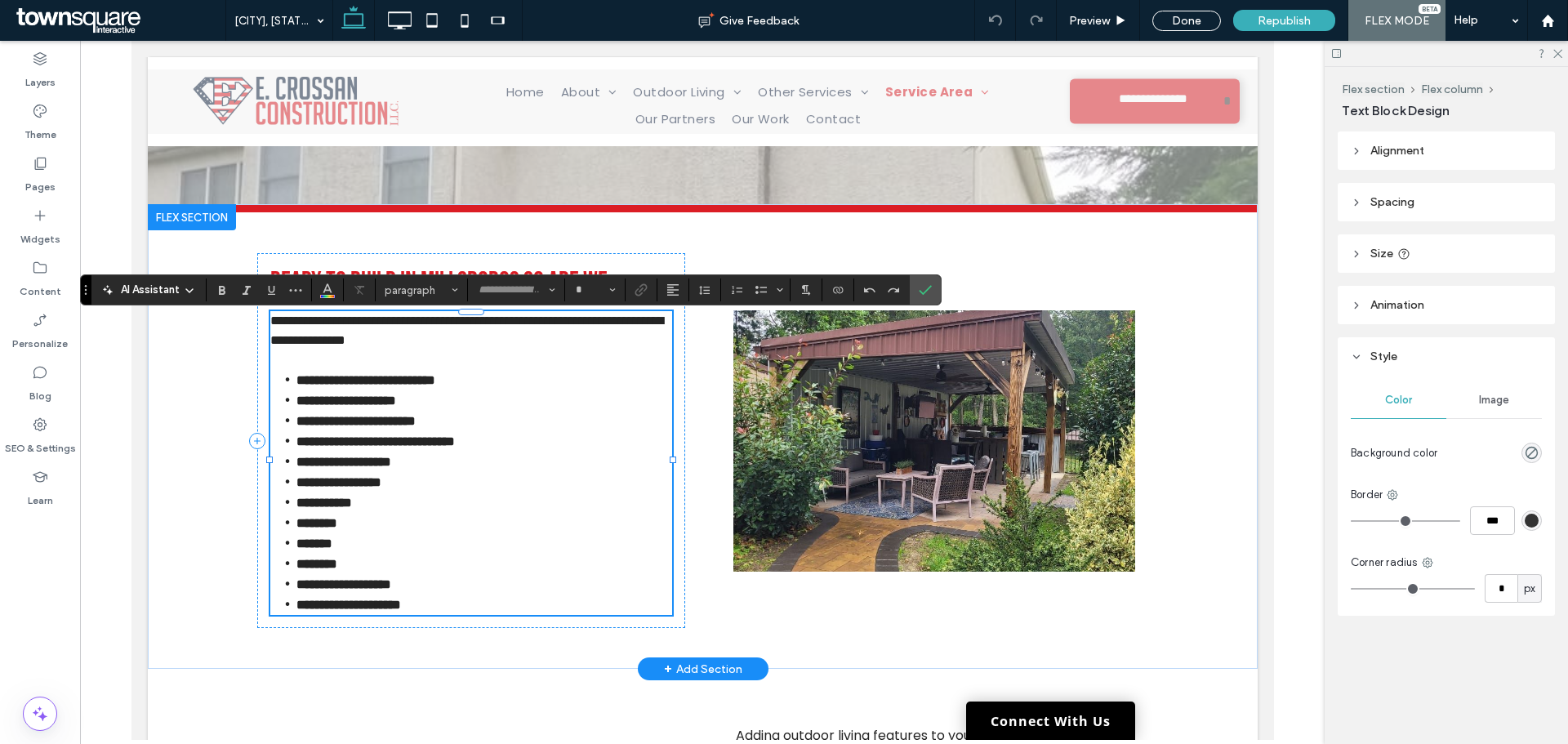 type on "*******" 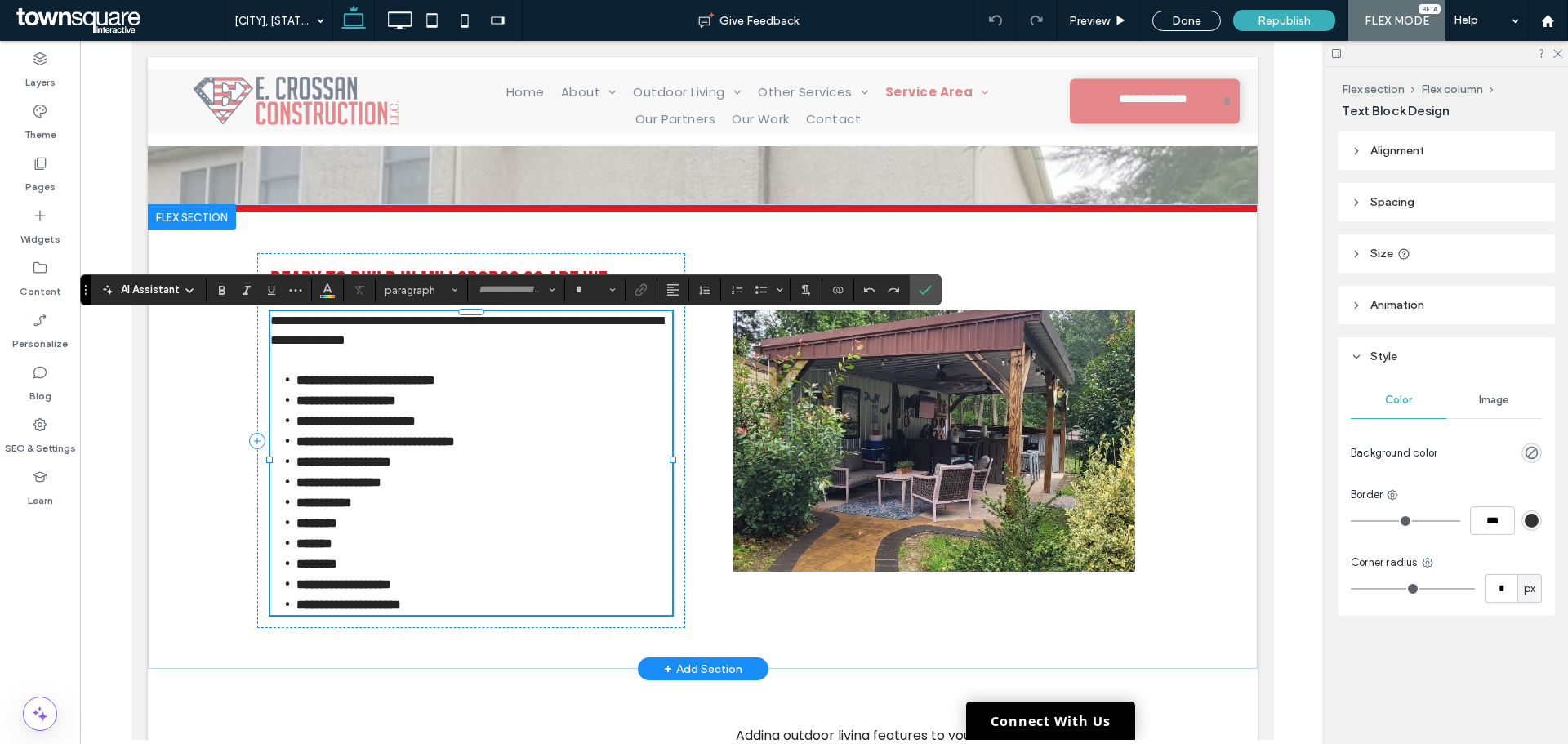 type on "**" 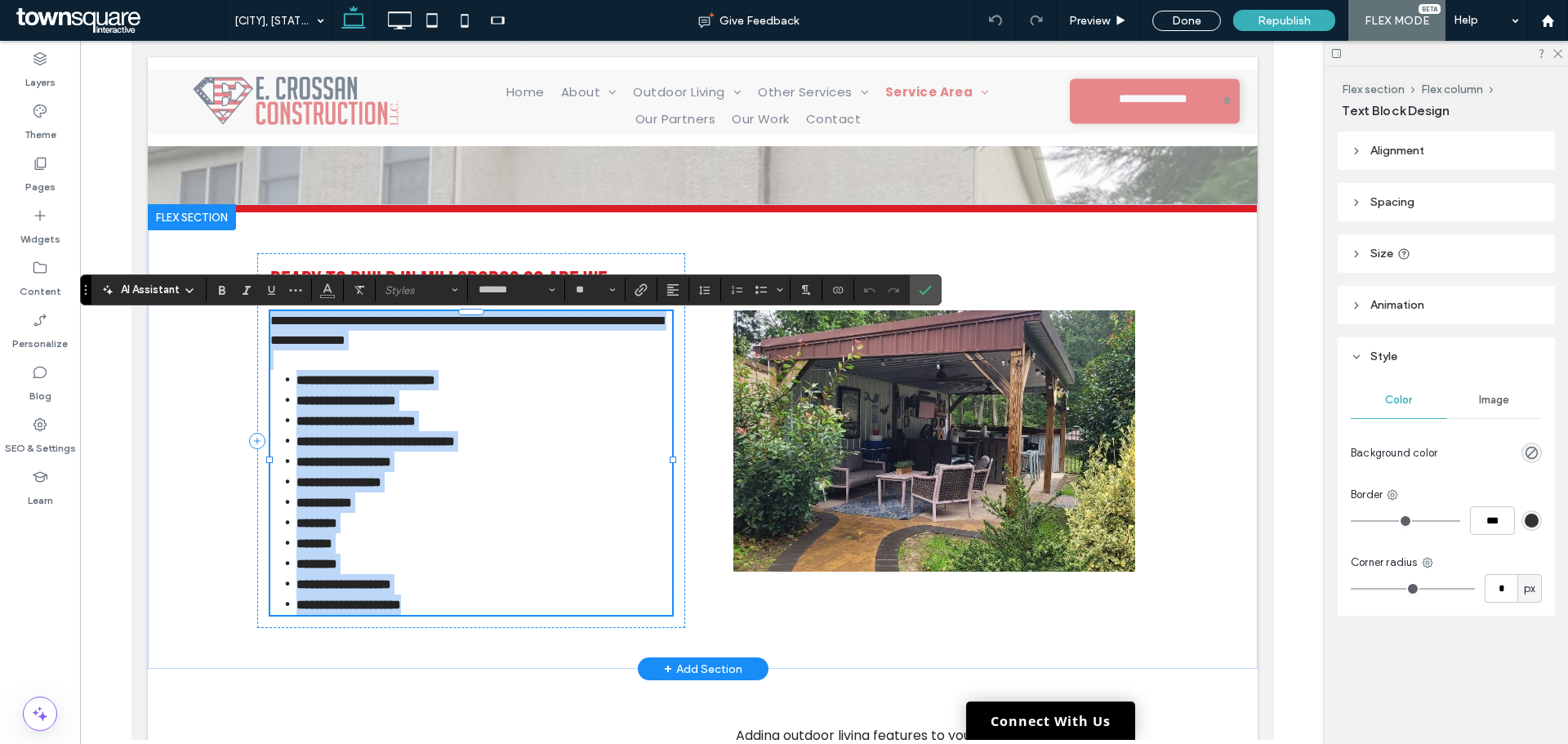 paste 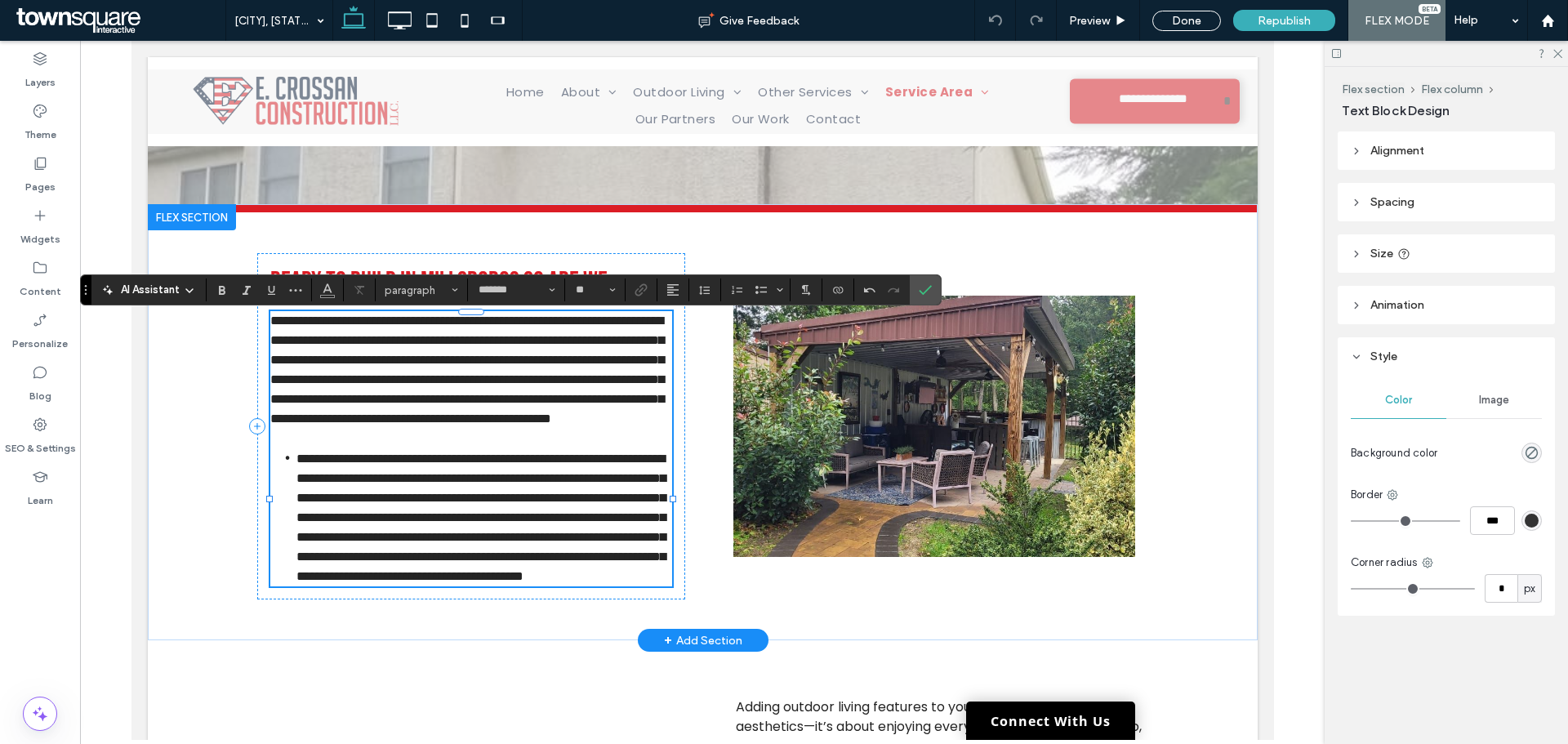 click on "**********" at bounding box center [480, 517] 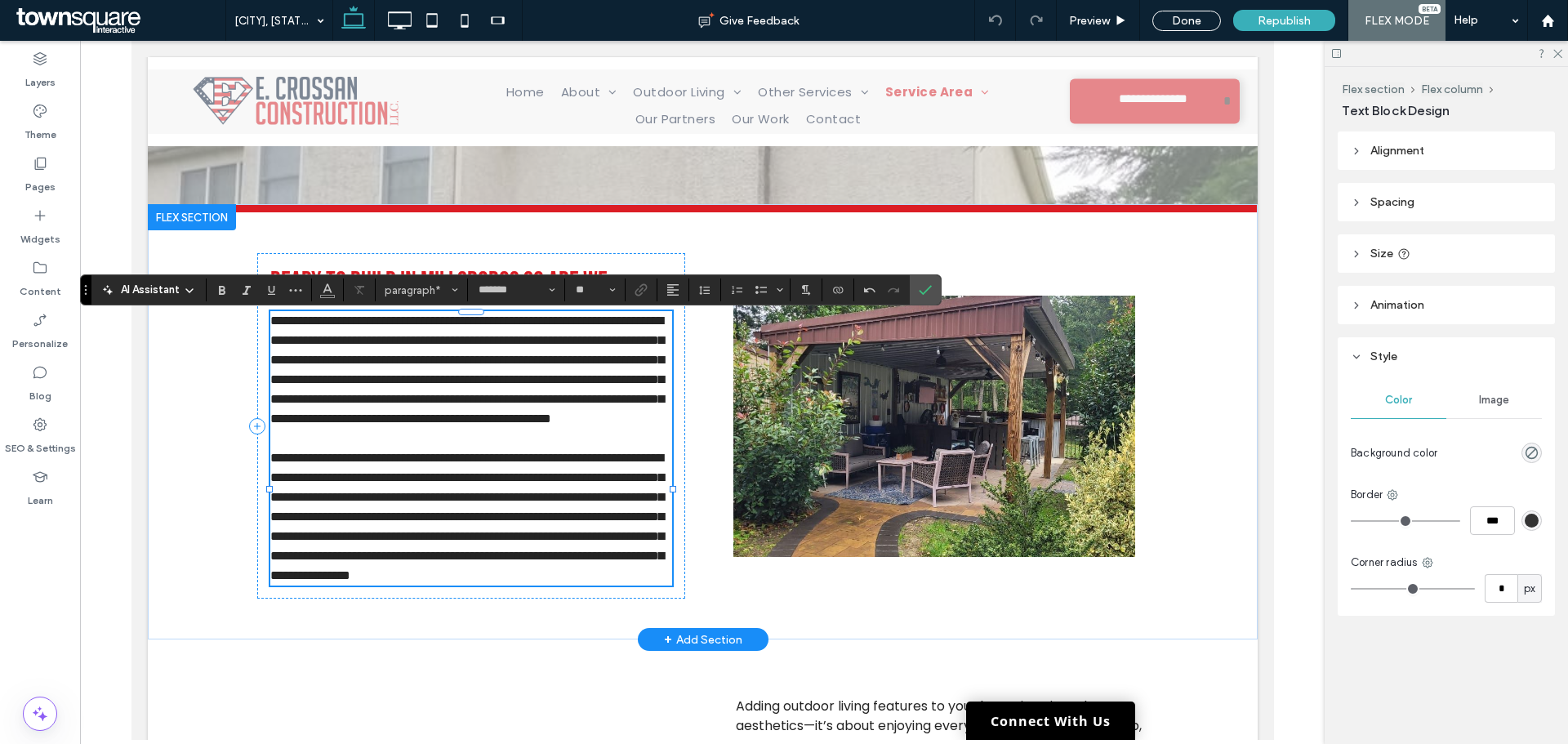 click on "**********" at bounding box center (466, 516) 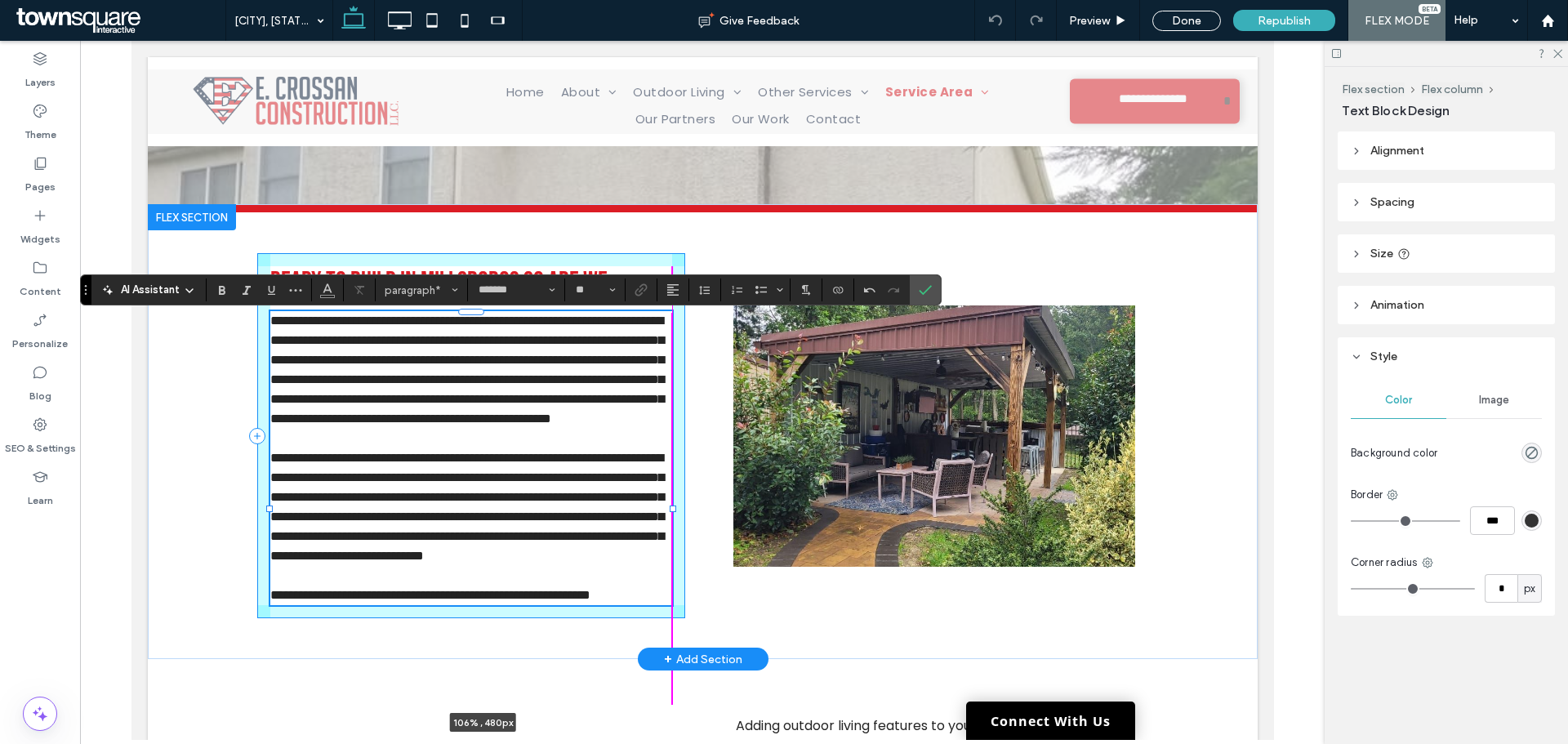 click on "**********" at bounding box center [702, 435] 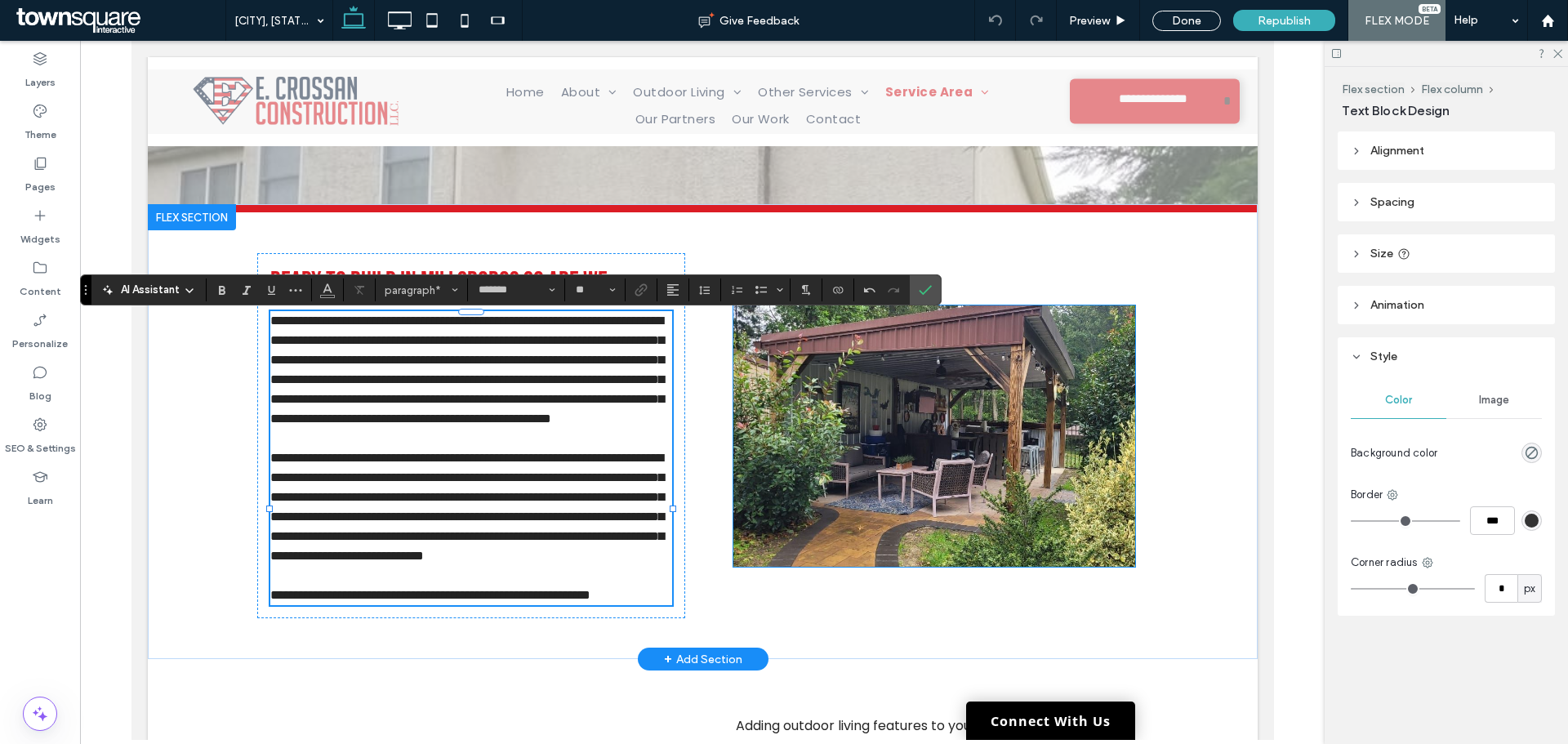 click at bounding box center (933, 436) 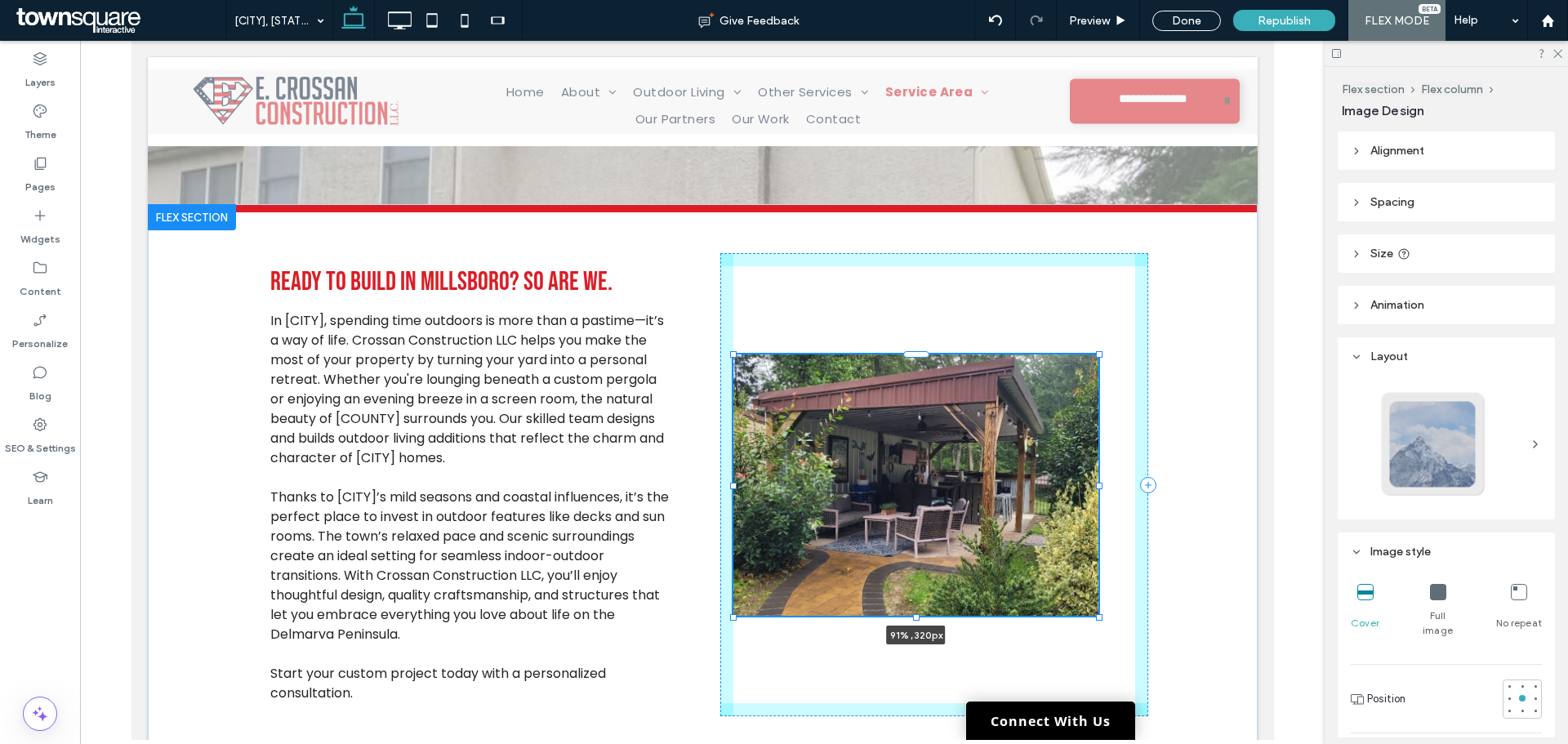drag, startPoint x: 750, startPoint y: 492, endPoint x: 764, endPoint y: 492, distance: 14 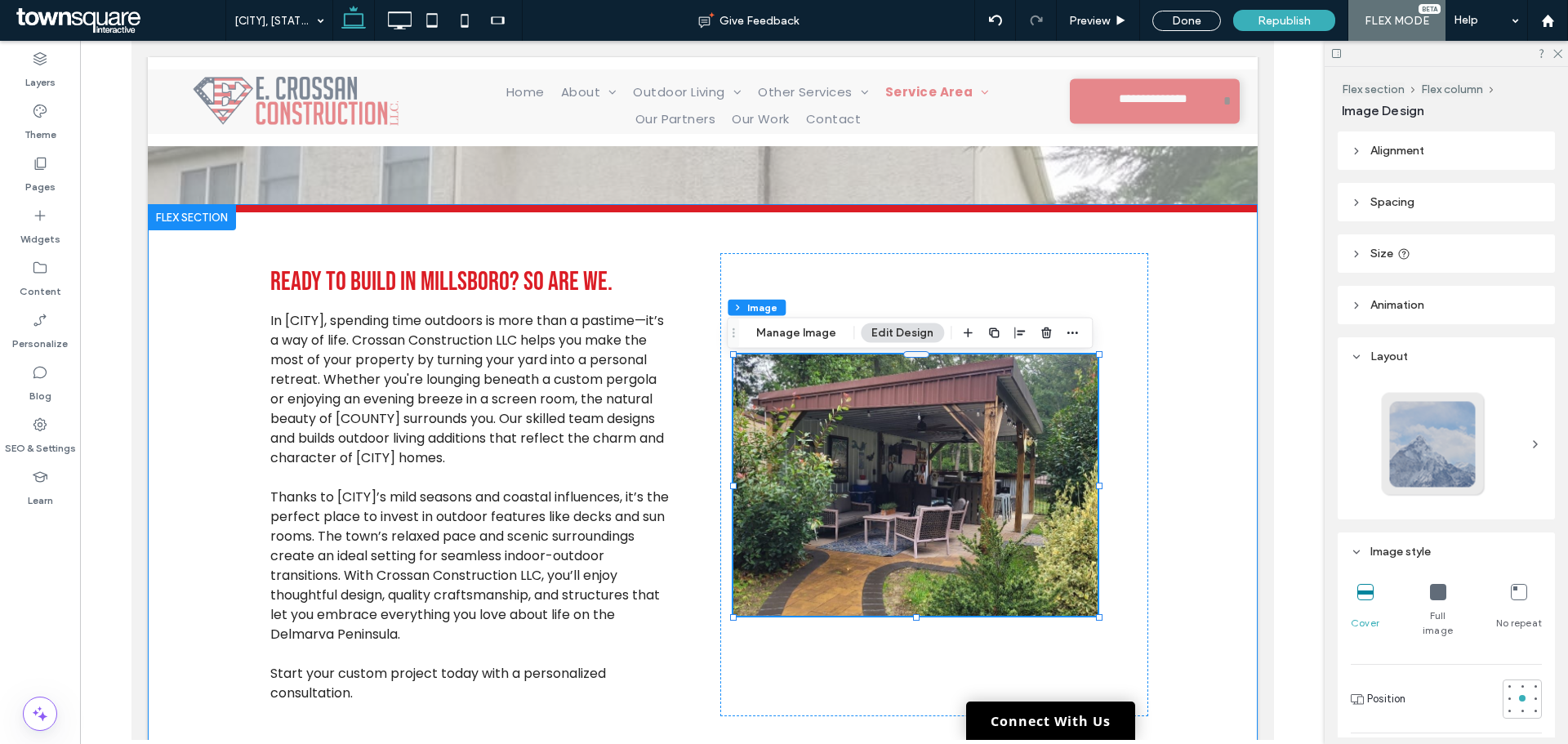 click on "Ready to Build in Millsboro? So Are We.
In Millsboro, spending time outdoors is more than a pastime—it’s a way of life. Crossan Construction LLC helps you make the most of your property by turning your yard into a personal retreat. Whether you're lounging beneath a custom pergola or enjoying an evening breeze in a screen room, the natural beauty of Sussex County surrounds you. Our skilled team designs and builds outdoor living additions that reflect the charm and character of Millsboro homes. Thanks to Millsboro’s mild seasons and coastal influences, it’s the perfect place to invest in outdoor features like decks and sun rooms. The town’s relaxed pace and scenic surroundings create an ideal setting for seamless indoor-outdoor transitions. With Crossan Construction LLC, you’ll enjoy thoughtful design, quality craftsmanship, and structures that let you embrace everything you love about life on the Delmarva Peninsula.  ﻿
91% , 320px" at bounding box center (702, 484) 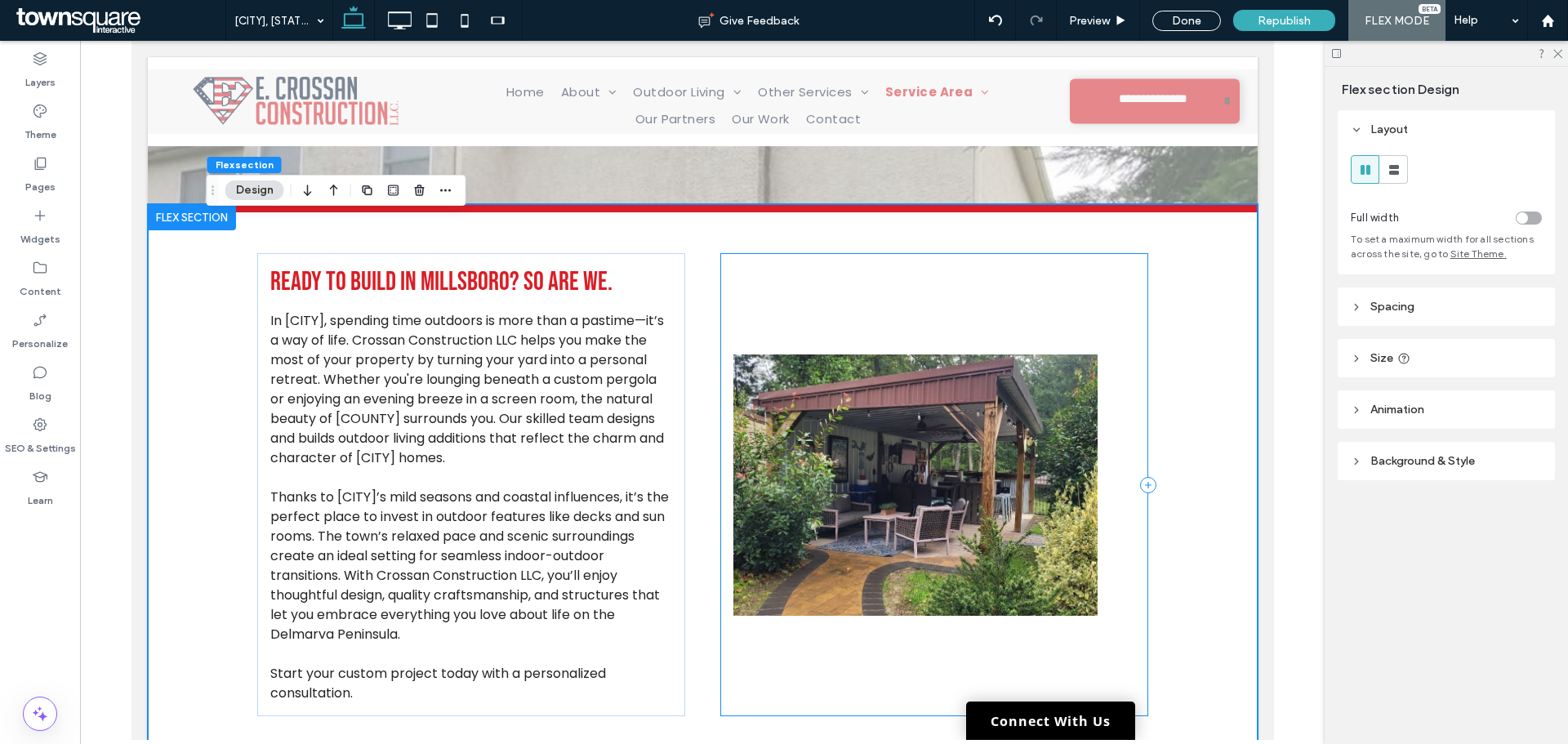 click at bounding box center (933, 484) 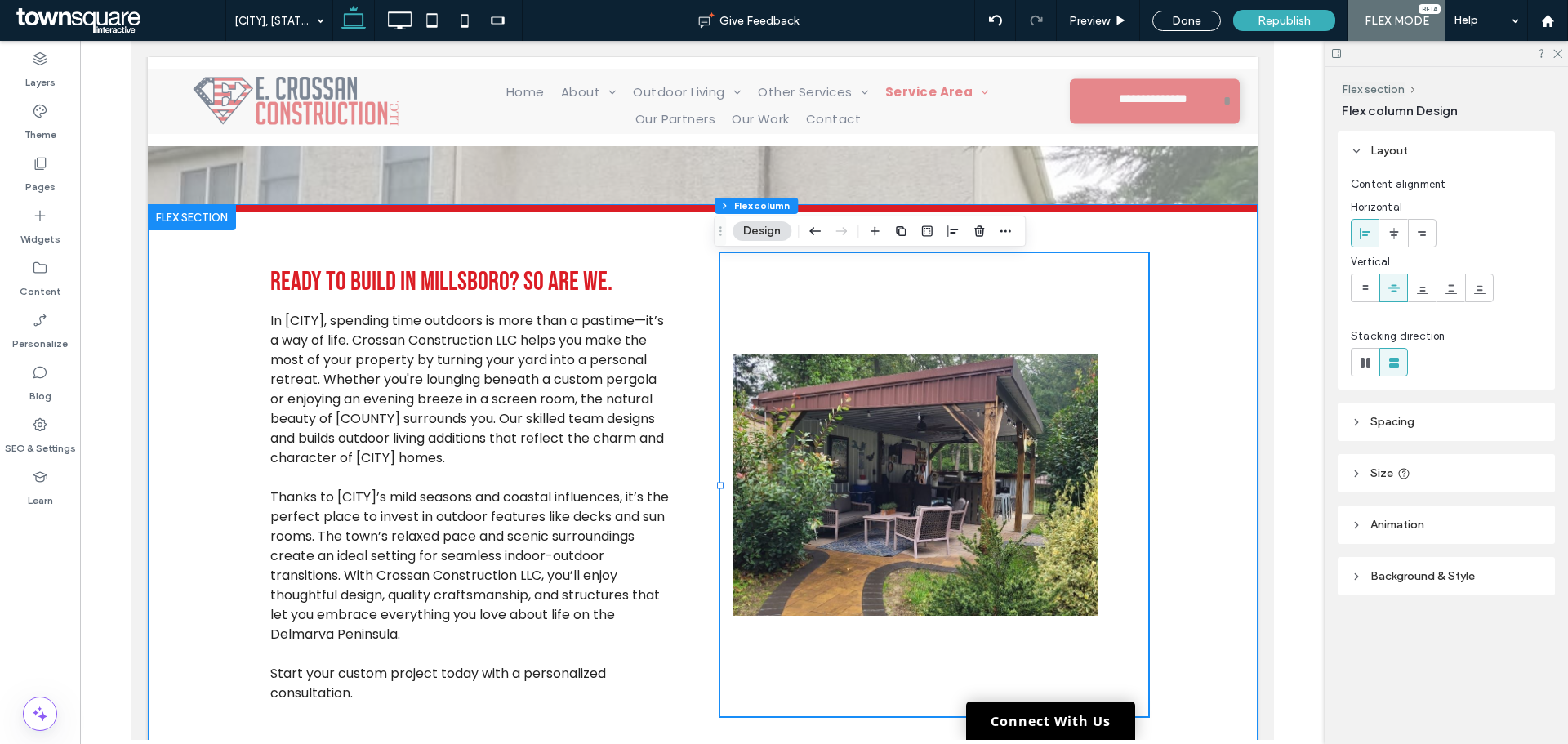 click on "Ready to Build in Millsboro? So Are We.
In Millsboro, spending time outdoors is more than a pastime—it’s a way of life. Crossan Construction LLC helps you make the most of your property by turning your yard into a personal retreat. Whether you're lounging beneath a custom pergola or enjoying an evening breeze in a screen room, the natural beauty of Sussex County surrounds you. Our skilled team designs and builds outdoor living additions that reflect the charm and character of Millsboro homes. Thanks to Millsboro’s mild seasons and coastal influences, it’s the perfect place to invest in outdoor features like decks and sun rooms. The town’s relaxed pace and scenic surroundings create an ideal setting for seamless indoor-outdoor transitions. With Crossan Construction LLC, you’ll enjoy thoughtful design, quality craftsmanship, and structures that let you embrace everything you love about life on the Delmarva Peninsula.  ﻿" at bounding box center [702, 484] 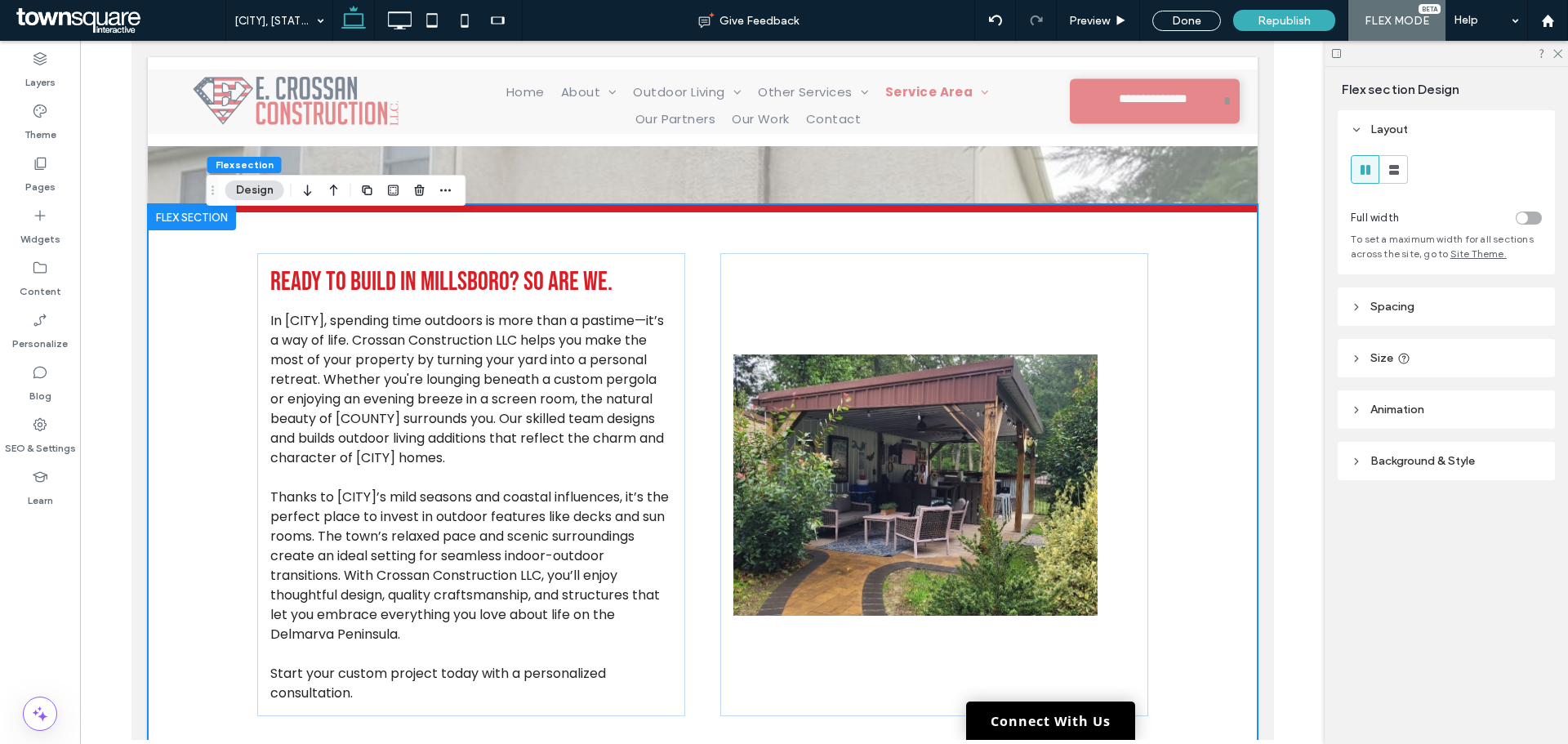 click on "Ready to Build in Millsboro? So Are We.
In Millsboro, spending time outdoors is more than a pastime—it’s a way of life. Crossan Construction LLC helps you make the most of your property by turning your yard into a personal retreat. Whether you're lounging beneath a custom pergola or enjoying an evening breeze in a screen room, the natural beauty of Sussex County surrounds you. Our skilled team designs and builds outdoor living additions that reflect the charm and character of Millsboro homes. Thanks to Millsboro’s mild seasons and coastal influences, it’s the perfect place to invest in outdoor features like decks and sun rooms. The town’s relaxed pace and scenic surroundings create an ideal setting for seamless indoor-outdoor transitions. With Crossan Construction LLC, you’ll enjoy thoughtful design, quality craftsmanship, and structures that let you embrace everything you love about life on the Delmarva Peninsula.  ﻿" at bounding box center (702, 484) 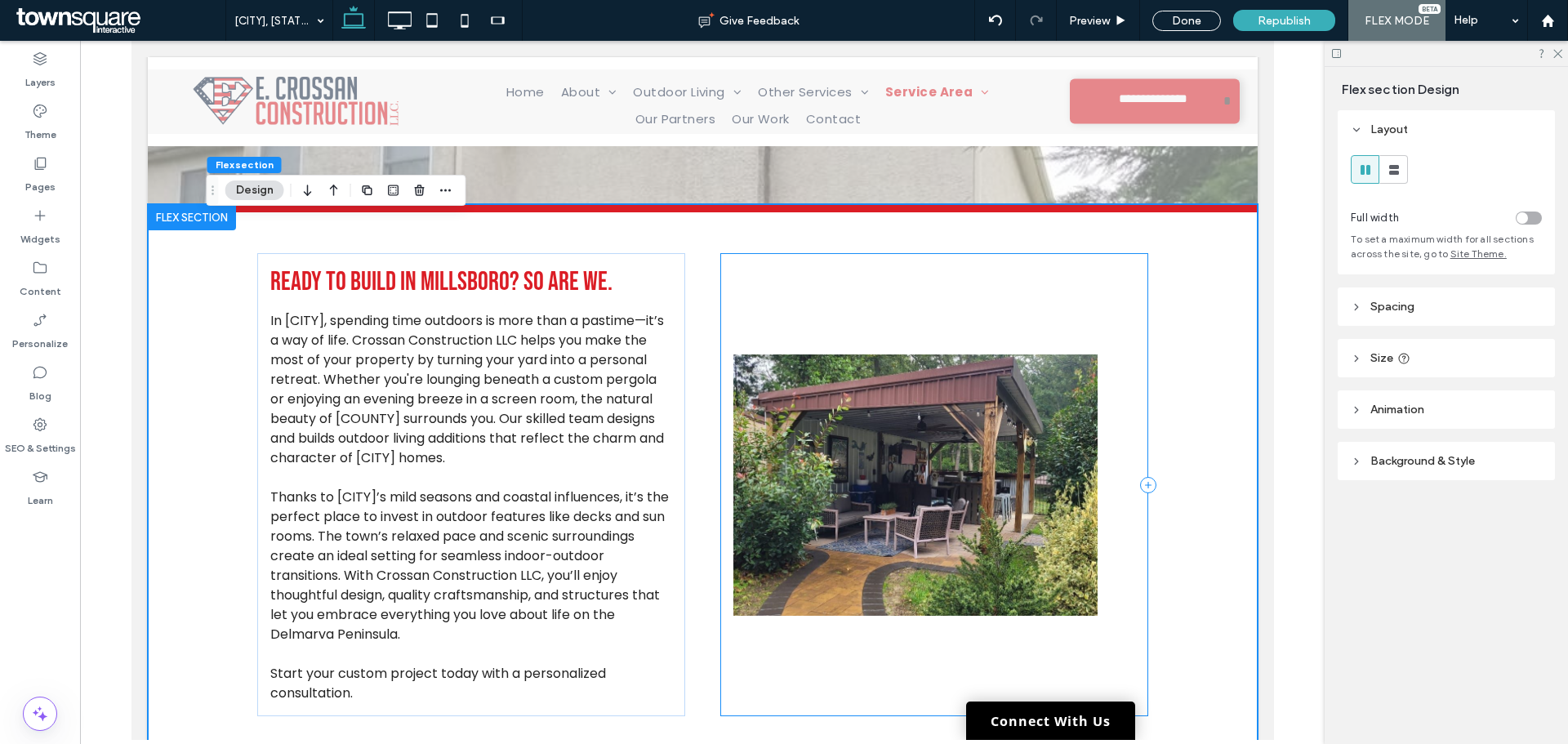 click at bounding box center (933, 484) 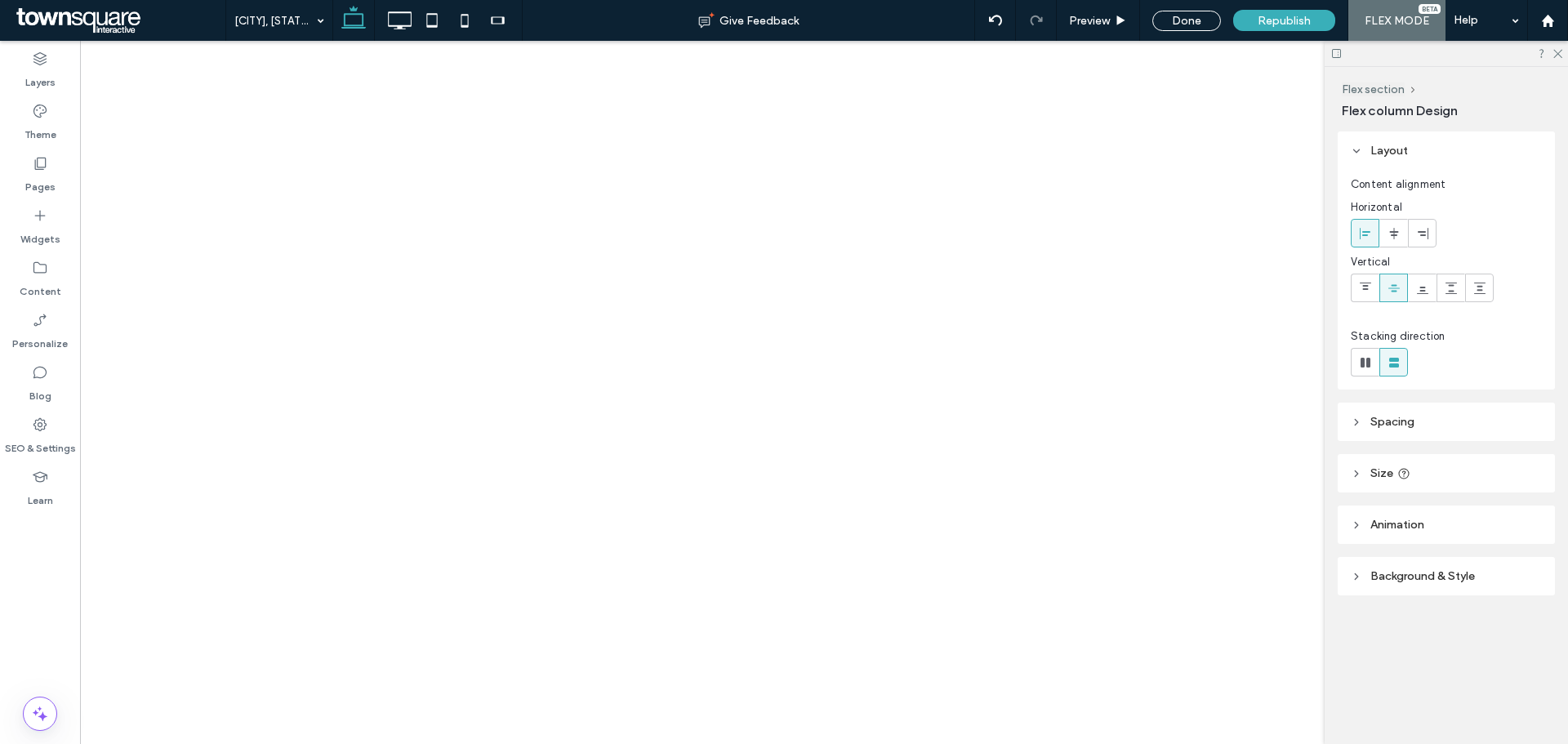 scroll, scrollTop: 0, scrollLeft: 0, axis: both 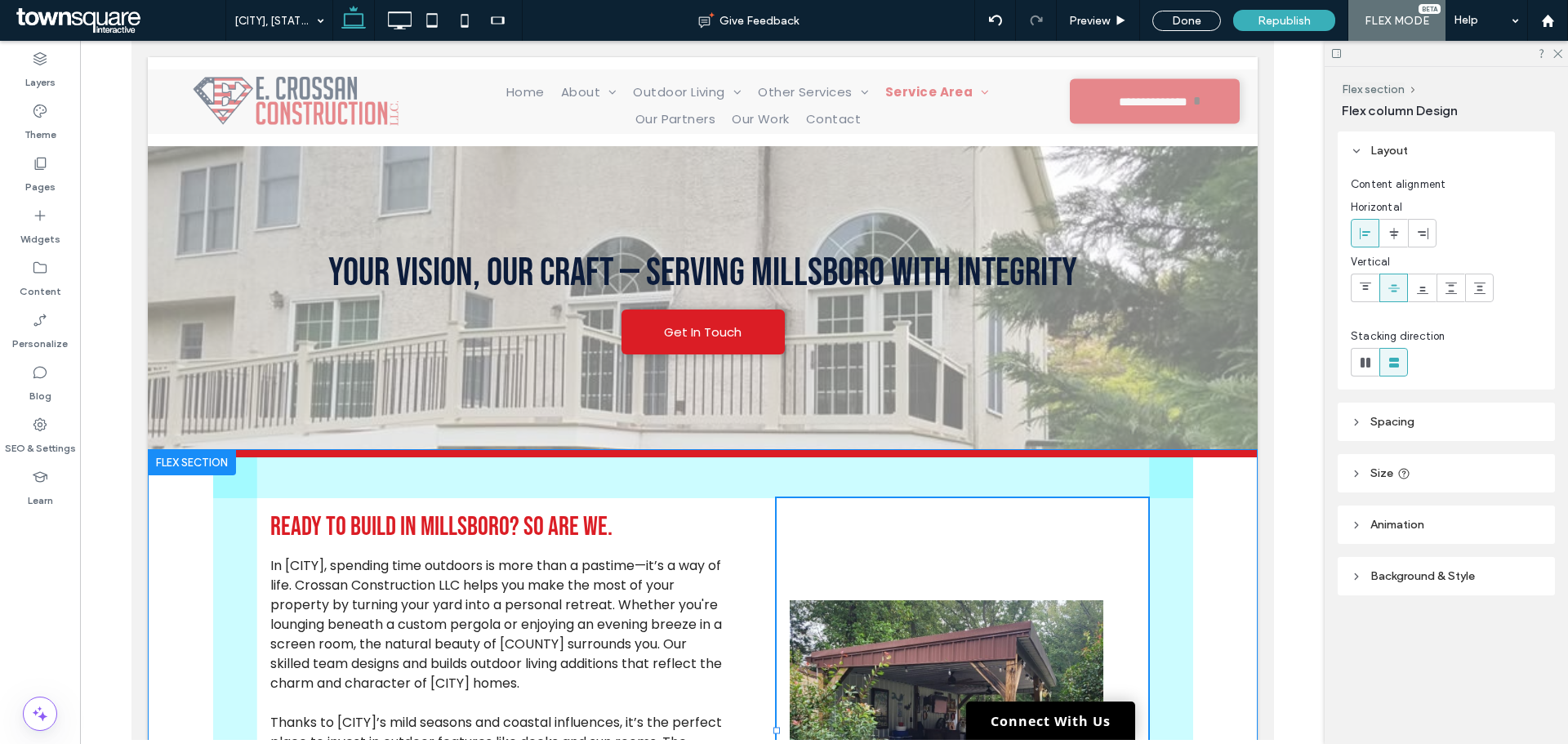 click on "Ready to Build in Millsboro? So Are We.
In Millsboro, spending time outdoors is more than a pastime—it’s a way of life. Crossan Construction LLC helps you make the most of your property by turning your yard into a personal retreat. Whether you're lounging beneath a custom pergola or enjoying an evening breeze in a screen room, the natural beauty of Sussex County surrounds you. Our skilled team designs and builds outdoor living additions that reflect the charm and character of Millsboro homes. Thanks to Millsboro’s mild seasons and coastal influences, it’s the perfect place to invest in outdoor features like decks and sun rooms. The town’s relaxed pace and scenic surroundings create an ideal setting for seamless indoor-outdoor transitions. With Crossan Construction LLC, you’ll enjoy thoughtful design, quality craftsmanship, and structures that let you embrace everything you love about life on the Delmarva Peninsula.  ﻿
42% , 569px" at bounding box center [702, 730] 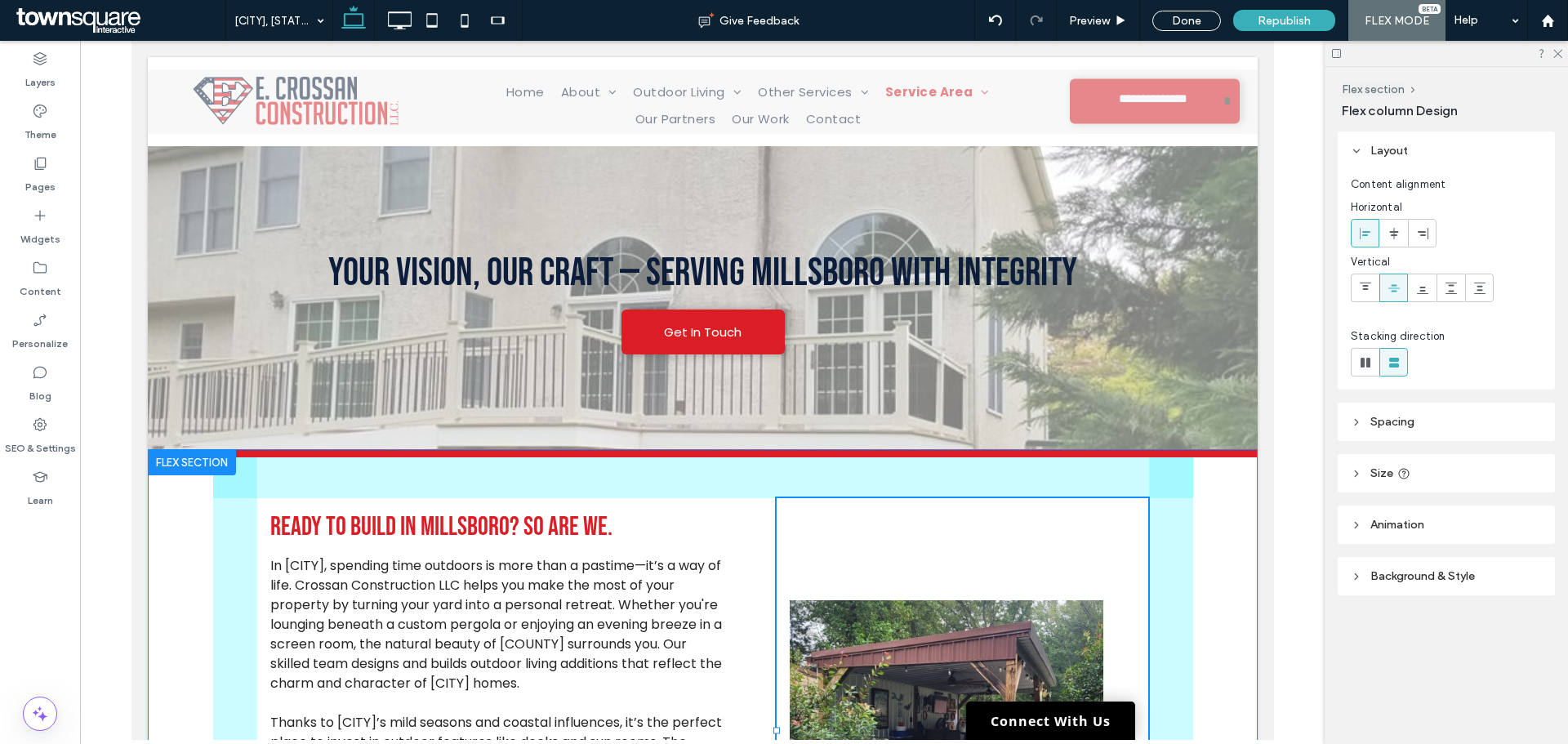 scroll, scrollTop: 245, scrollLeft: 0, axis: vertical 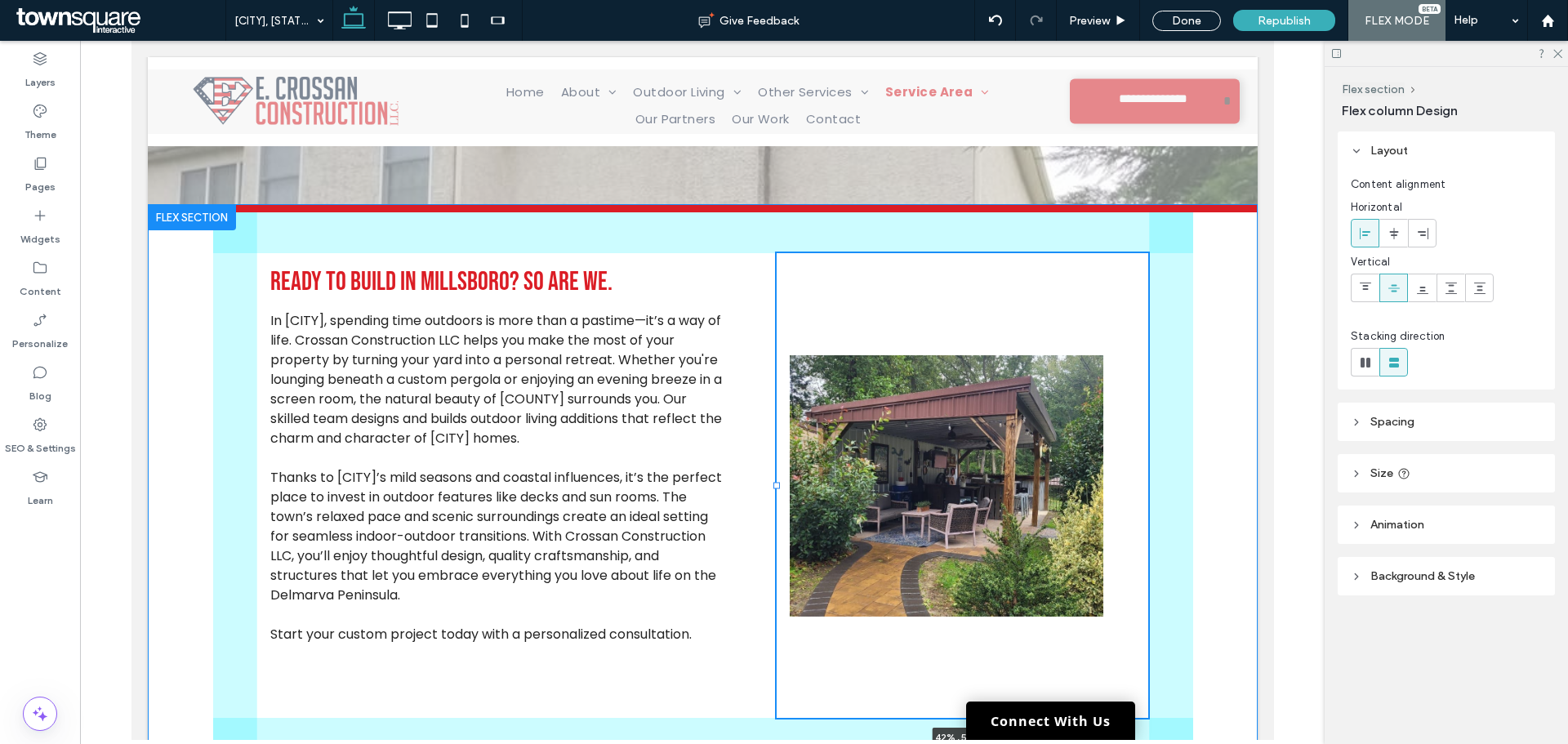 type on "**" 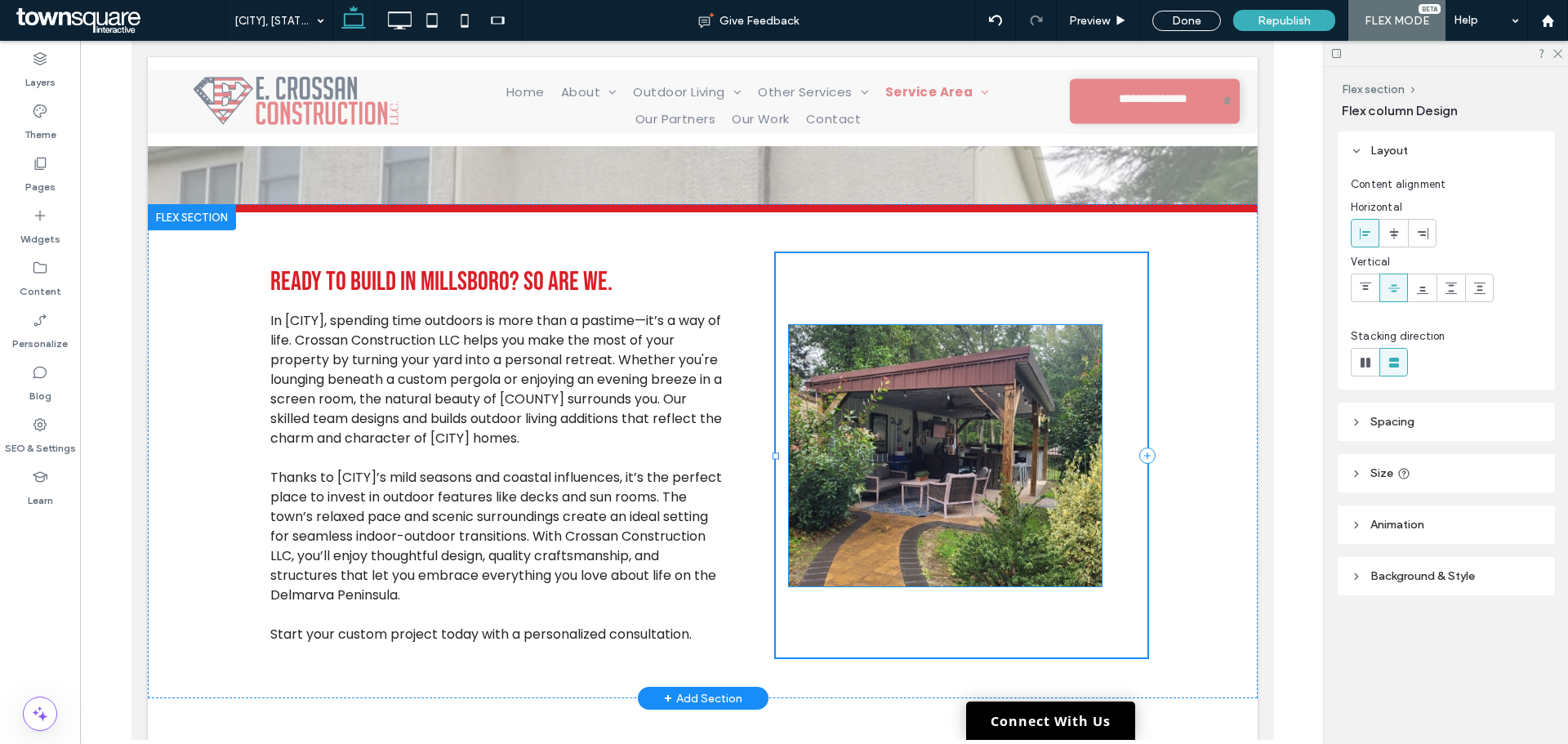 scroll, scrollTop: 245, scrollLeft: 0, axis: vertical 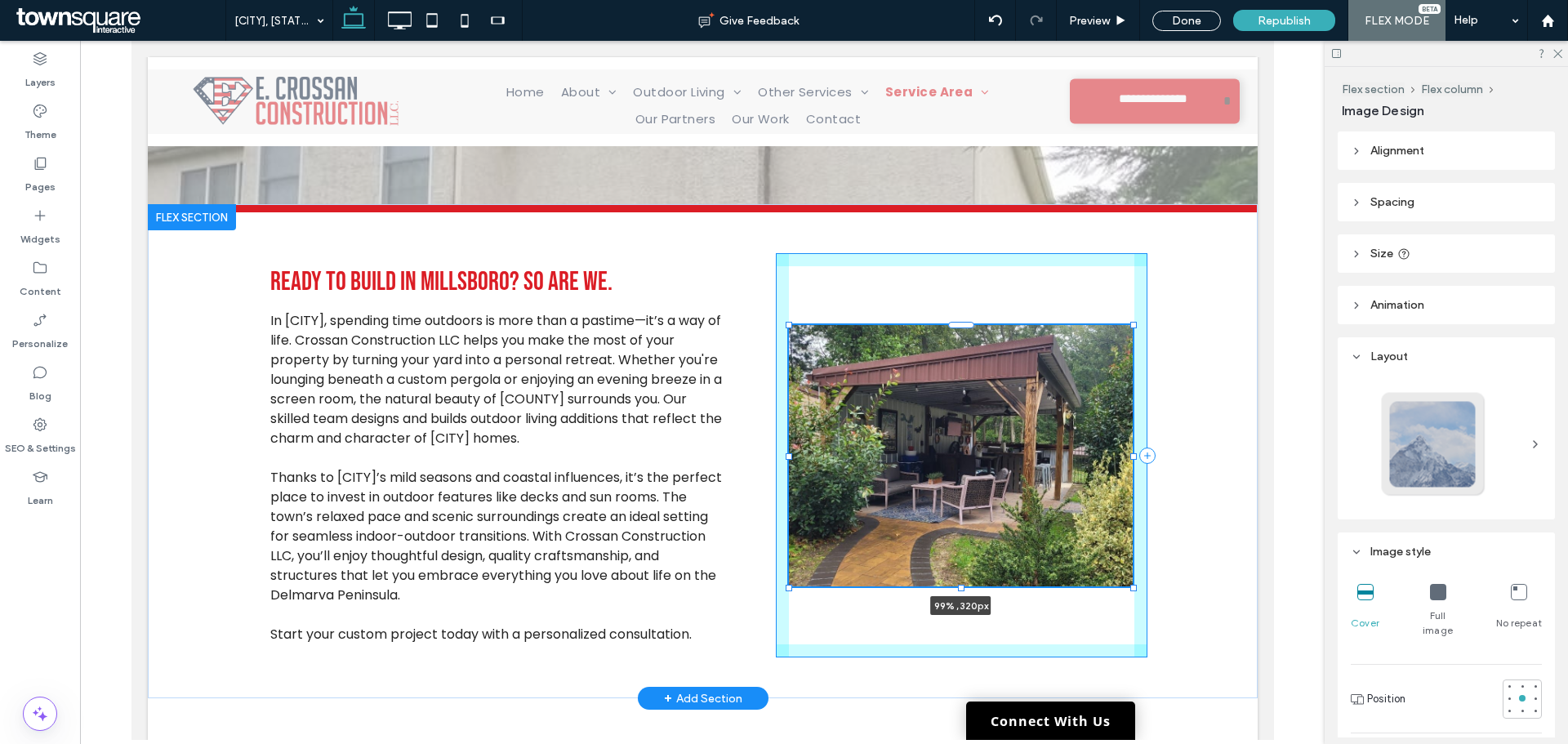 drag, startPoint x: 1097, startPoint y: 464, endPoint x: 1127, endPoint y: 468, distance: 30.265492 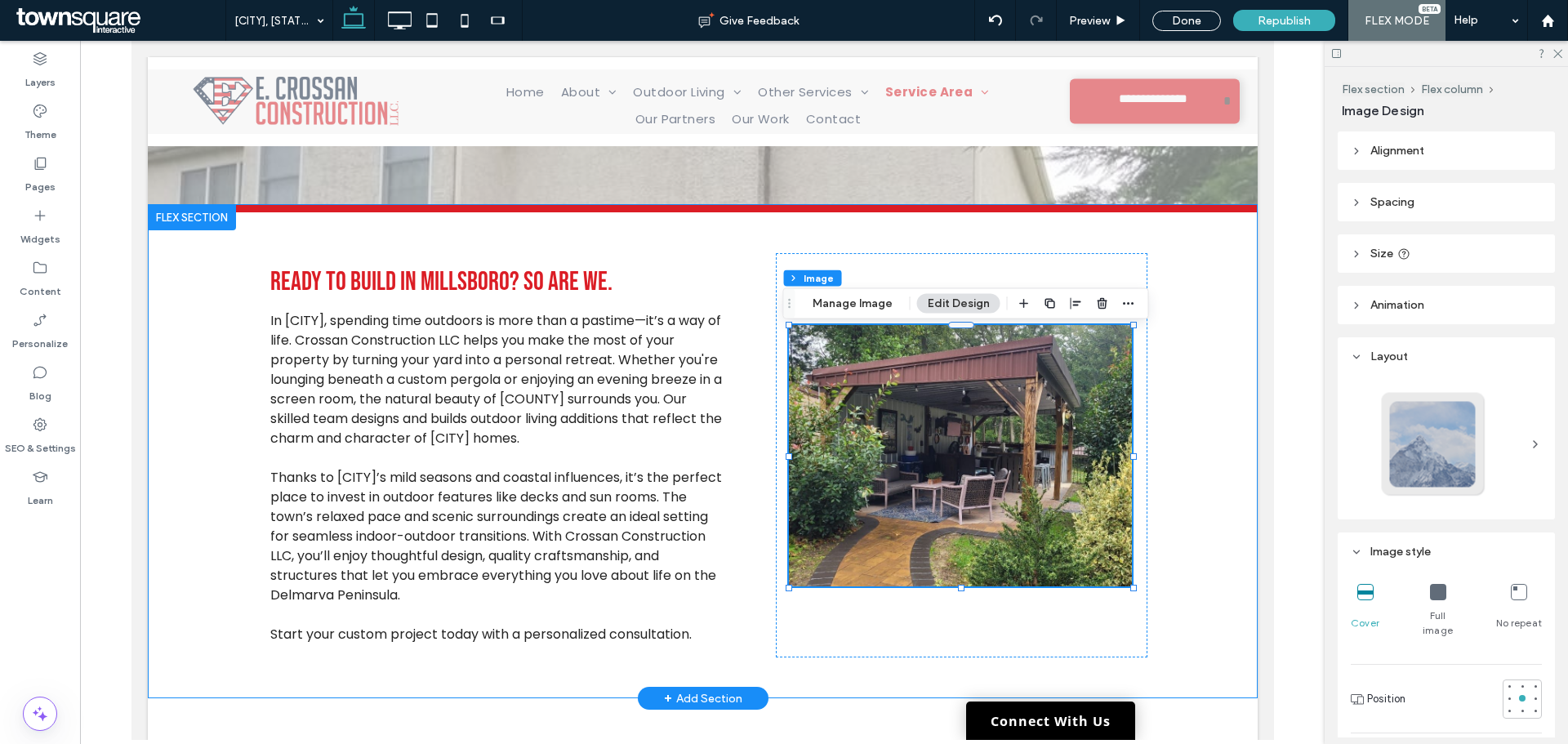 click on "Ready to Build in Millsboro? So Are We.
In Millsboro, spending time outdoors is more than a pastime—it’s a way of life. Crossan Construction LLC helps you make the most of your property by turning your yard into a personal retreat. Whether you're lounging beneath a custom pergola or enjoying an evening breeze in a screen room, the natural beauty of Sussex County surrounds you. Our skilled team designs and builds outdoor living additions that reflect the charm and character of Millsboro homes. Thanks to Millsboro’s mild seasons and coastal influences, it’s the perfect place to invest in outdoor features like decks and sun rooms. The town’s relaxed pace and scenic surroundings create an ideal setting for seamless indoor-outdoor transitions. With Crossan Construction LLC, you’ll enjoy thoughtful design, quality craftsmanship, and structures that let you embrace everything you love about life on the Delmarva Peninsula.  ﻿
99% , 320px" at bounding box center (702, 451) 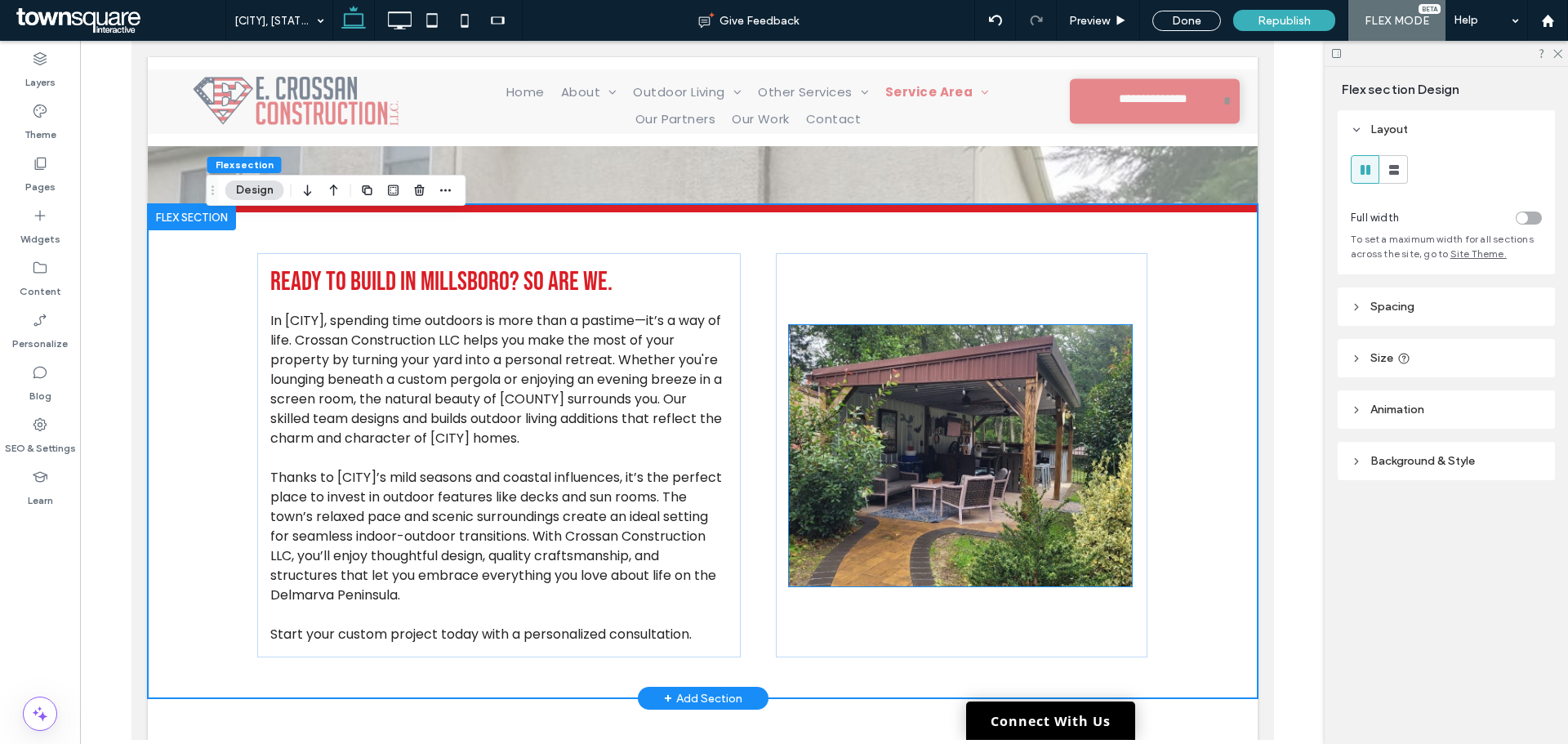 click at bounding box center (960, 456) 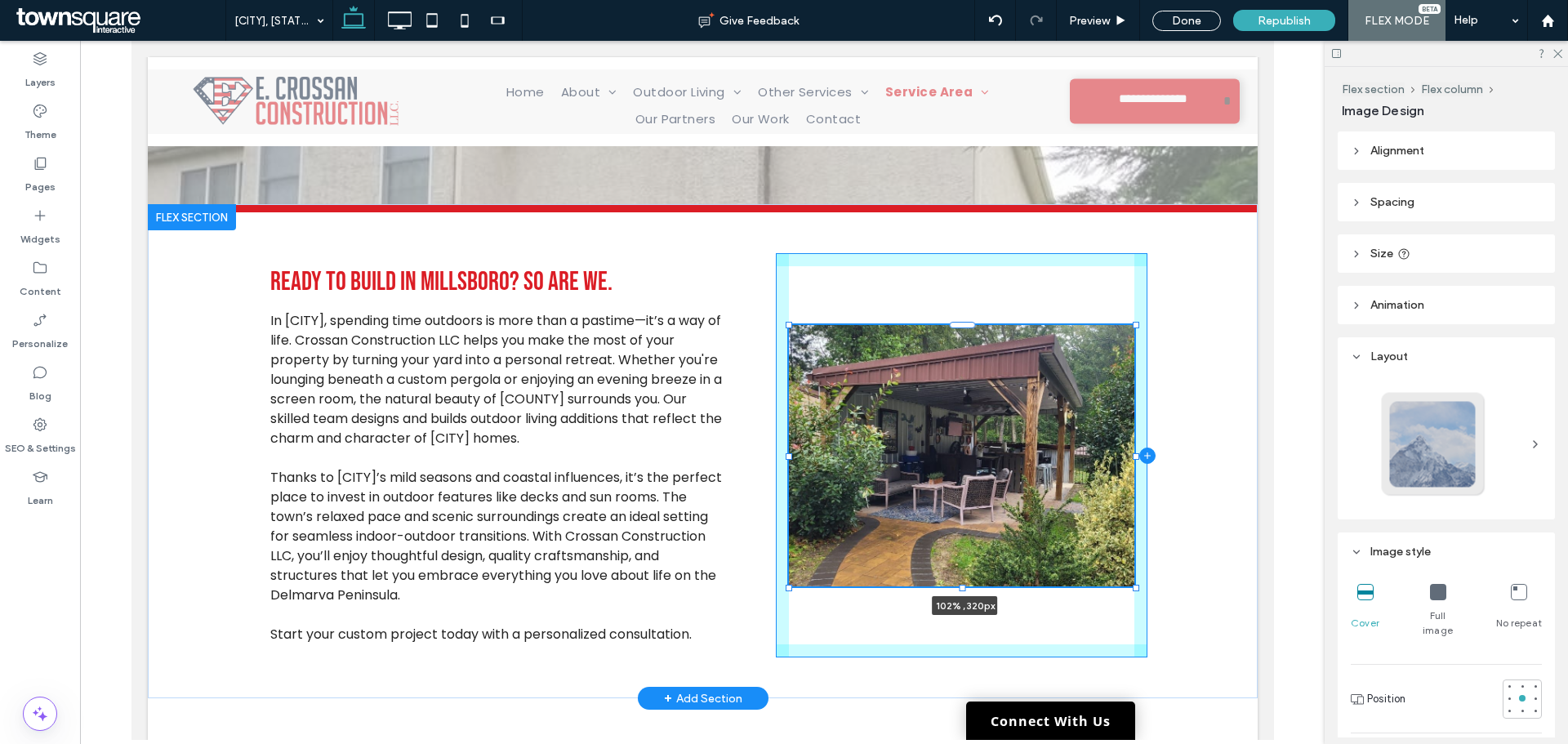 drag, startPoint x: 1126, startPoint y: 461, endPoint x: 1134, endPoint y: 462, distance: 8.062258 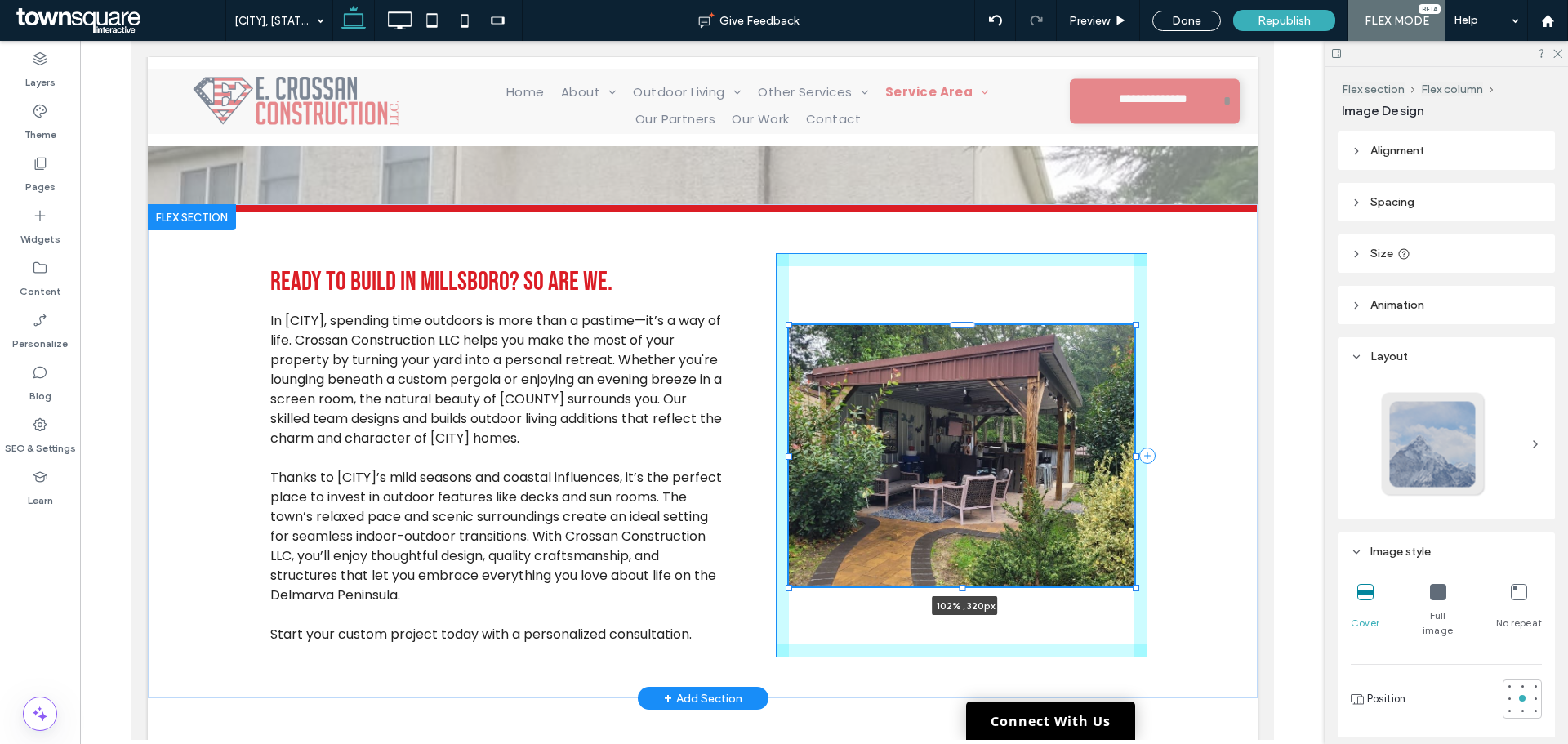 type on "***" 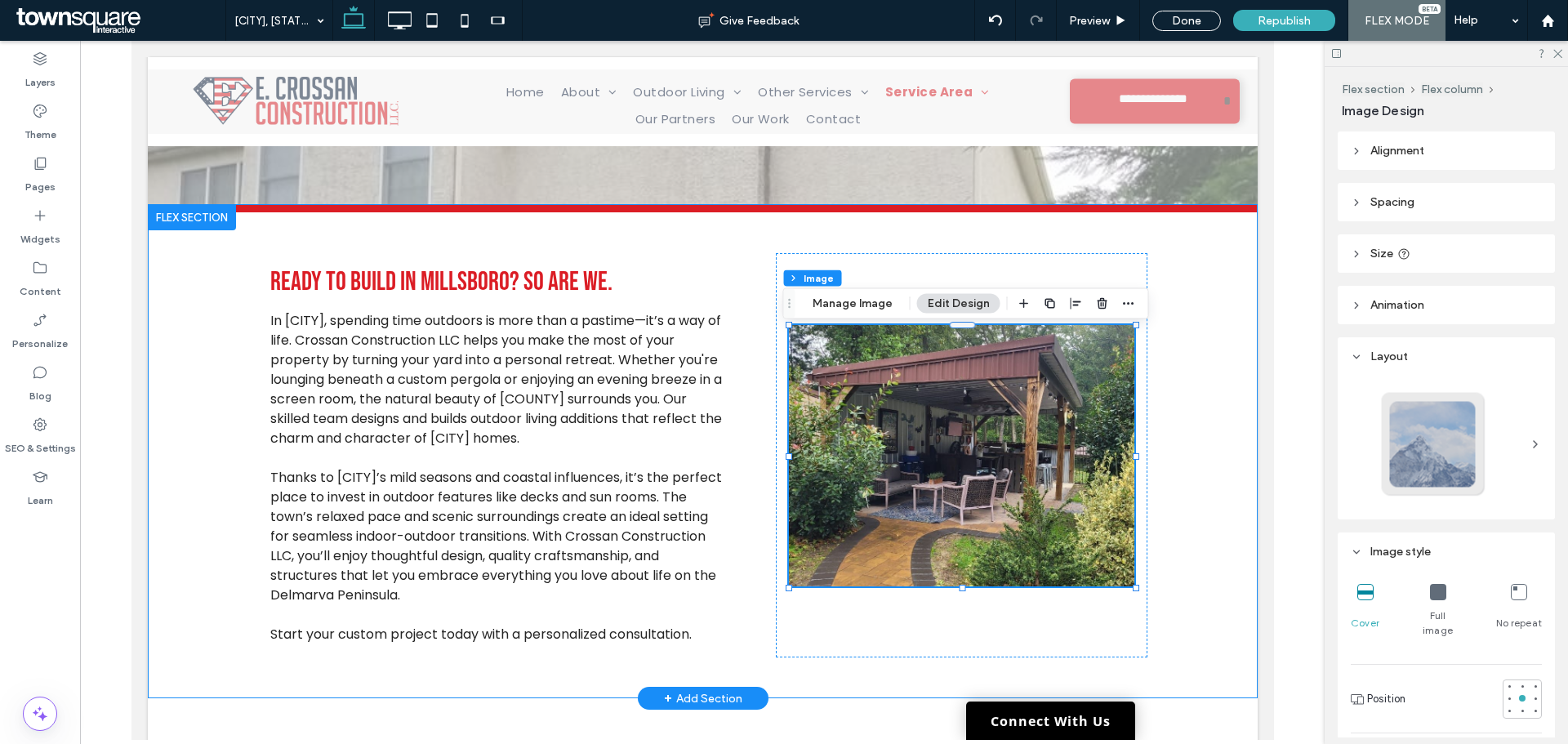 click on "Ready to Build in Millsboro? So Are We.
In Millsboro, spending time outdoors is more than a pastime—it’s a way of life. Crossan Construction LLC helps you make the most of your property by turning your yard into a personal retreat. Whether you're lounging beneath a custom pergola or enjoying an evening breeze in a screen room, the natural beauty of Sussex County surrounds you. Our skilled team designs and builds outdoor living additions that reflect the charm and character of Millsboro homes. Thanks to Millsboro’s mild seasons and coastal influences, it’s the perfect place to invest in outdoor features like decks and sun rooms. The town’s relaxed pace and scenic surroundings create an ideal setting for seamless indoor-outdoor transitions. With Crossan Construction LLC, you’ll enjoy thoughtful design, quality craftsmanship, and structures that let you embrace everything you love about life on the Delmarva Peninsula.  ﻿
102% , 320px" at bounding box center [702, 455] 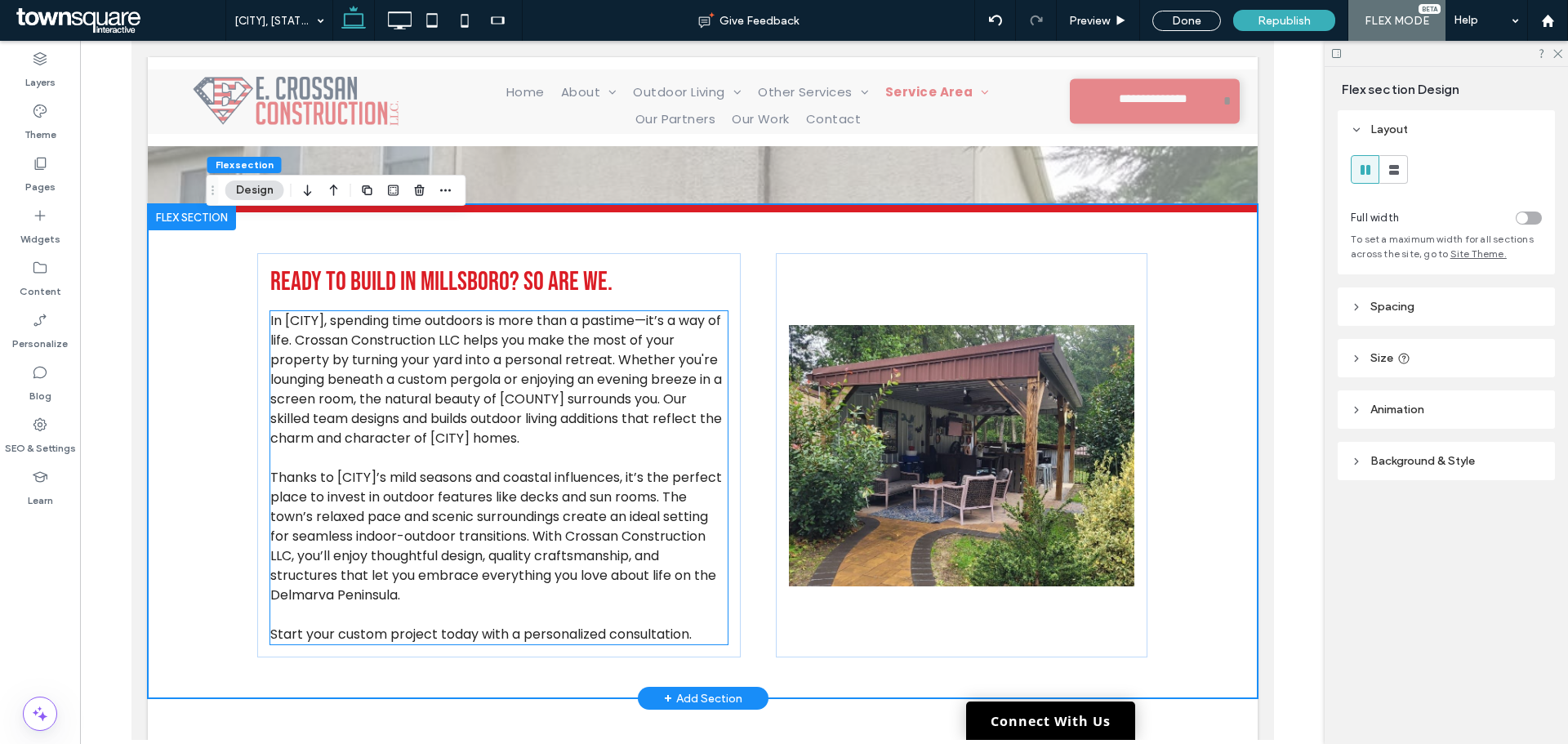 click on "Thanks to Millsboro’s mild seasons and coastal influences, it’s the perfect place to invest in outdoor features like decks and sun rooms. The town’s relaxed pace and scenic surroundings create an ideal setting for seamless indoor-outdoor transitions. With Crossan Construction LLC, you’ll enjoy thoughtful design, quality craftsmanship, and structures that let you embrace everything you love about life on the Delmarva Peninsula." at bounding box center (495, 536) 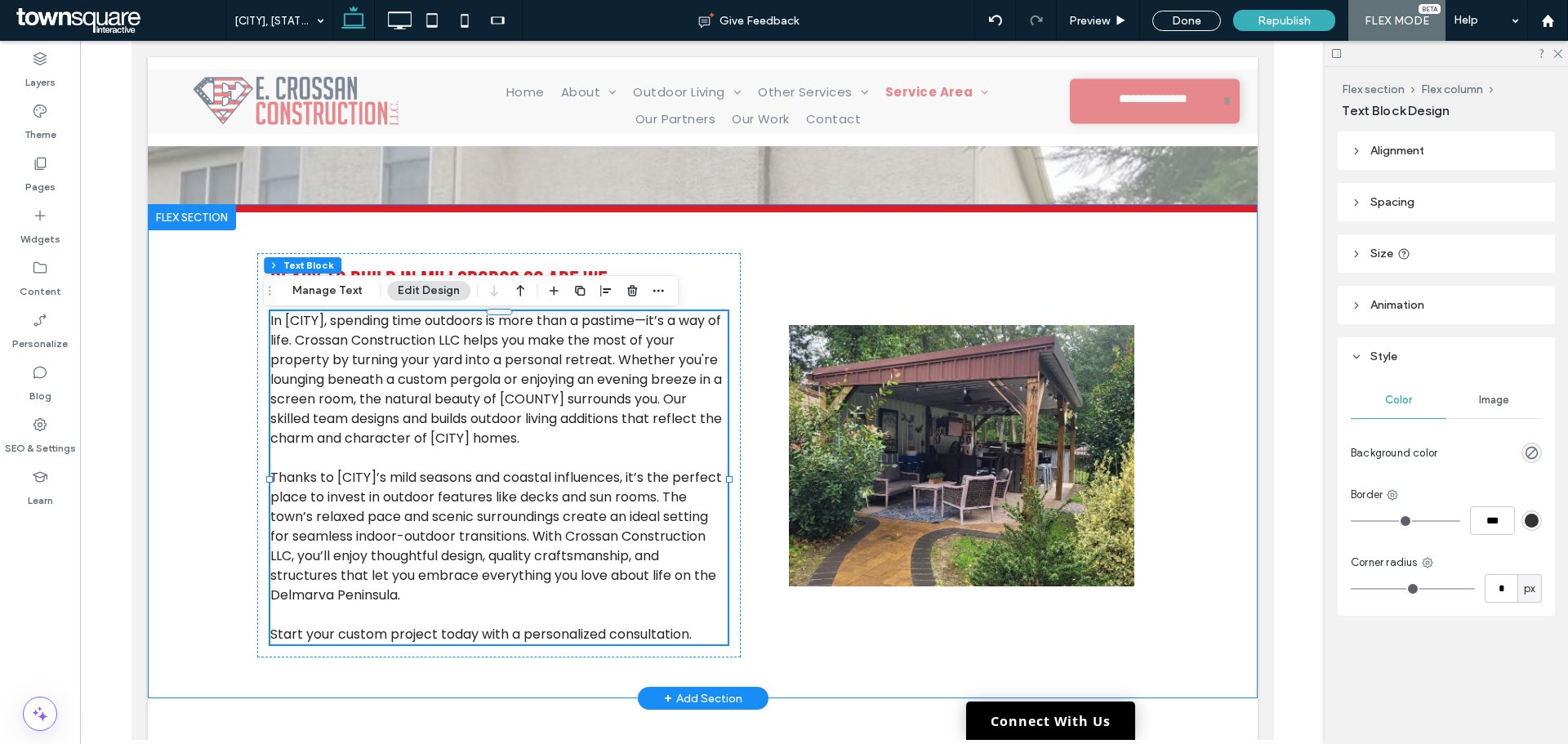 click on "Ready to Build in Millsboro? So Are We.
In Millsboro, spending time outdoors is more than a pastime—it’s a way of life. Crossan Construction LLC helps you make the most of your property by turning your yard into a personal retreat. Whether you're lounging beneath a custom pergola or enjoying an evening breeze in a screen room, the natural beauty of Sussex County surrounds you. Our skilled team designs and builds outdoor living additions that reflect the charm and character of Millsboro homes. Thanks to Millsboro’s mild seasons and coastal influences, it’s the perfect place to invest in outdoor features like decks and sun rooms. The town’s relaxed pace and scenic surroundings create an ideal setting for seamless indoor-outdoor transitions. With Crossan Construction LLC, you’ll enjoy thoughtful design, quality craftsmanship, and structures that let you embrace everything you love about life on the Delmarva Peninsula.  ﻿" at bounding box center (702, 455) 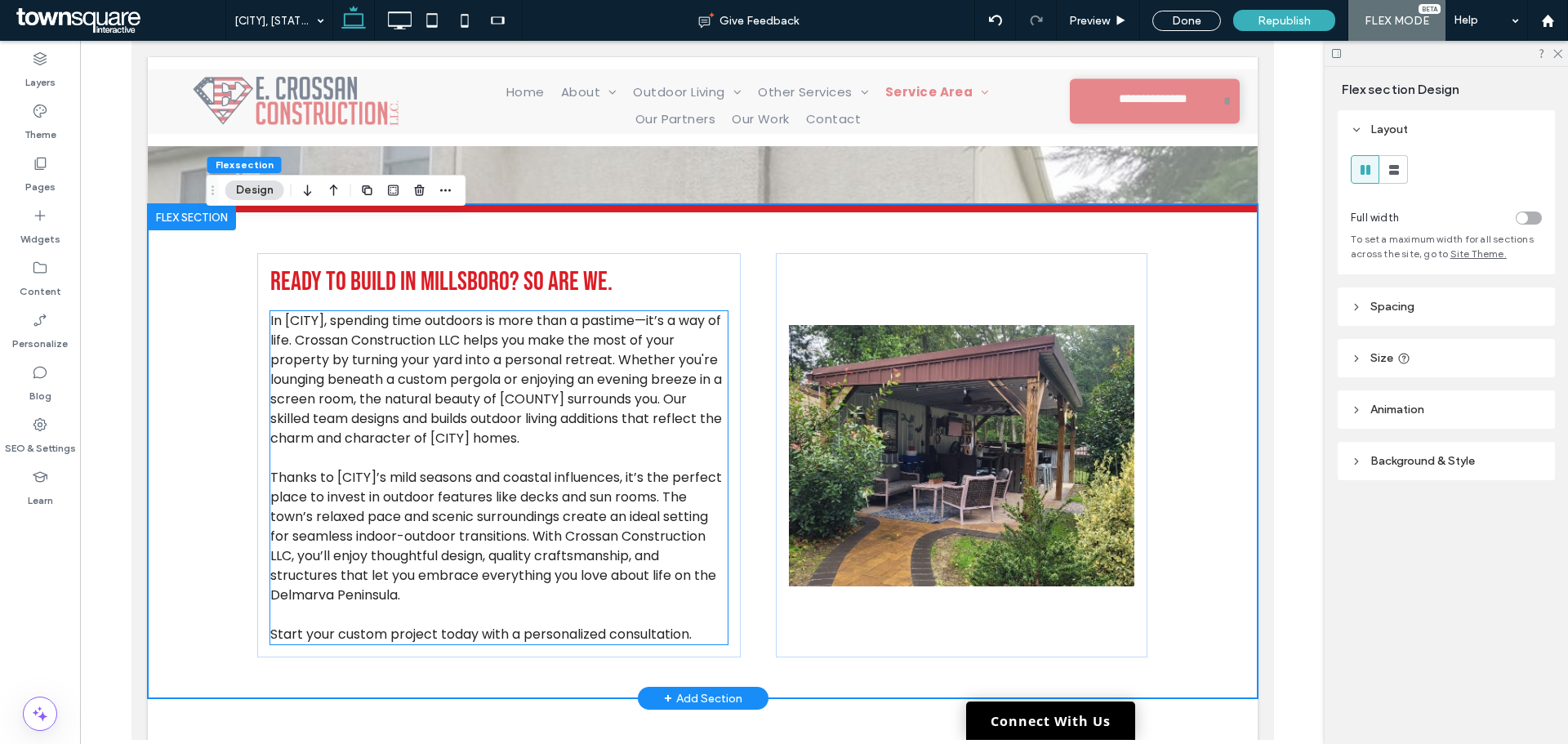 click on "In Millsboro, spending time outdoors is more than a pastime—it’s a way of life. Crossan Construction LLC helps you make the most of your property by turning your yard into a personal retreat. Whether you're lounging beneath a custom pergola or enjoying an evening breeze in a screen room, the natural beauty of Sussex County surrounds you. Our skilled team designs and builds outdoor living additions that reflect the charm and character of Millsboro homes." at bounding box center (495, 379) 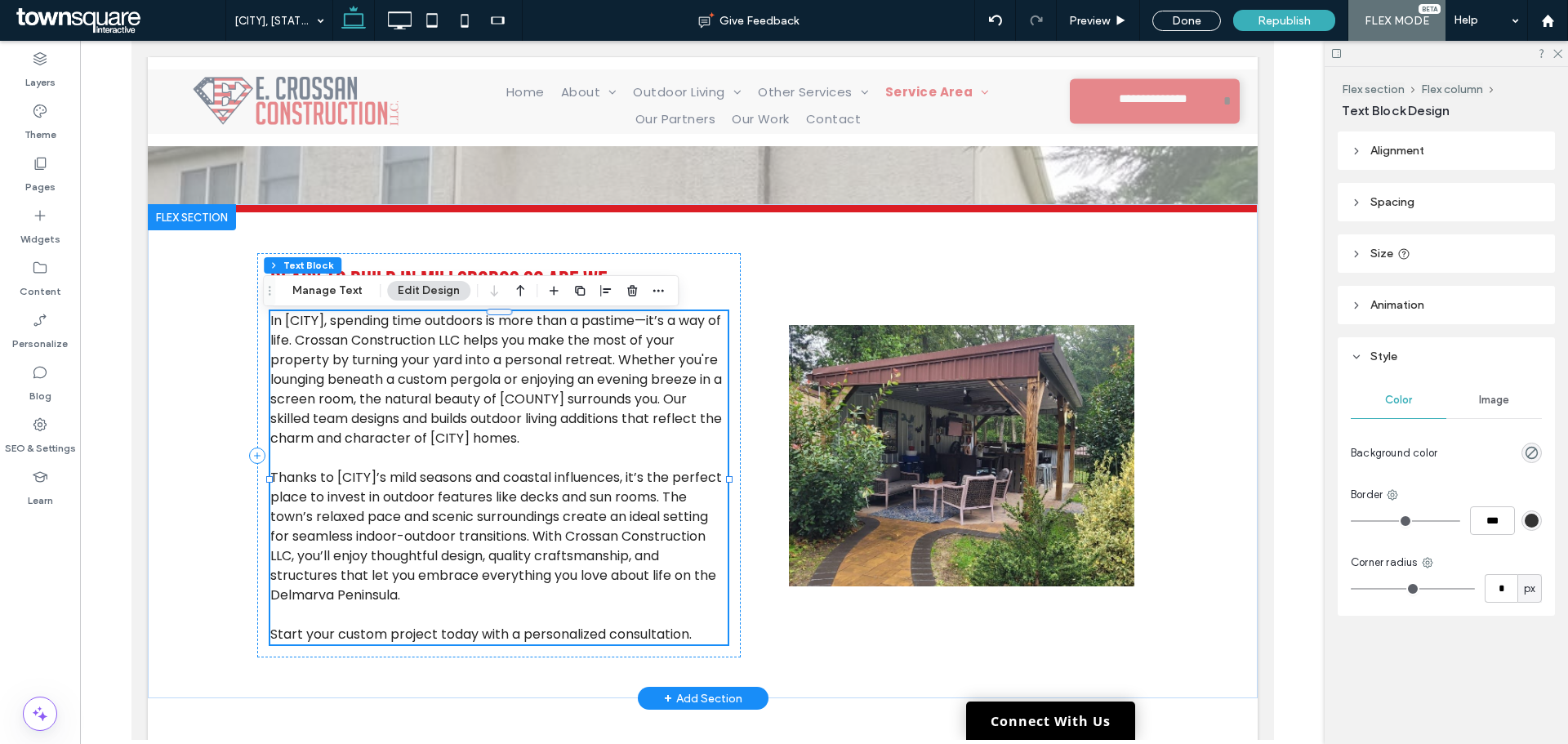 click on "In Millsboro, spending time outdoors is more than a pastime—it’s a way of life. Crossan Construction LLC helps you make the most of your property by turning your yard into a personal retreat. Whether you're lounging beneath a custom pergola or enjoying an evening breeze in a screen room, the natural beauty of Sussex County surrounds you. Our skilled team designs and builds outdoor living additions that reflect the charm and character of Millsboro homes." at bounding box center [495, 379] 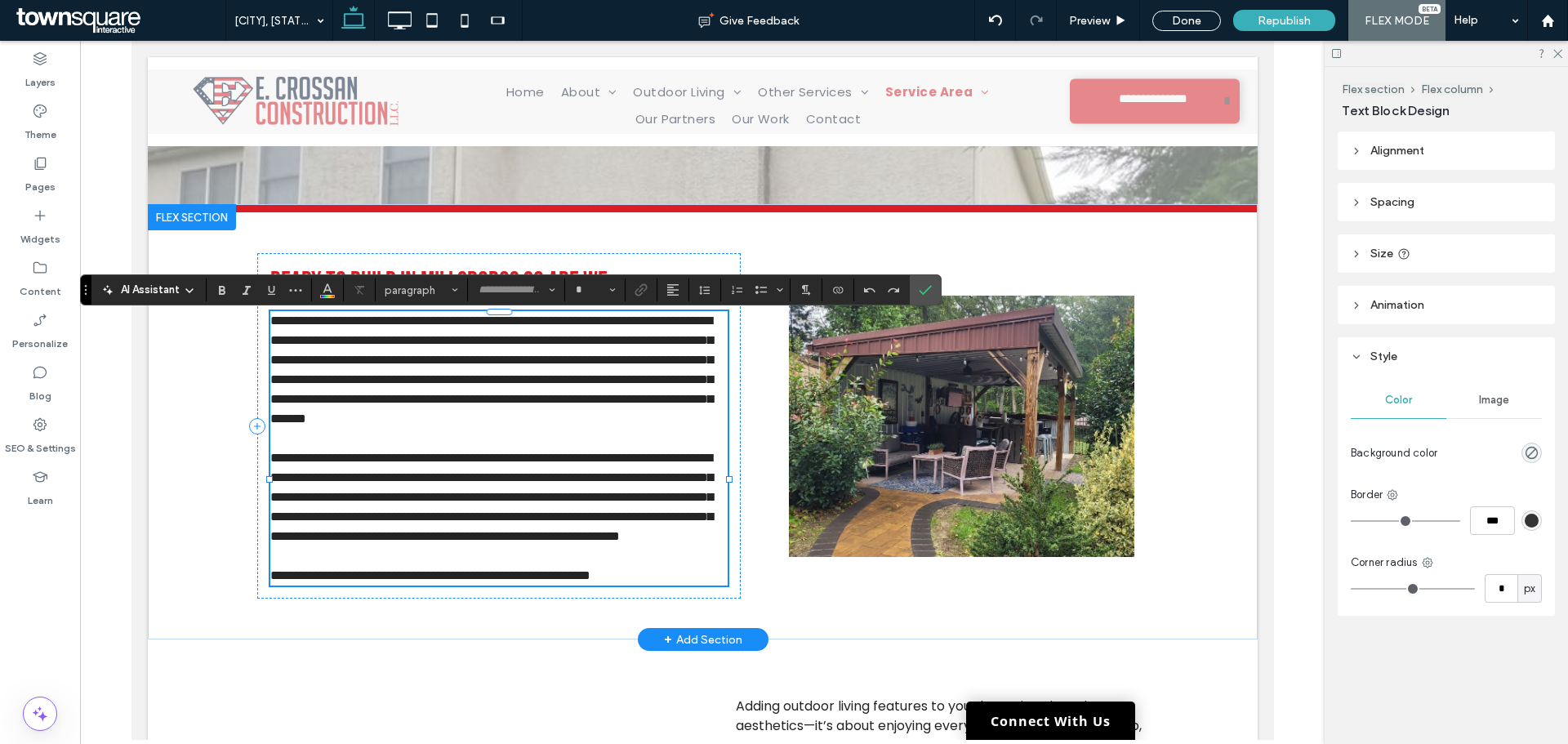 type on "*******" 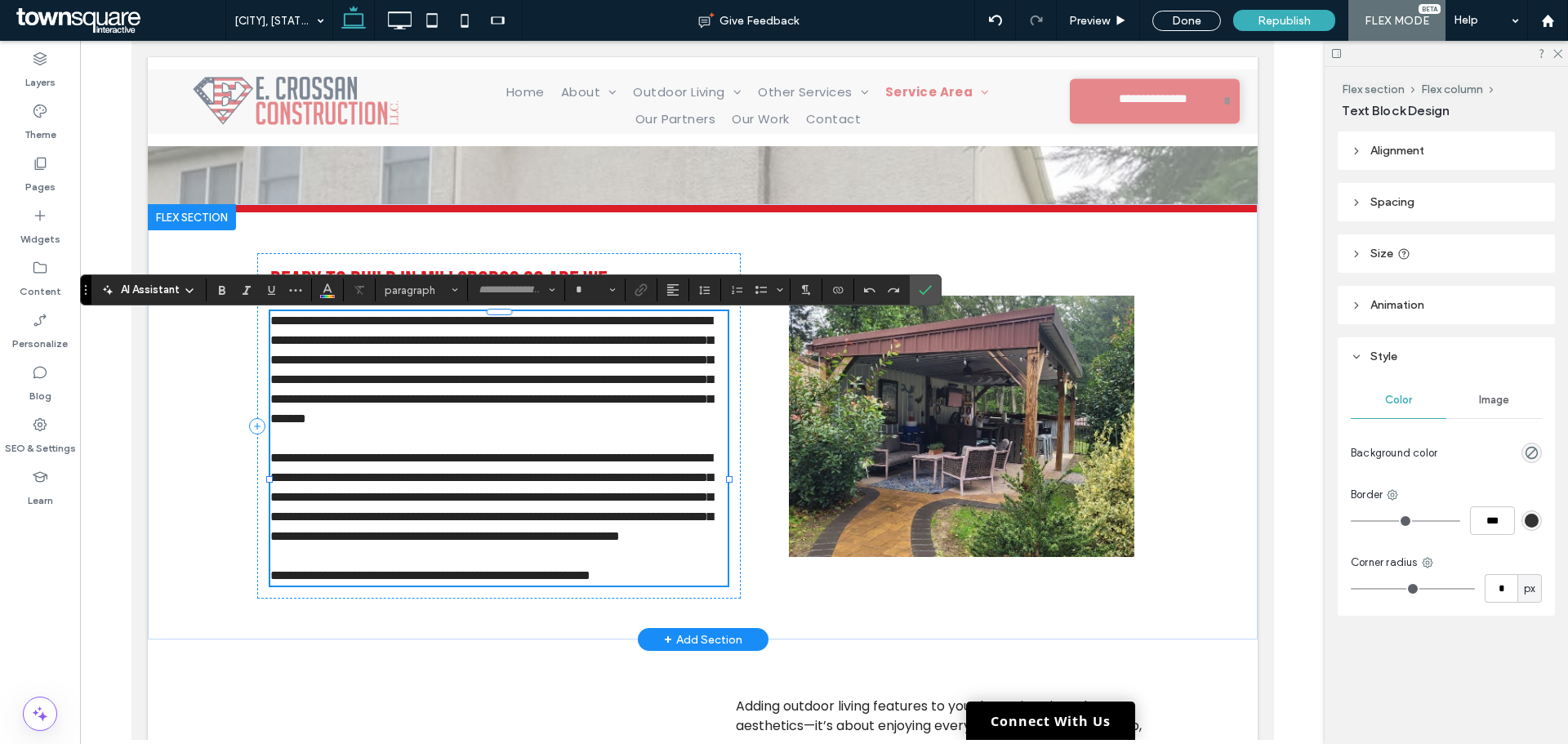 type on "**" 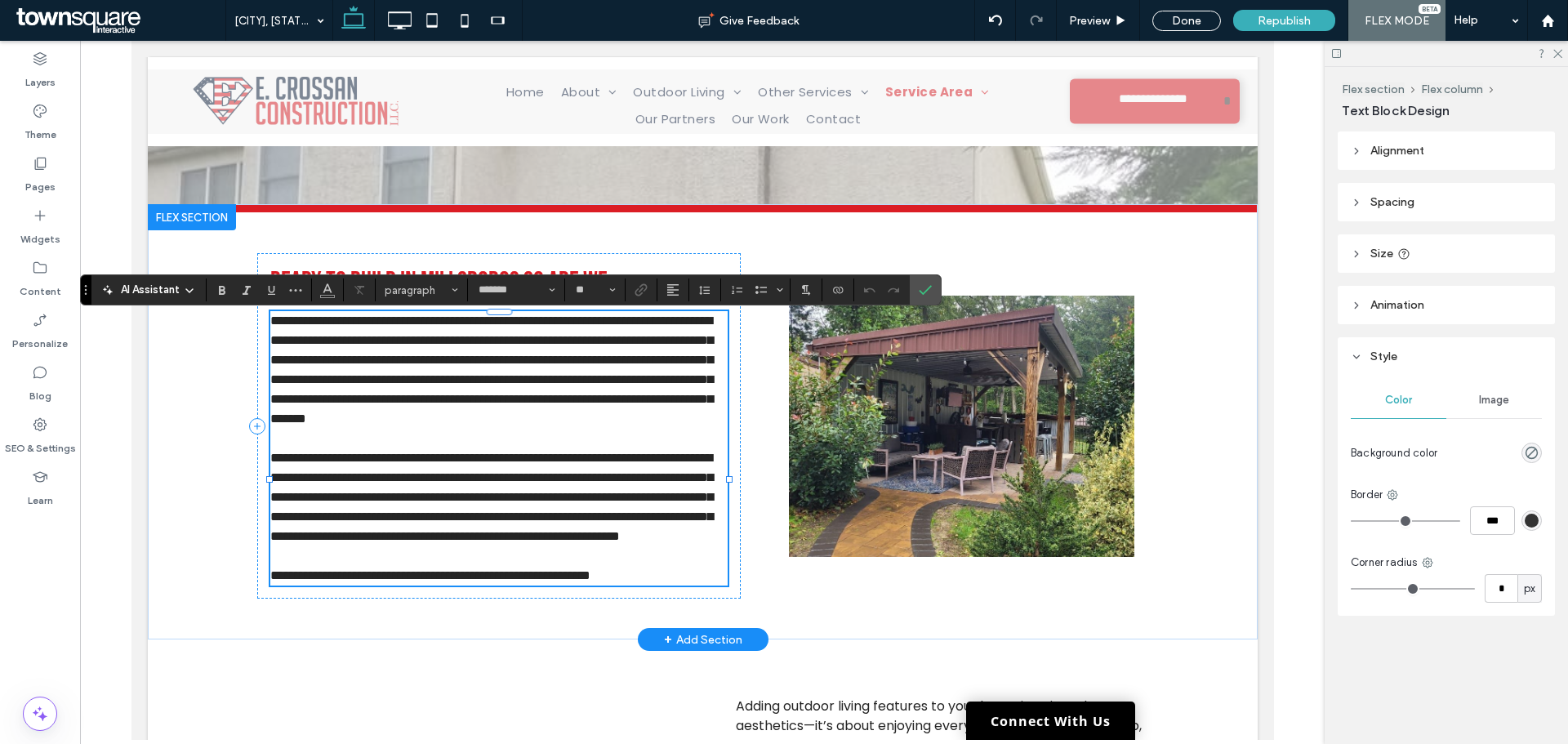 click on "**********" at bounding box center [491, 369] 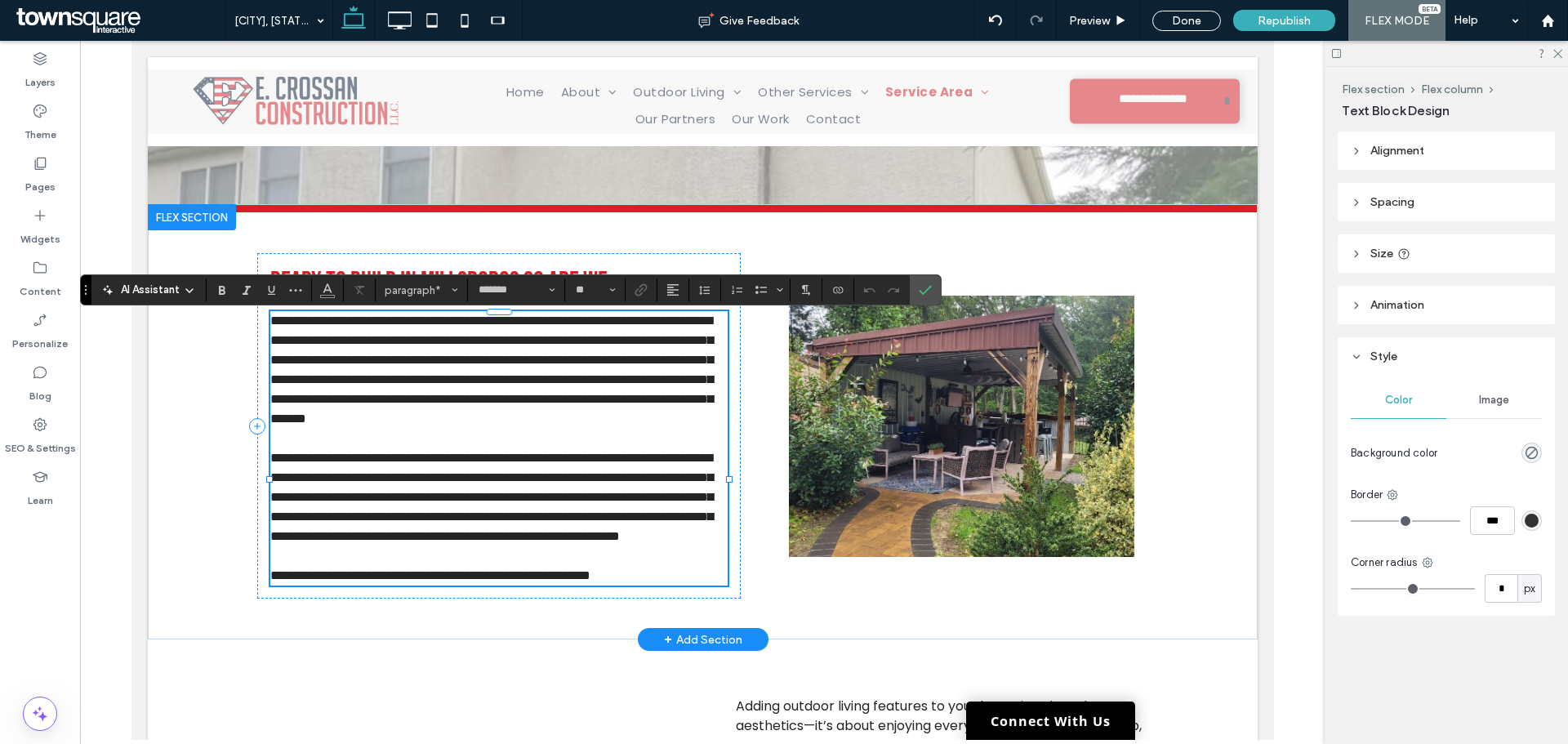 type 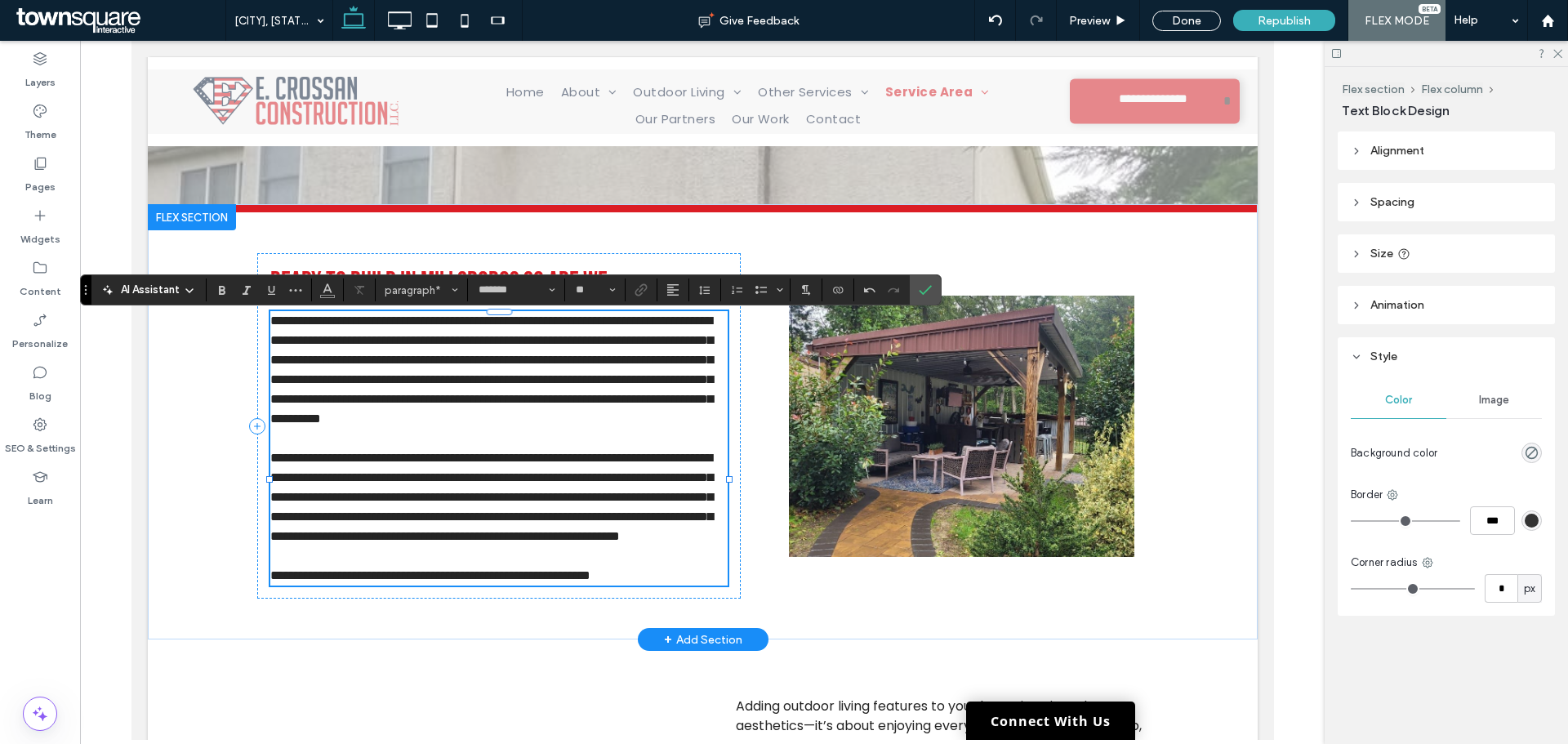 click on "**********" at bounding box center [491, 497] 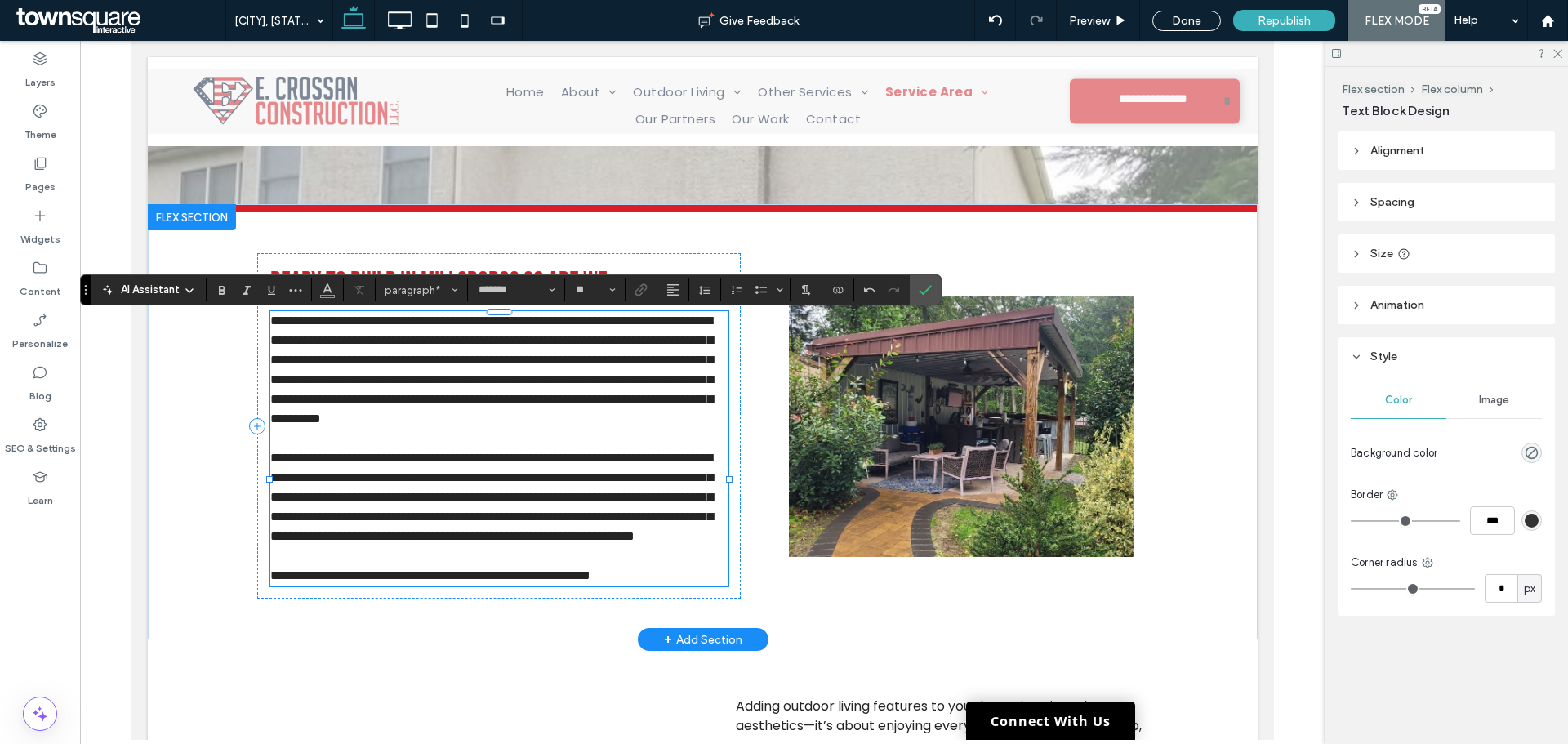 click on "**********" at bounding box center [498, 497] 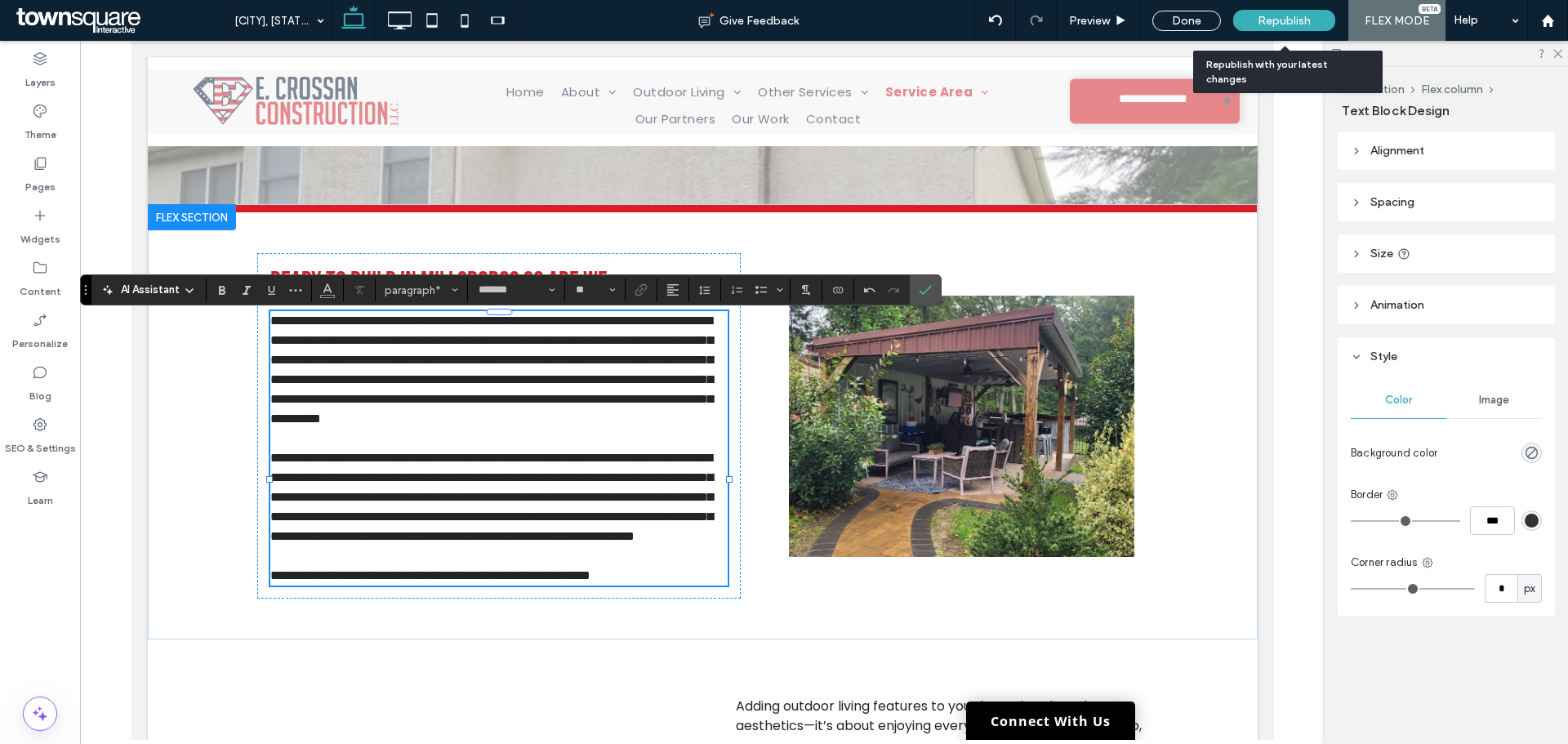 click on "Republish" at bounding box center [1284, 20] 